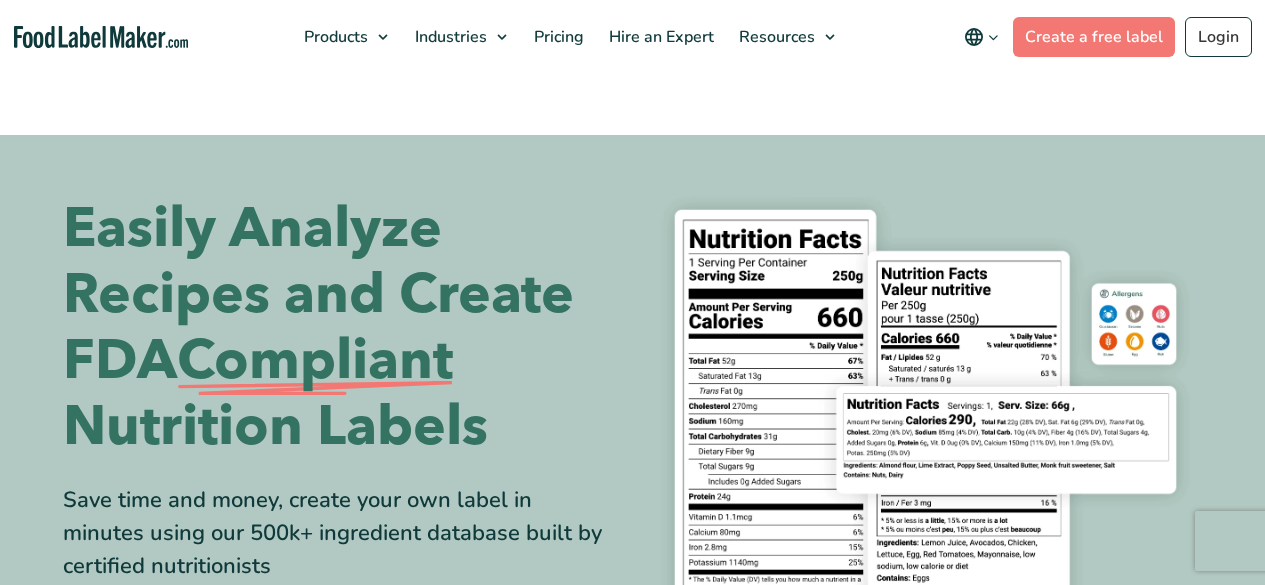 scroll, scrollTop: 0, scrollLeft: 0, axis: both 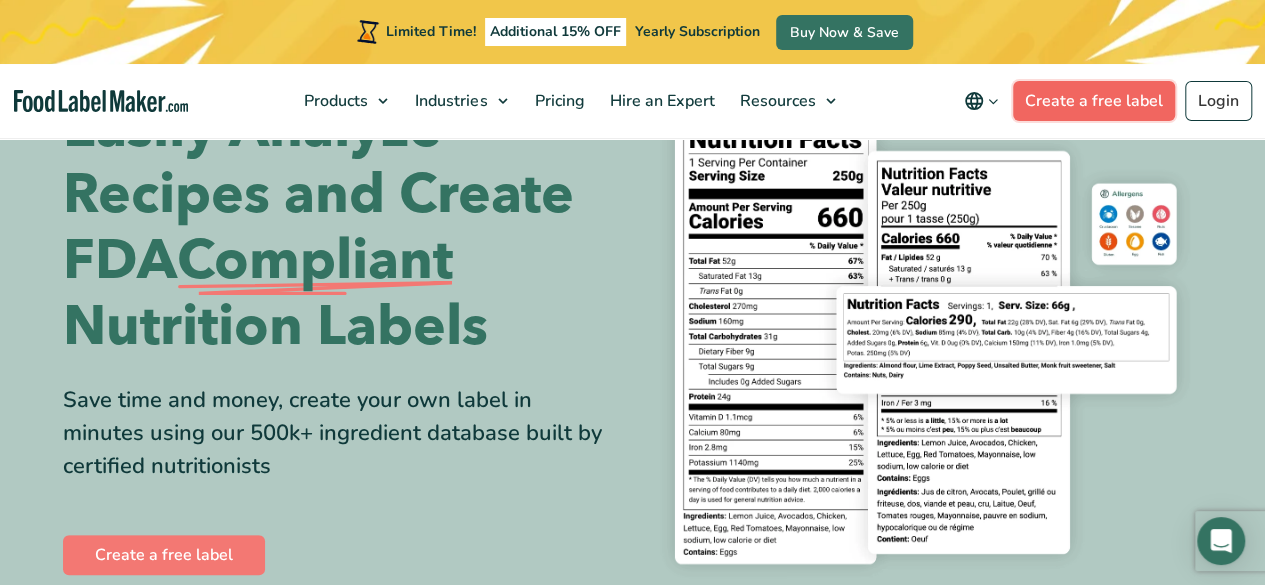 click on "Create a free label" at bounding box center [1094, 101] 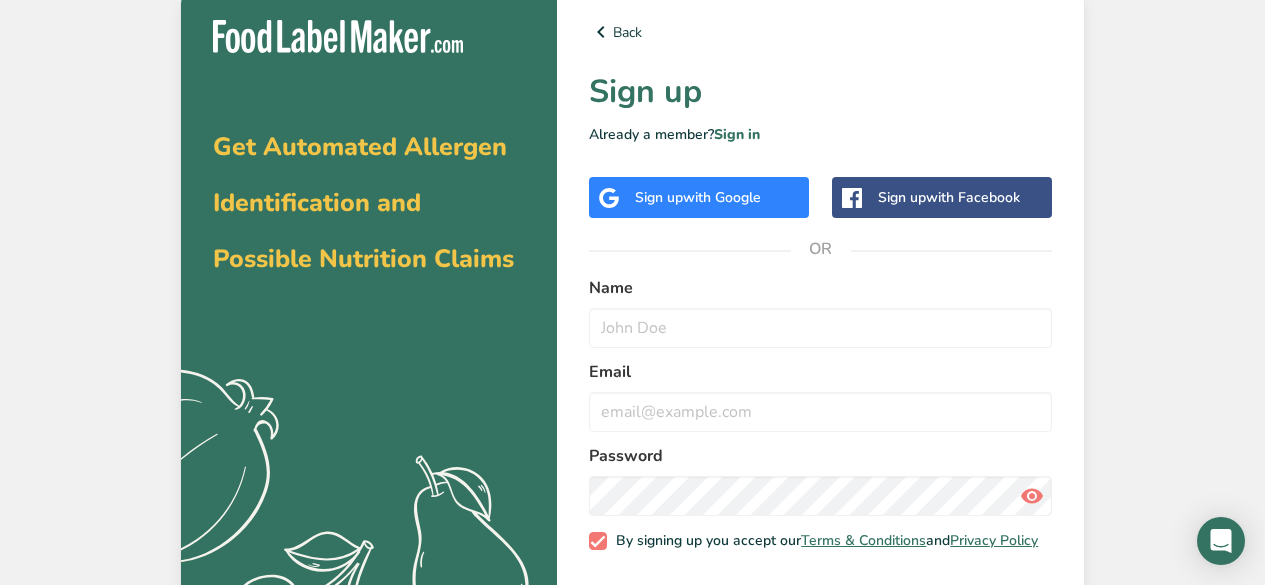 scroll, scrollTop: 0, scrollLeft: 0, axis: both 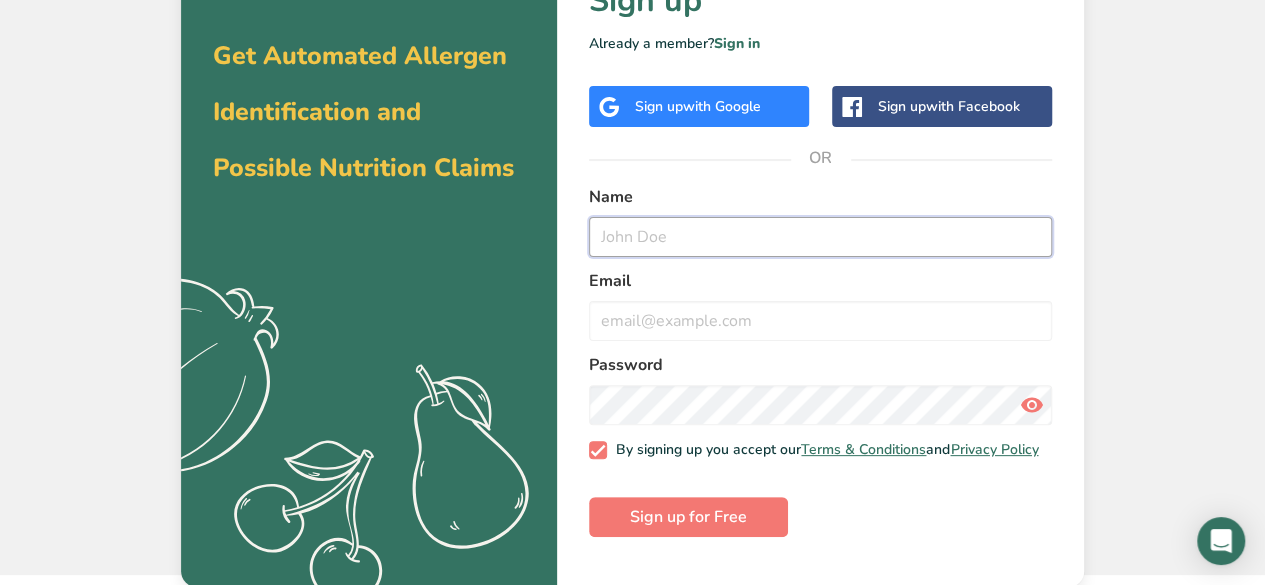 click at bounding box center (820, 237) 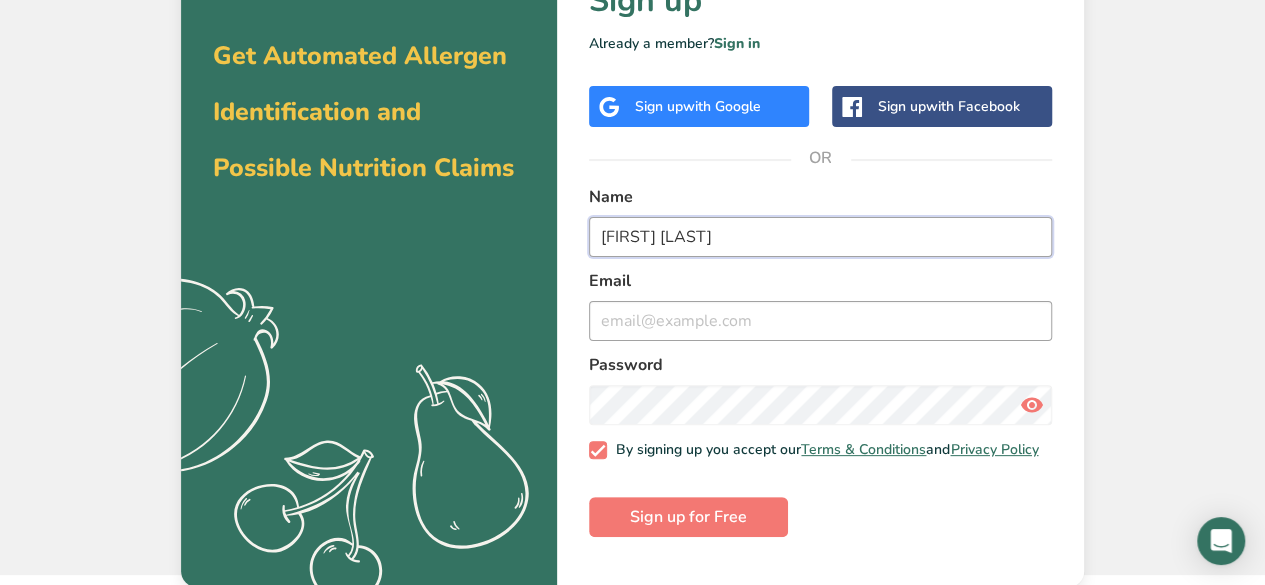 type on "[FIRST] [LAST]" 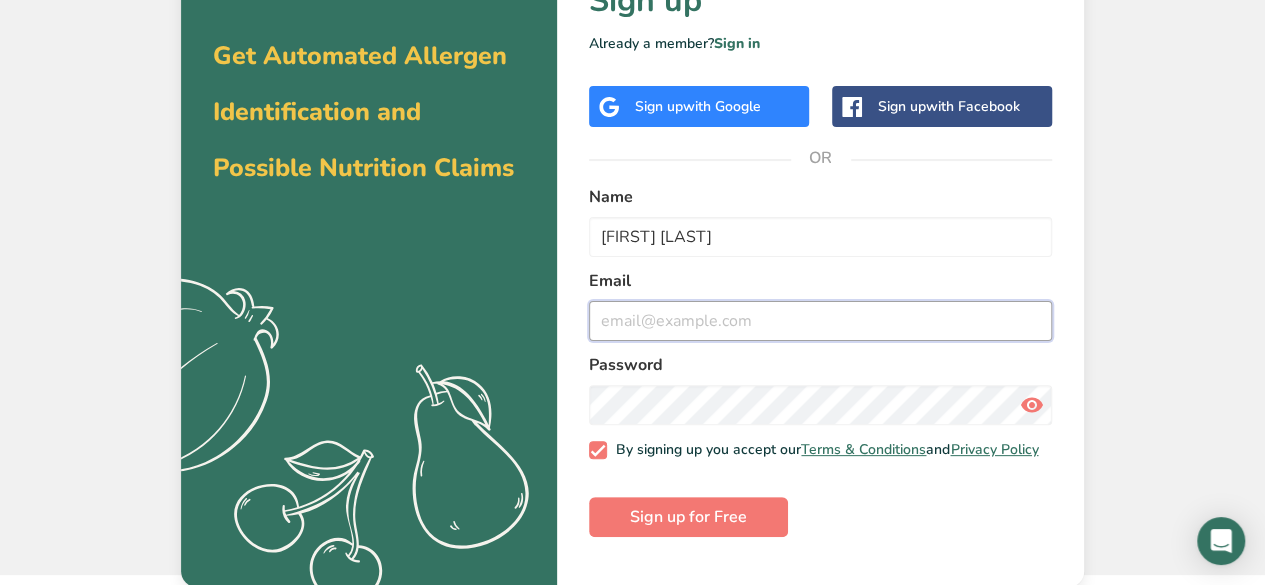 click at bounding box center [820, 321] 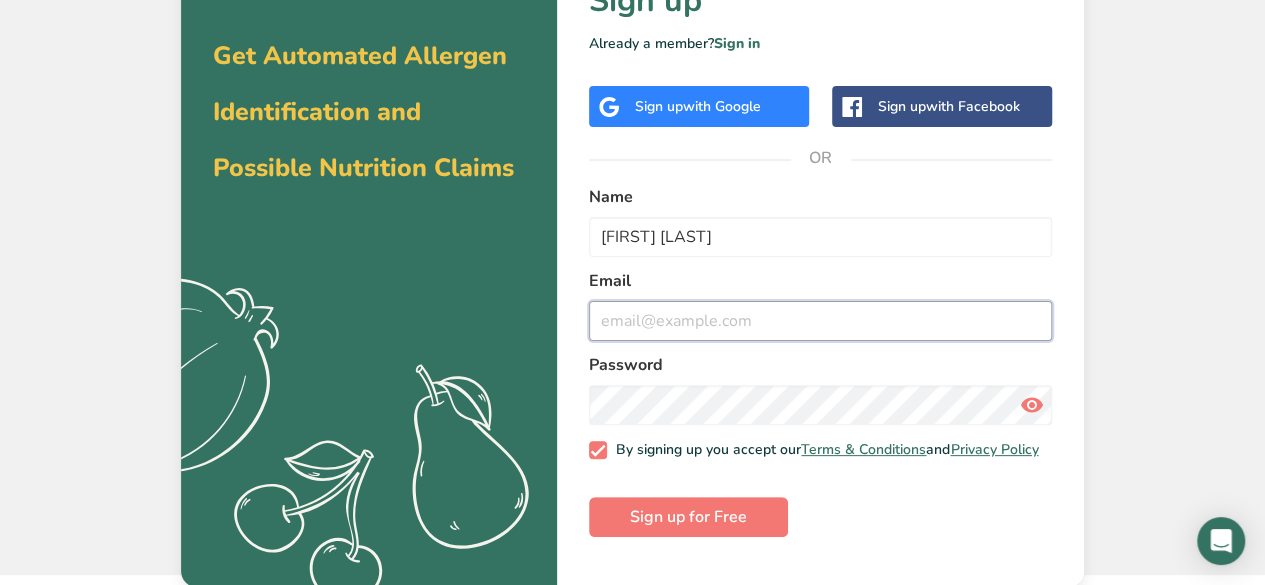click at bounding box center [820, 321] 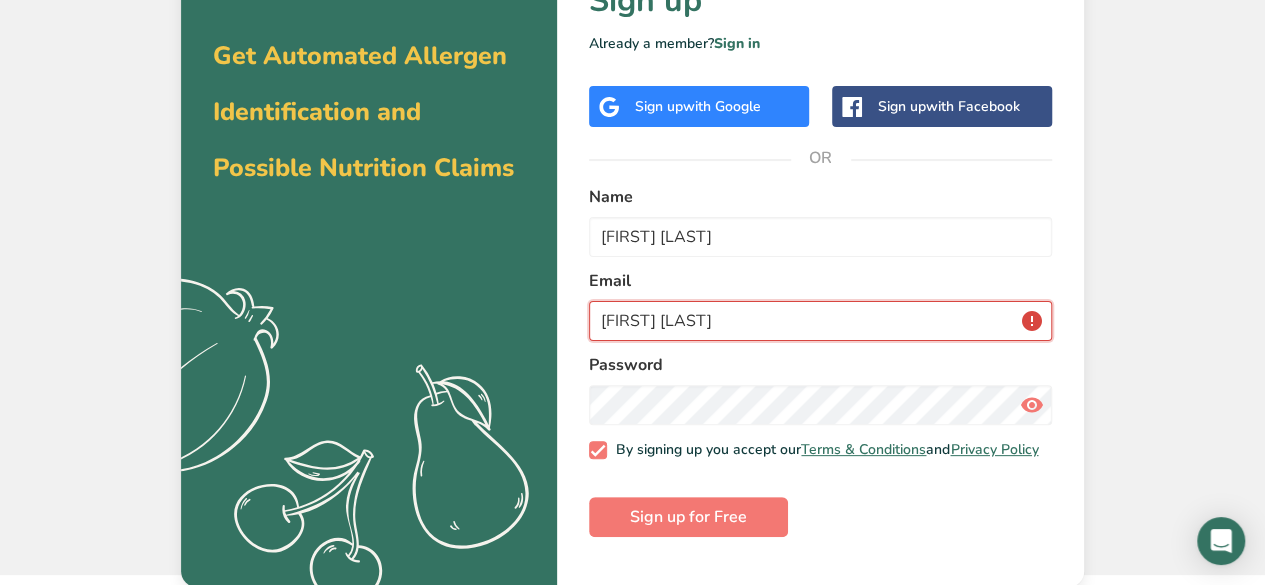 click on "[FIRST] [LAST]" at bounding box center (820, 321) 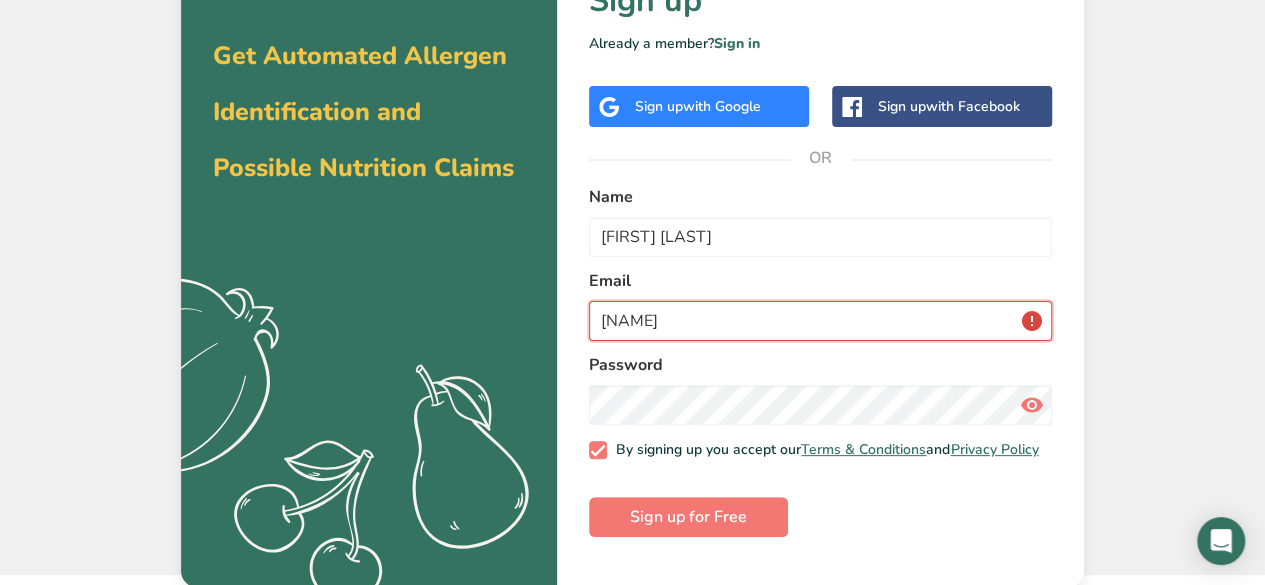 drag, startPoint x: 662, startPoint y: 315, endPoint x: 630, endPoint y: 317, distance: 32.06244 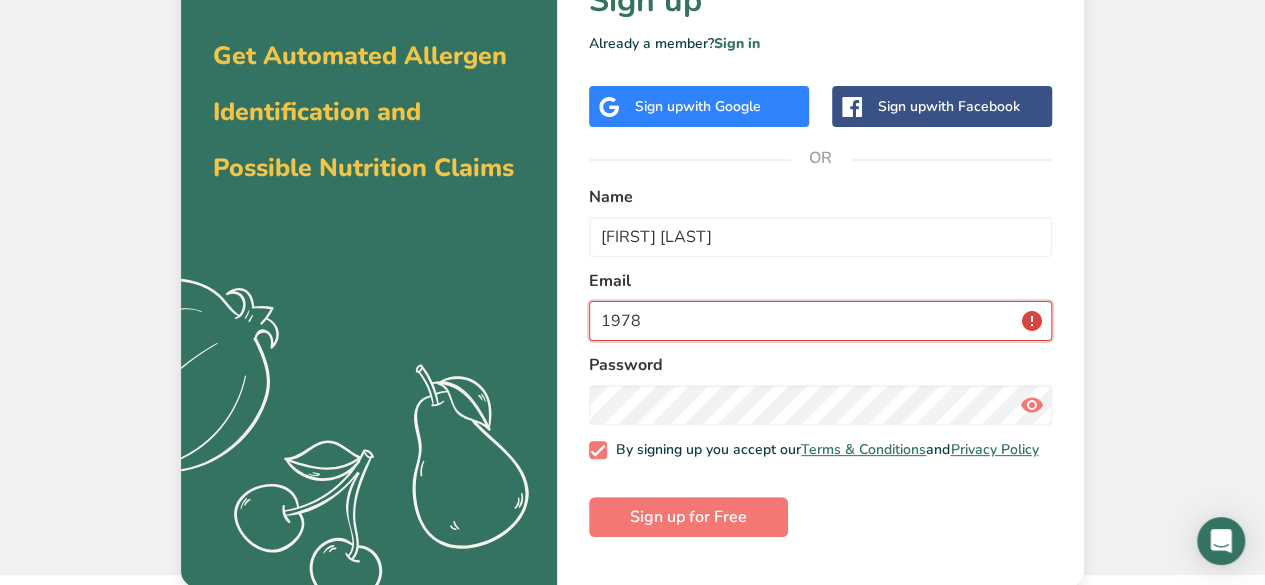 drag, startPoint x: 657, startPoint y: 315, endPoint x: 548, endPoint y: 307, distance: 109.29318 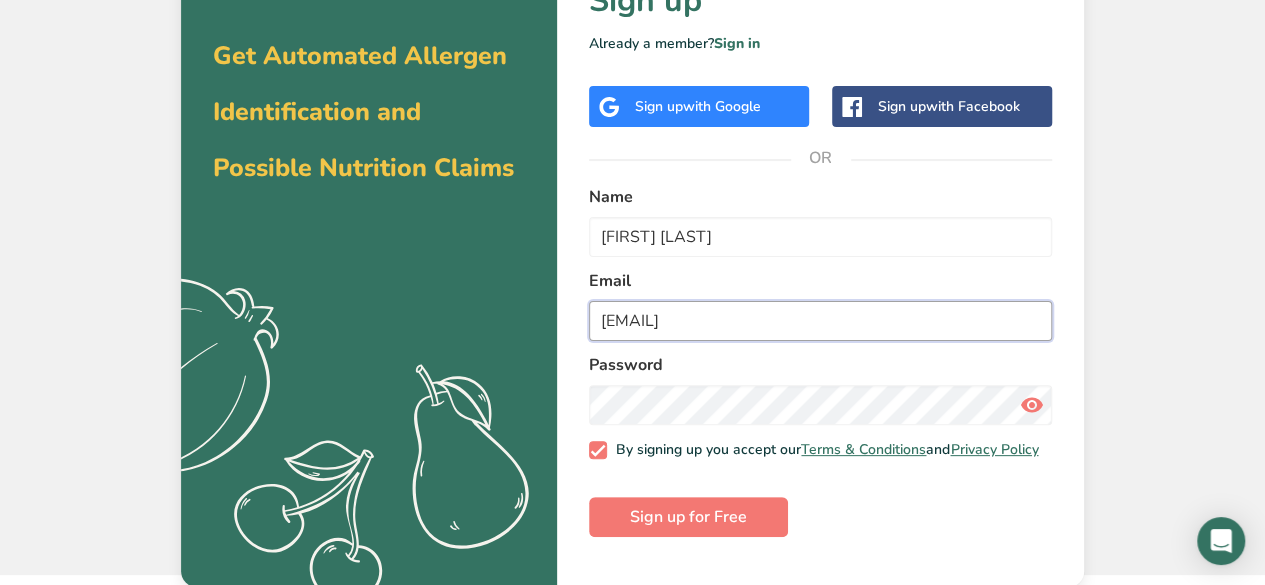 type on "[EMAIL]" 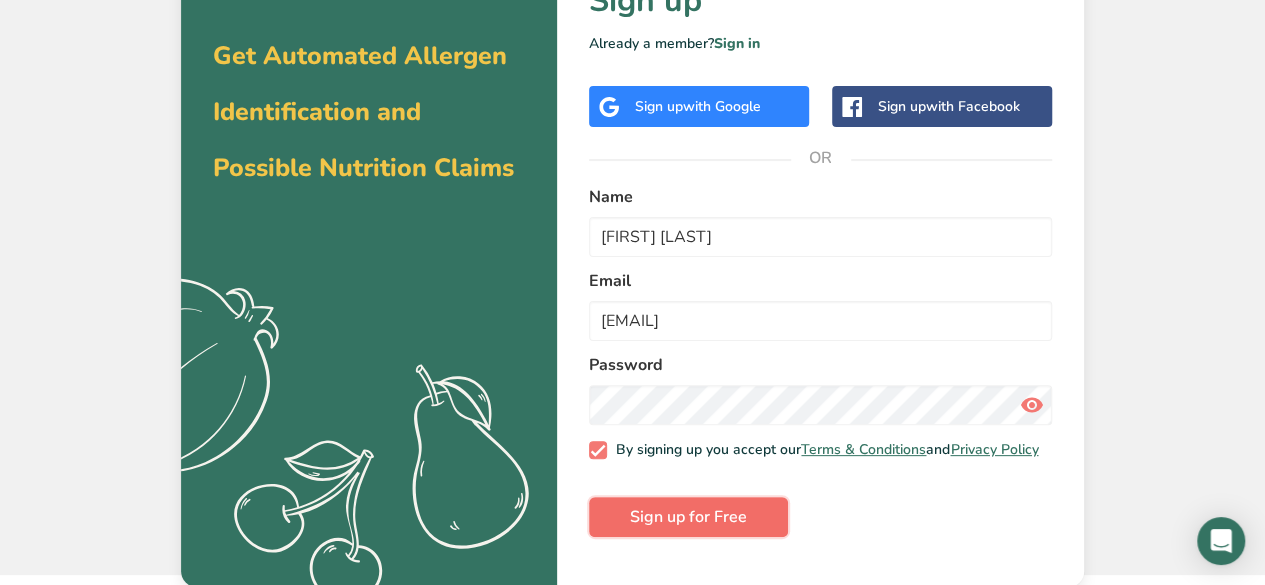 click on "Sign up for Free" at bounding box center (688, 517) 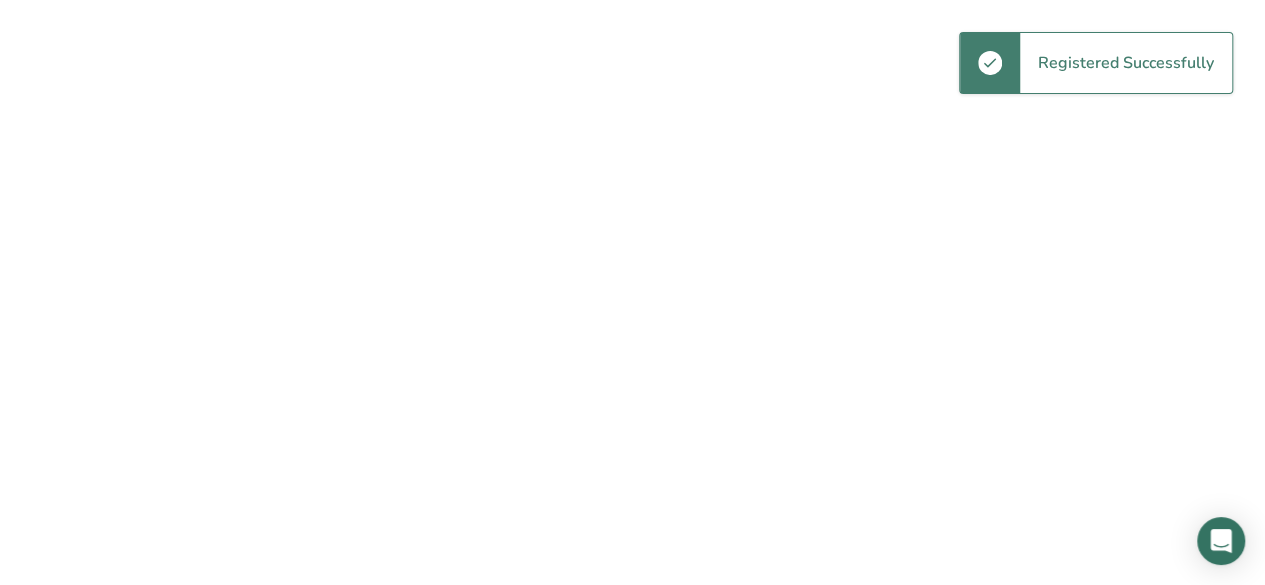 scroll, scrollTop: 0, scrollLeft: 0, axis: both 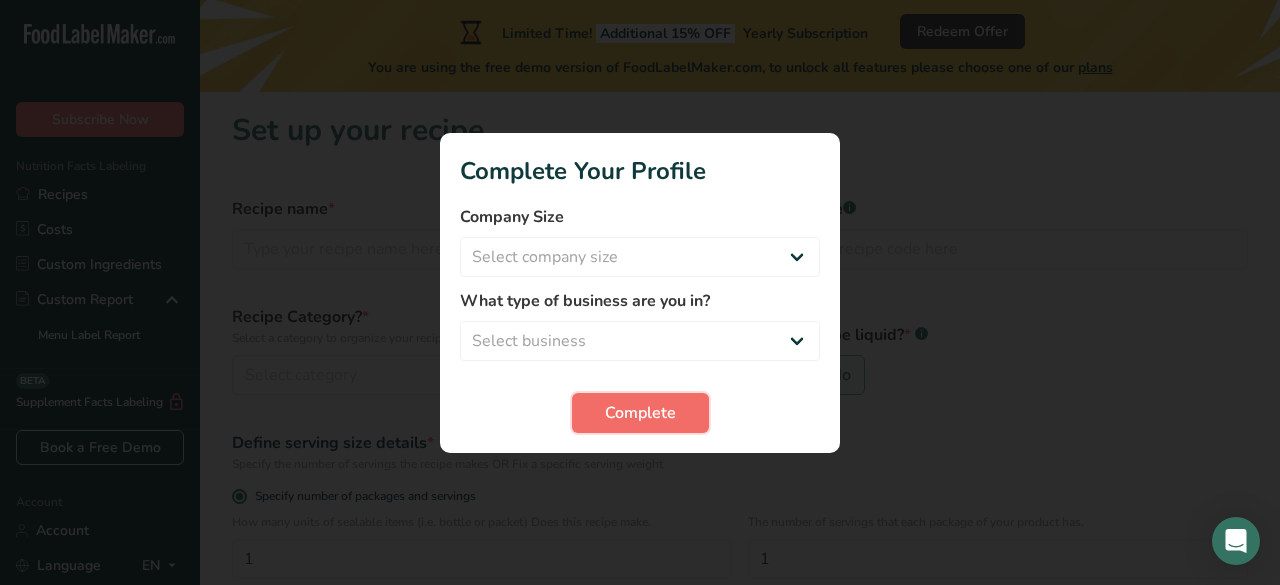click on "Complete" at bounding box center [640, 413] 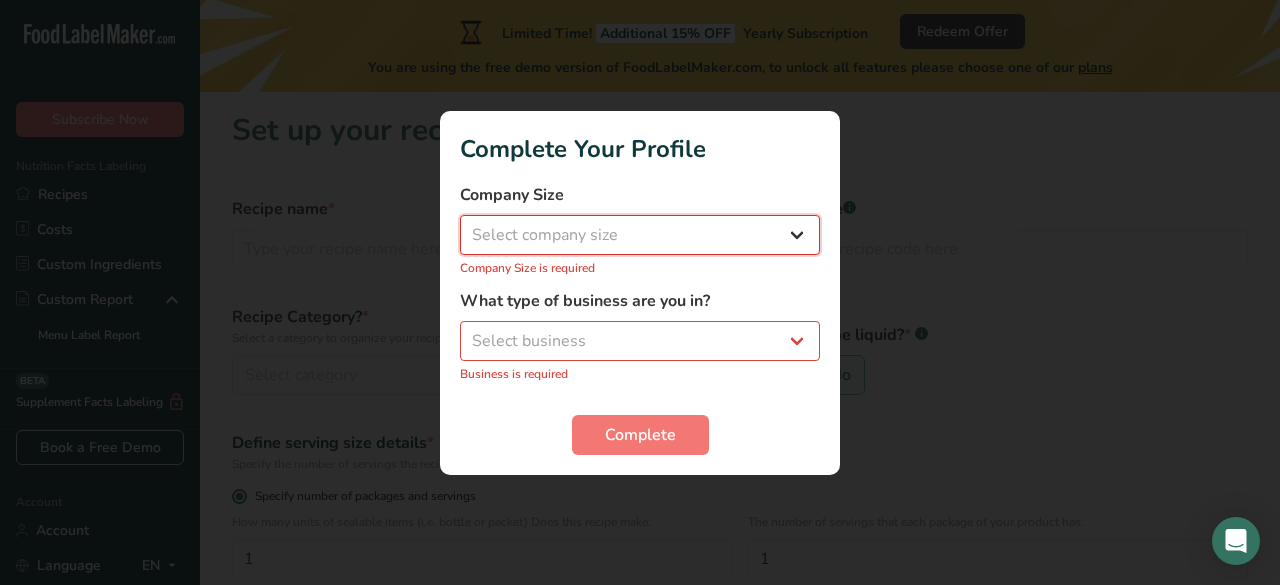 click on "Select company size
Fewer than 10 Employees
10 to 50 Employees
51 to 500 Employees
Over 500 Employees" at bounding box center (640, 235) 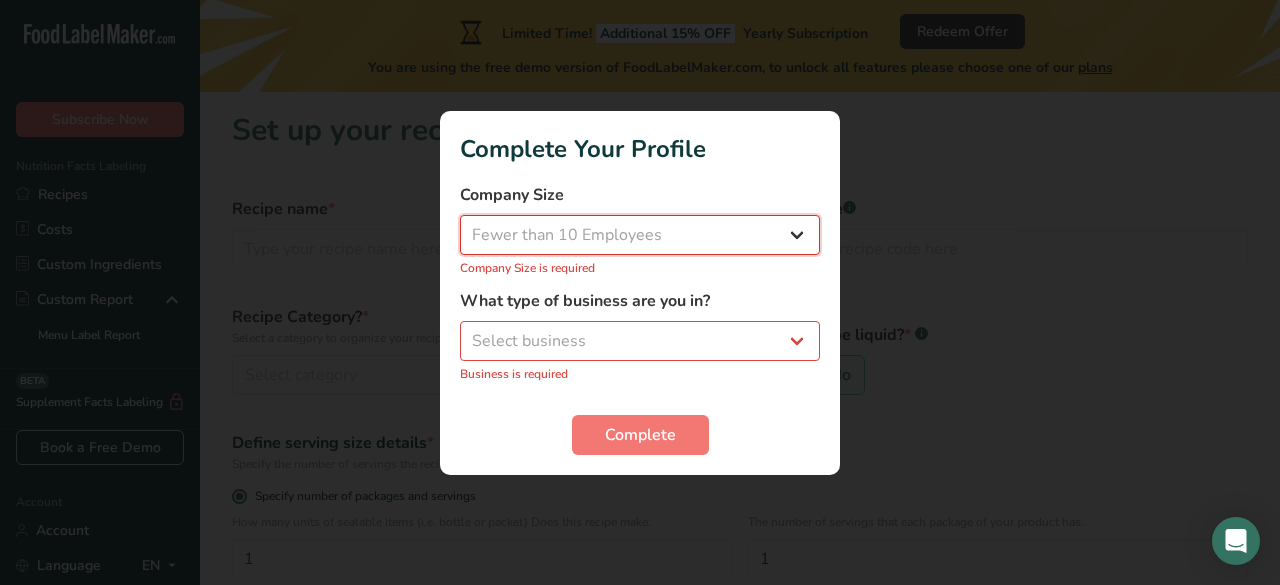 click on "Select company size
Fewer than 10 Employees
10 to 50 Employees
51 to 500 Employees
Over 500 Employees" at bounding box center [640, 235] 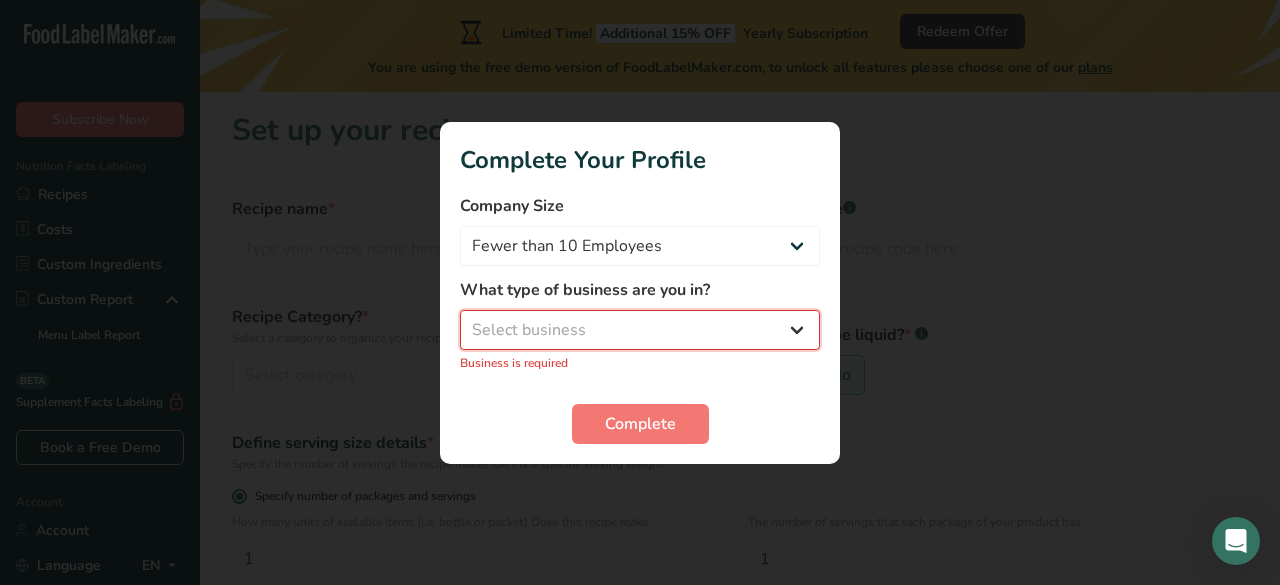 click on "Select business
Packaged Food Manufacturer
Restaurant & Cafe
Bakery
Meal Plans & Catering Company
Nutritionist
Food Blogger
Personal Trainer
Other" at bounding box center (640, 330) 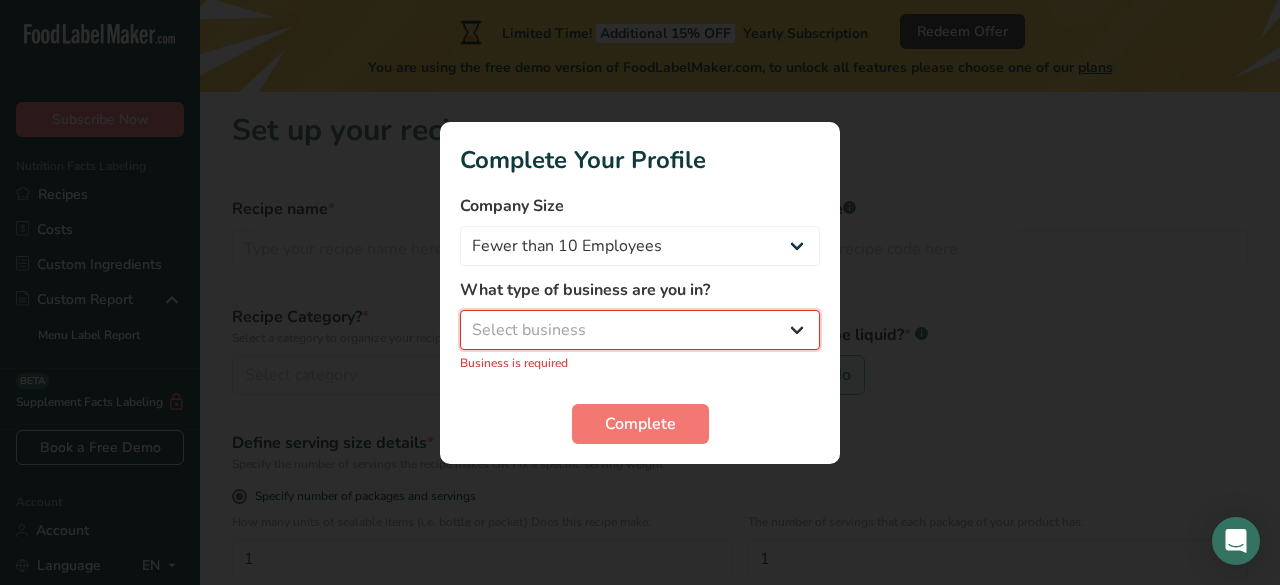 select on "8" 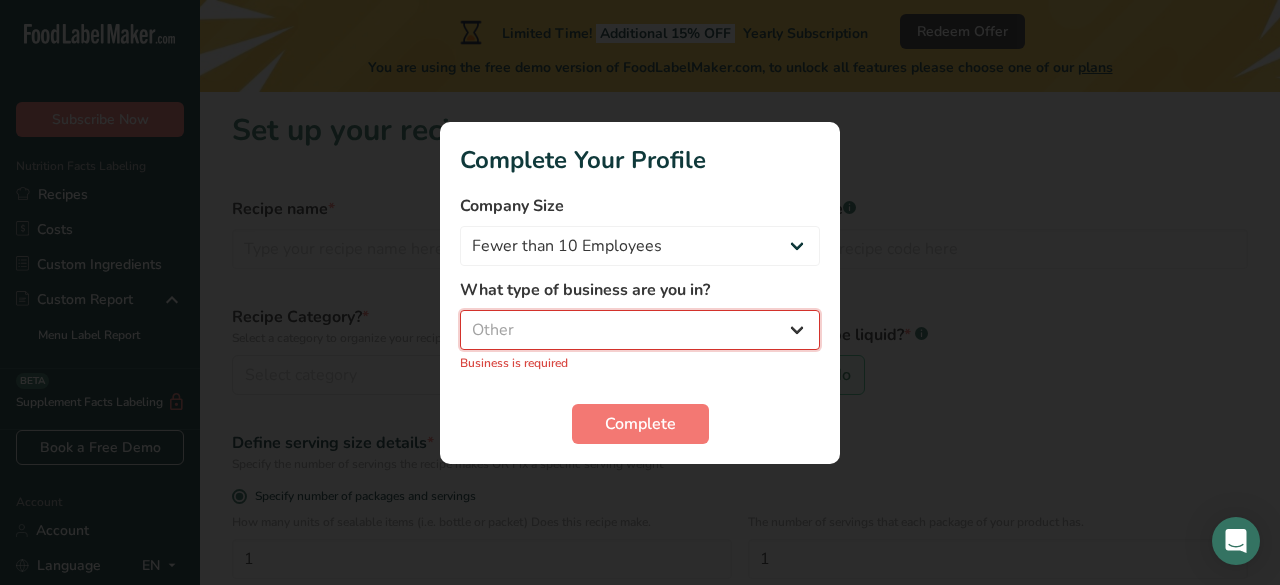 click on "Select business
Packaged Food Manufacturer
Restaurant & Cafe
Bakery
Meal Plans & Catering Company
Nutritionist
Food Blogger
Personal Trainer
Other" at bounding box center [640, 330] 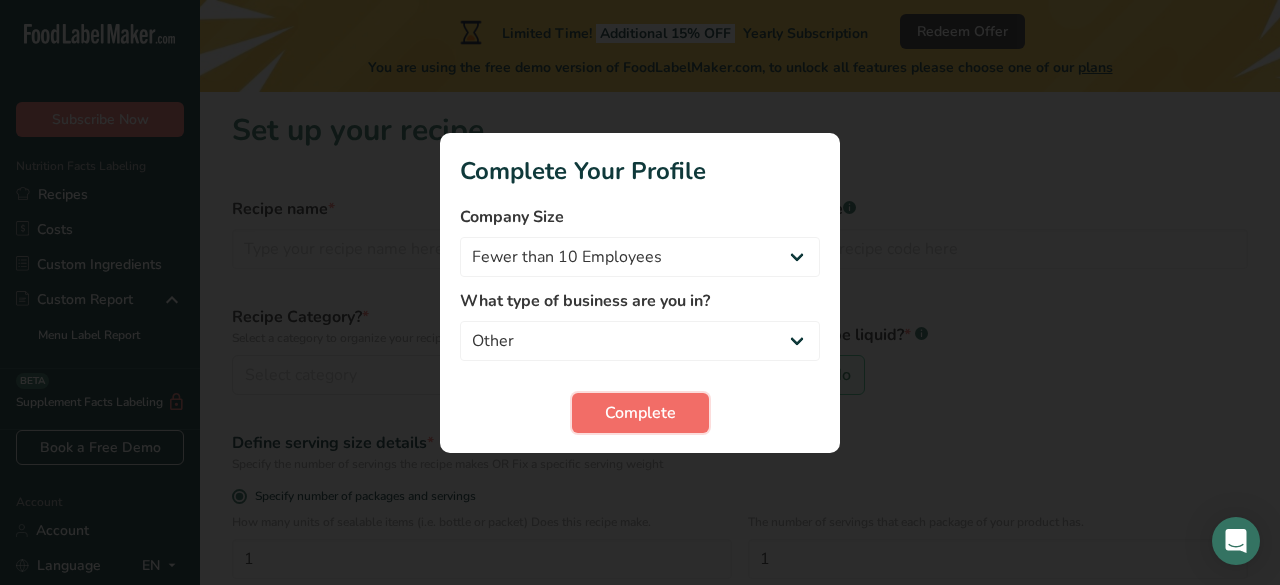 click on "Complete" at bounding box center [640, 413] 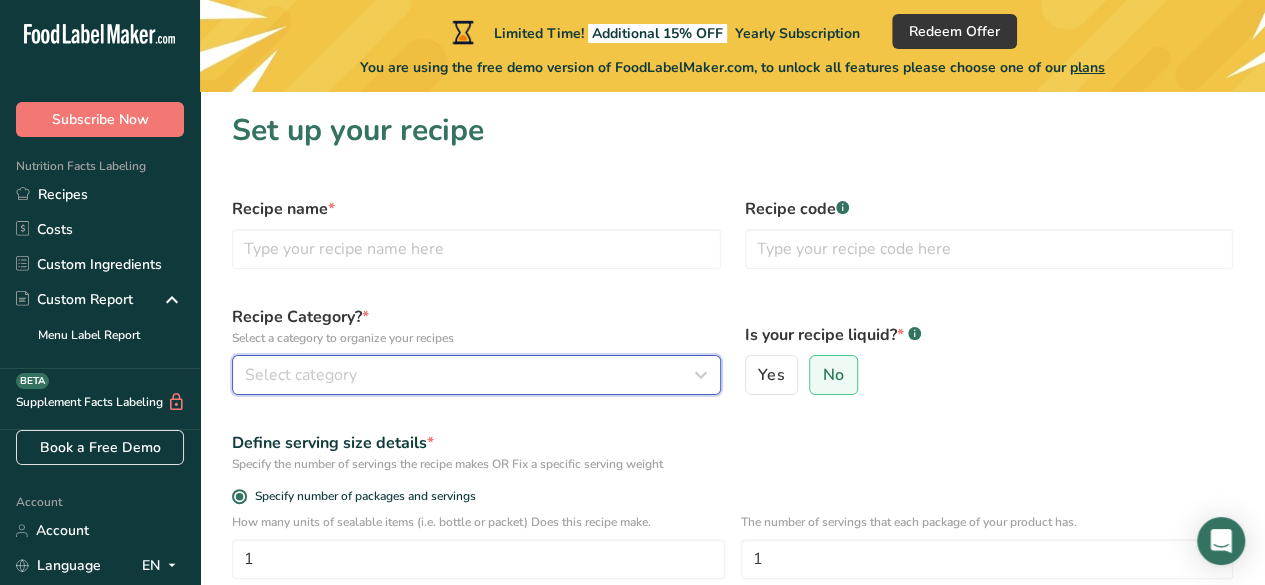 click on "Select category" at bounding box center (470, 375) 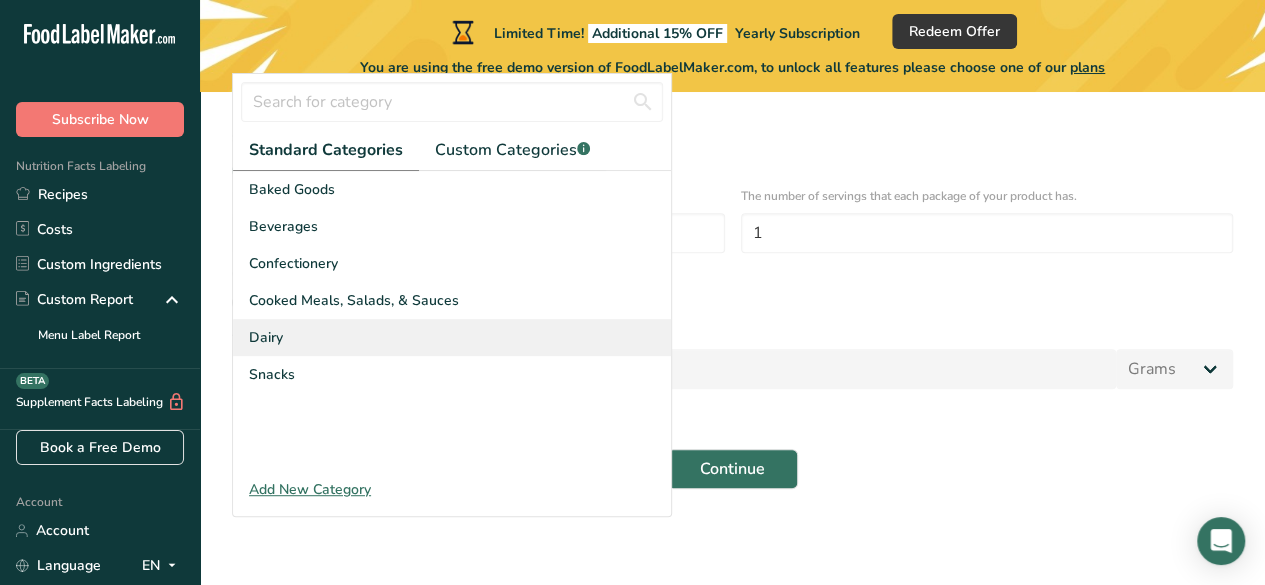 scroll, scrollTop: 126, scrollLeft: 0, axis: vertical 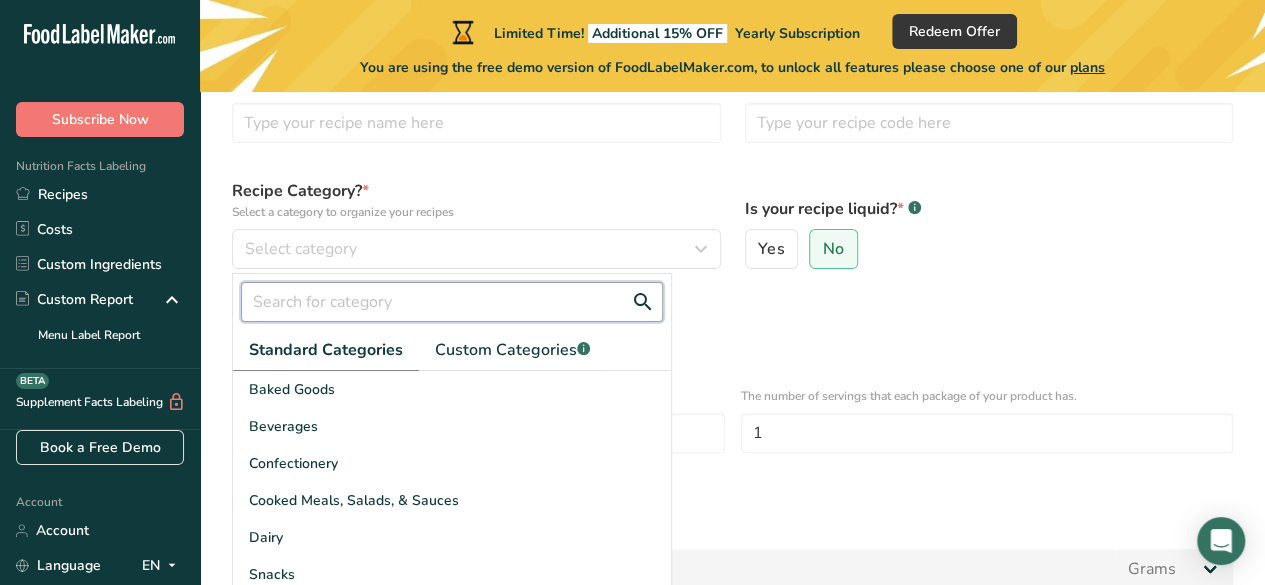 click at bounding box center [452, 302] 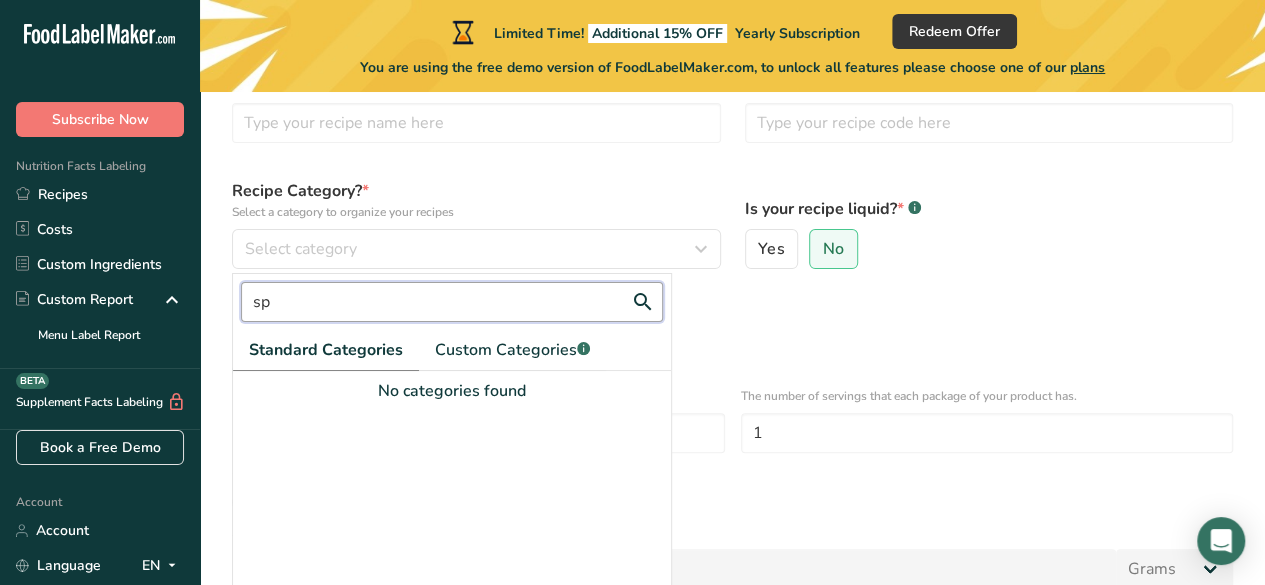 type on "s" 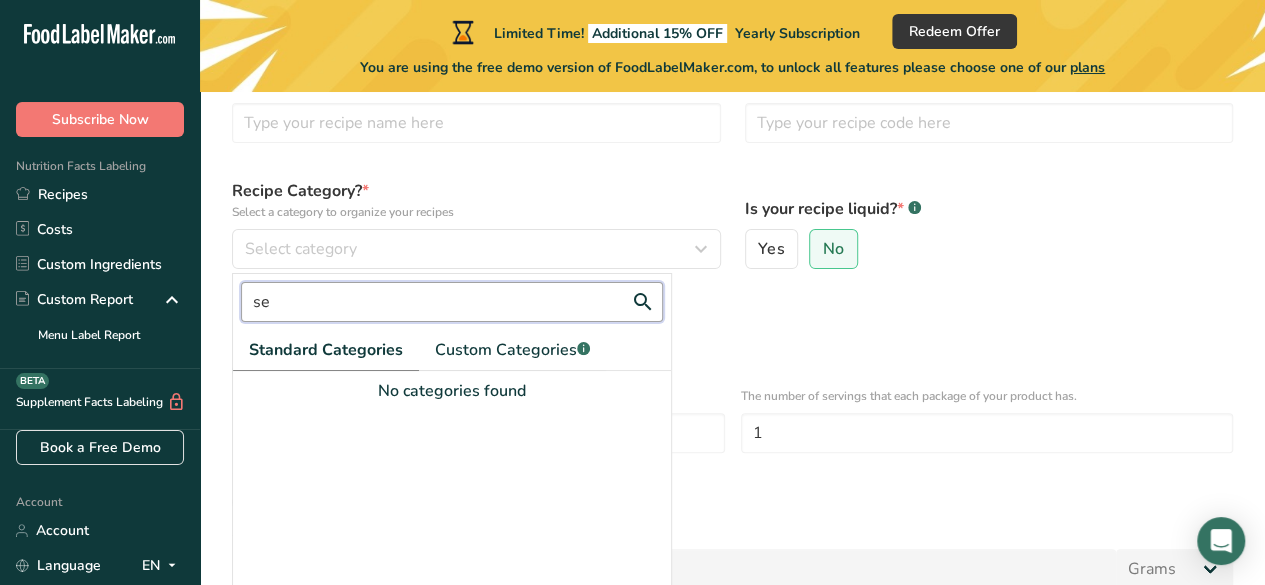 type on "s" 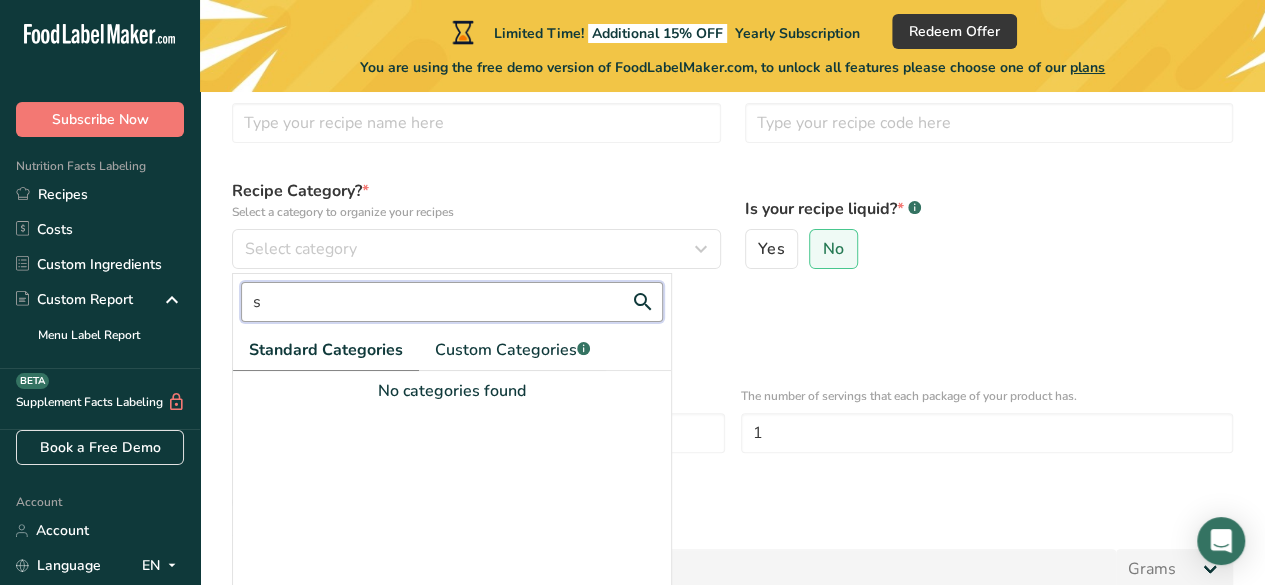 type 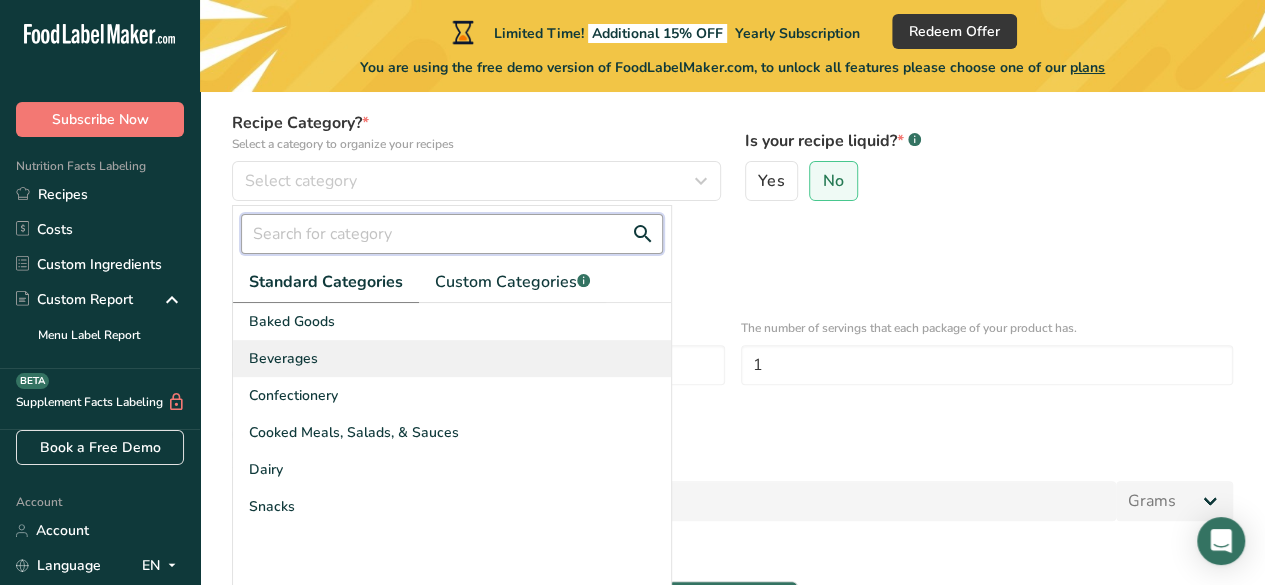scroll, scrollTop: 226, scrollLeft: 0, axis: vertical 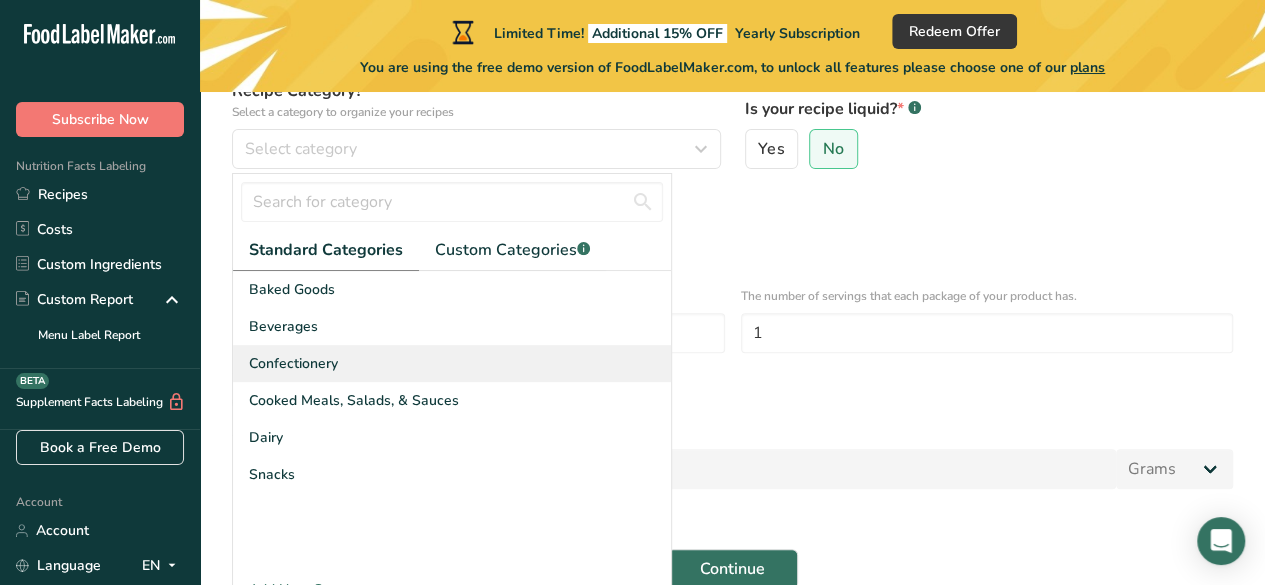 click on "Confectionery" at bounding box center (293, 363) 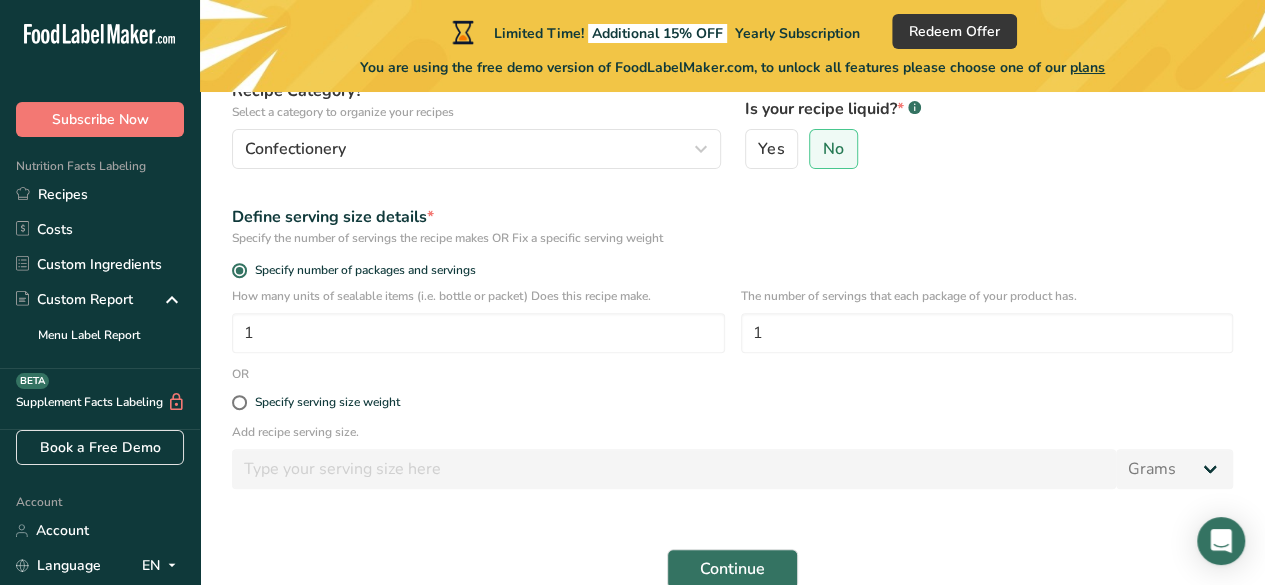 scroll, scrollTop: 326, scrollLeft: 0, axis: vertical 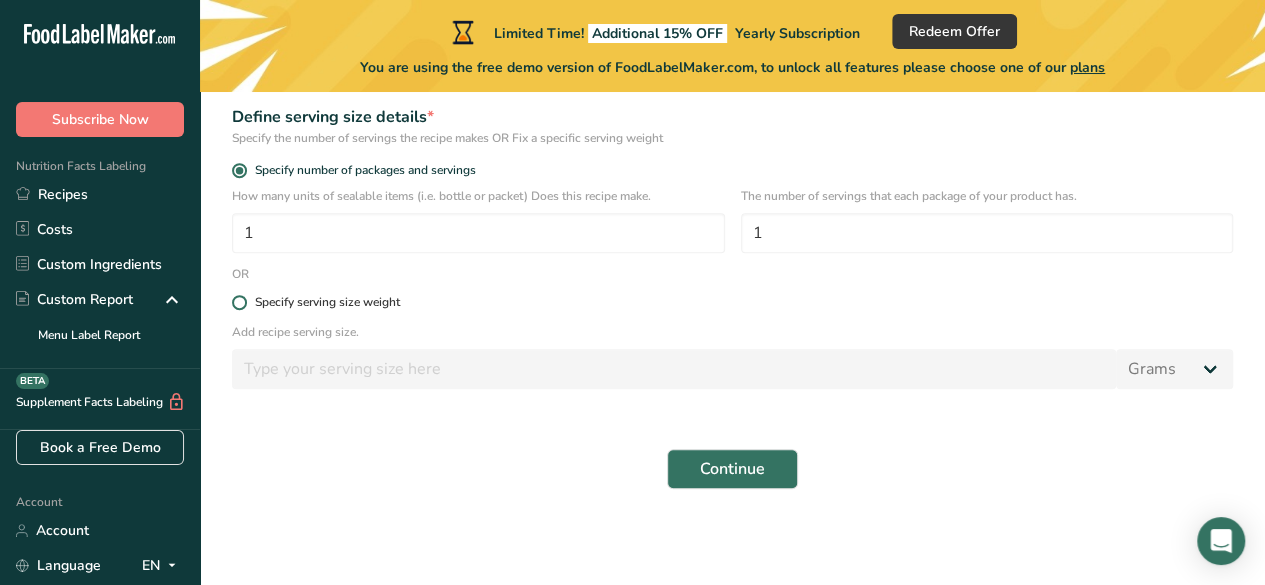 click at bounding box center (239, 302) 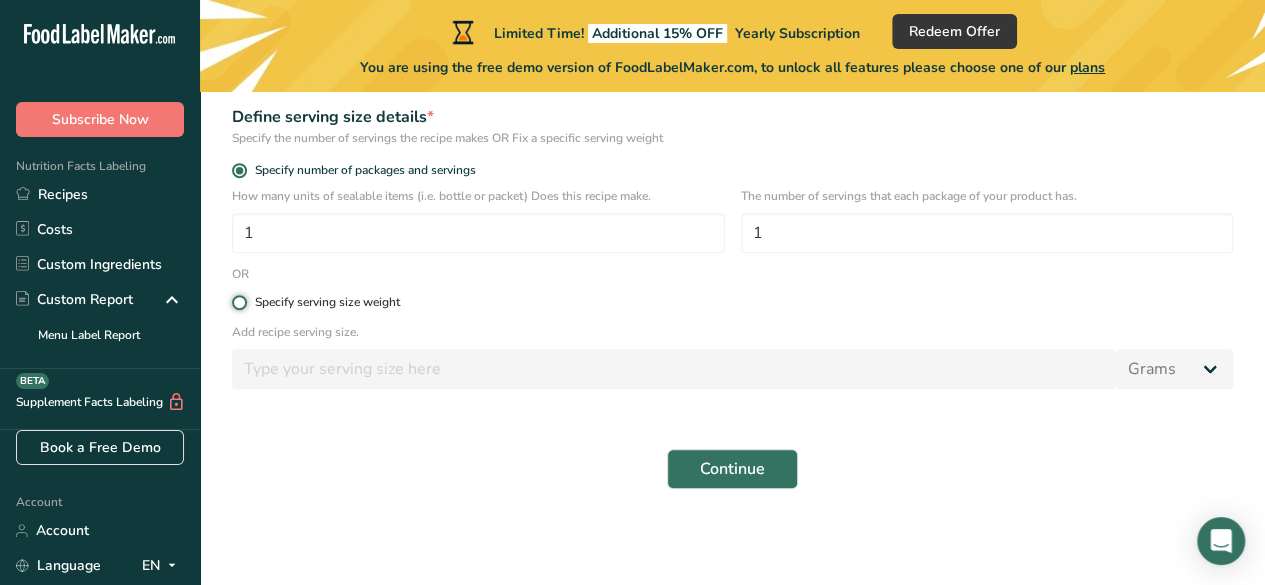 radio on "true" 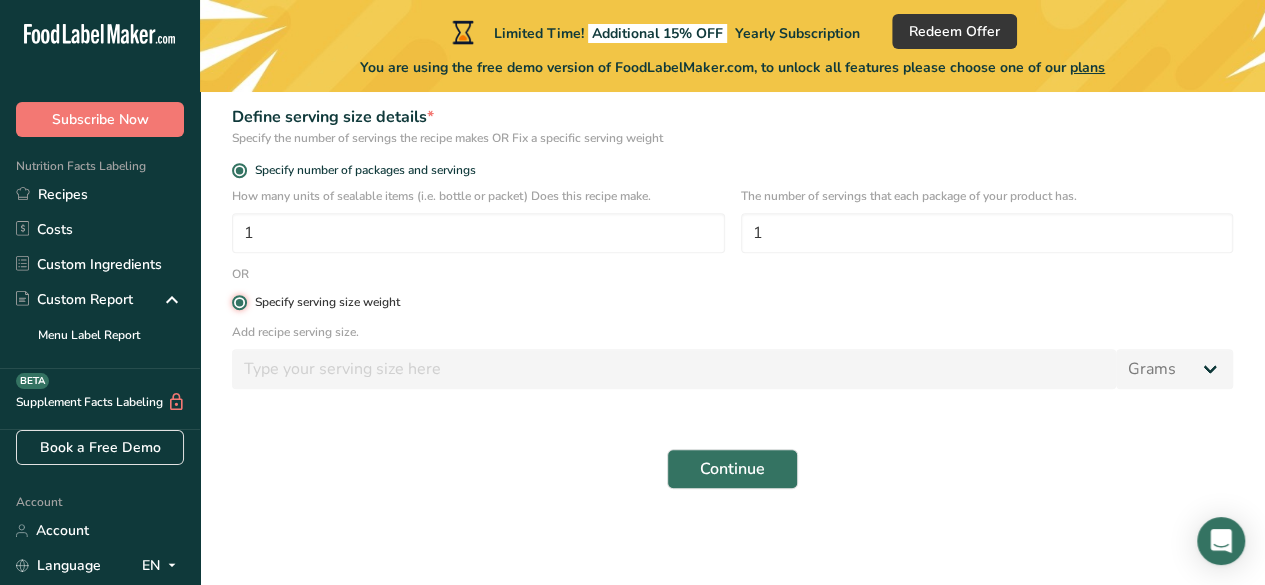 radio on "false" 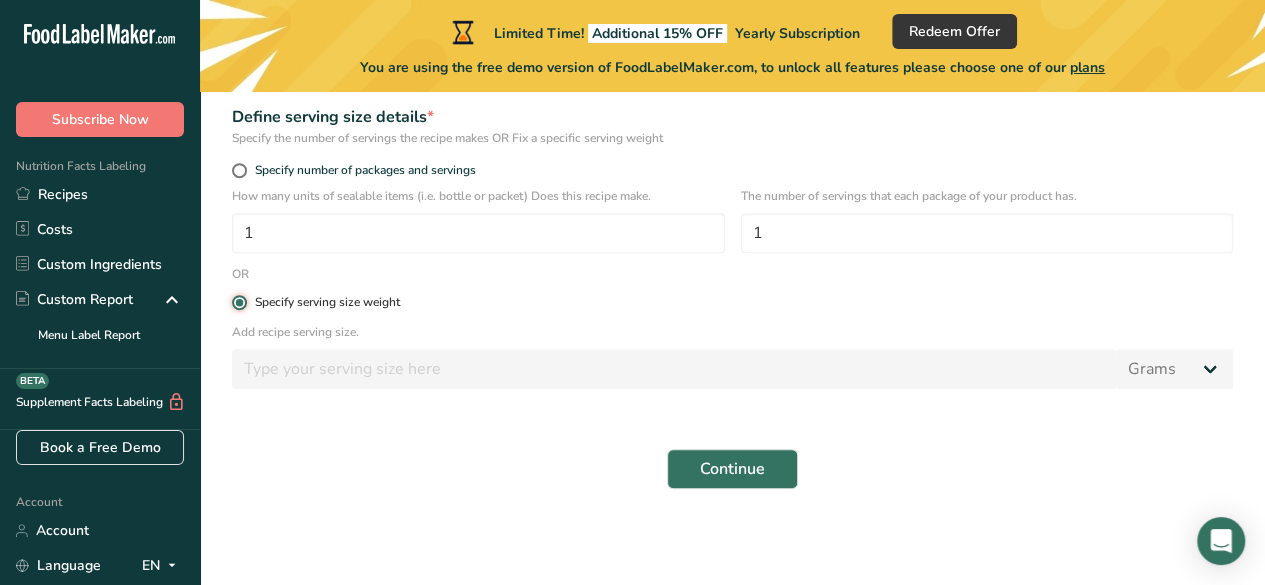 type 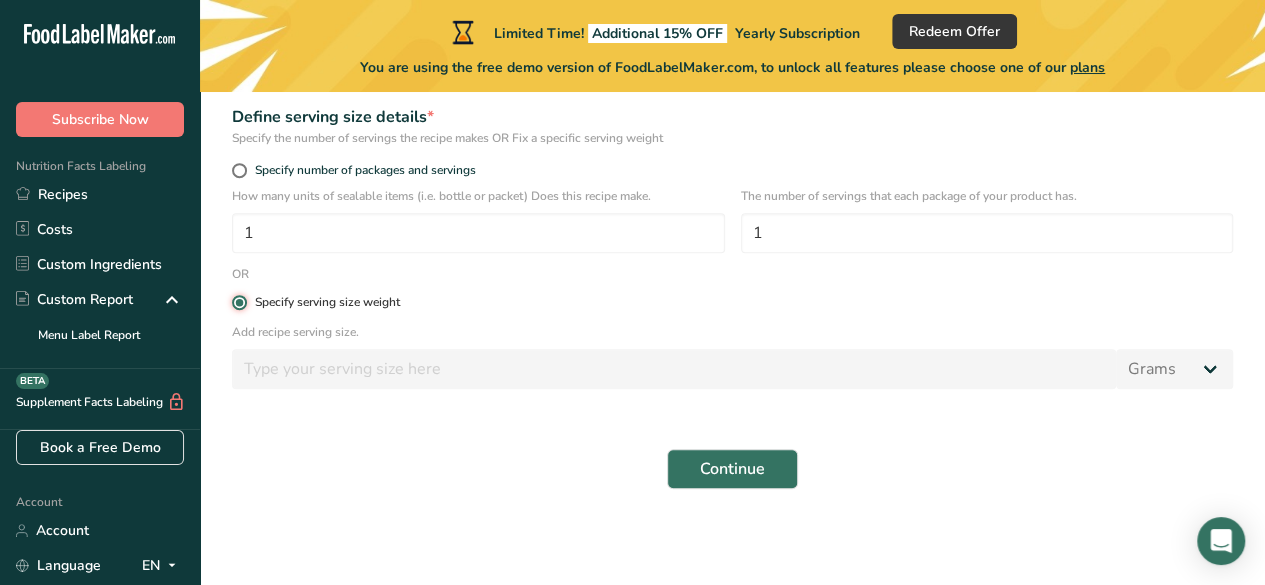 type 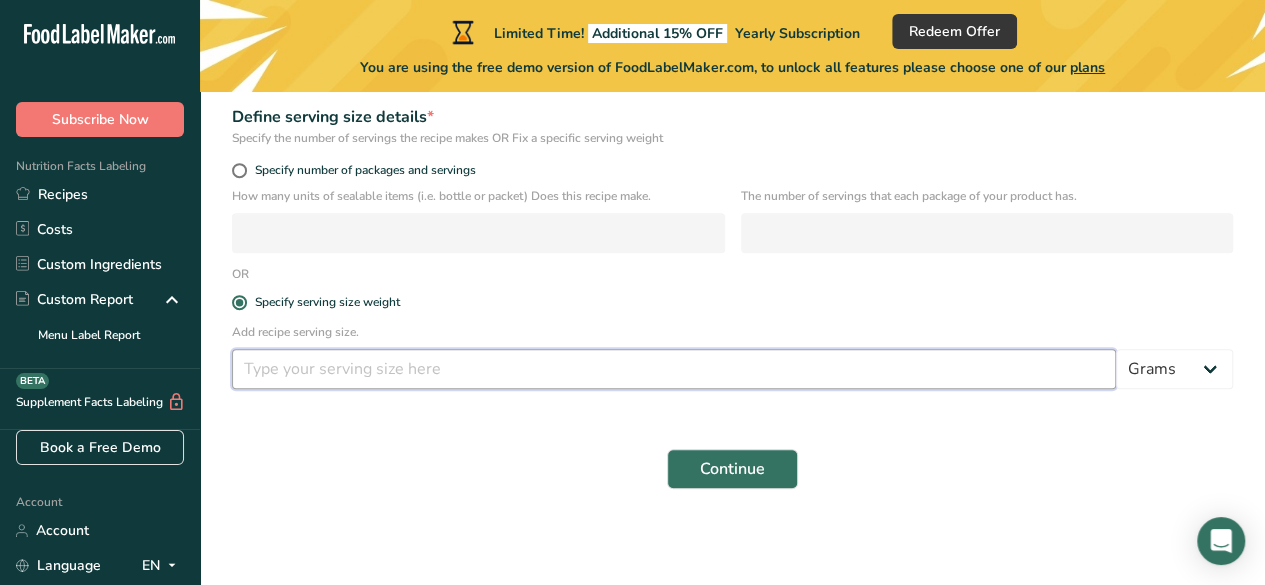 click at bounding box center [674, 369] 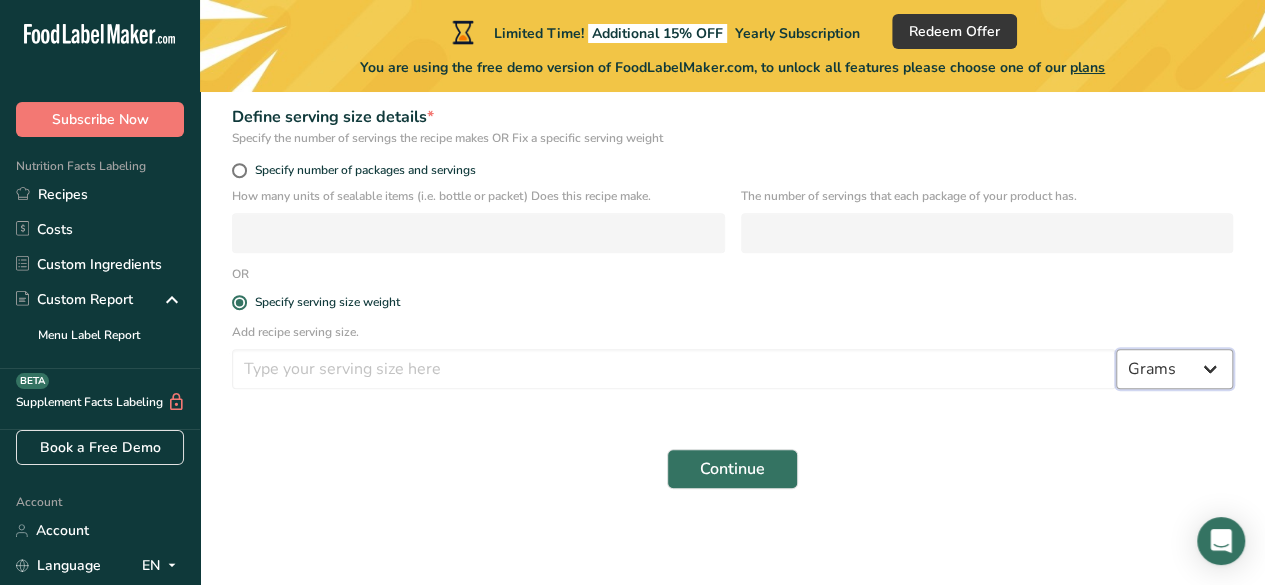click on "Grams
kg
mg
mcg
lb
oz
l
mL
fl oz
tbsp
tsp
cup
qt
gallon" at bounding box center (1174, 369) 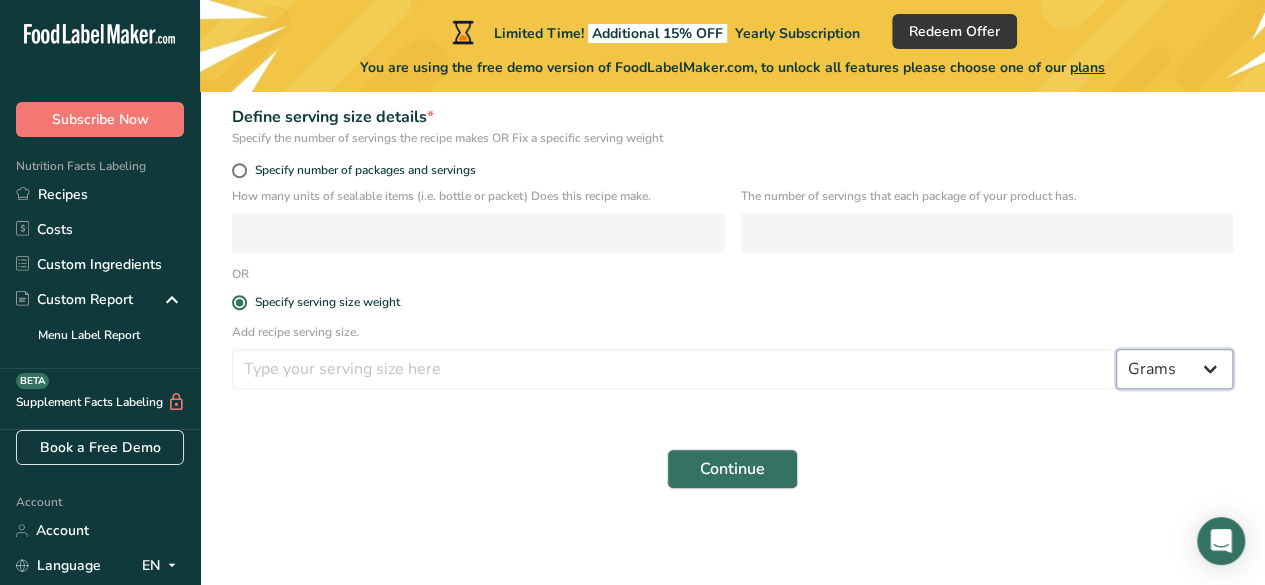 select on "19" 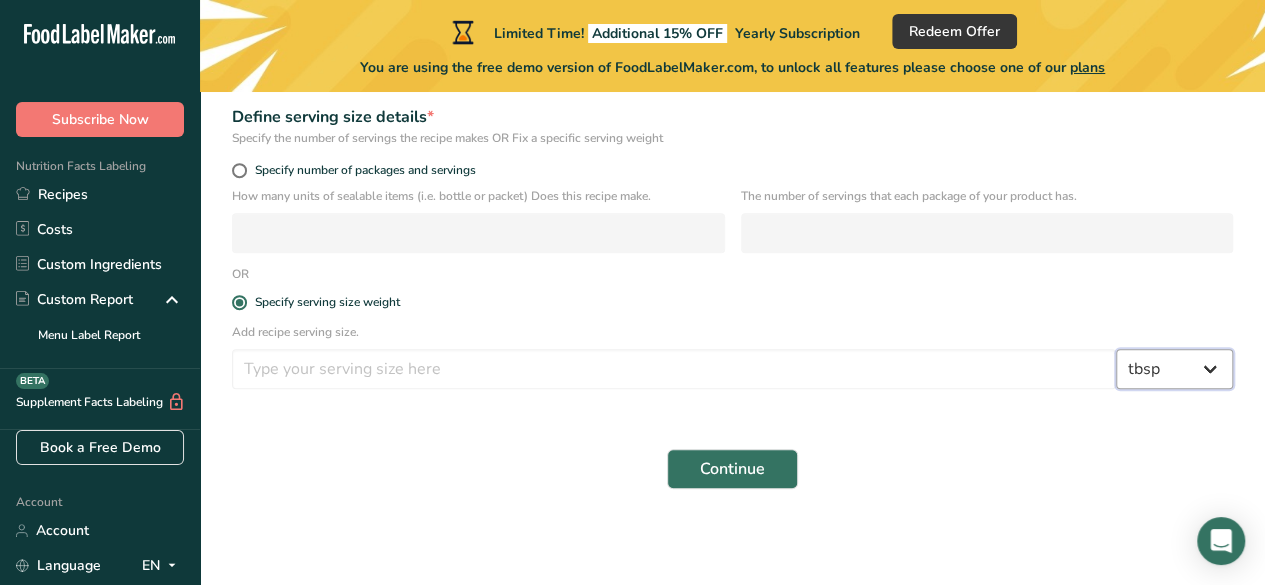 click on "Grams
kg
mg
mcg
lb
oz
l
mL
fl oz
tbsp
tsp
cup
qt
gallon" at bounding box center [1174, 369] 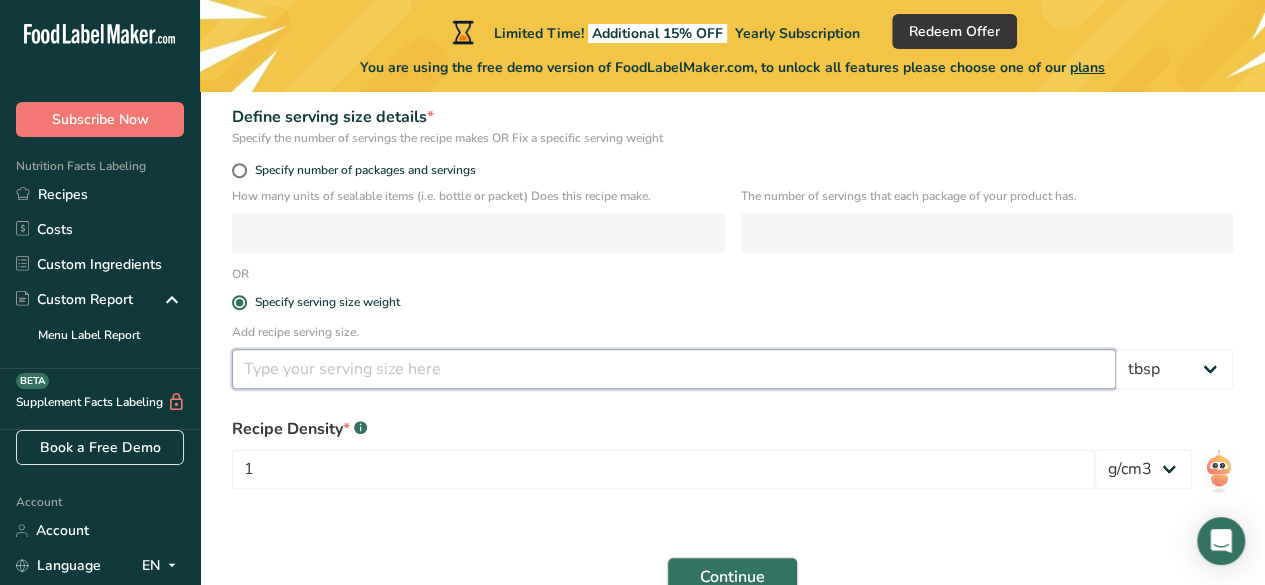 click at bounding box center (674, 369) 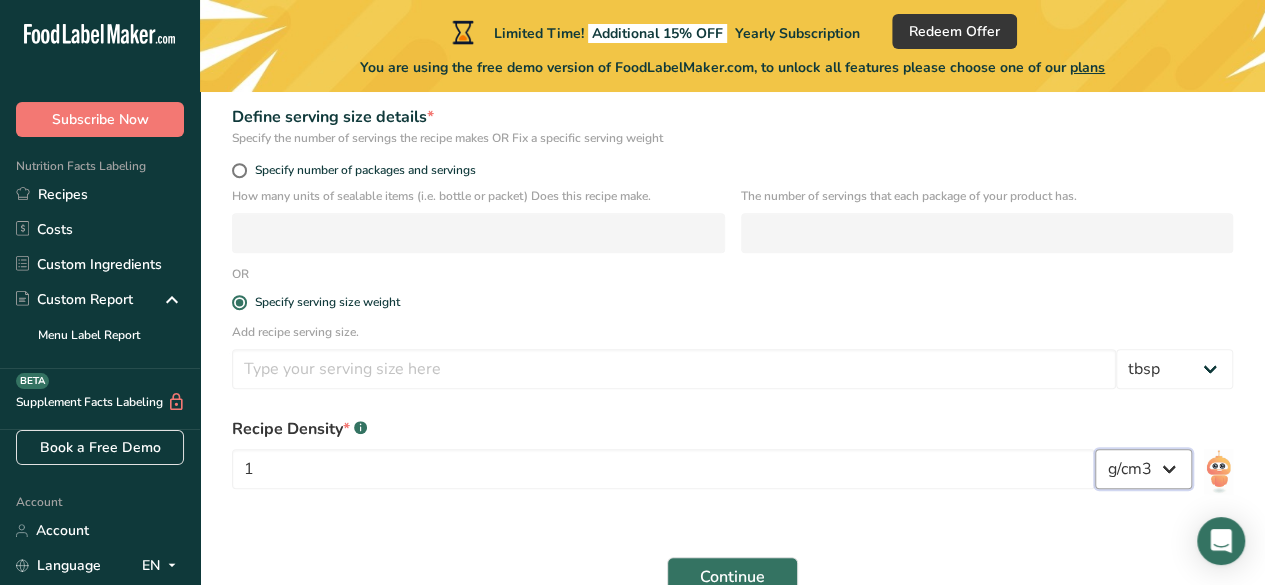 click on "lb/ft3
g/cm3" at bounding box center (1143, 469) 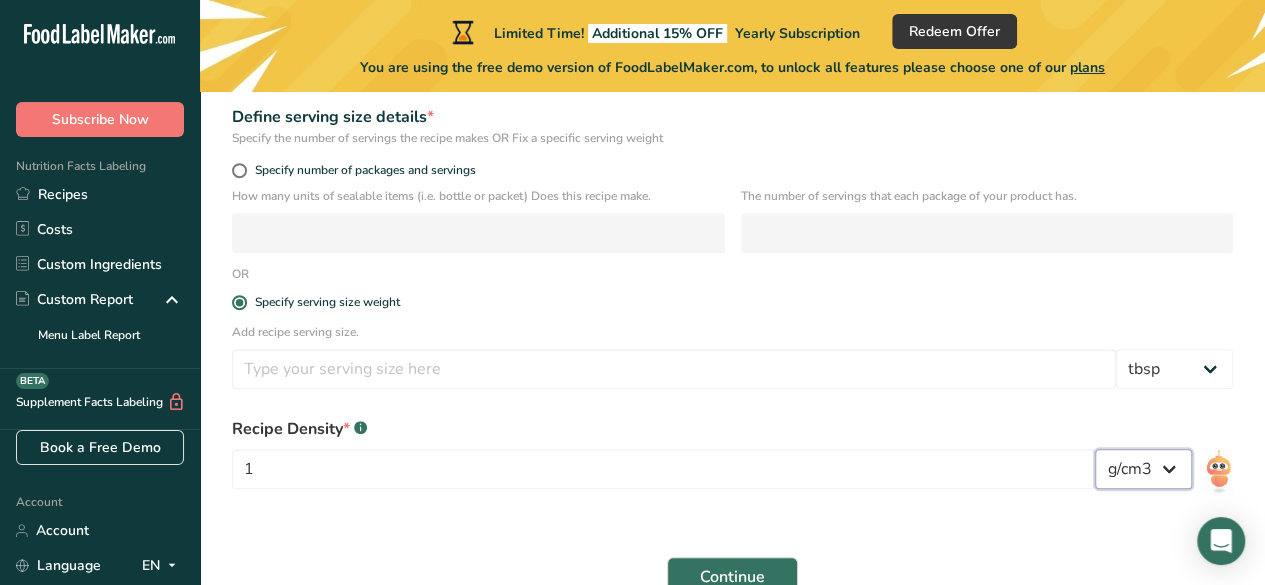 select on "23" 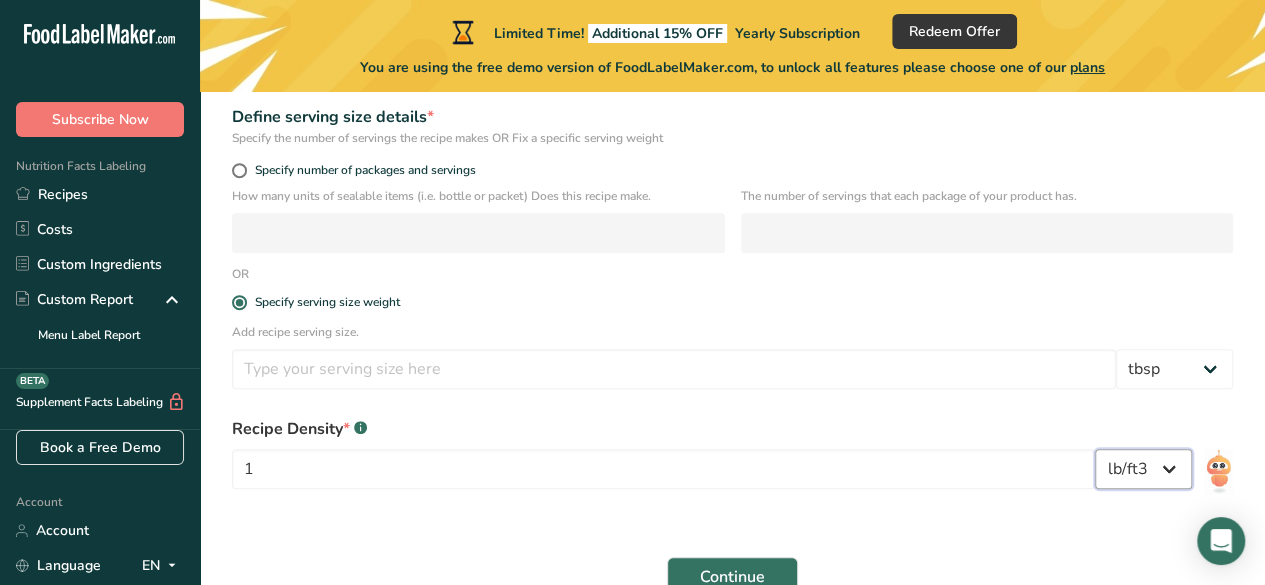 click on "lb/ft3
g/cm3" at bounding box center [1143, 469] 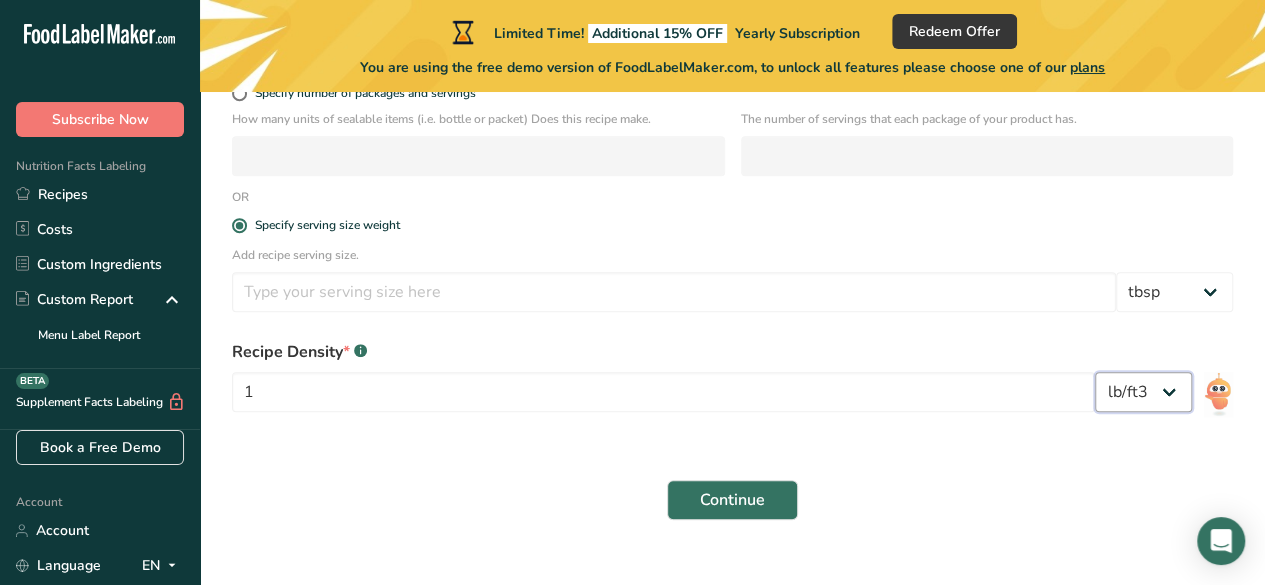 scroll, scrollTop: 434, scrollLeft: 0, axis: vertical 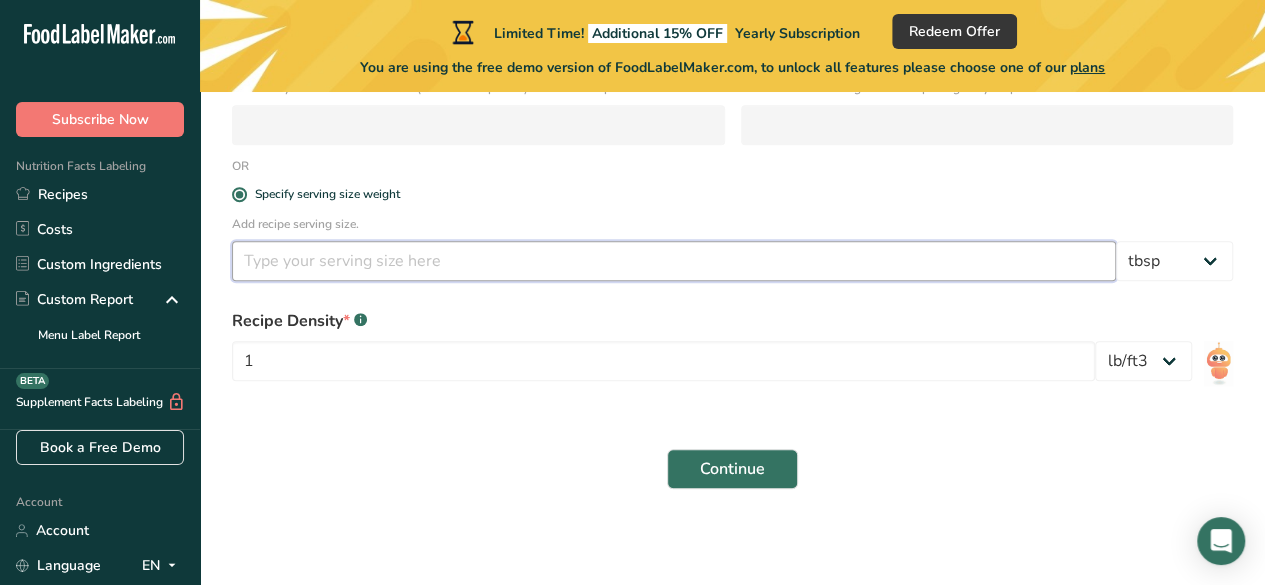 click at bounding box center (674, 261) 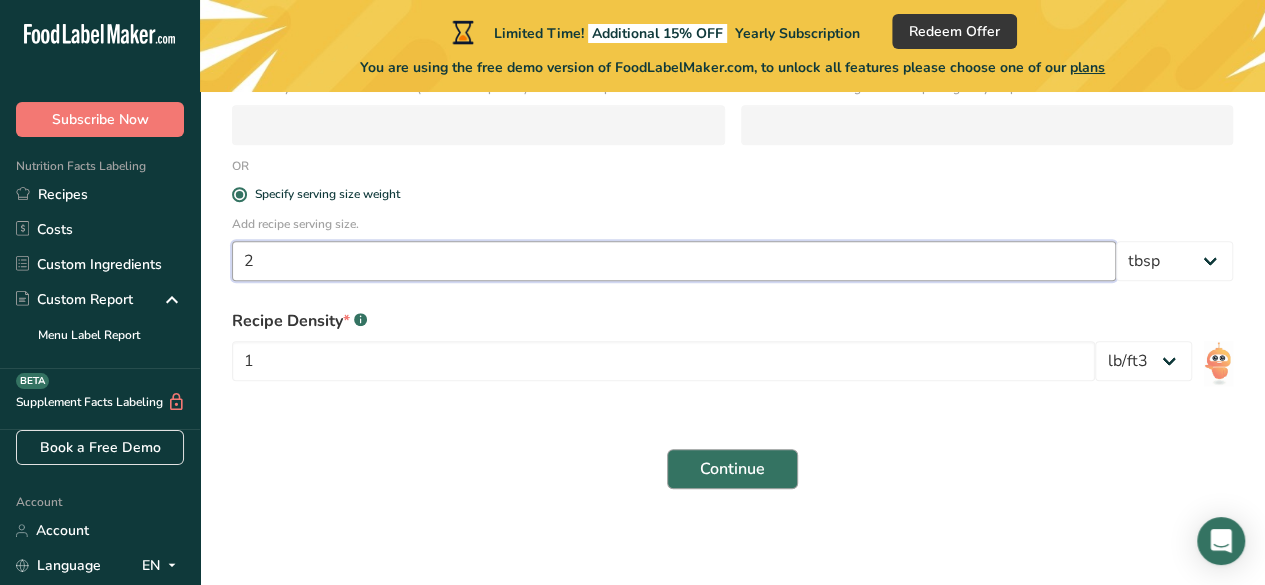 type on "2" 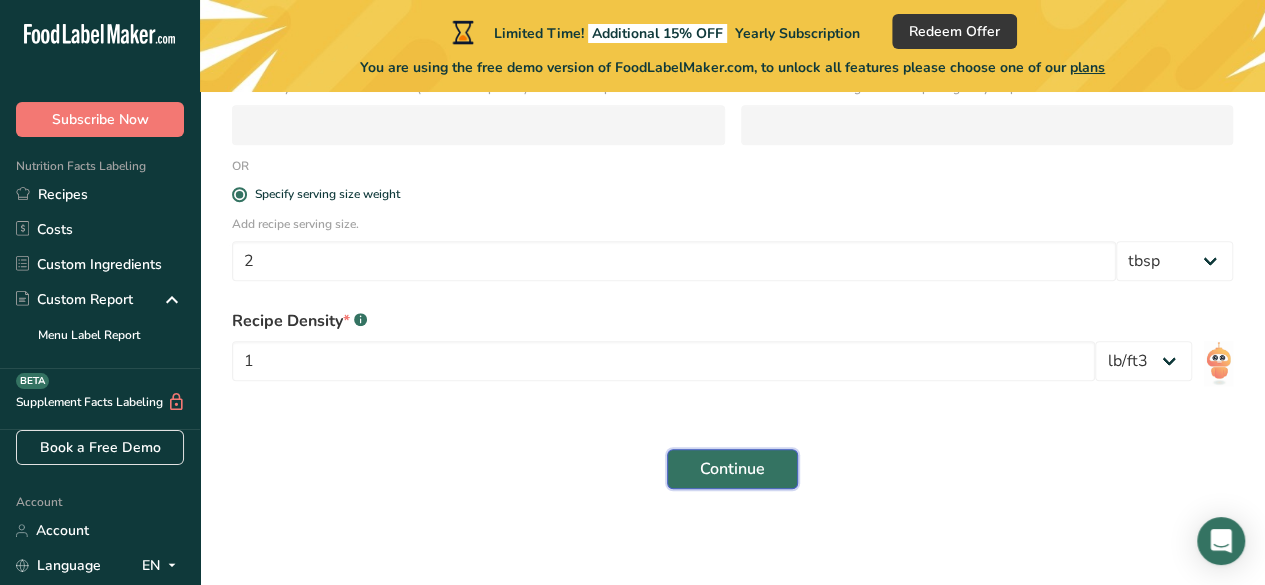 drag, startPoint x: 760, startPoint y: 477, endPoint x: 751, endPoint y: 471, distance: 10.816654 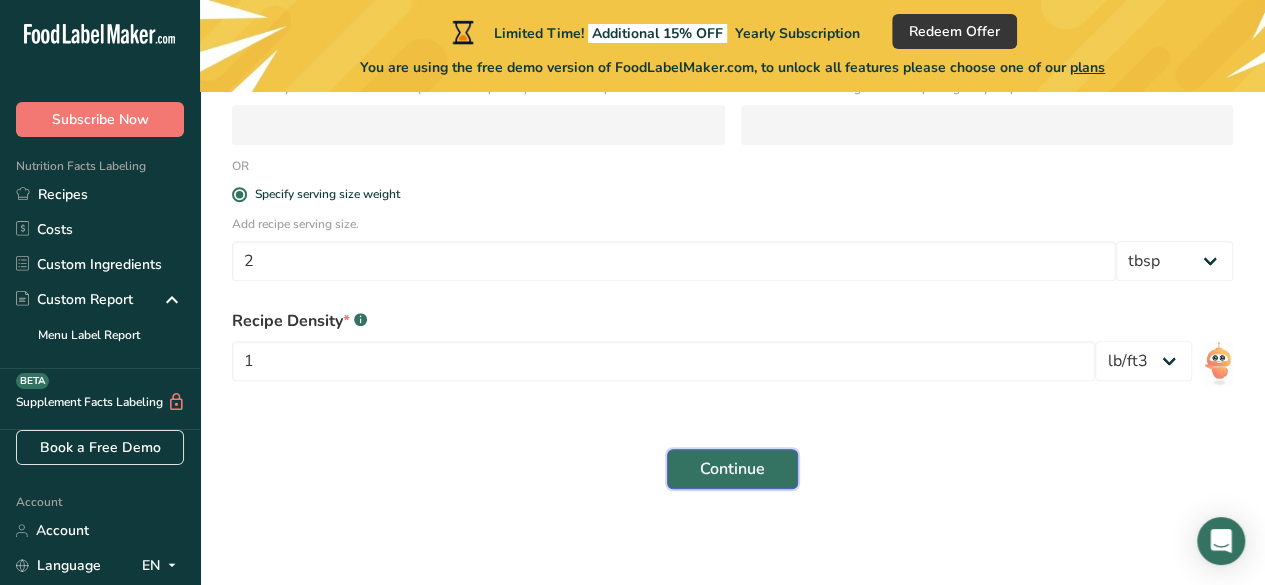 click on "Continue" at bounding box center (732, 469) 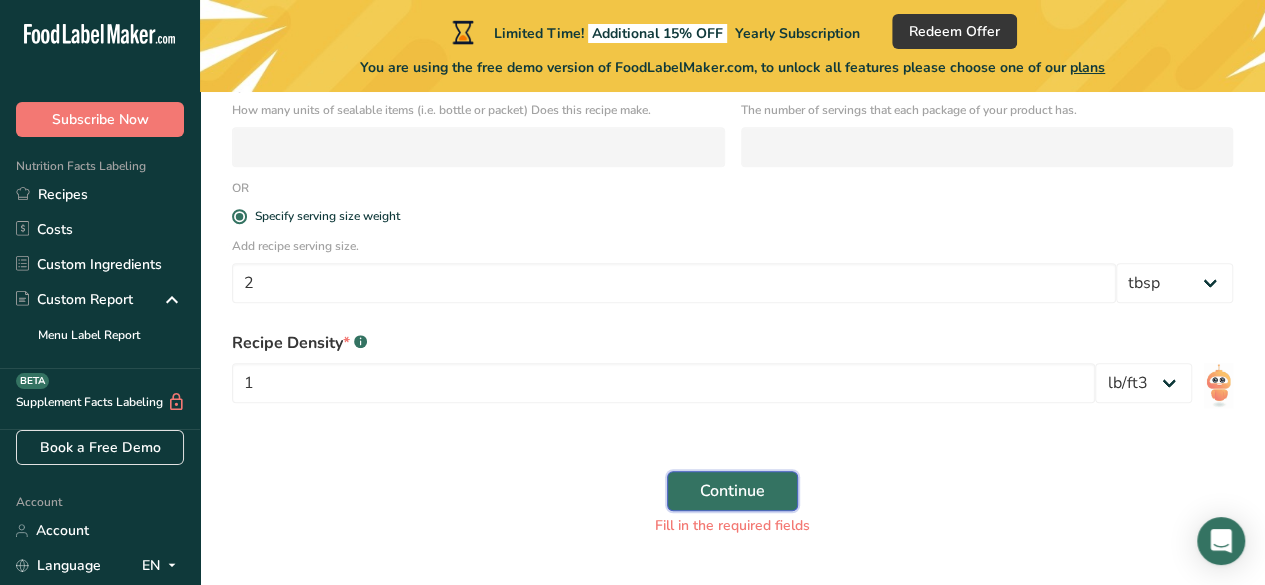 scroll, scrollTop: 456, scrollLeft: 0, axis: vertical 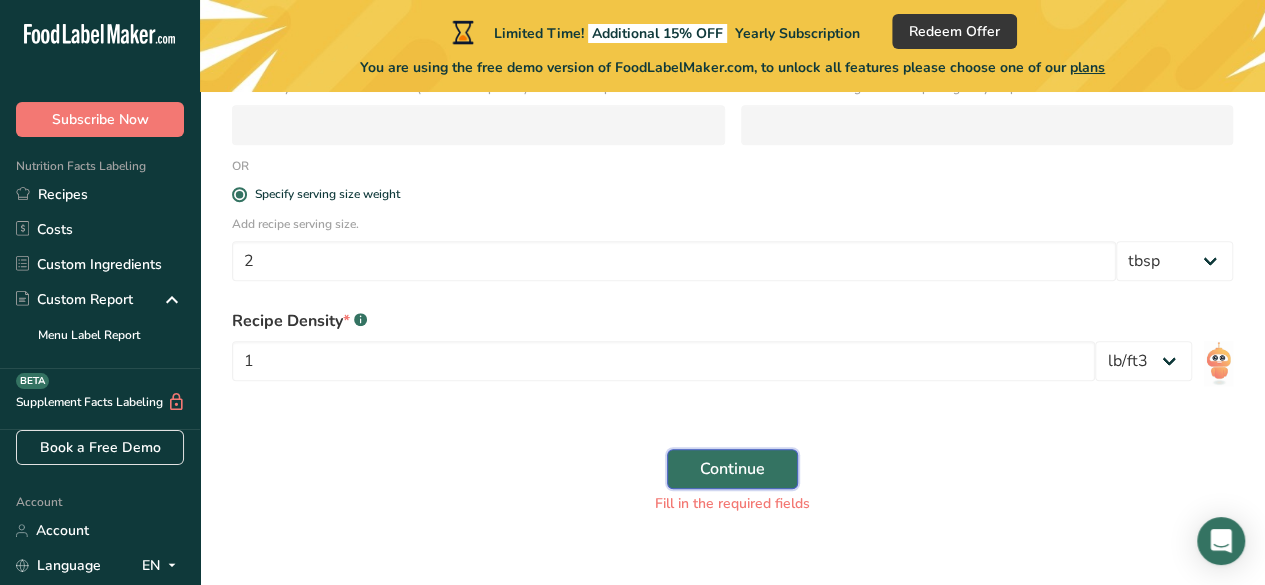 click on "Continue" at bounding box center [732, 469] 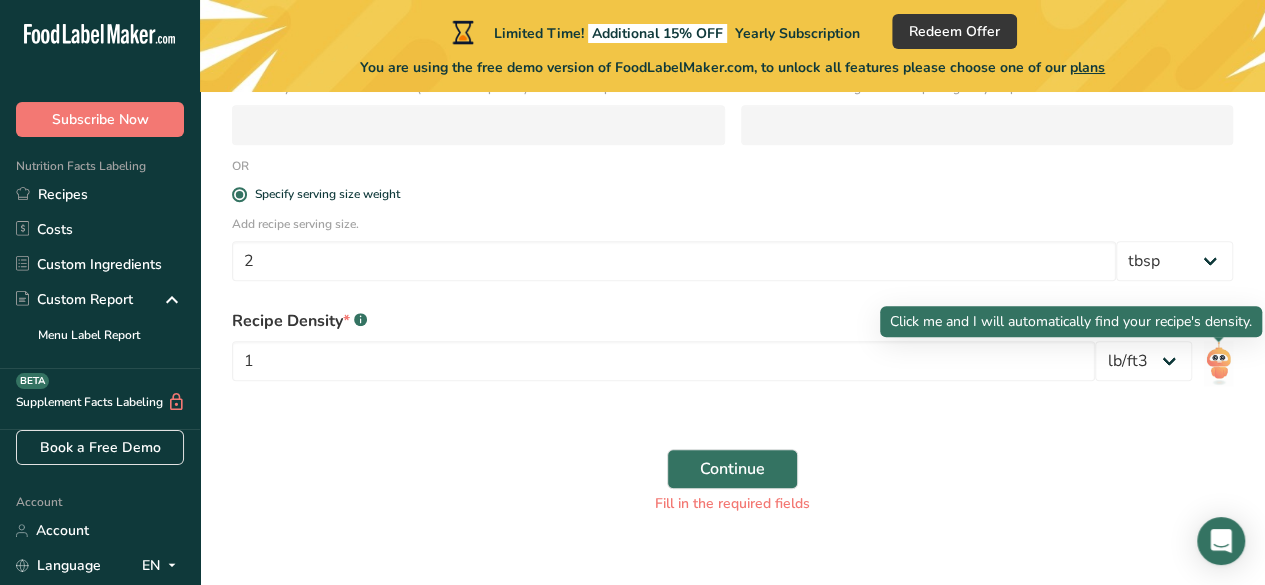 click at bounding box center [1218, 363] 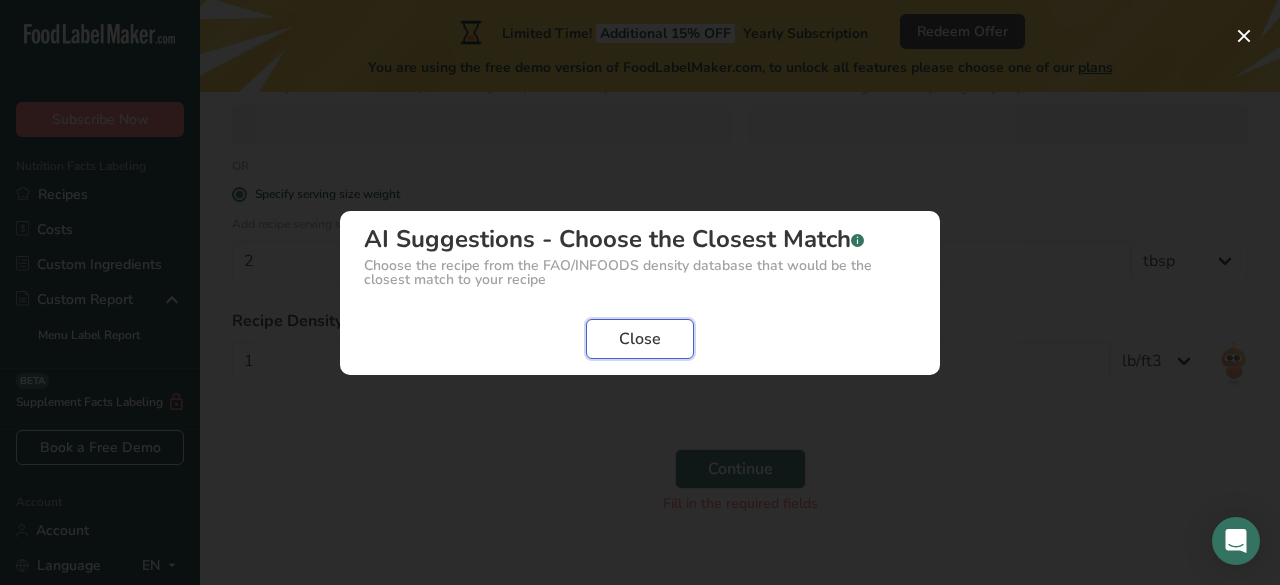 click on "Close" at bounding box center [640, 339] 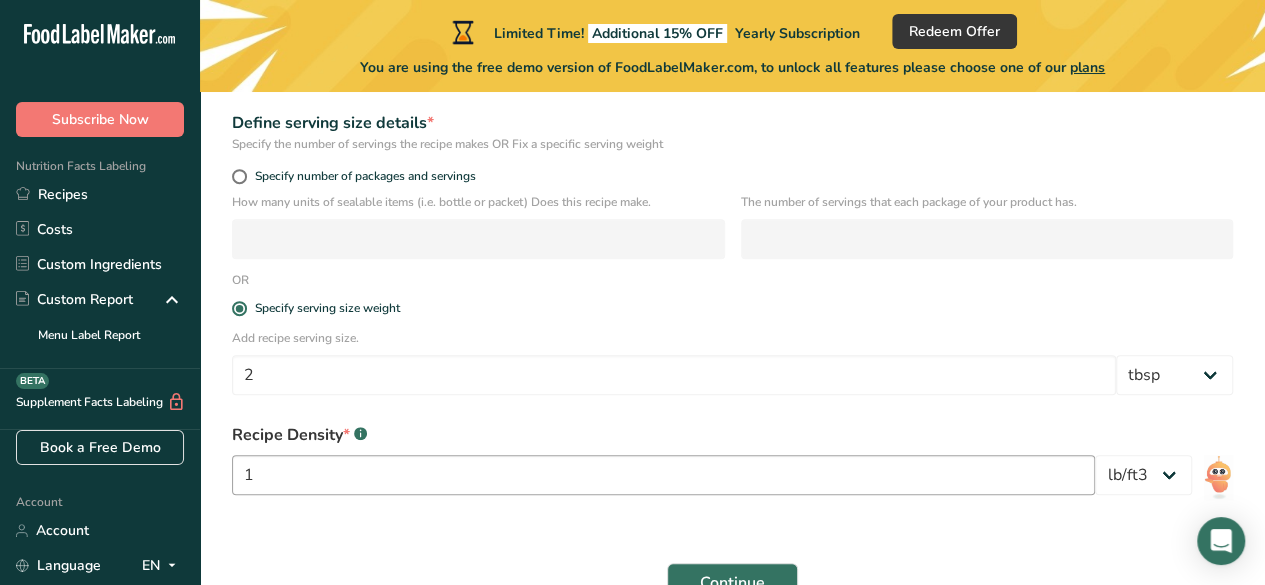 scroll, scrollTop: 181, scrollLeft: 0, axis: vertical 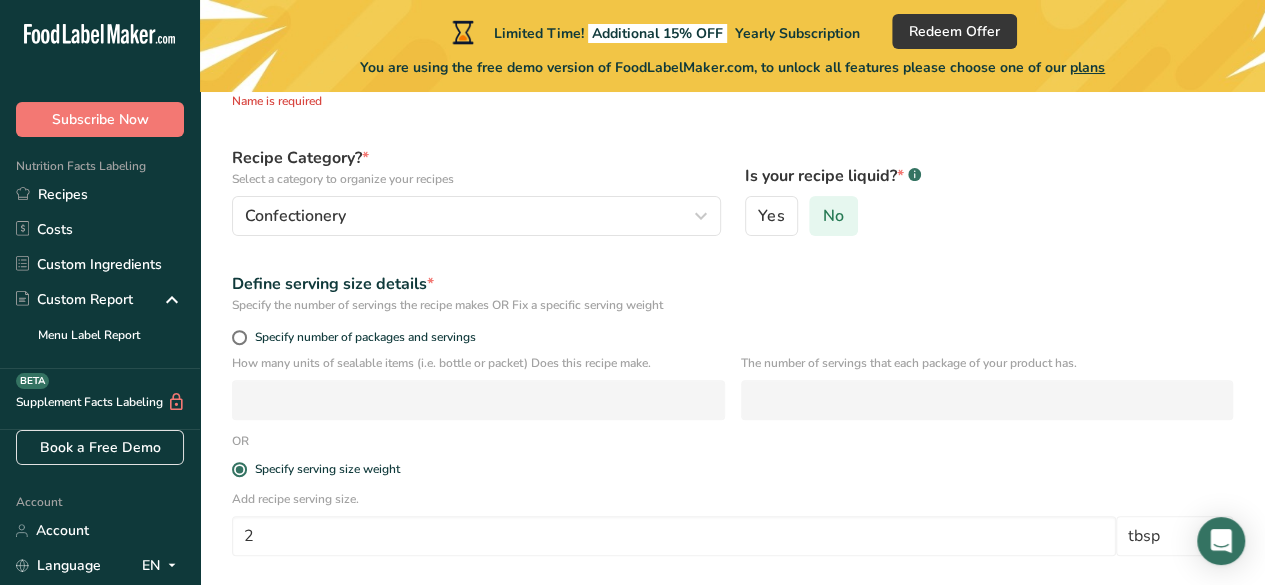 click on "No" at bounding box center [833, 216] 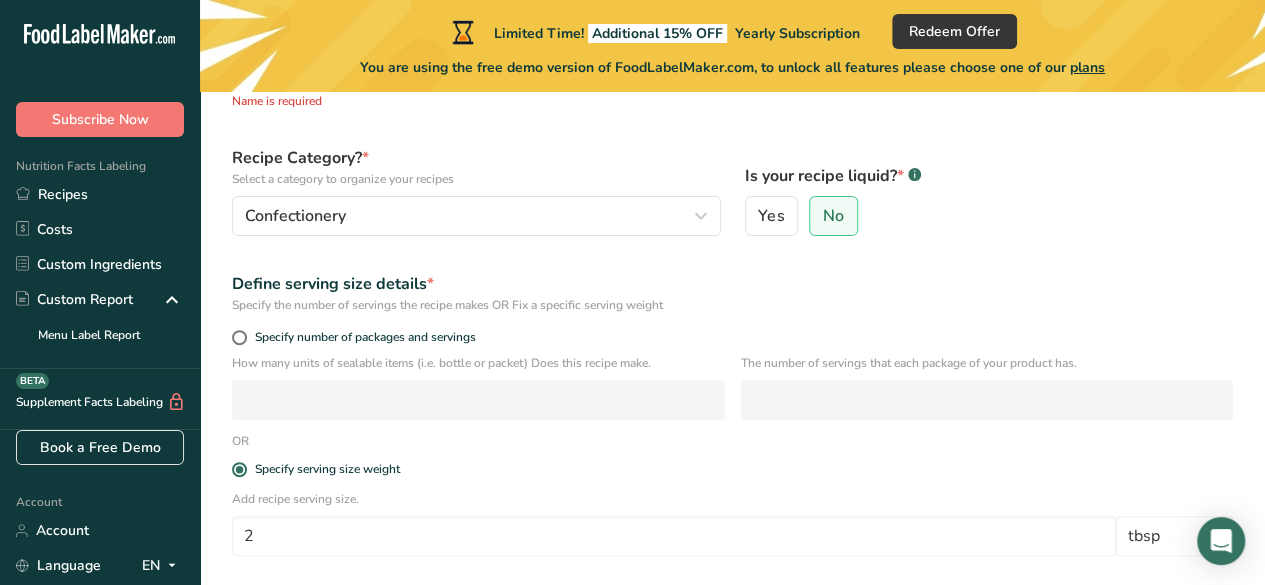 click on "Specify number of packages and servings" at bounding box center [732, 340] 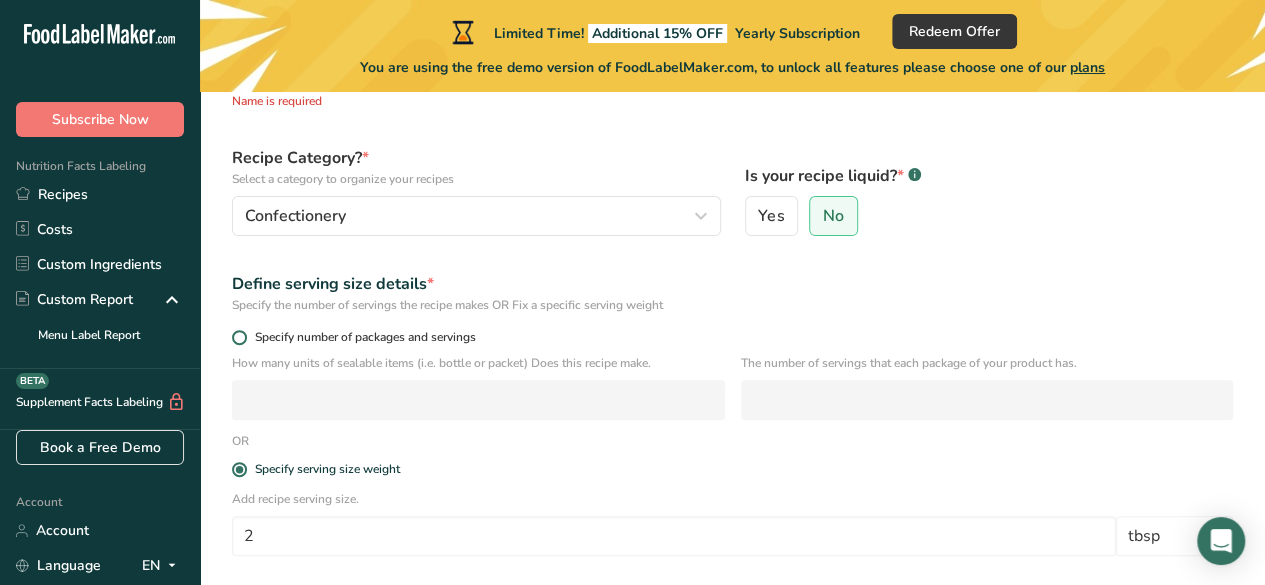 click at bounding box center [239, 337] 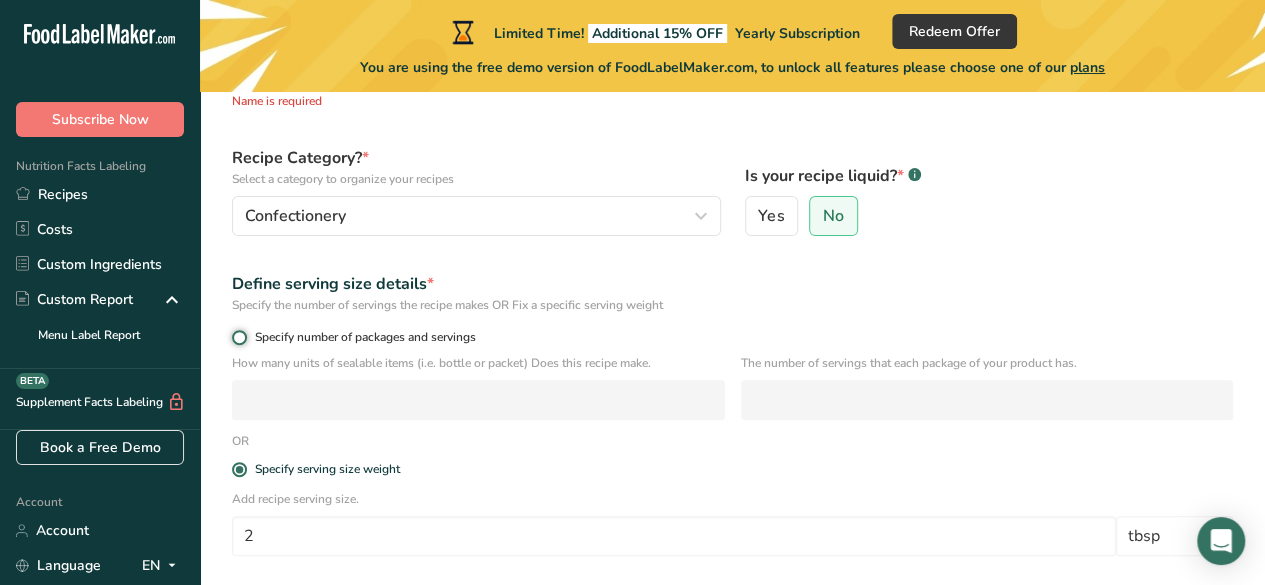 radio on "true" 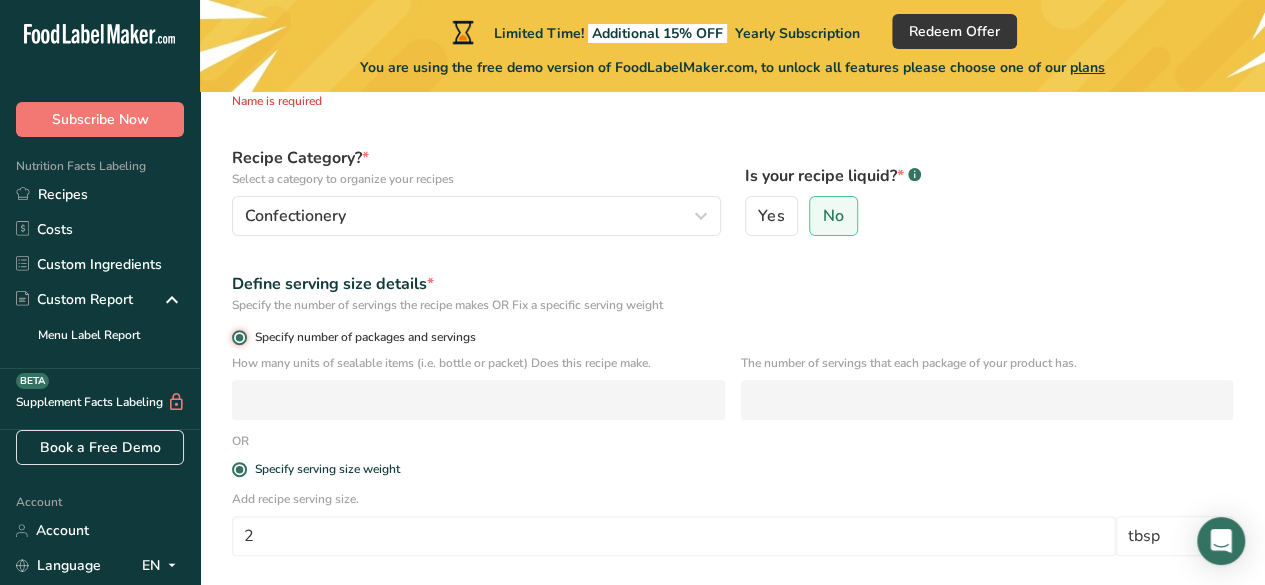 radio on "false" 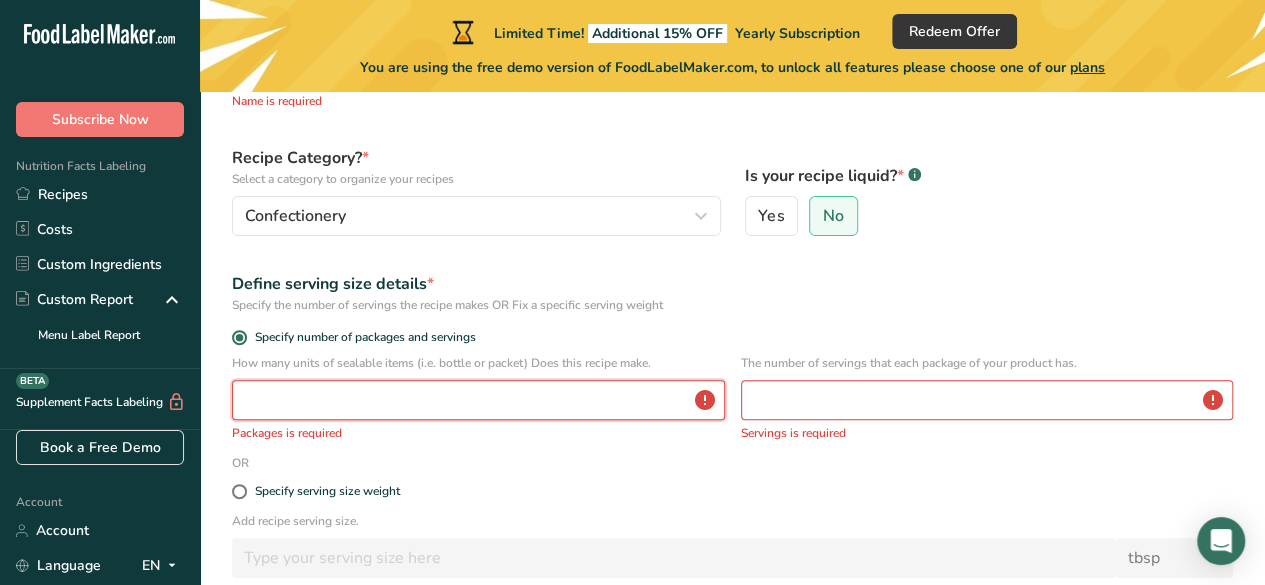 click at bounding box center (478, 400) 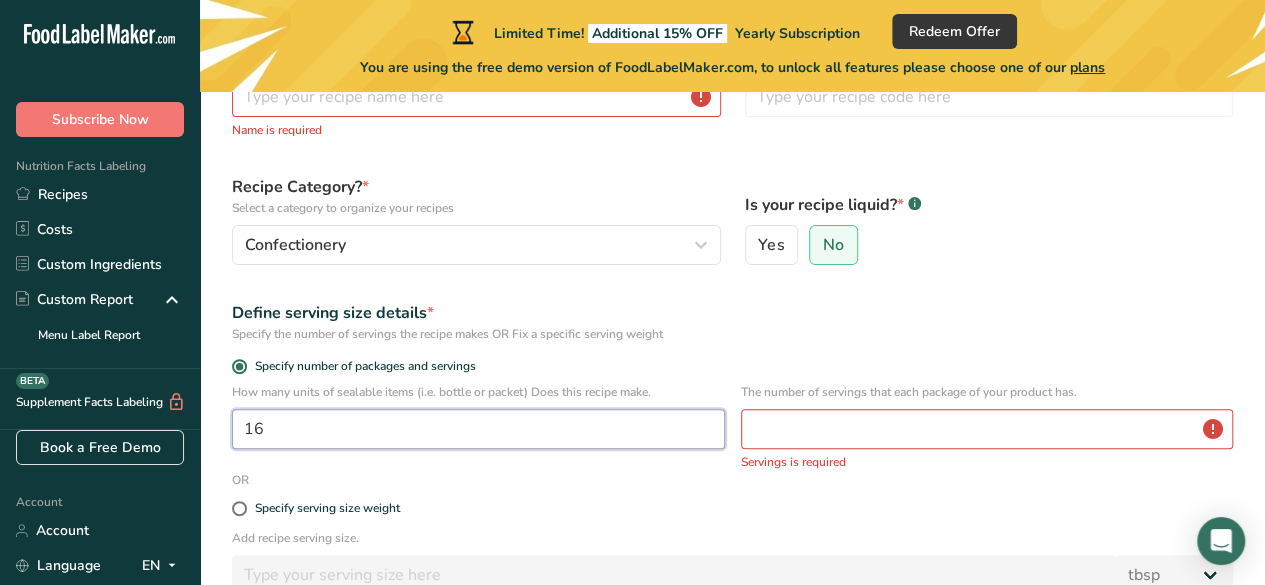 scroll, scrollTop: 0, scrollLeft: 0, axis: both 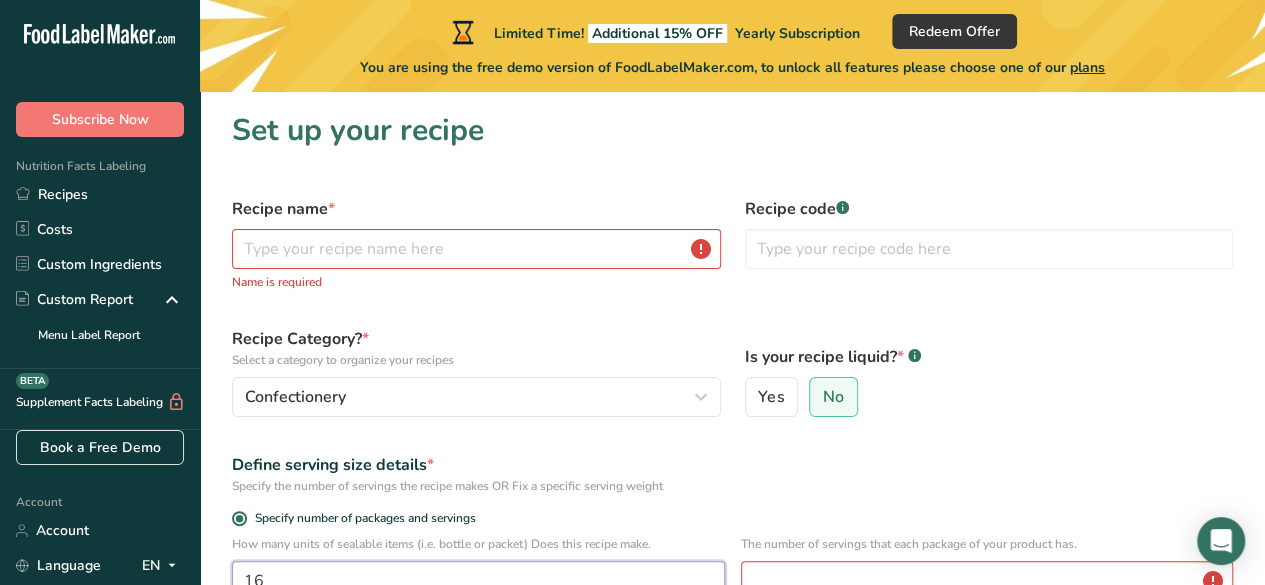 type on "16" 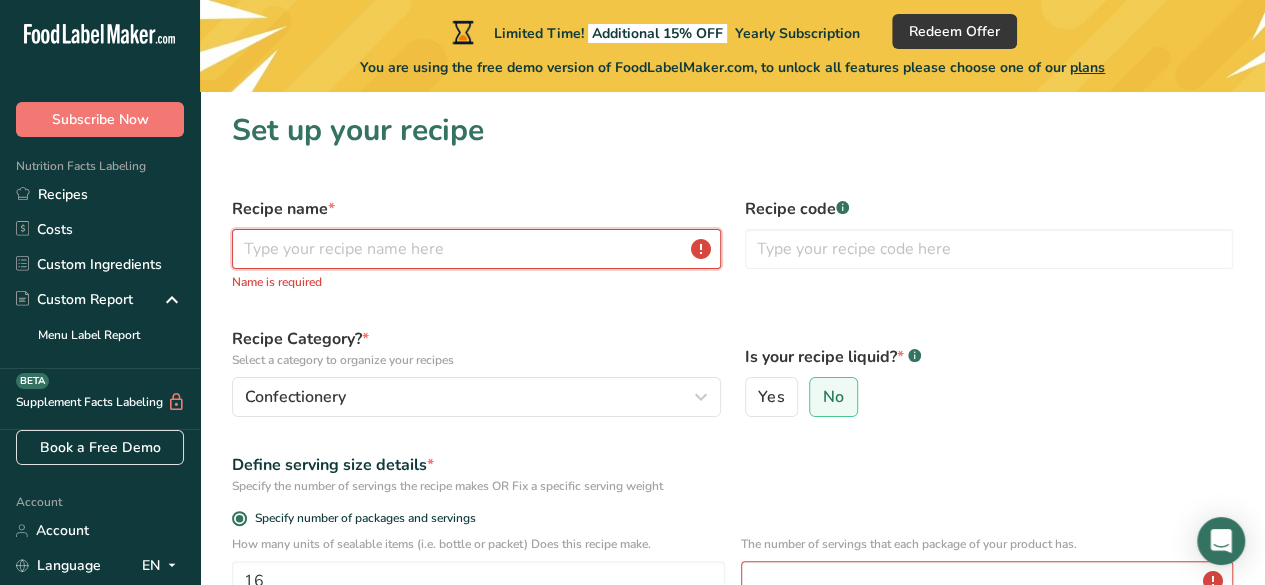 click at bounding box center (476, 249) 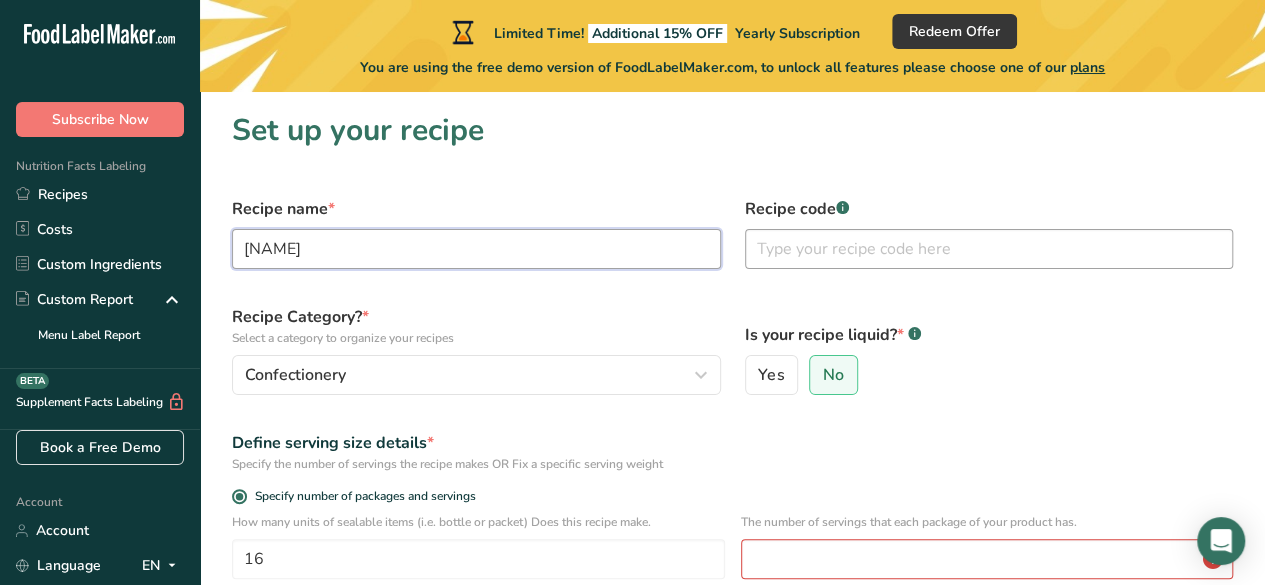 type on "[NAME]" 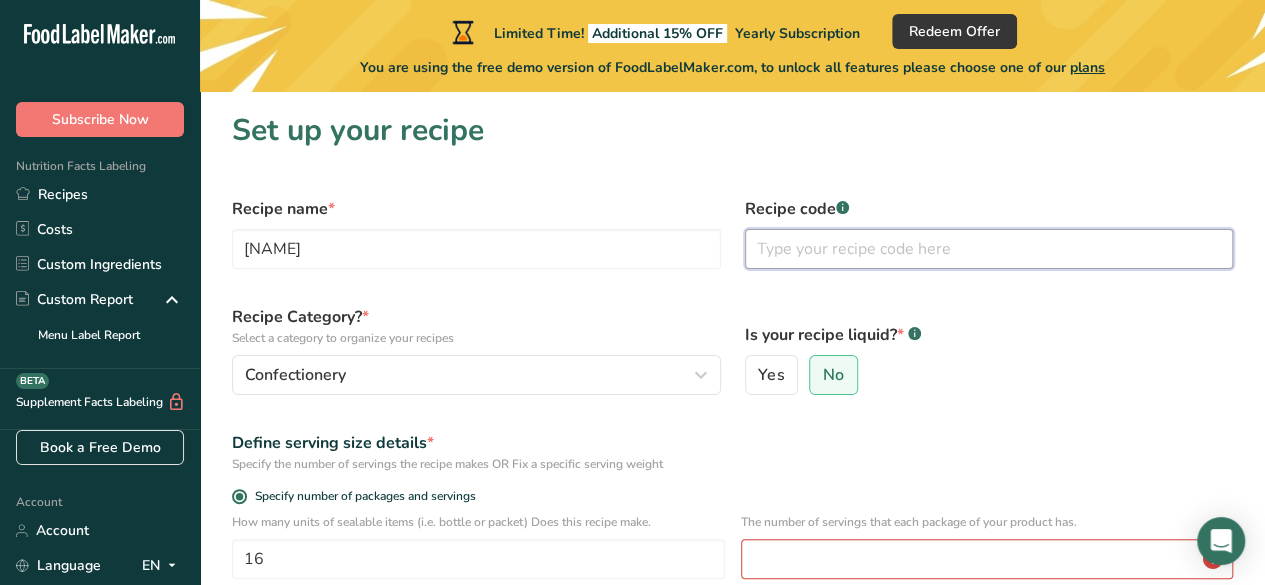 click at bounding box center [989, 249] 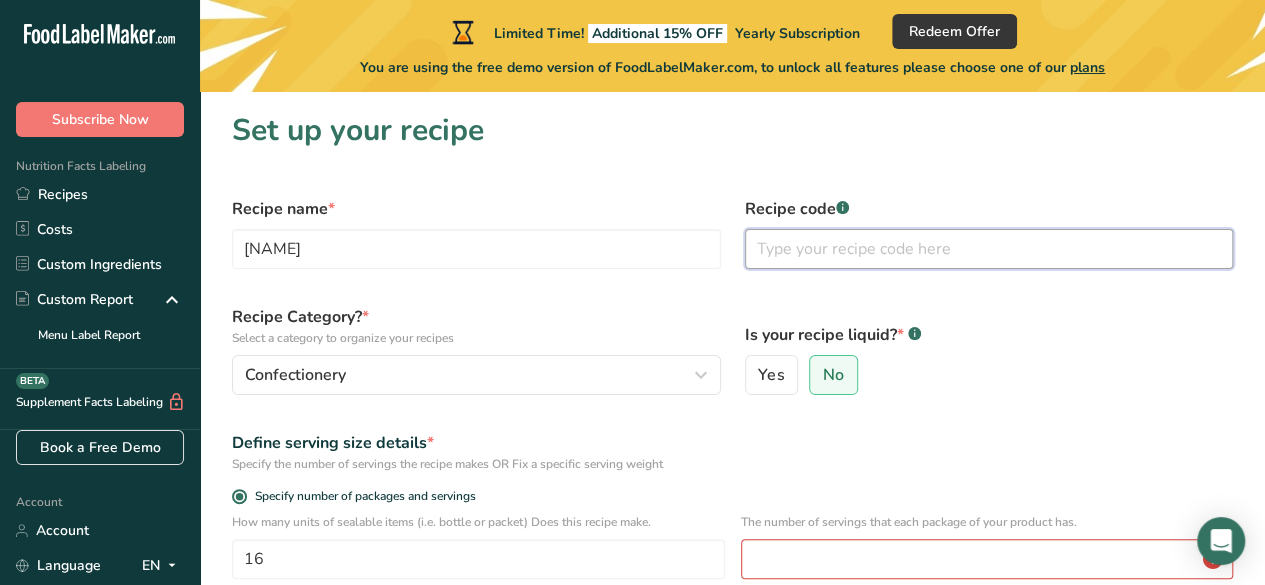 scroll, scrollTop: 100, scrollLeft: 0, axis: vertical 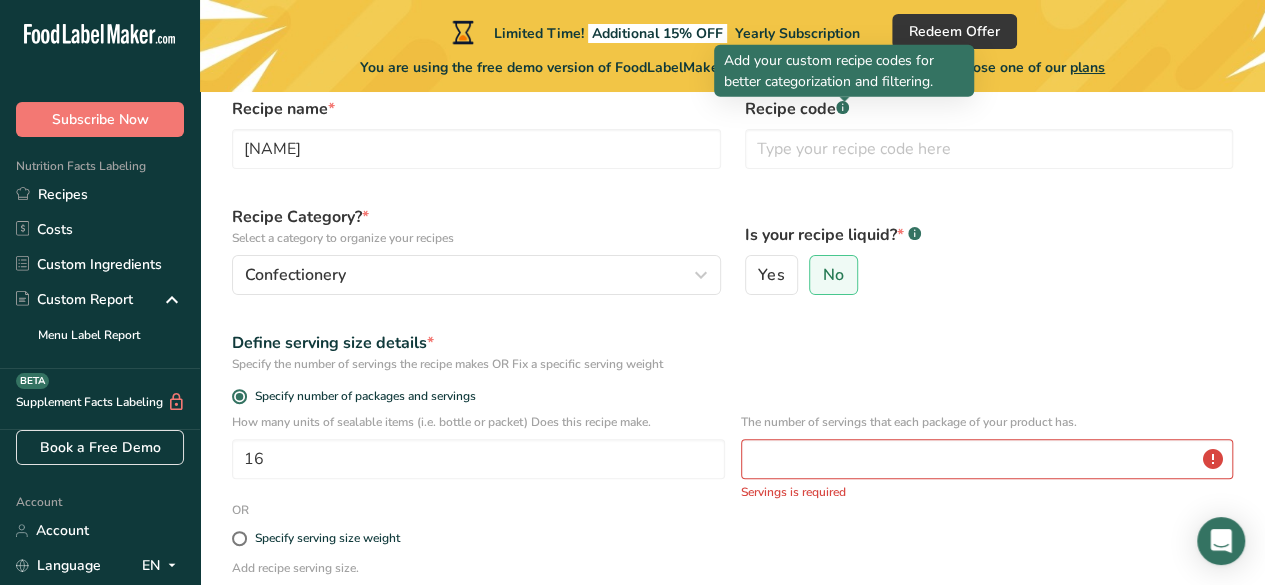 click 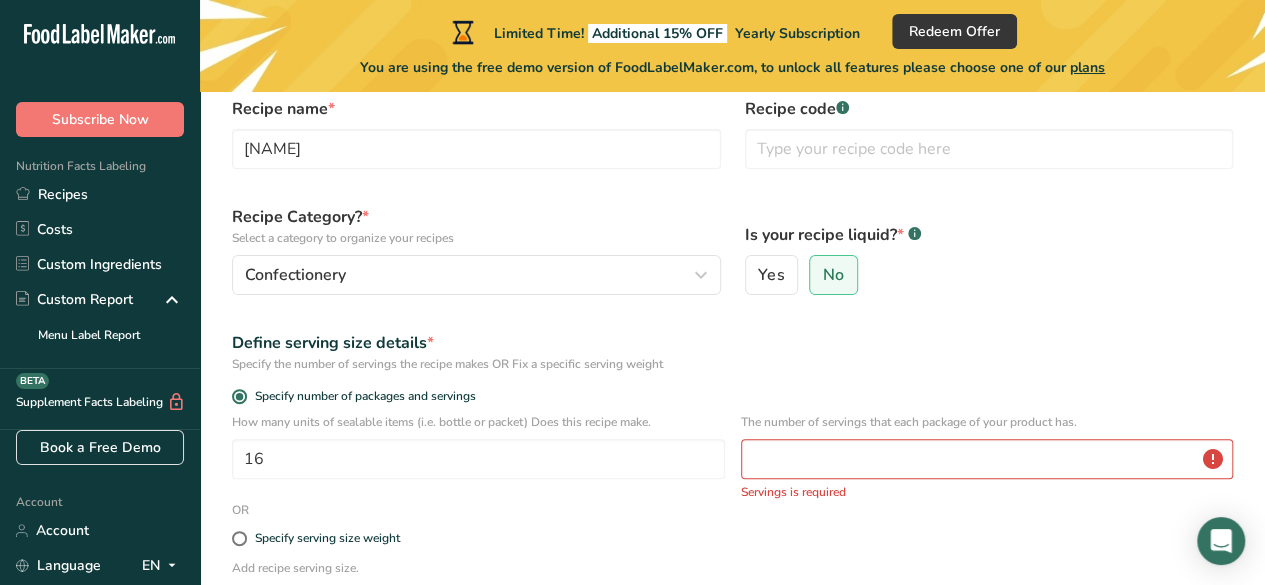 click 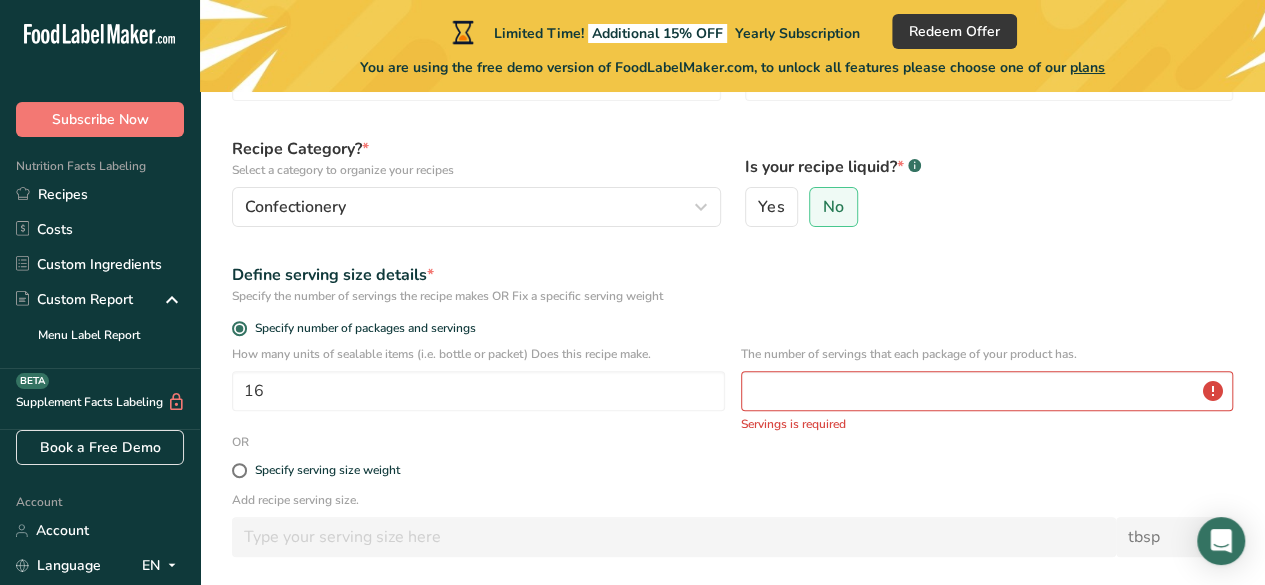 scroll, scrollTop: 200, scrollLeft: 0, axis: vertical 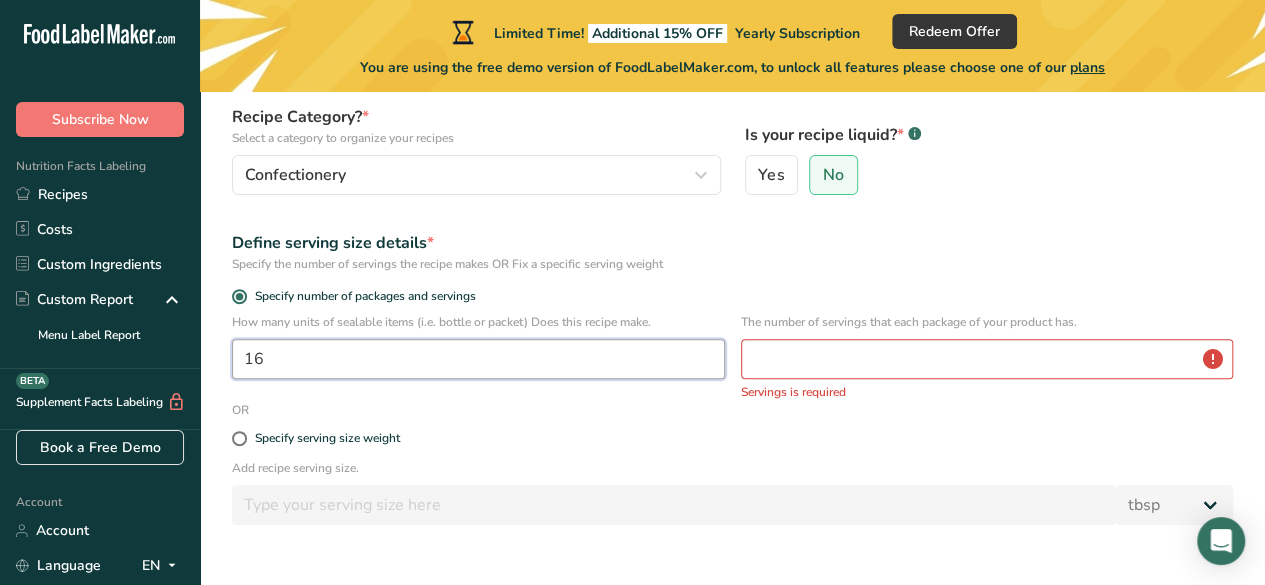 click on "16" at bounding box center (478, 359) 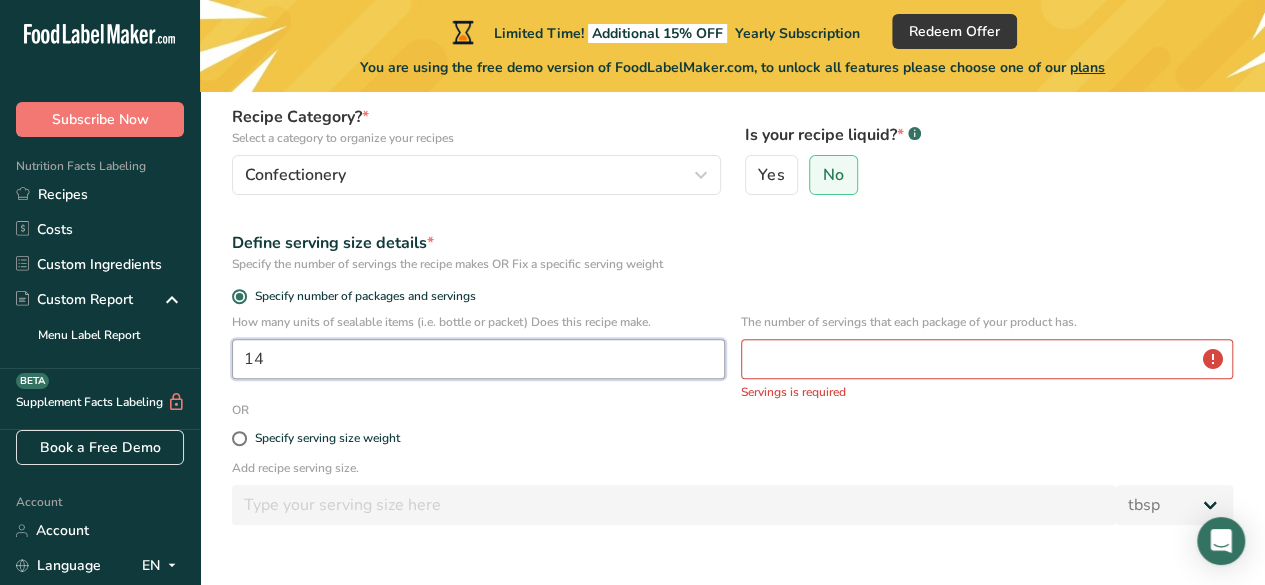 click on "14" at bounding box center (478, 359) 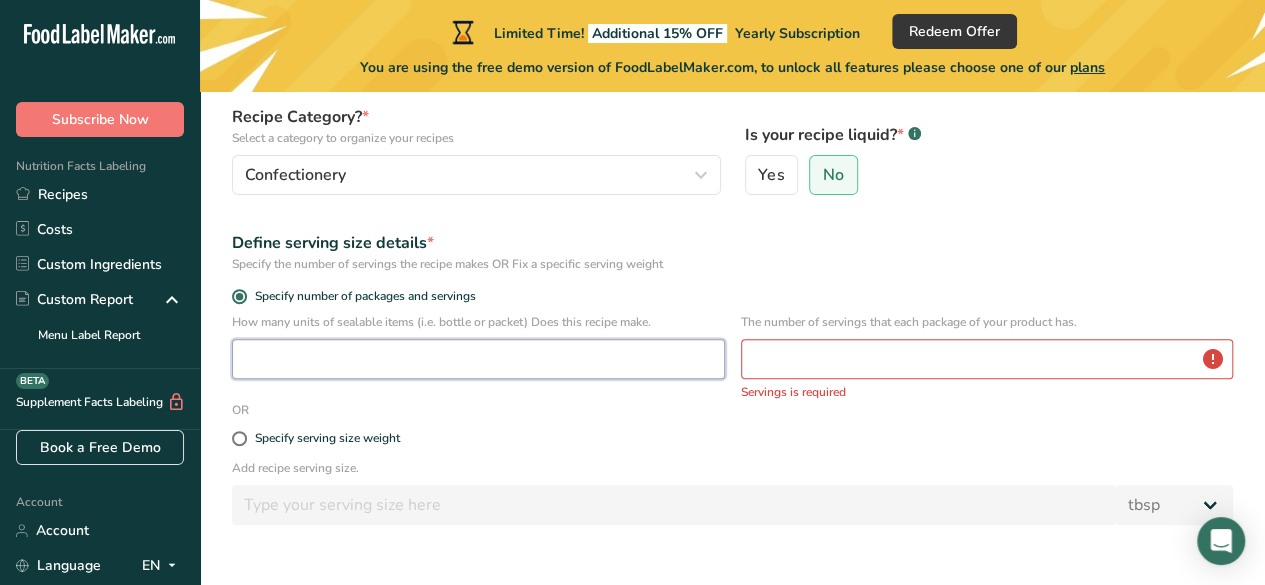 click at bounding box center [478, 359] 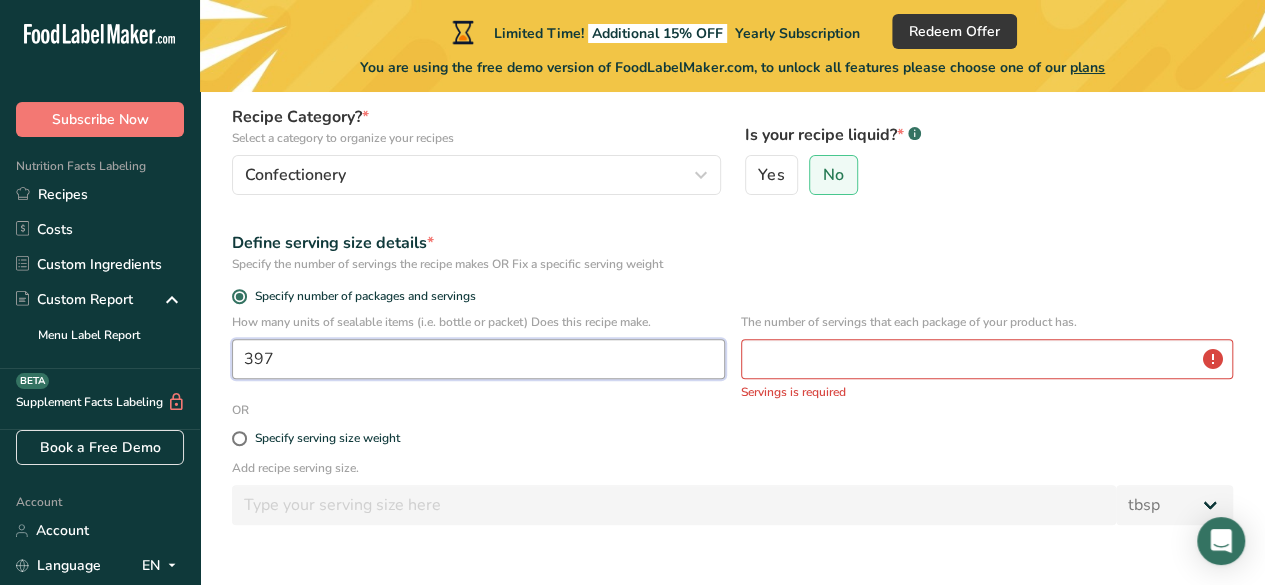 type on "397" 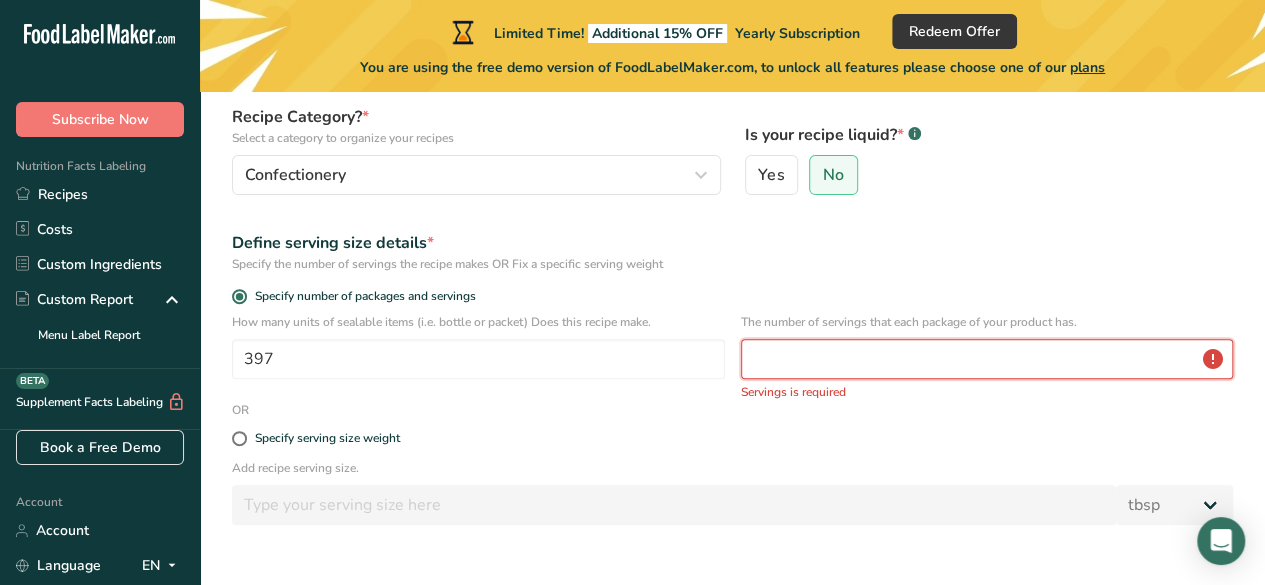 click at bounding box center [987, 359] 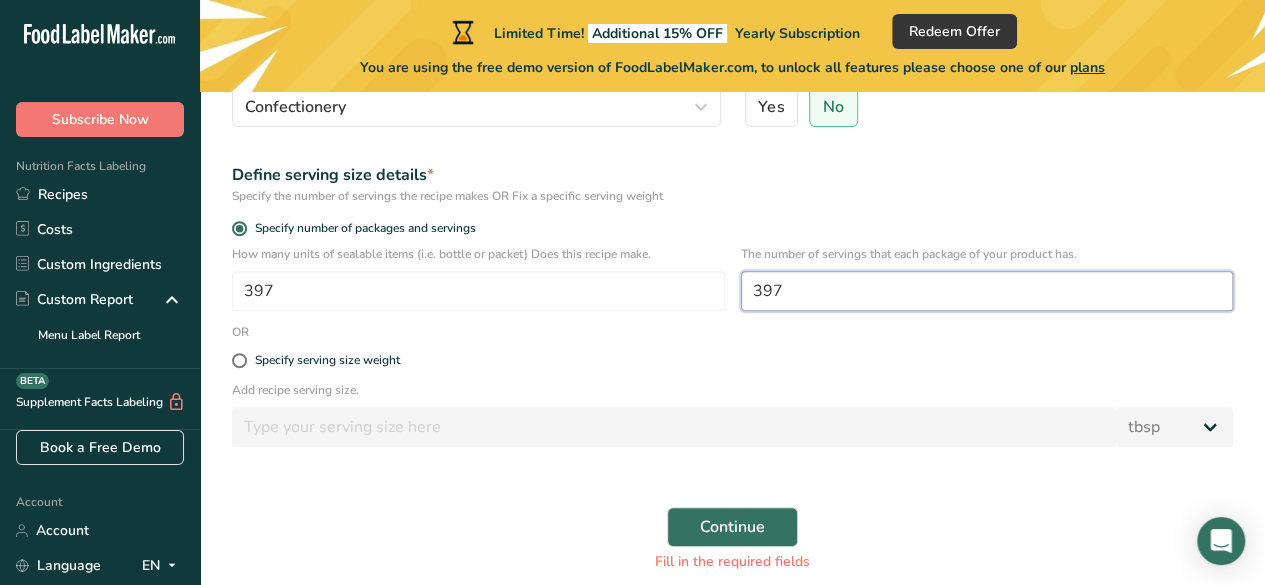 scroll, scrollTop: 351, scrollLeft: 0, axis: vertical 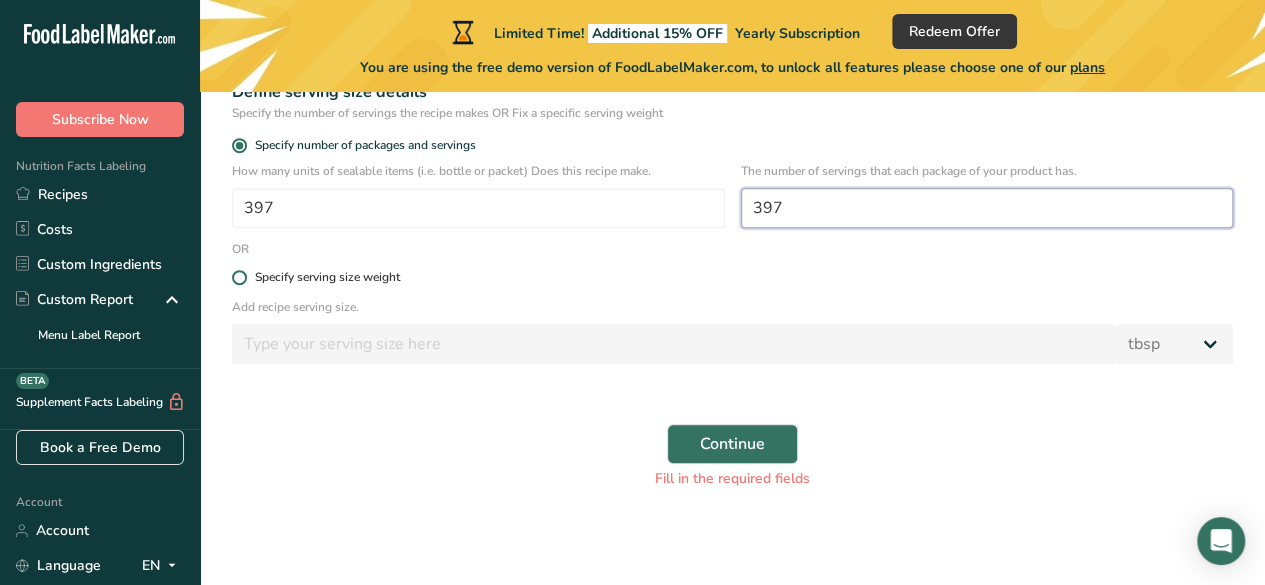 type on "397" 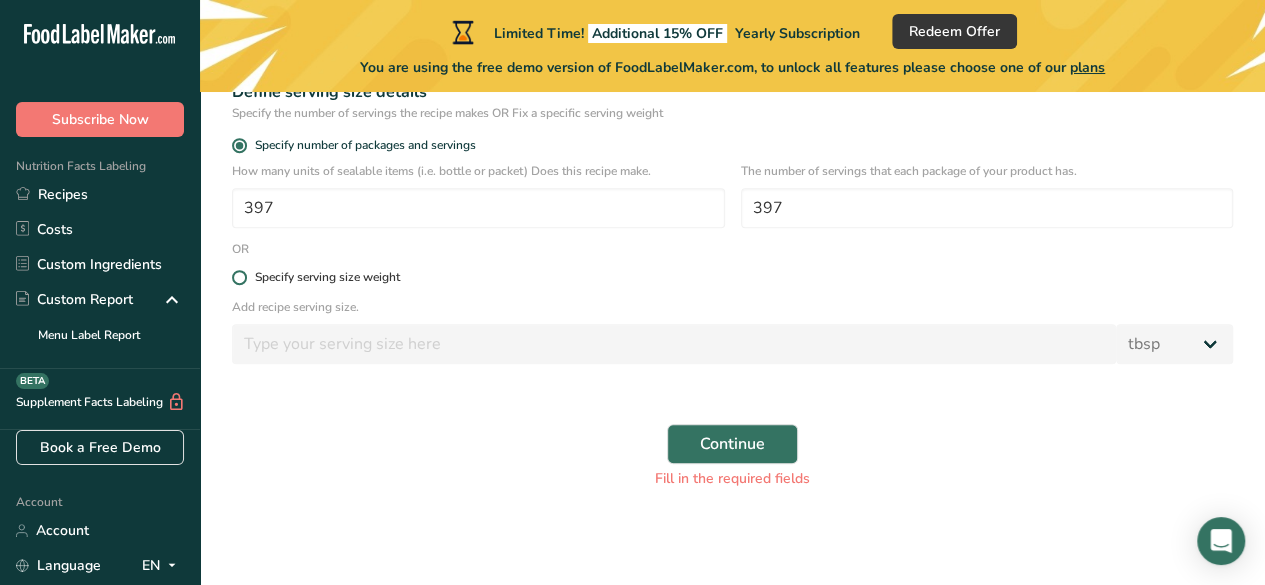 click at bounding box center (239, 277) 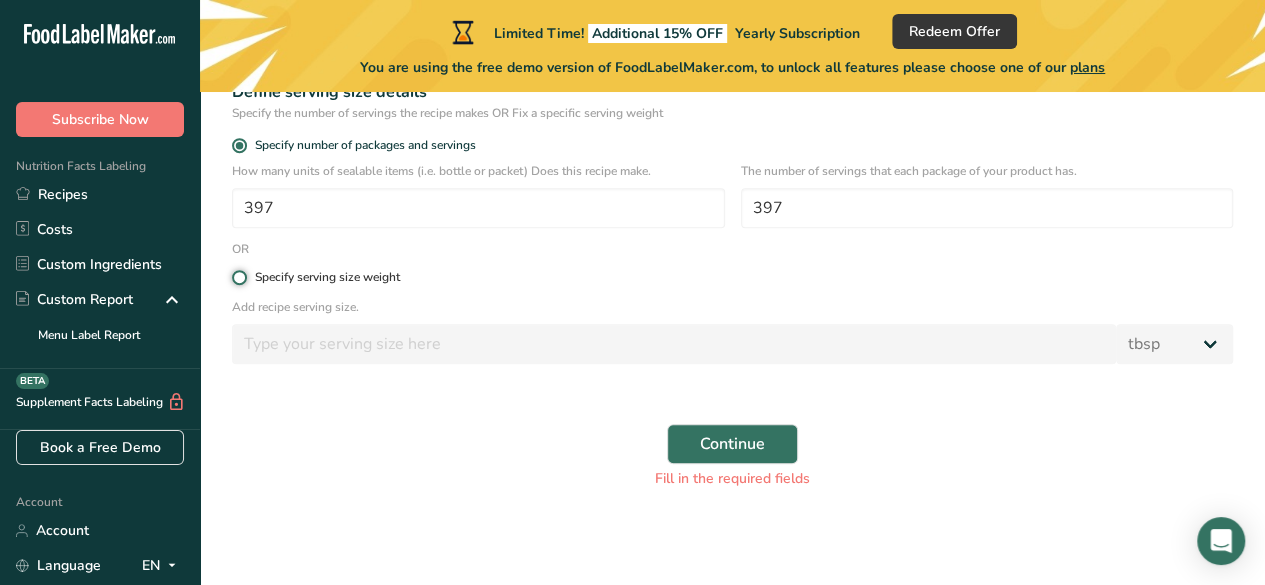 radio on "true" 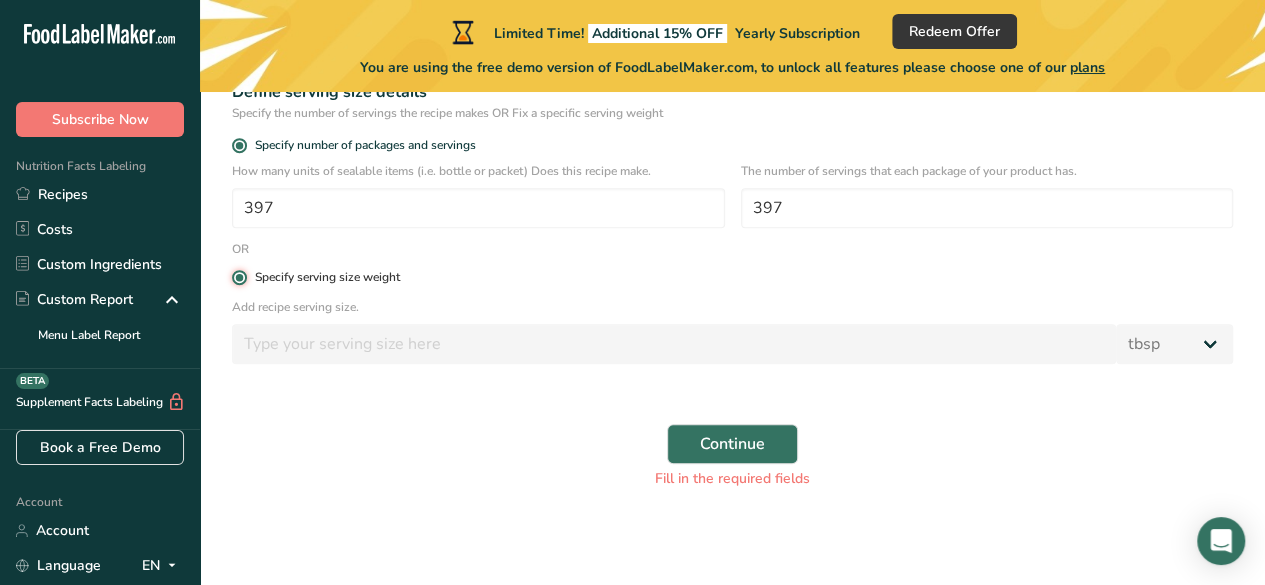 radio on "false" 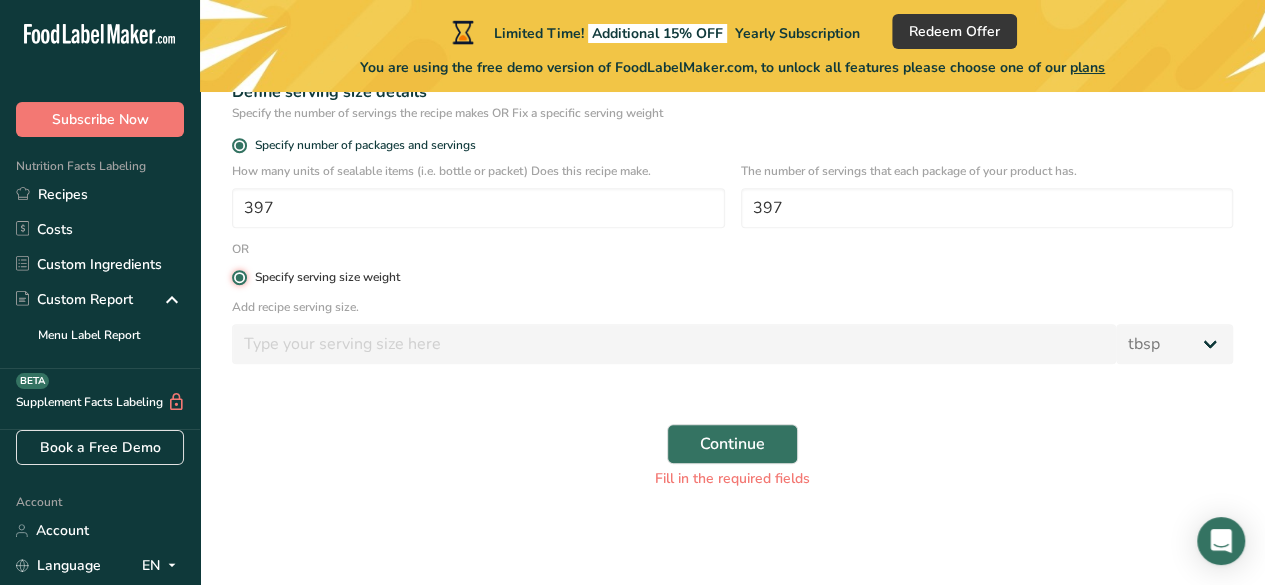 type 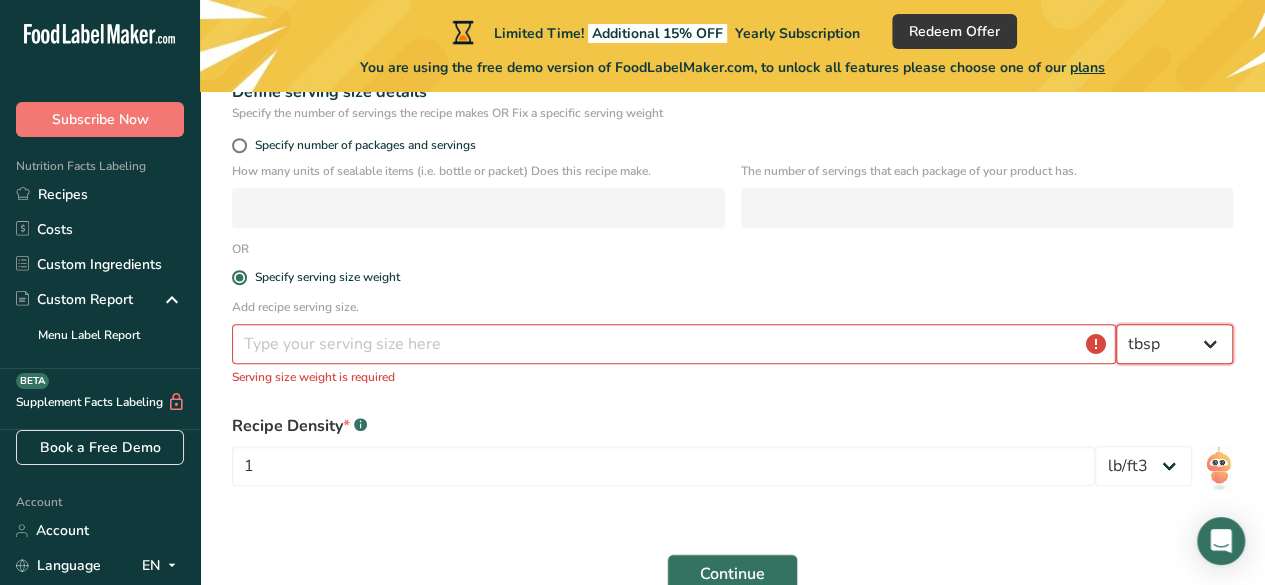click on "Grams
kg
mg
mcg
lb
oz
l
mL
fl oz
tbsp
tsp
cup
qt
gallon" at bounding box center (1174, 344) 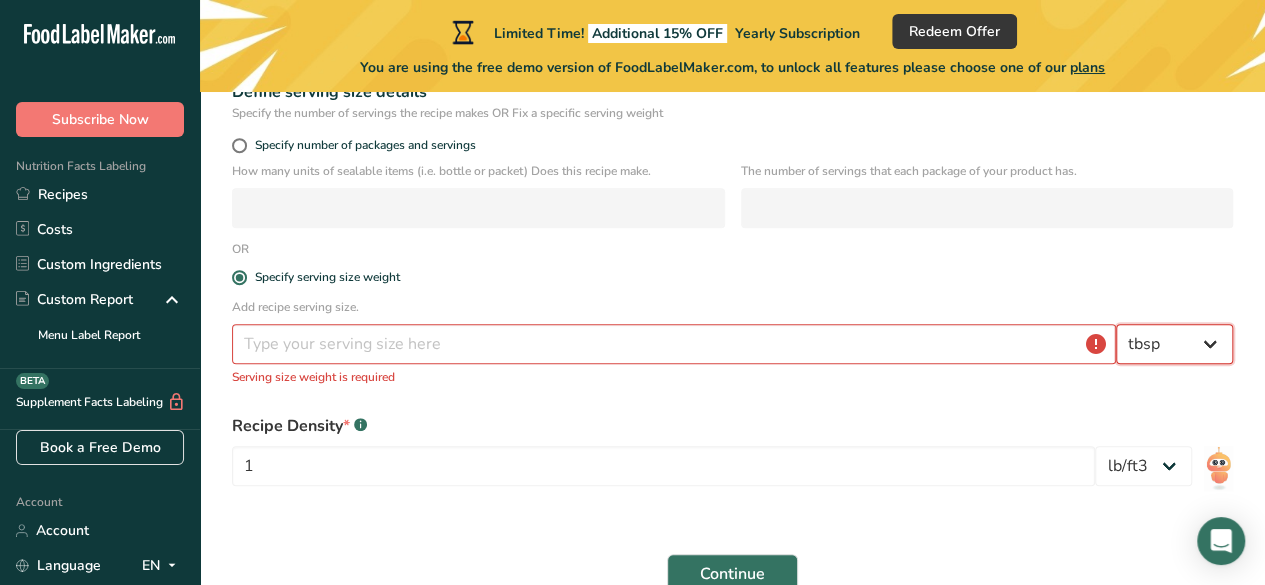select on "20" 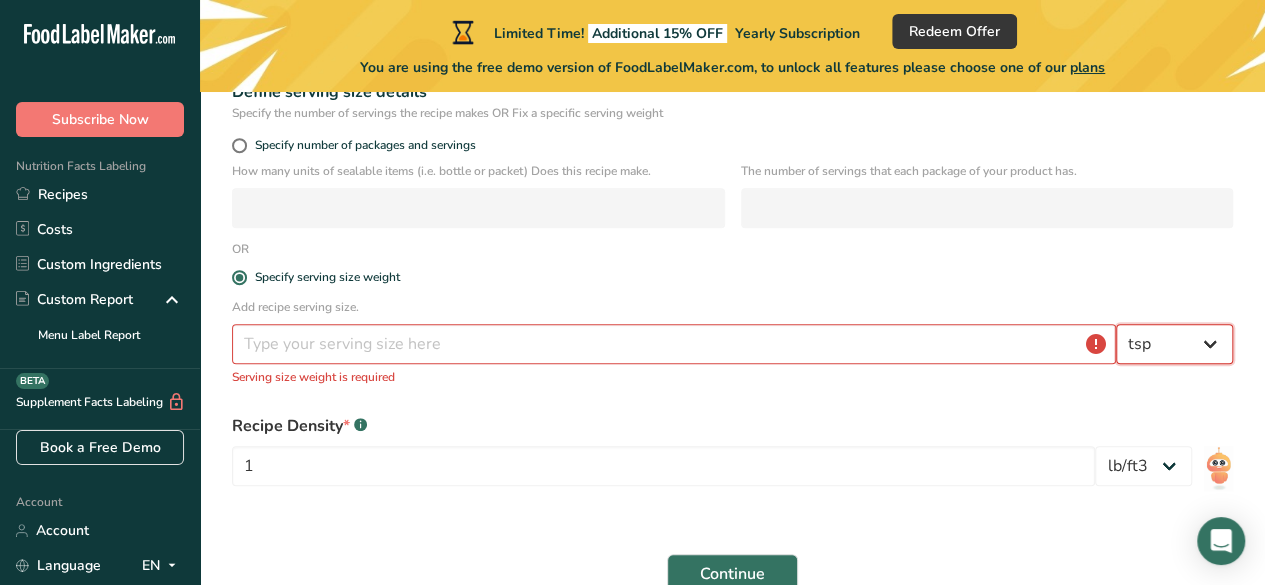 click on "Grams
kg
mg
mcg
lb
oz
l
mL
fl oz
tbsp
tsp
cup
qt
gallon" at bounding box center [1174, 344] 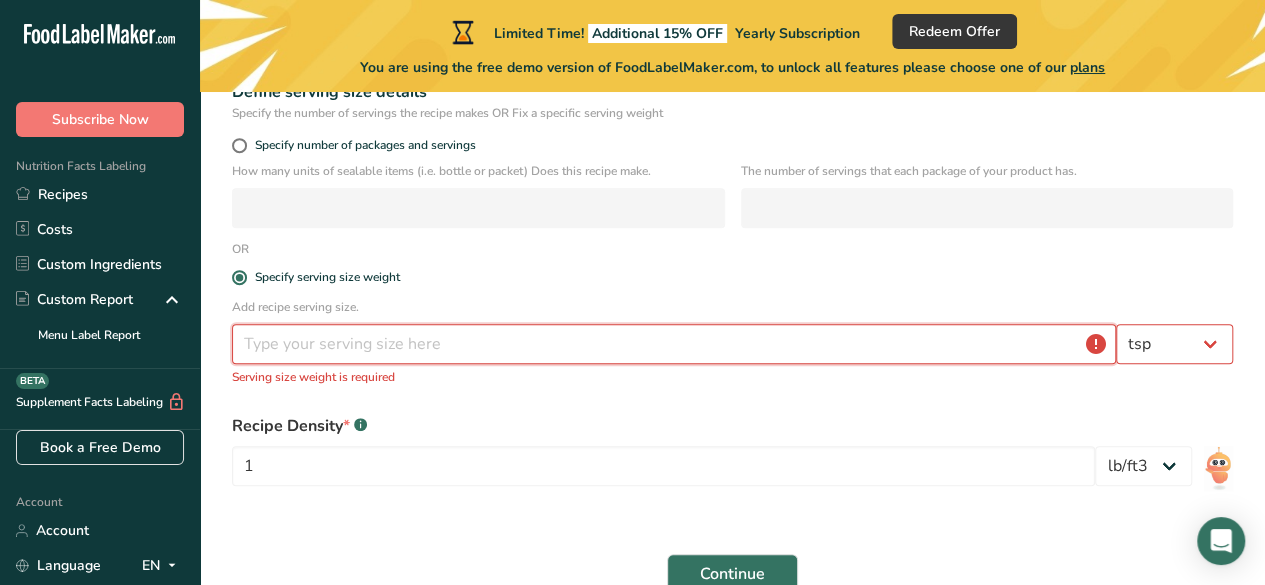 click at bounding box center (674, 344) 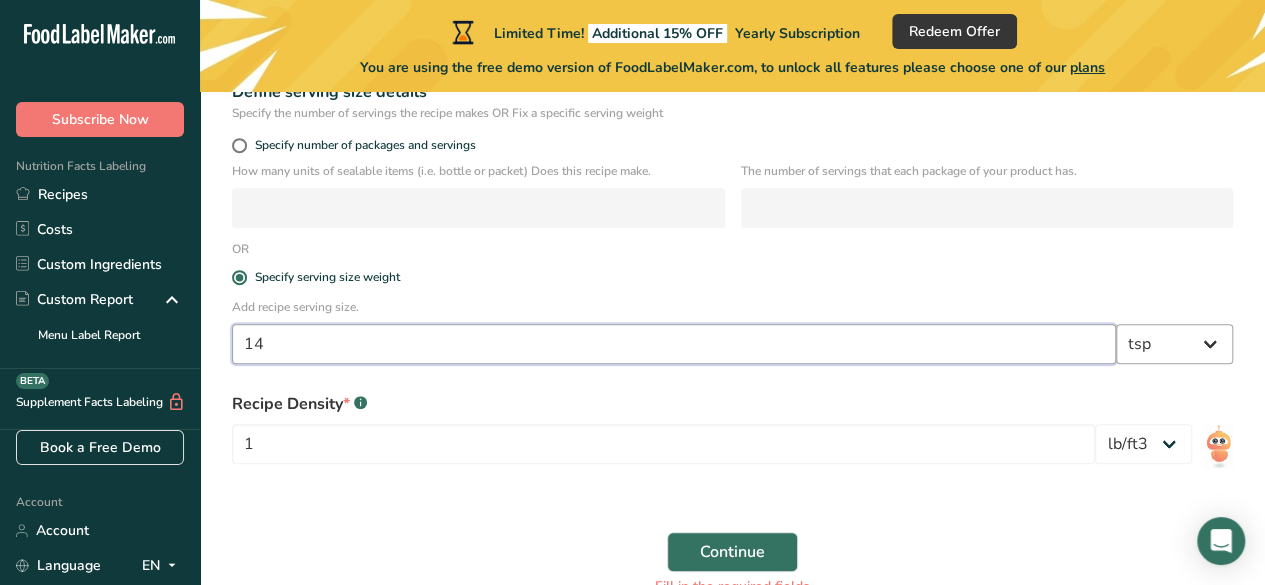 type on "14" 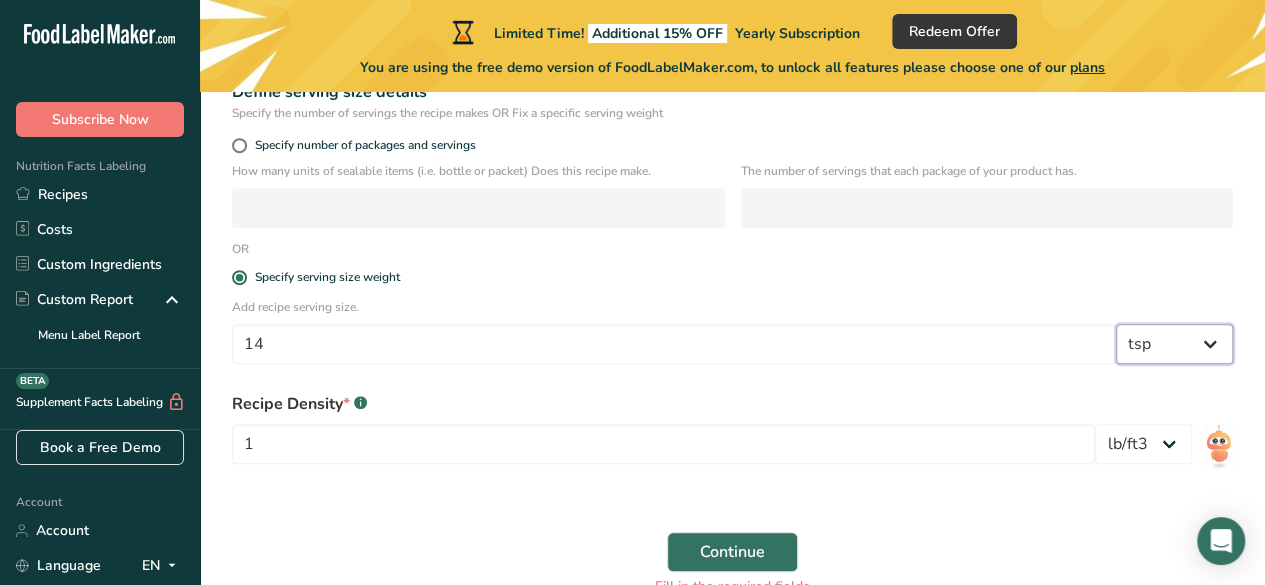 click on "Grams
kg
mg
mcg
lb
oz
l
mL
fl oz
tbsp
tsp
cup
qt
gallon" at bounding box center [1174, 344] 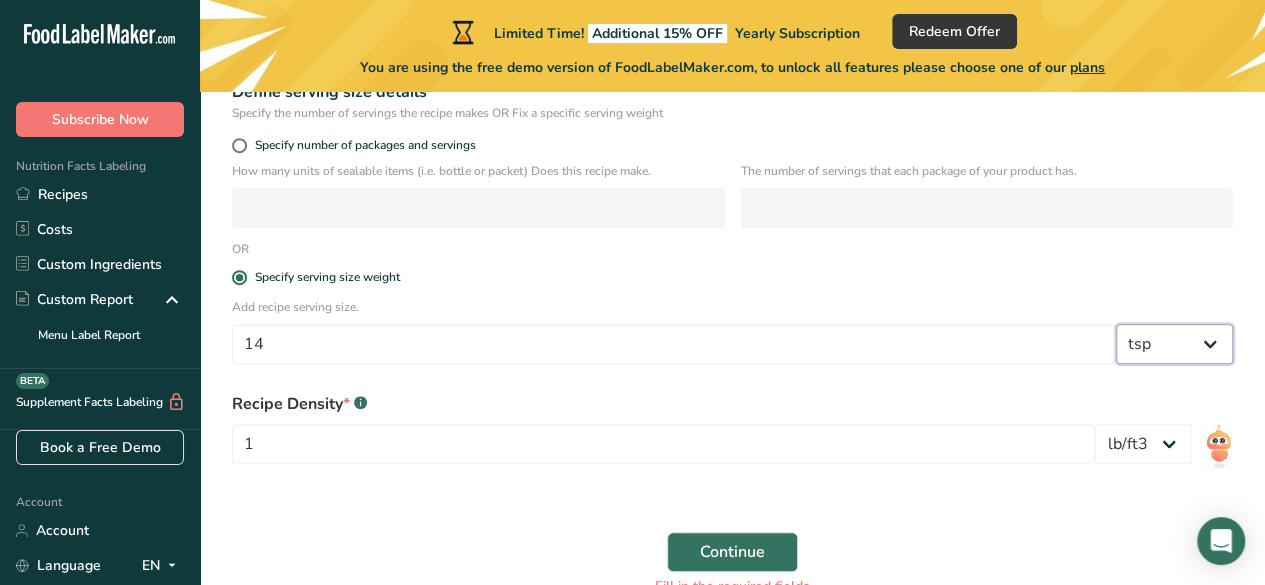 select on "0" 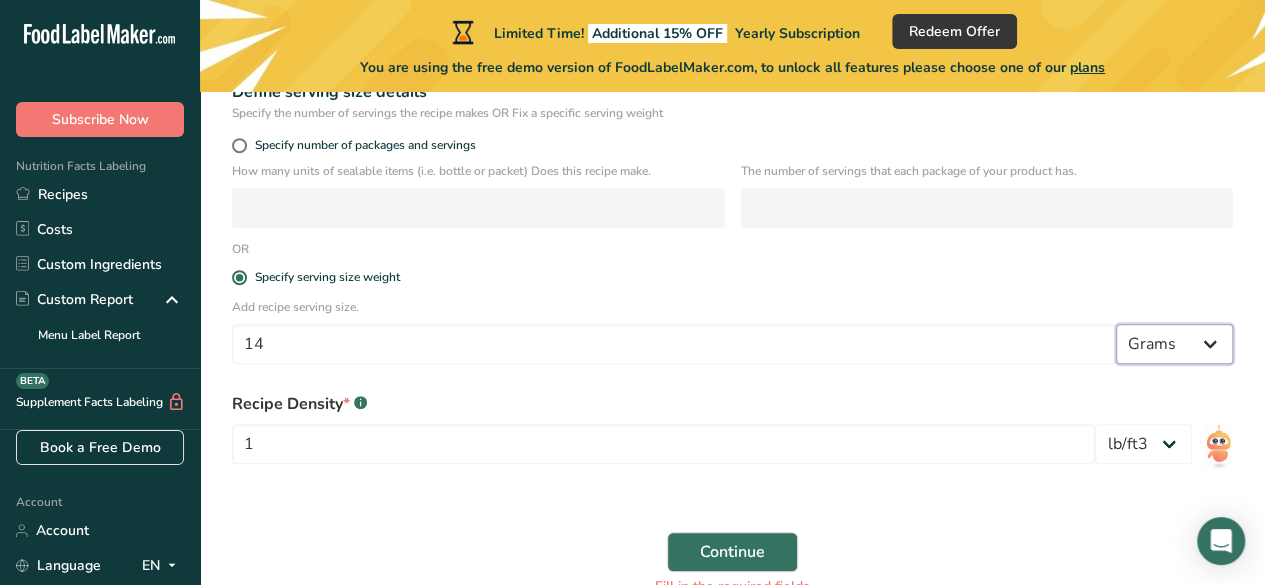 click on "Grams
kg
mg
mcg
lb
oz
l
mL
fl oz
tbsp
tsp
cup
qt
gallon" at bounding box center [1174, 344] 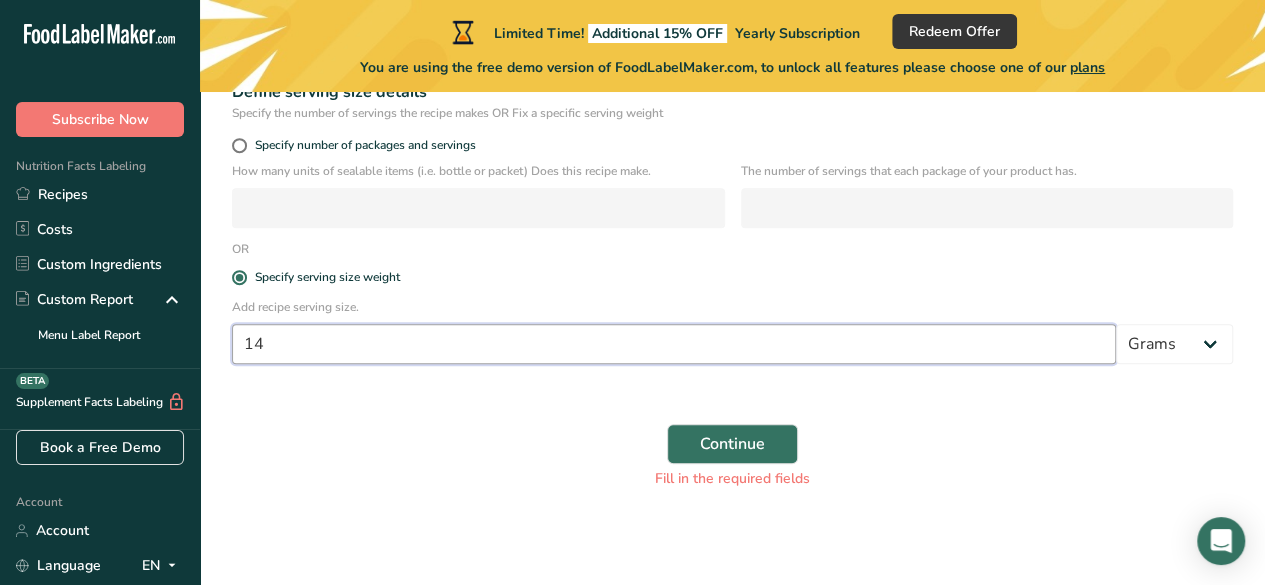 click on "14" at bounding box center [674, 344] 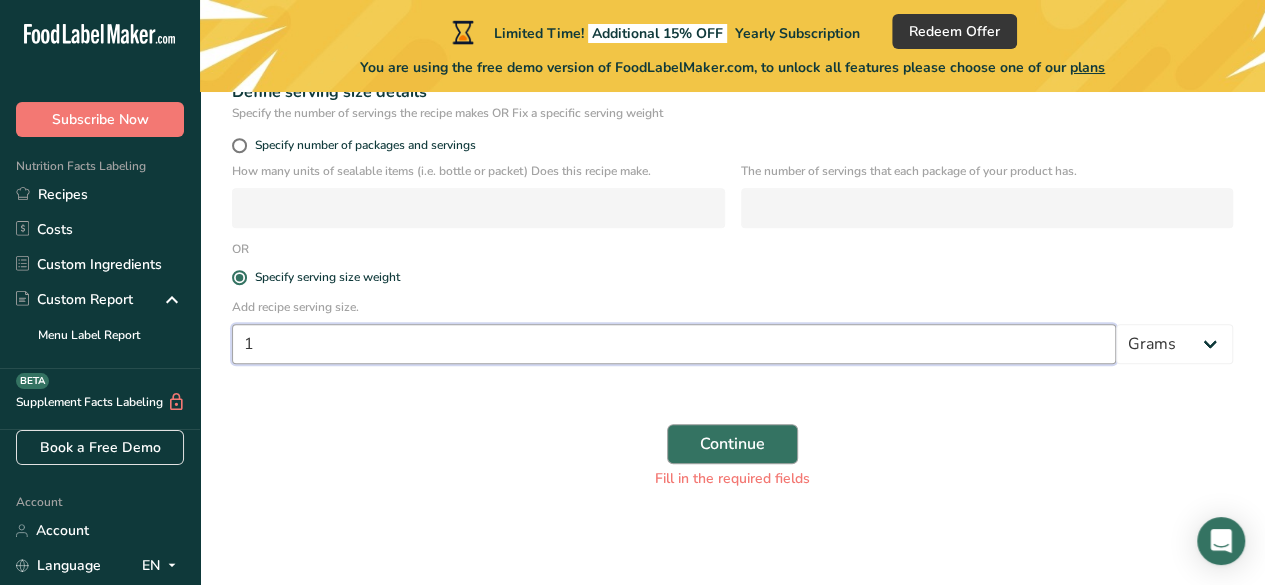 type on "1" 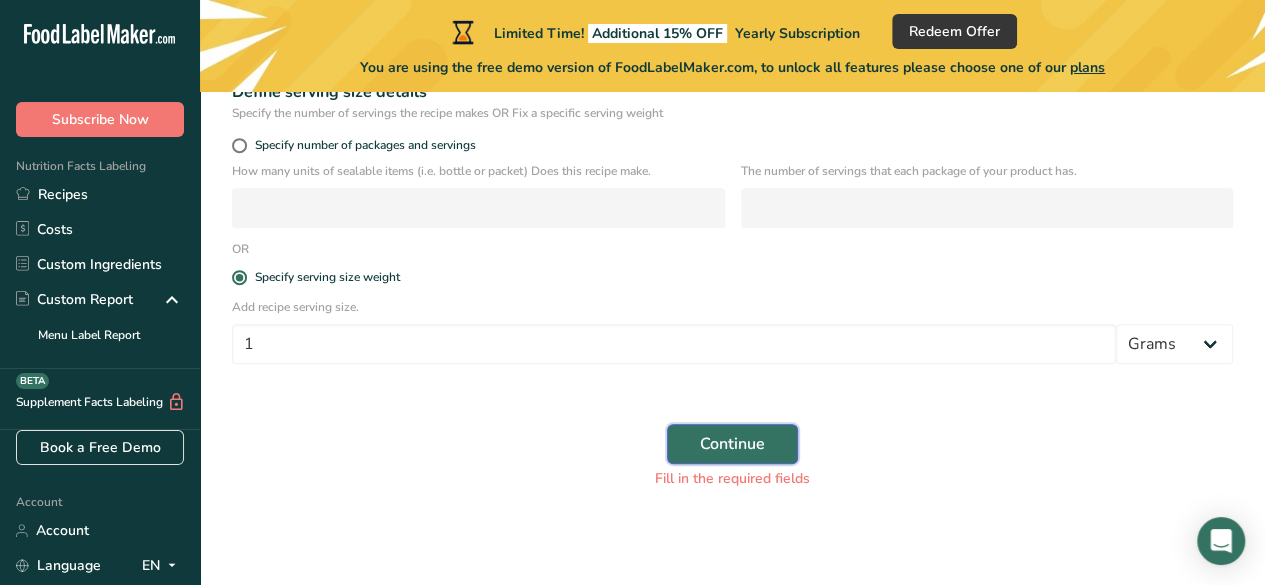 click on "Continue" at bounding box center [732, 444] 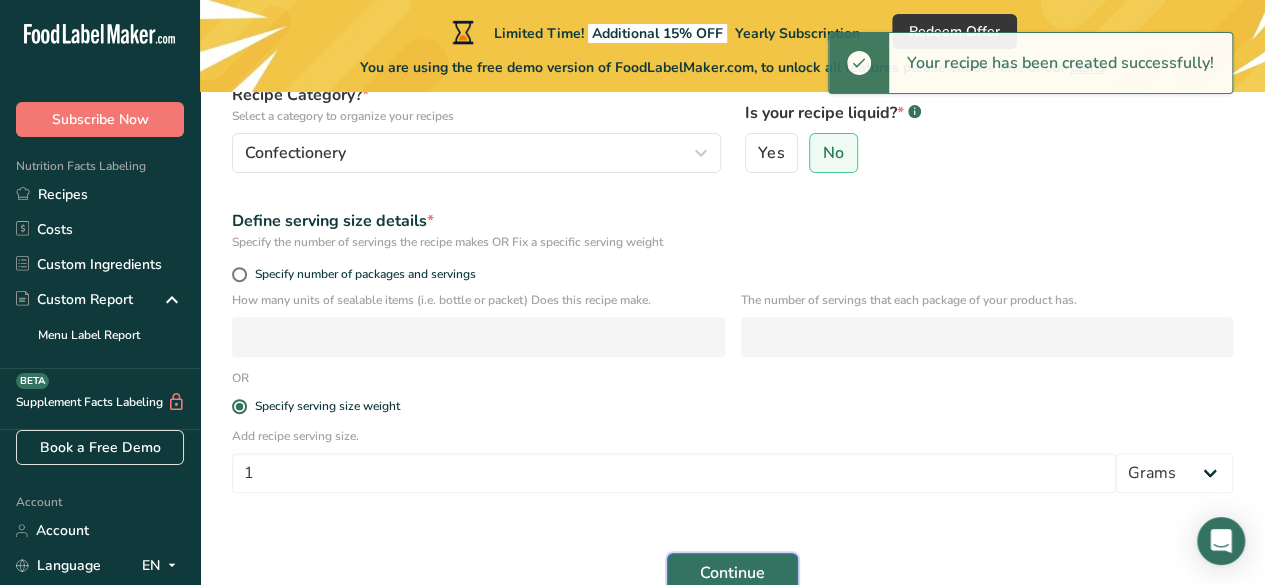 scroll, scrollTop: 226, scrollLeft: 0, axis: vertical 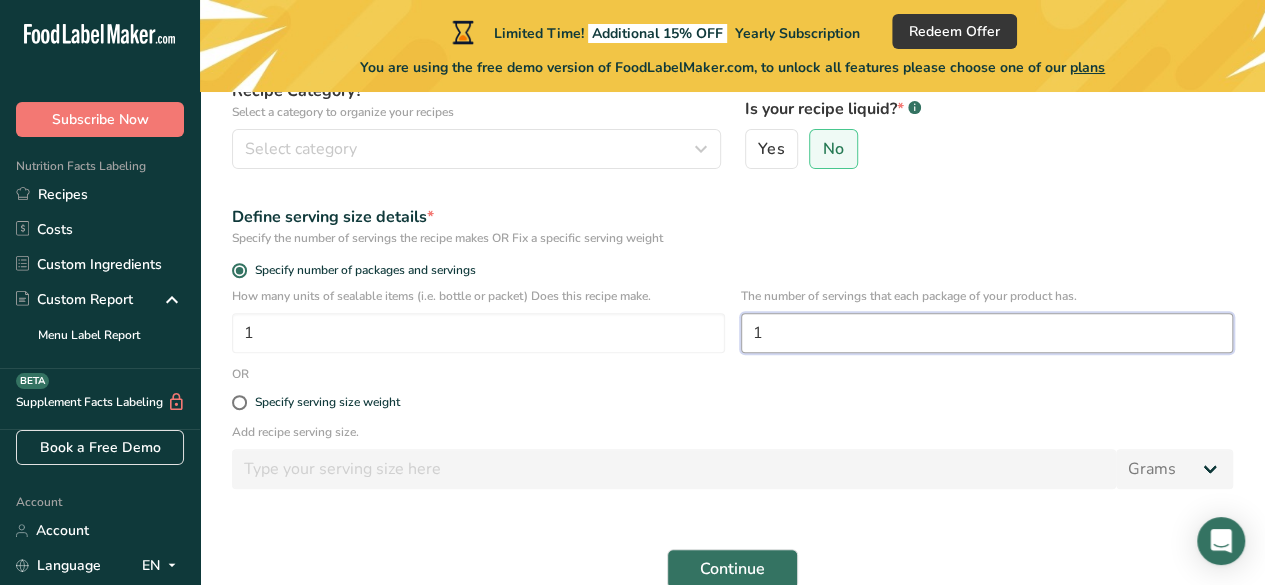 click on "1" at bounding box center [987, 333] 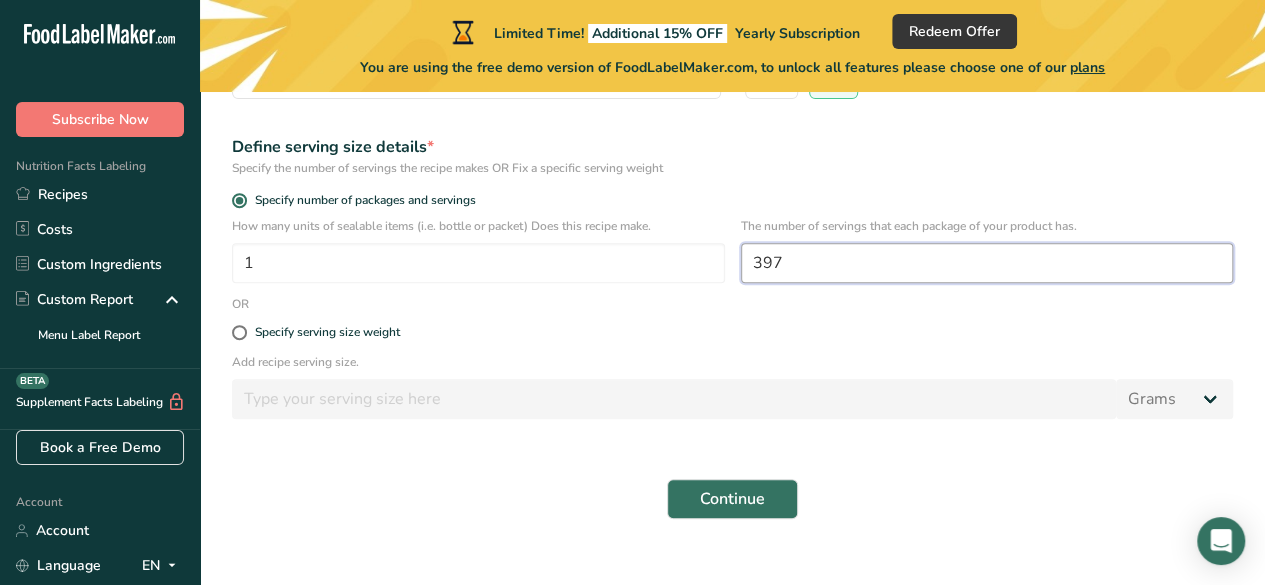 scroll, scrollTop: 326, scrollLeft: 0, axis: vertical 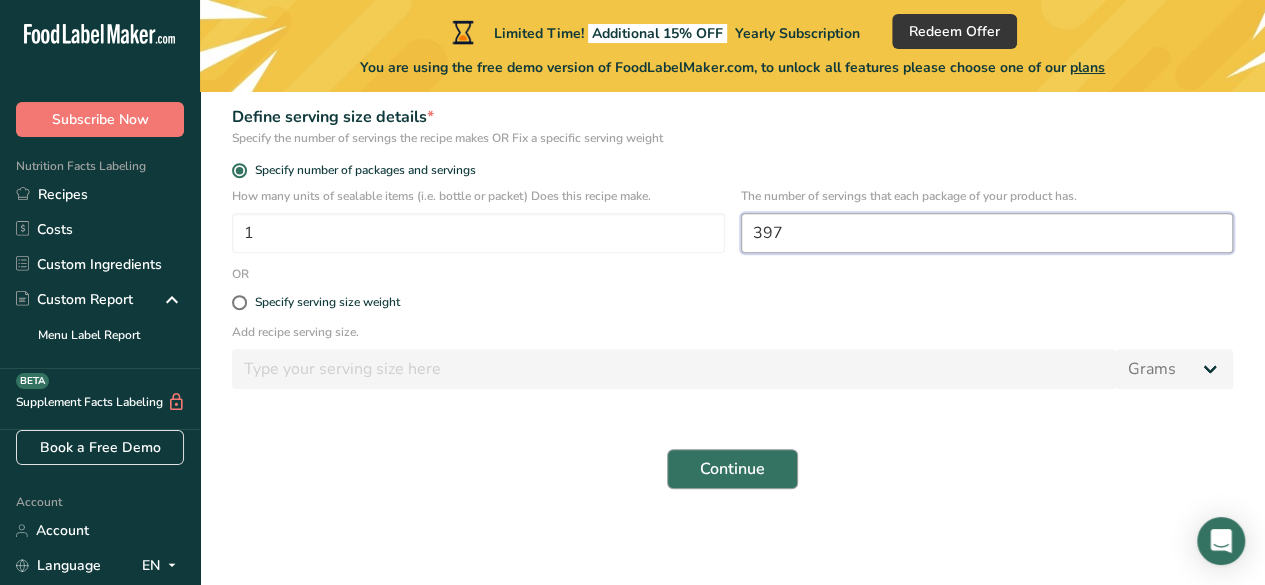 type on "397" 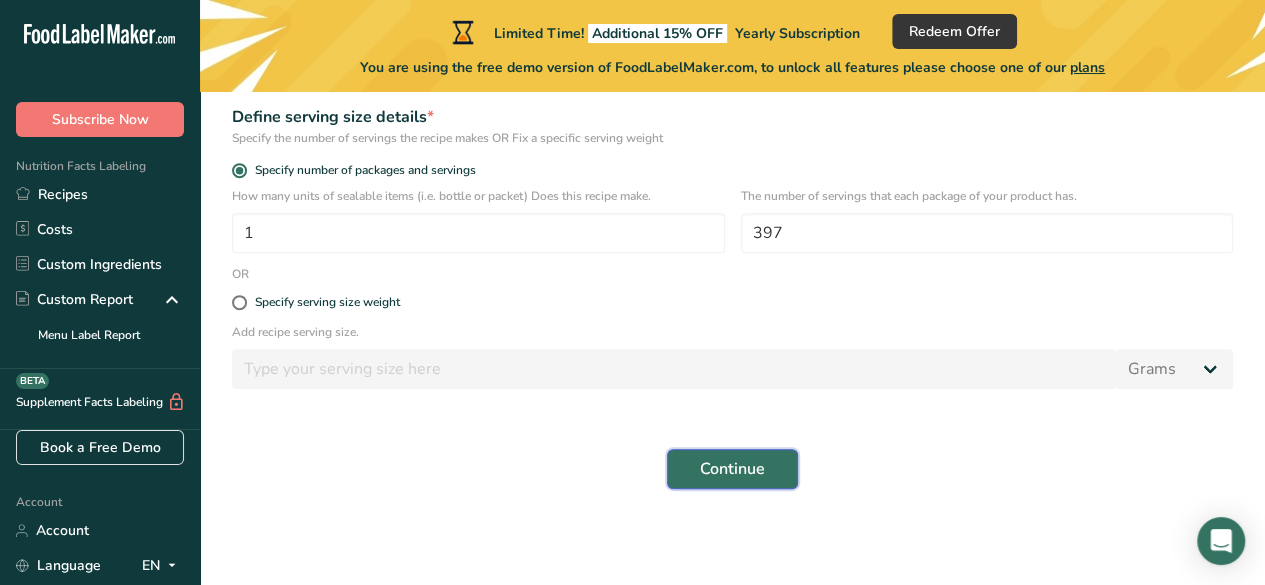 click on "Continue" at bounding box center (732, 469) 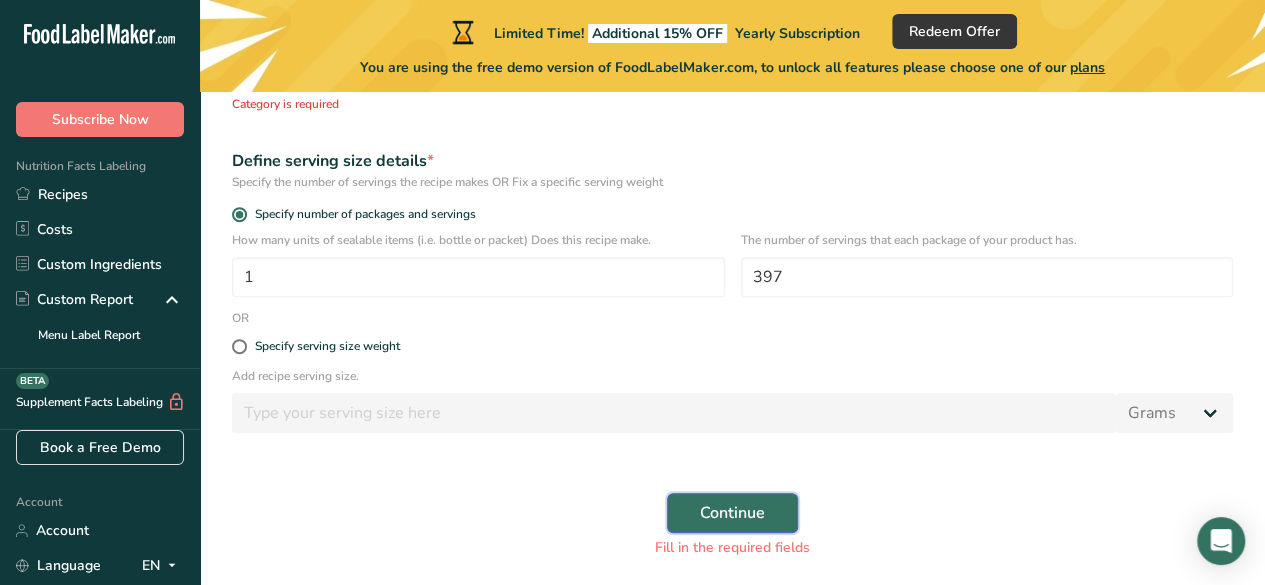 scroll, scrollTop: 348, scrollLeft: 0, axis: vertical 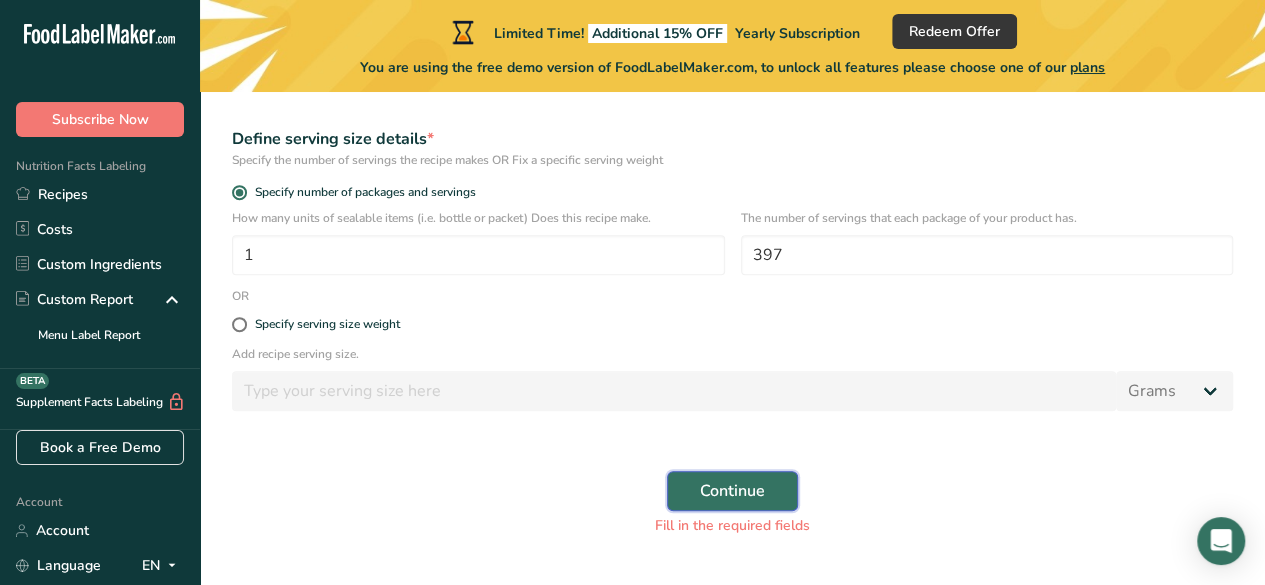 click on "Continue" at bounding box center (732, 491) 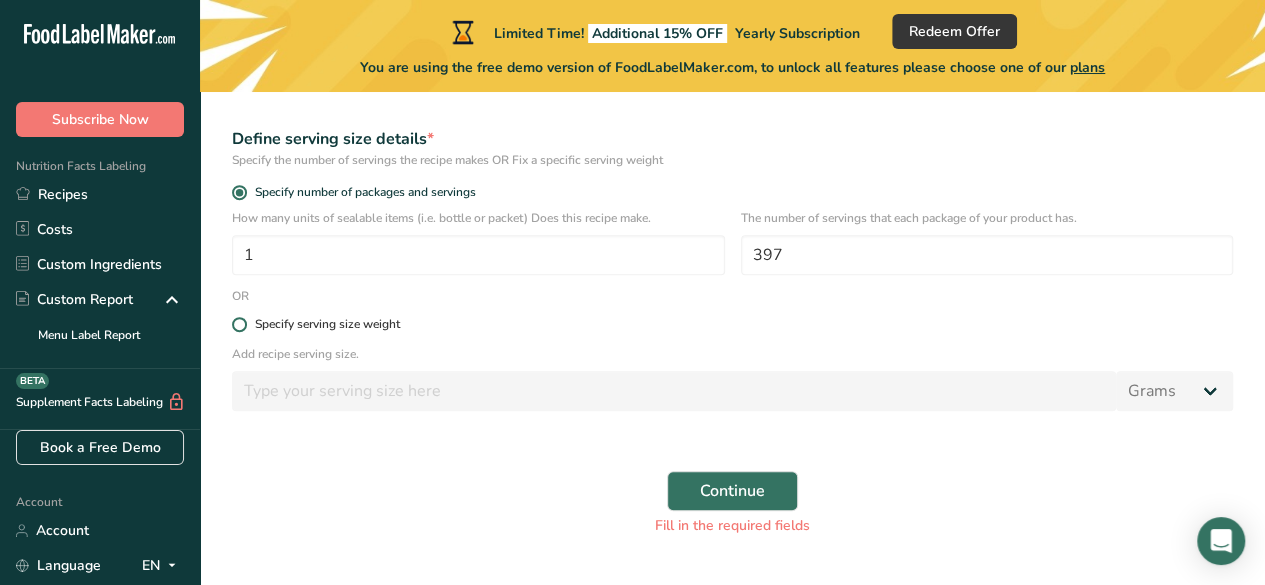 click at bounding box center (239, 324) 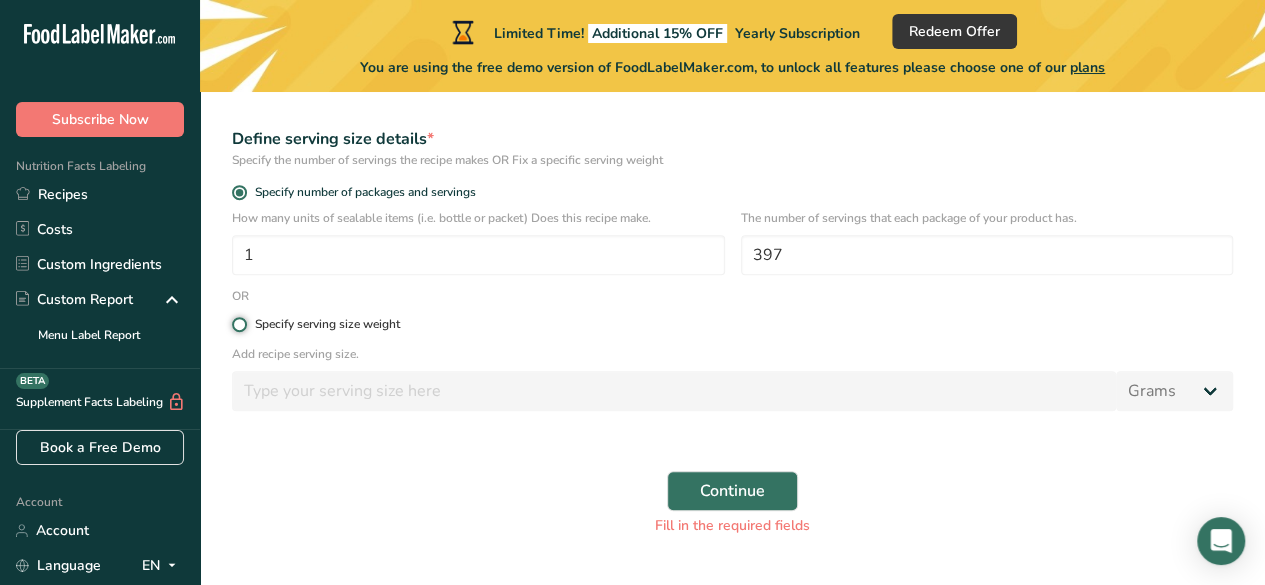 click on "Specify serving size weight" at bounding box center (238, 324) 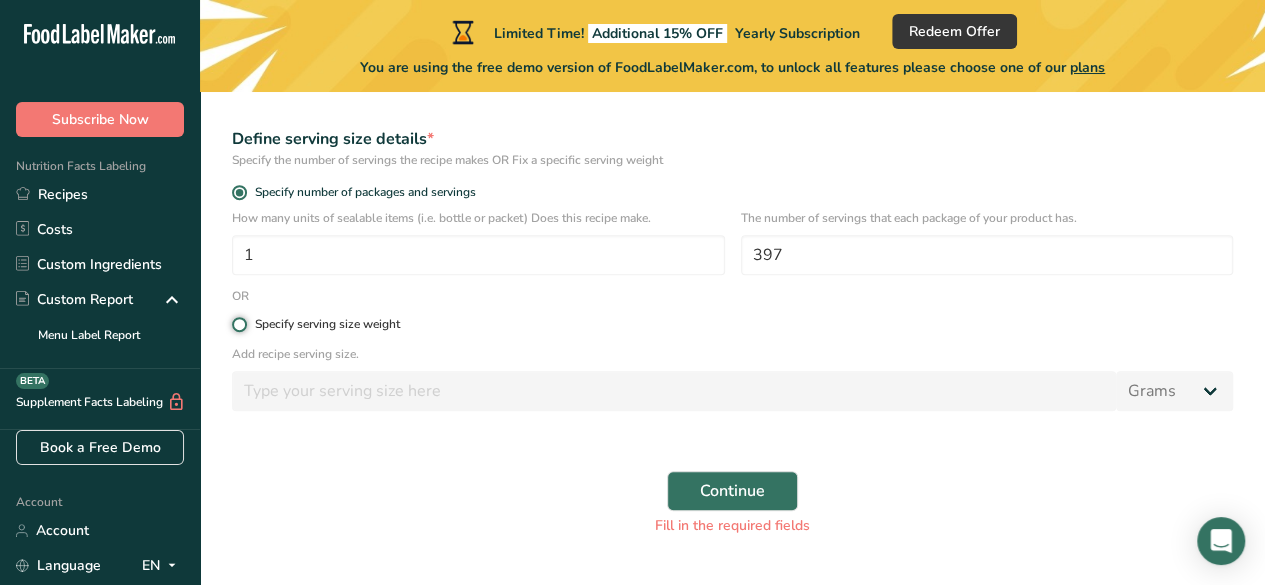 radio on "true" 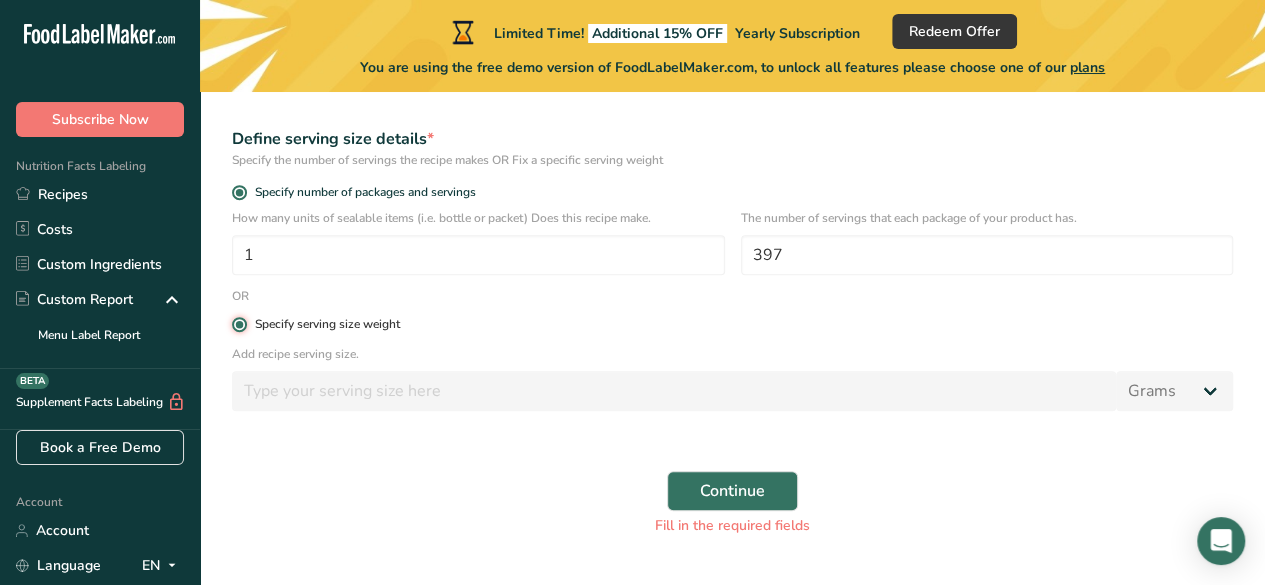 radio on "false" 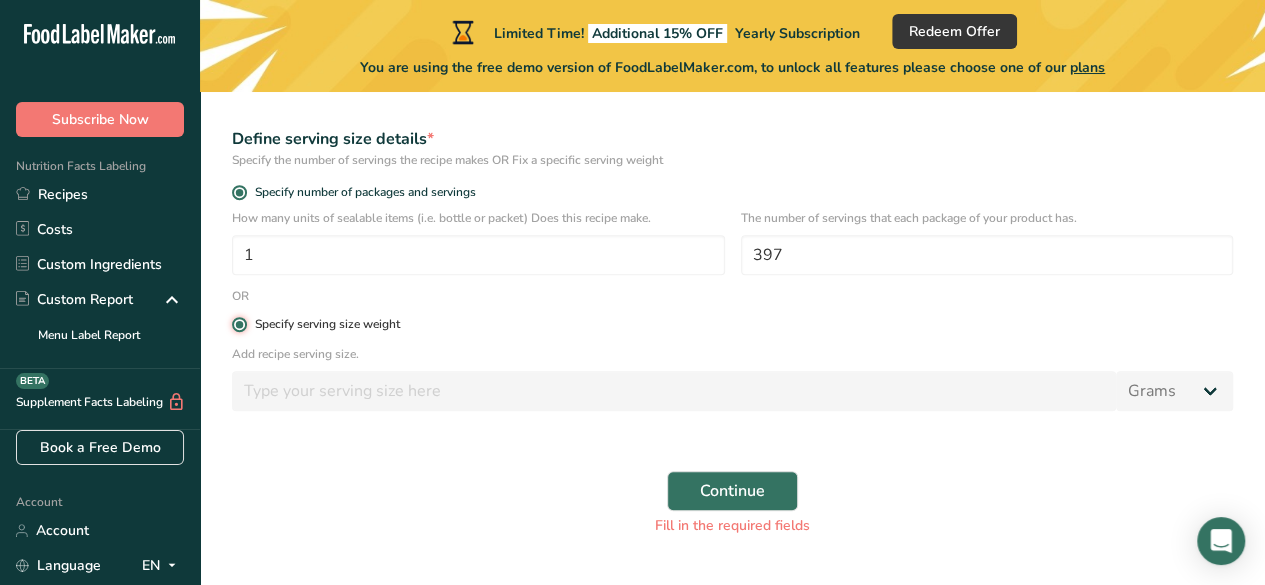 type 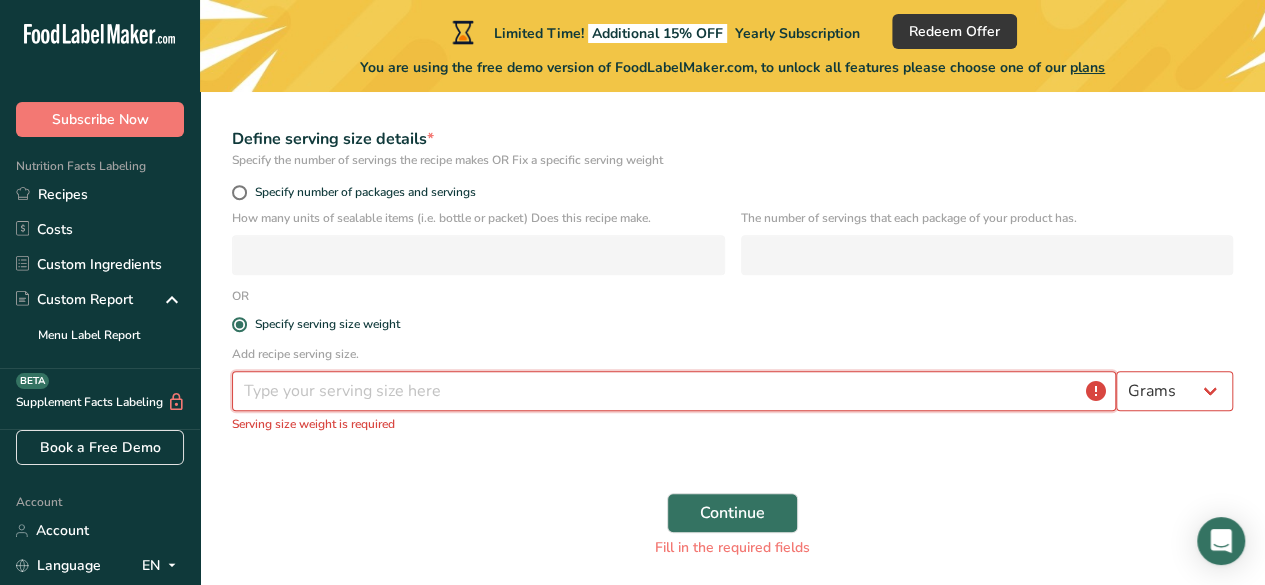 click at bounding box center (674, 391) 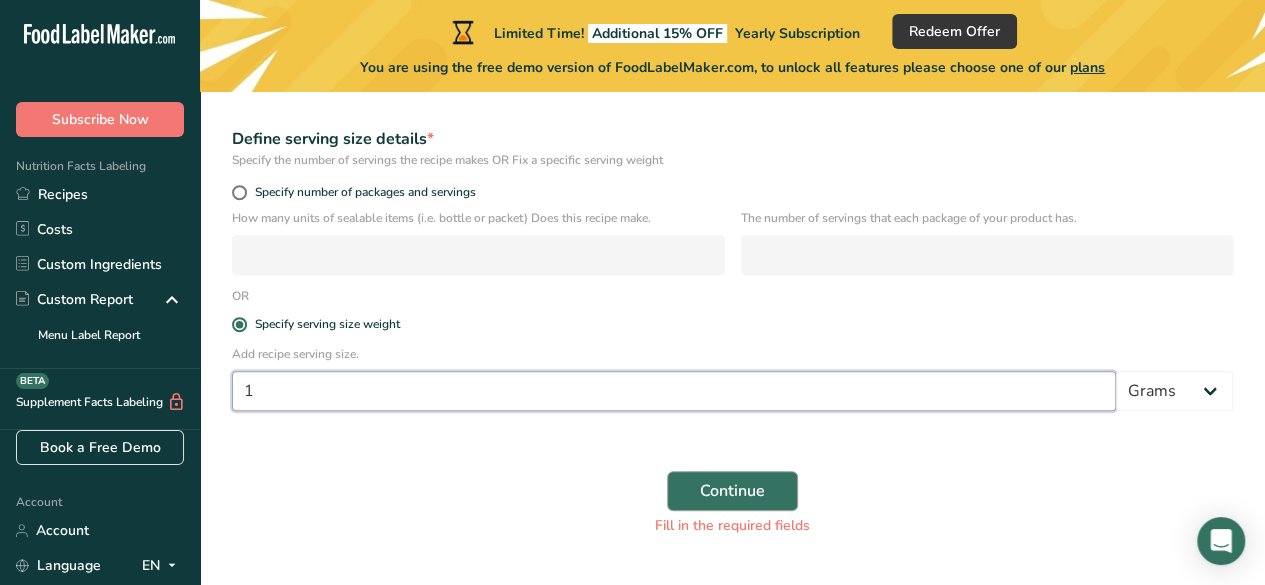 type on "1" 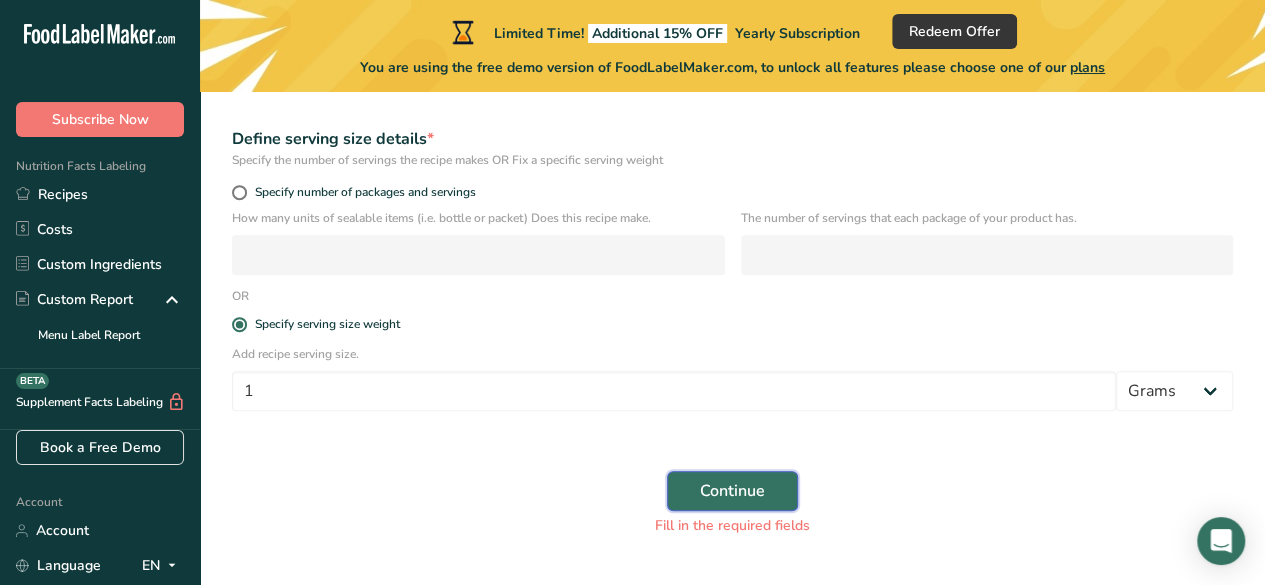 click on "Continue" at bounding box center [732, 491] 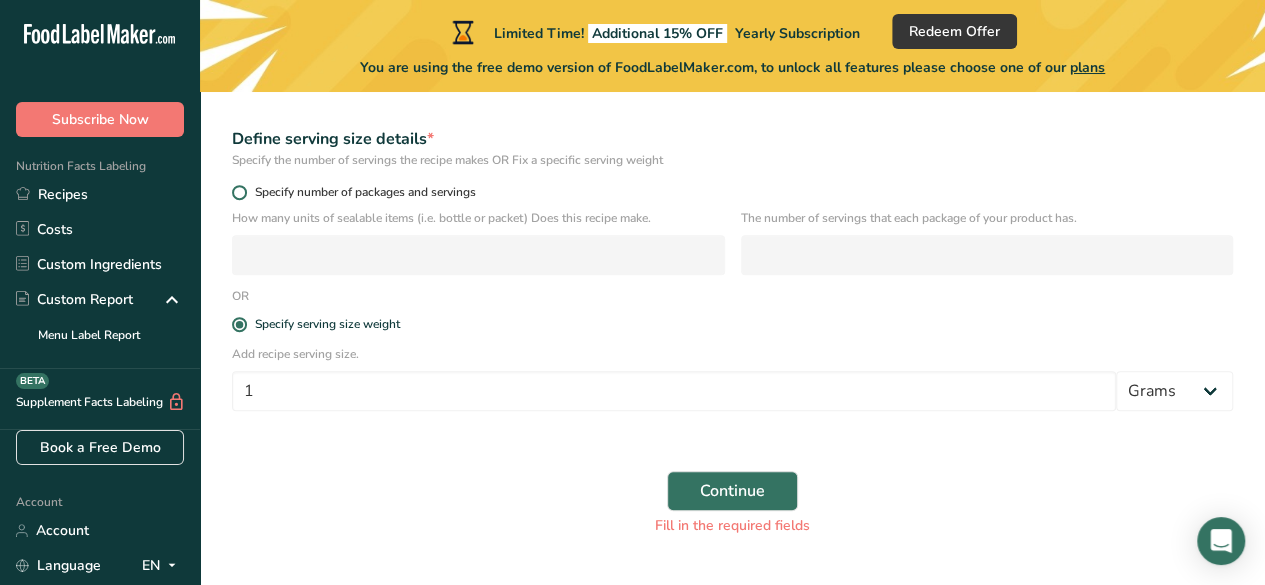 click on "Specify number of packages and servings" at bounding box center [732, 192] 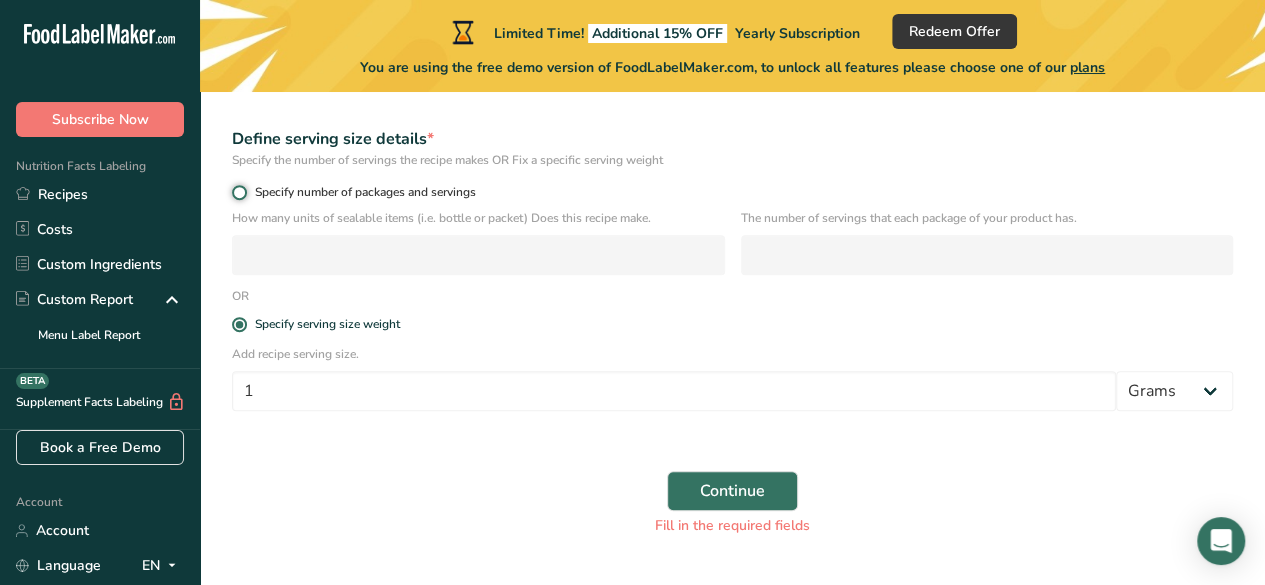click on "Specify number of packages and servings" at bounding box center [238, 192] 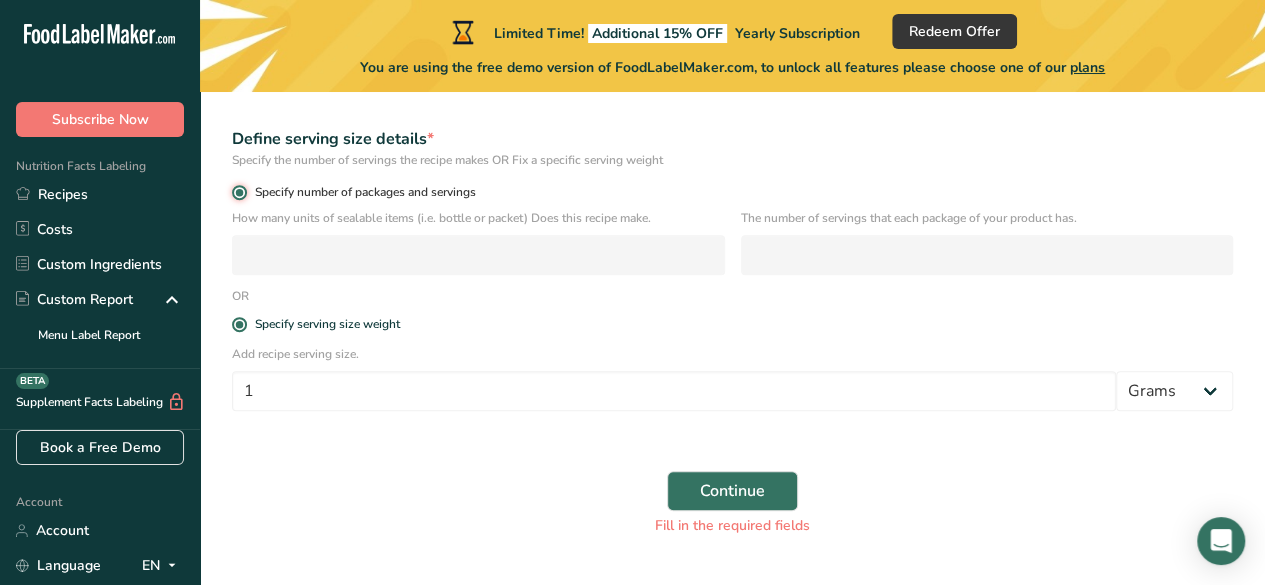 radio on "false" 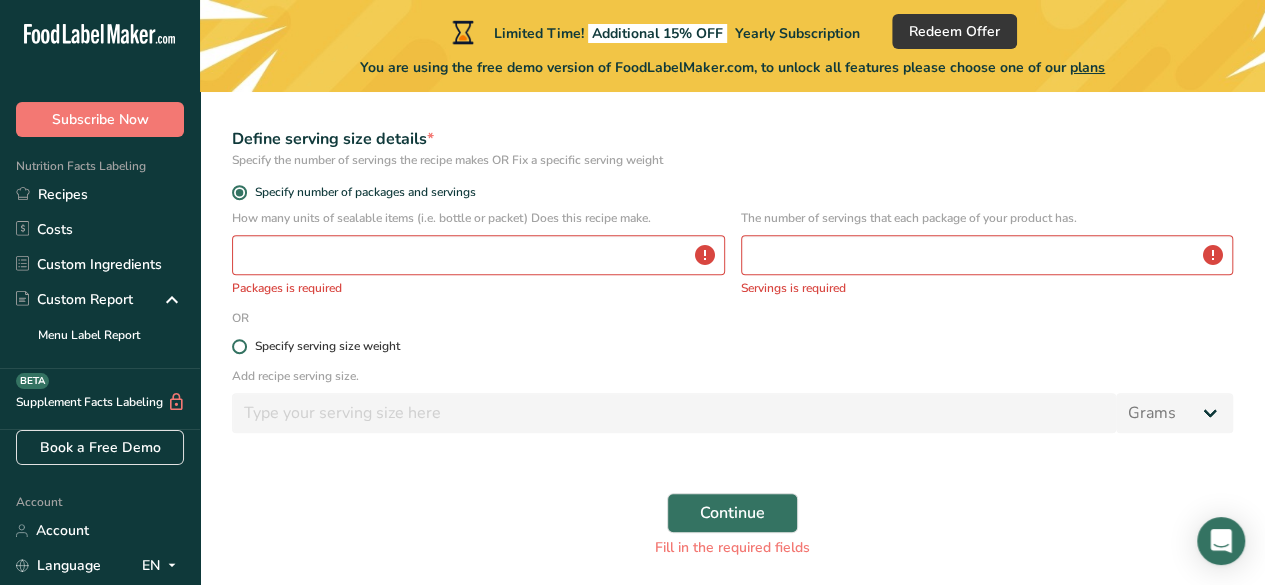 click at bounding box center (239, 346) 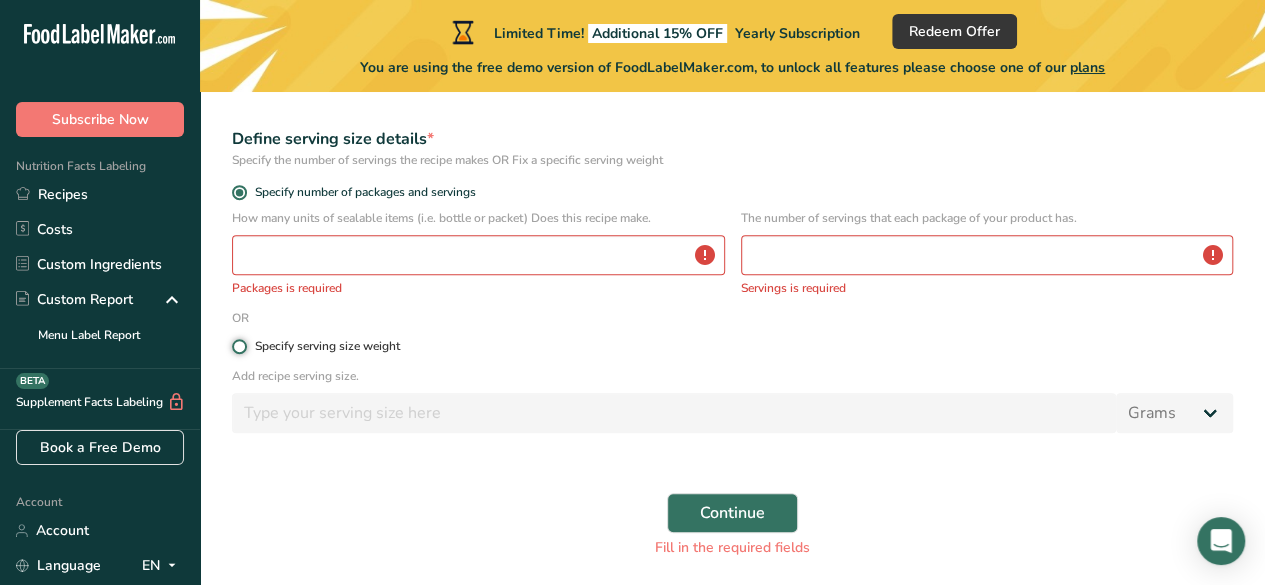 click on "Specify serving size weight" at bounding box center [238, 346] 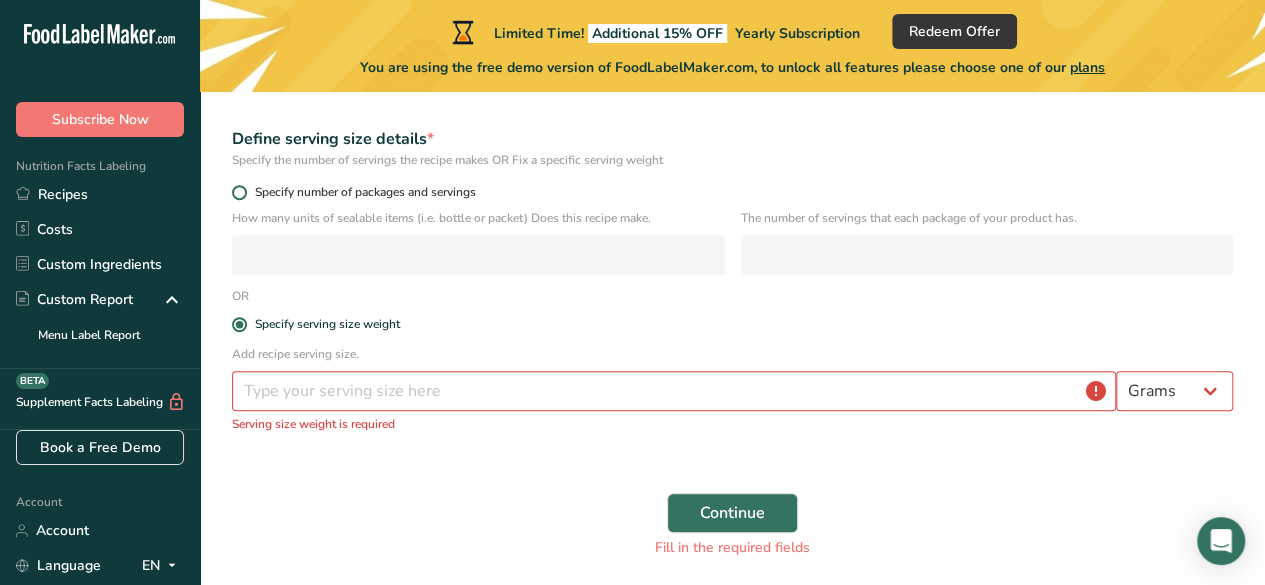 click at bounding box center (239, 192) 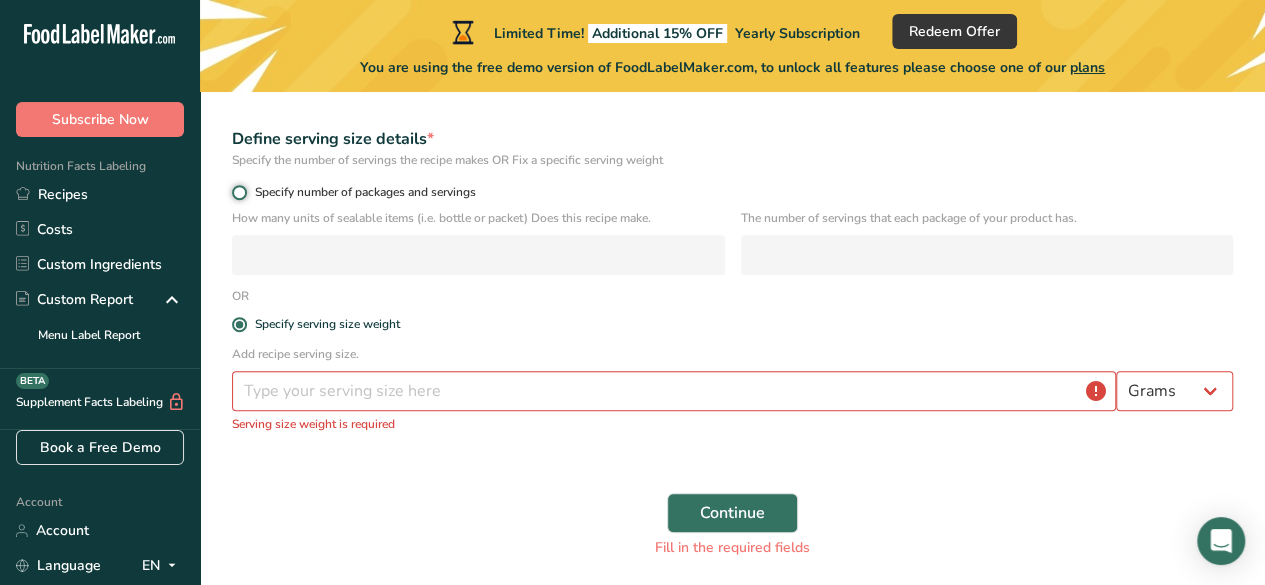 click on "Specify number of packages and servings" at bounding box center (238, 192) 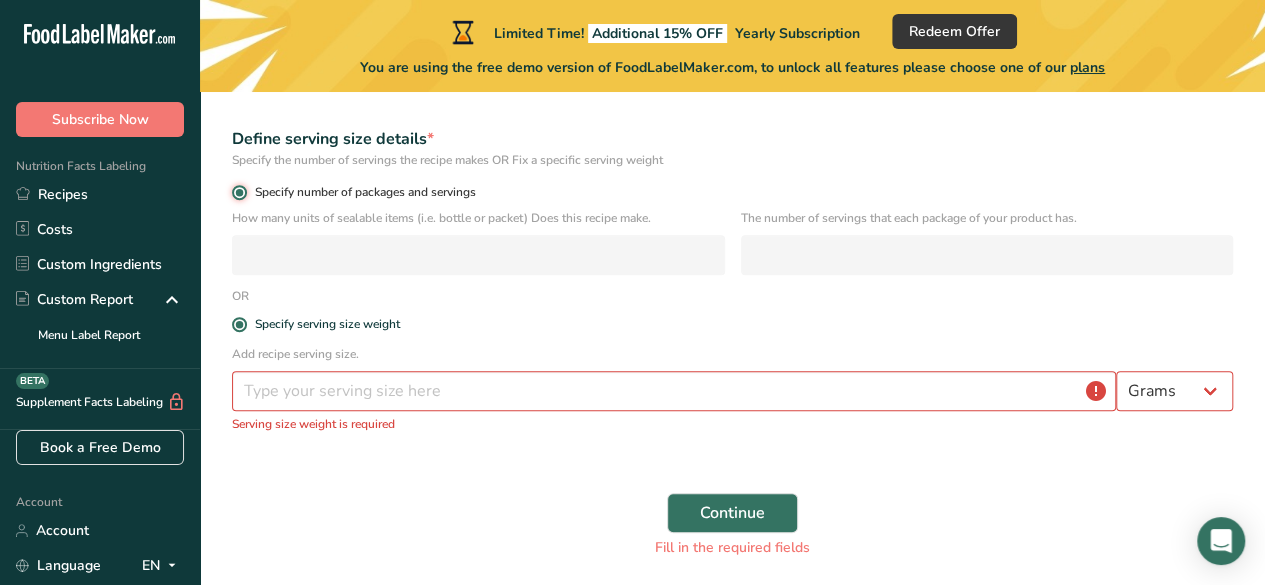 radio on "false" 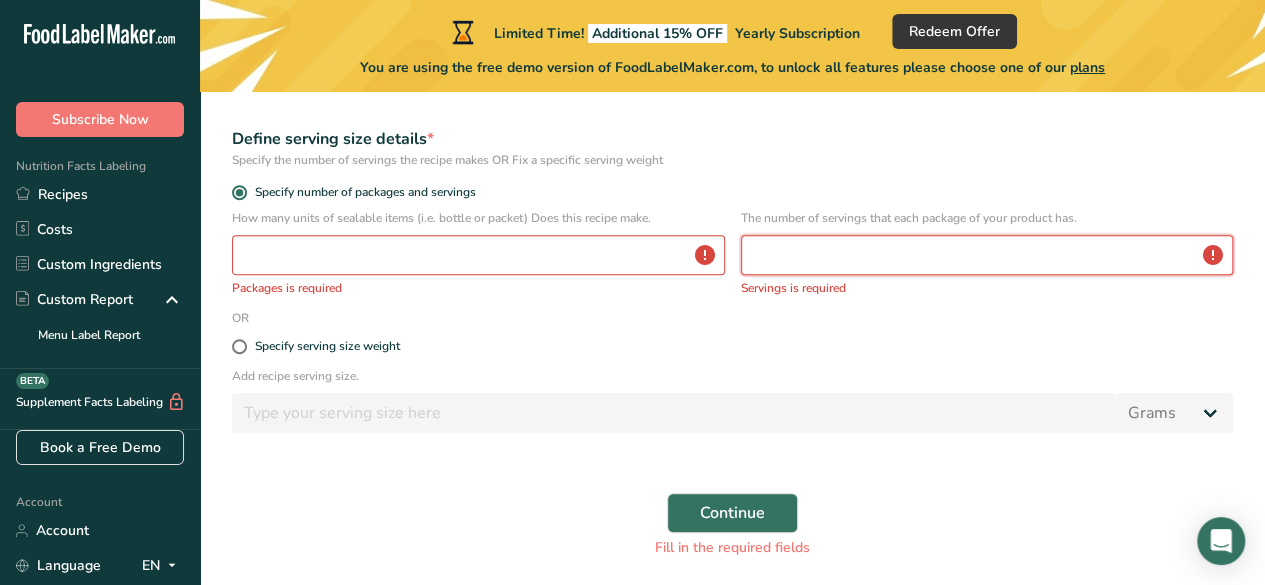 click at bounding box center [987, 255] 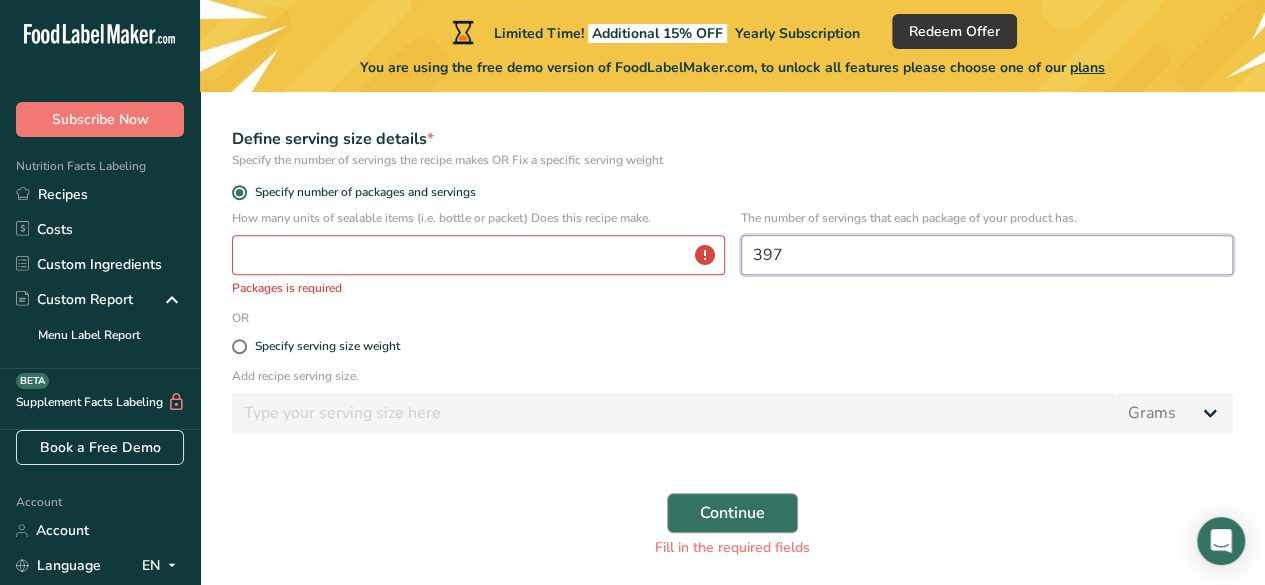 type on "397" 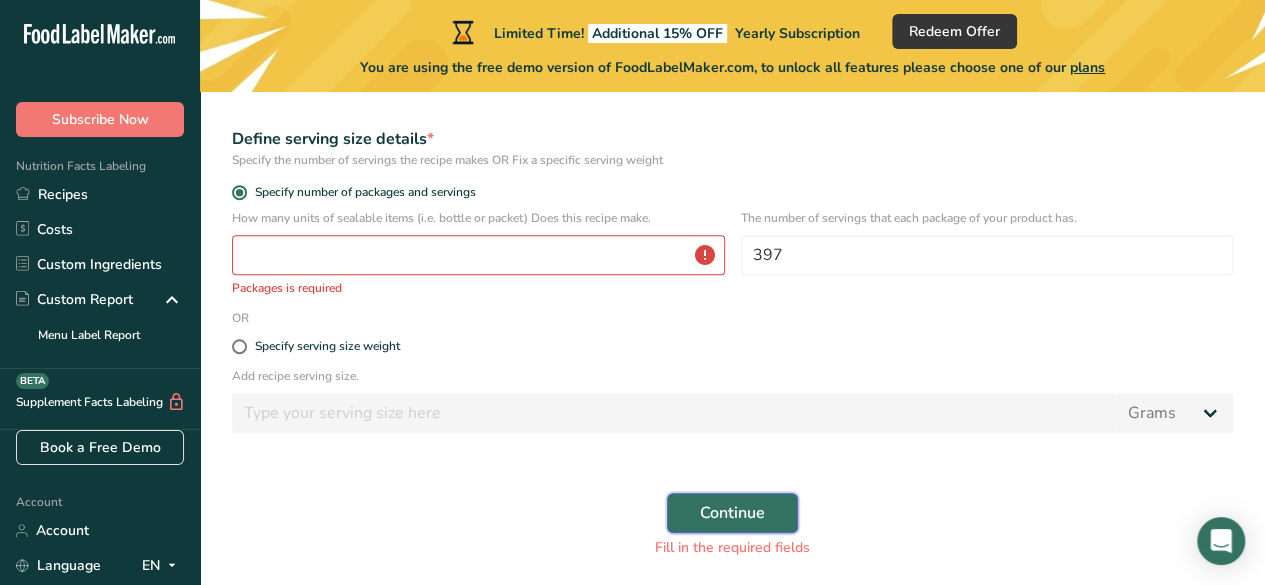 click on "Continue" at bounding box center (732, 513) 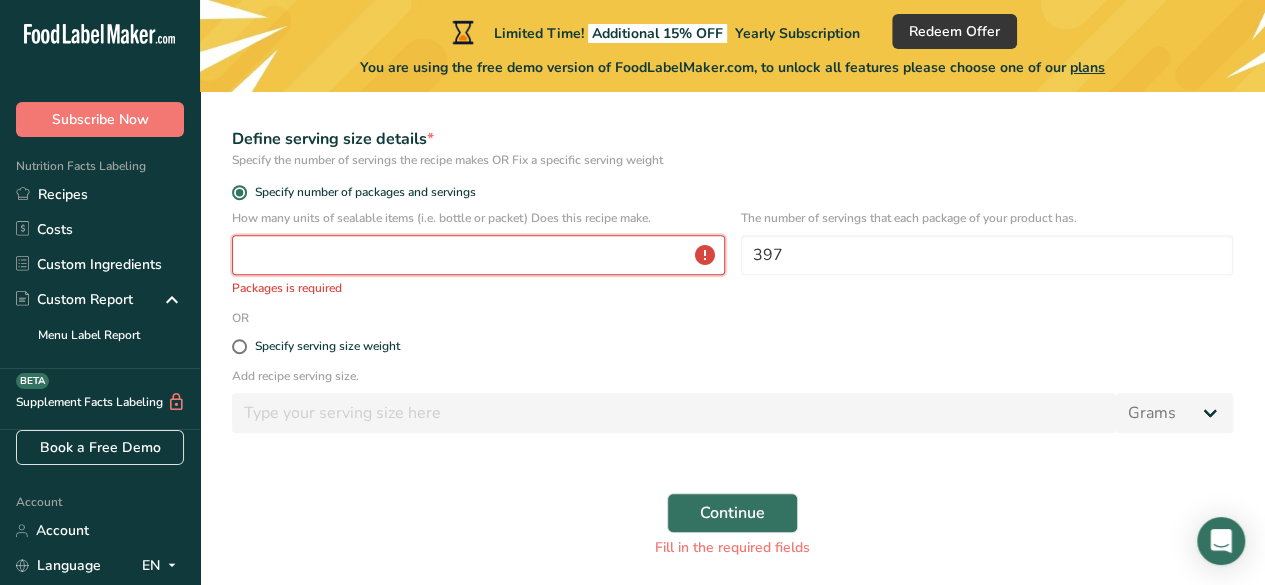 click at bounding box center [478, 255] 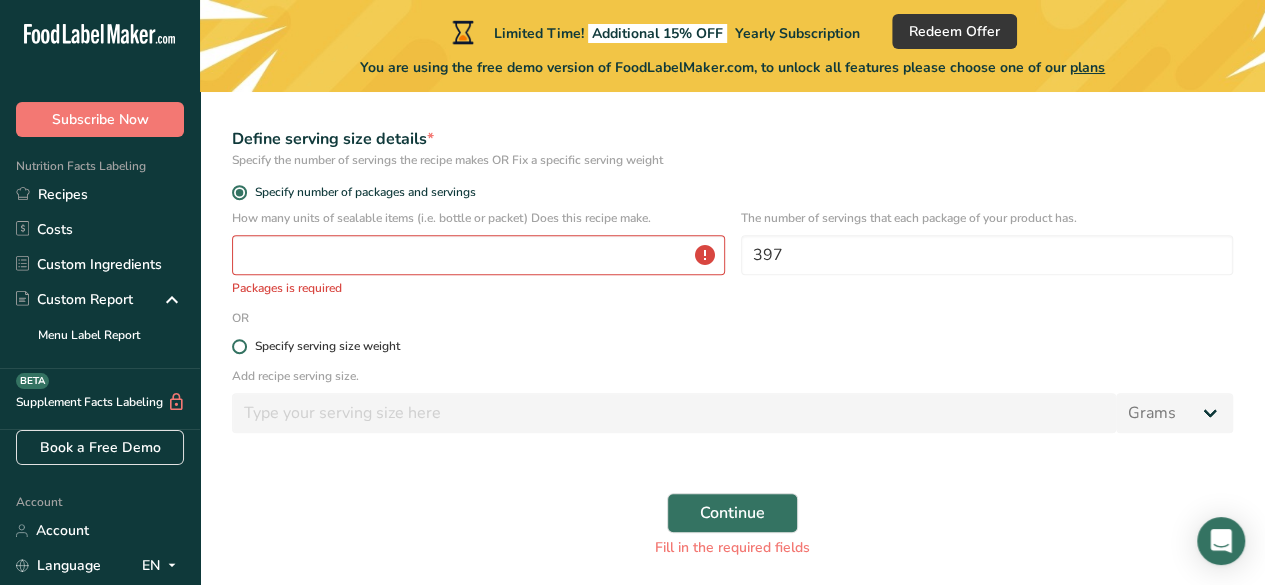 click at bounding box center [239, 346] 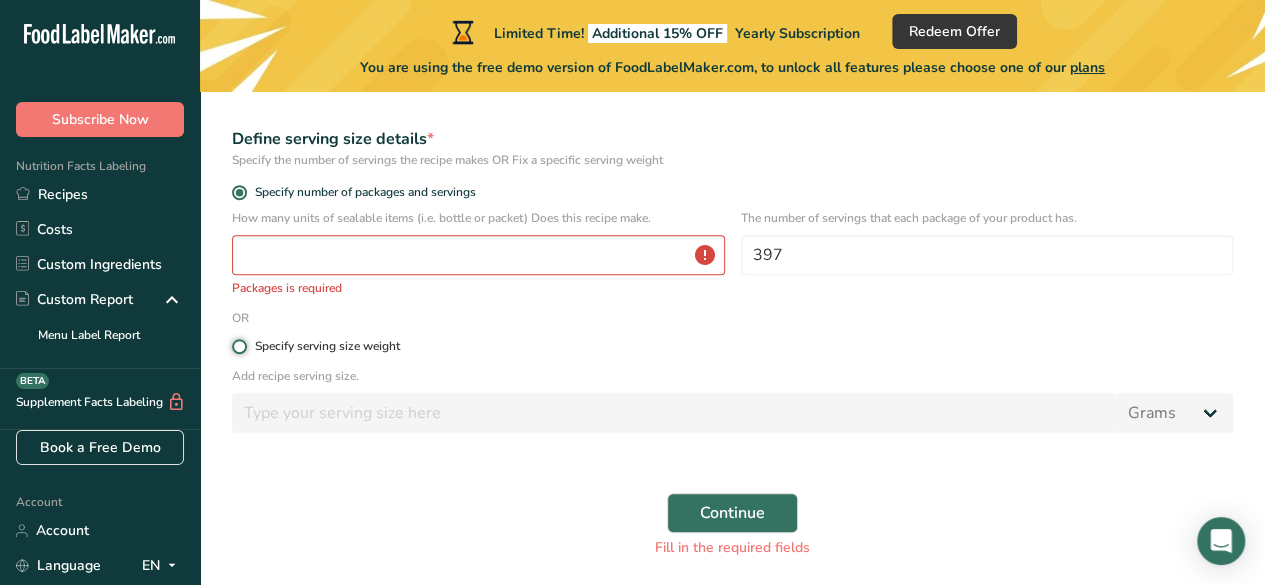 click on "Specify serving size weight" at bounding box center [238, 346] 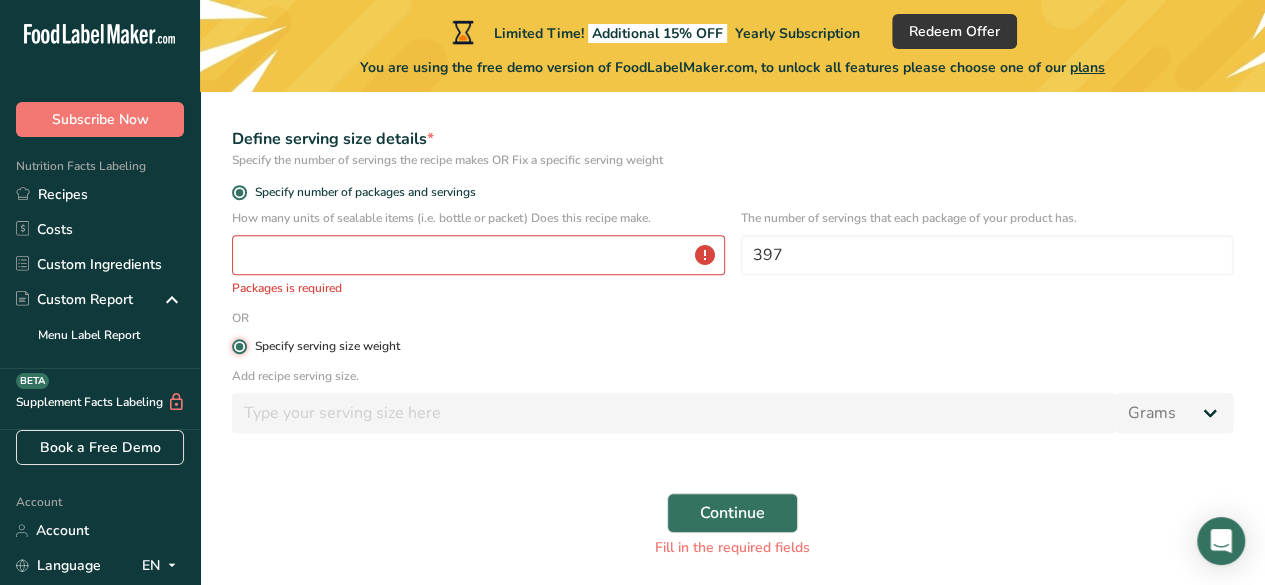 radio on "false" 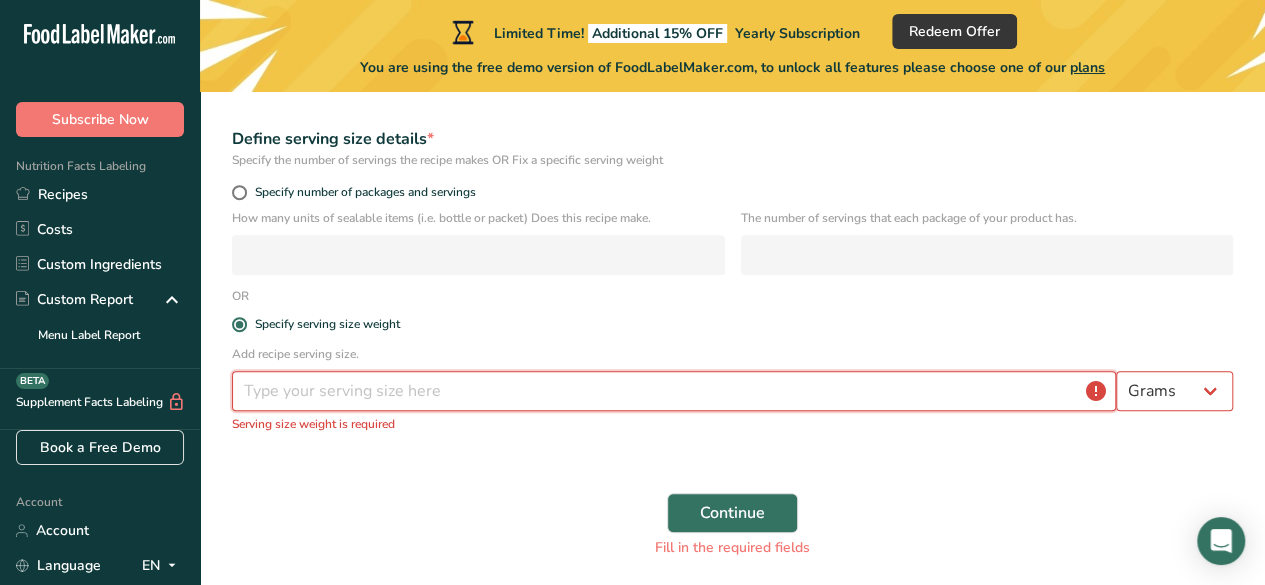 click at bounding box center (674, 391) 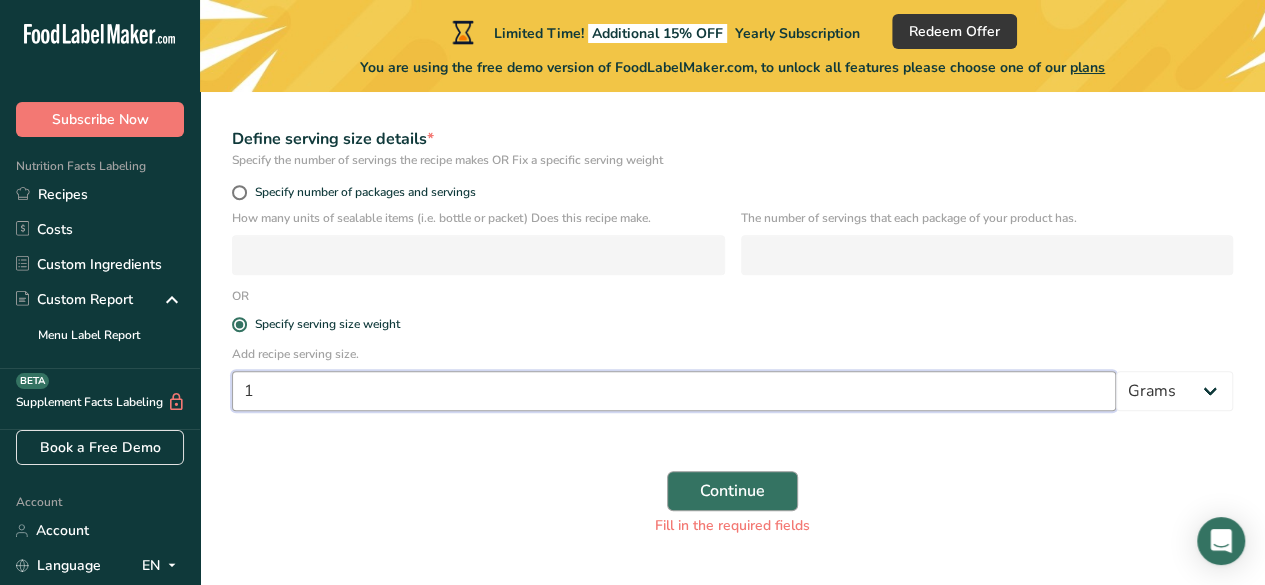 type on "1" 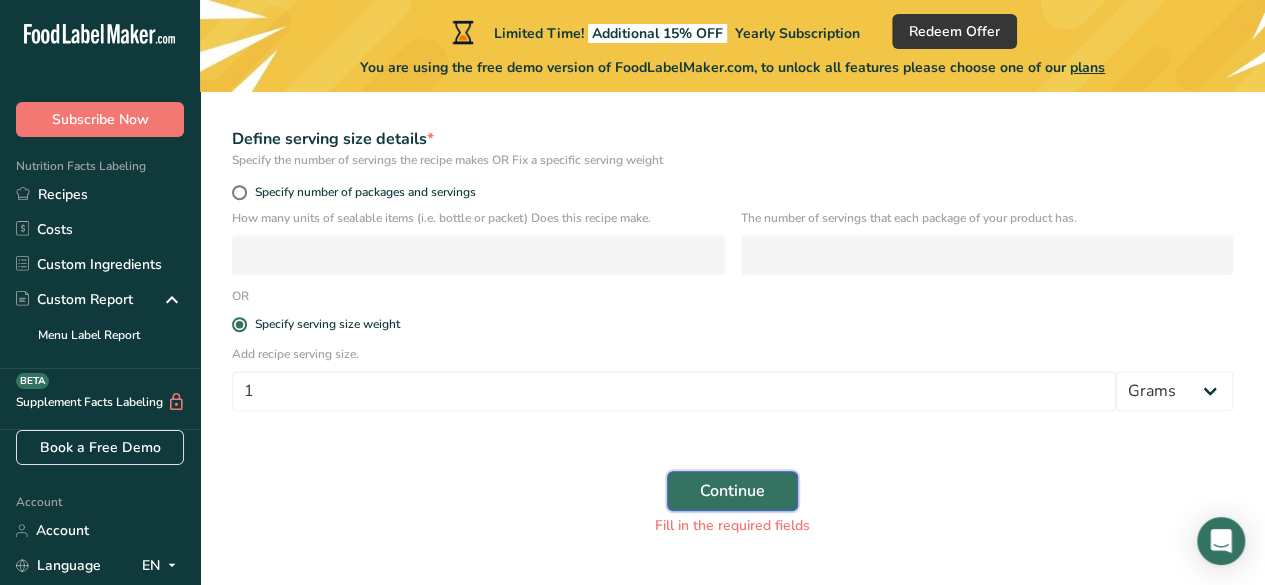 click on "Continue" at bounding box center [732, 491] 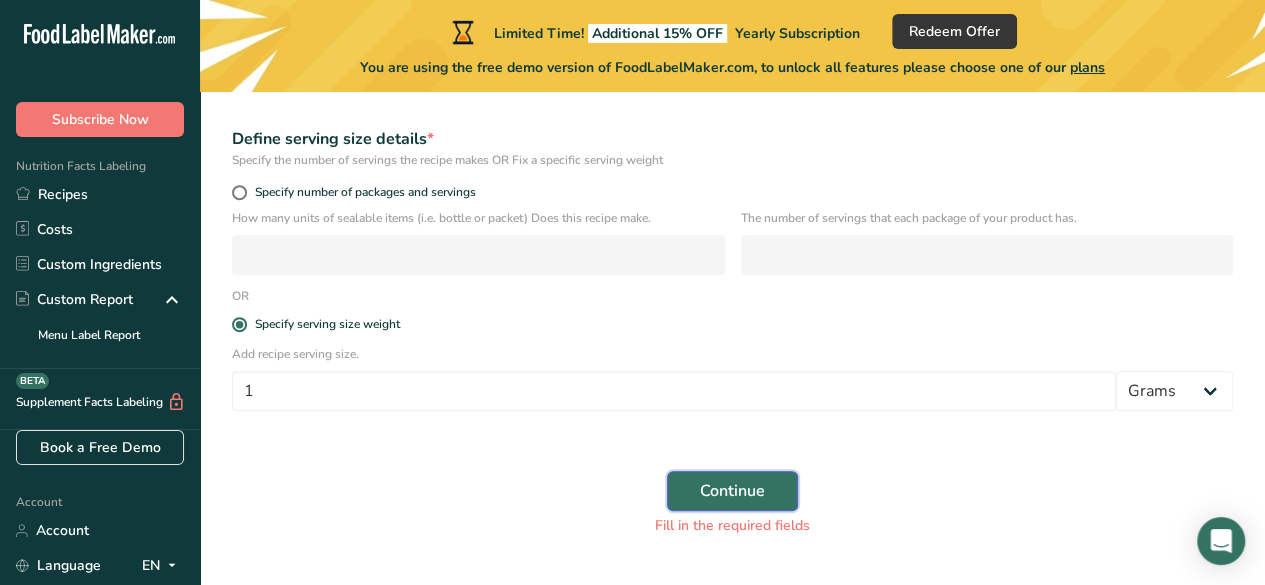 click on "Continue" at bounding box center [732, 491] 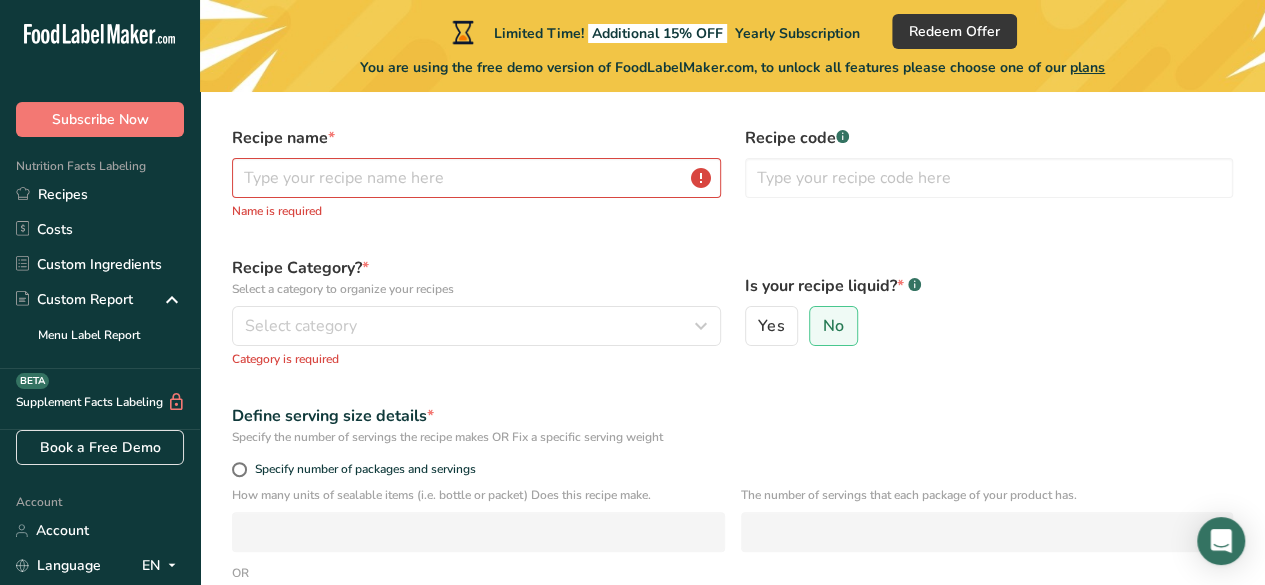 scroll, scrollTop: 0, scrollLeft: 0, axis: both 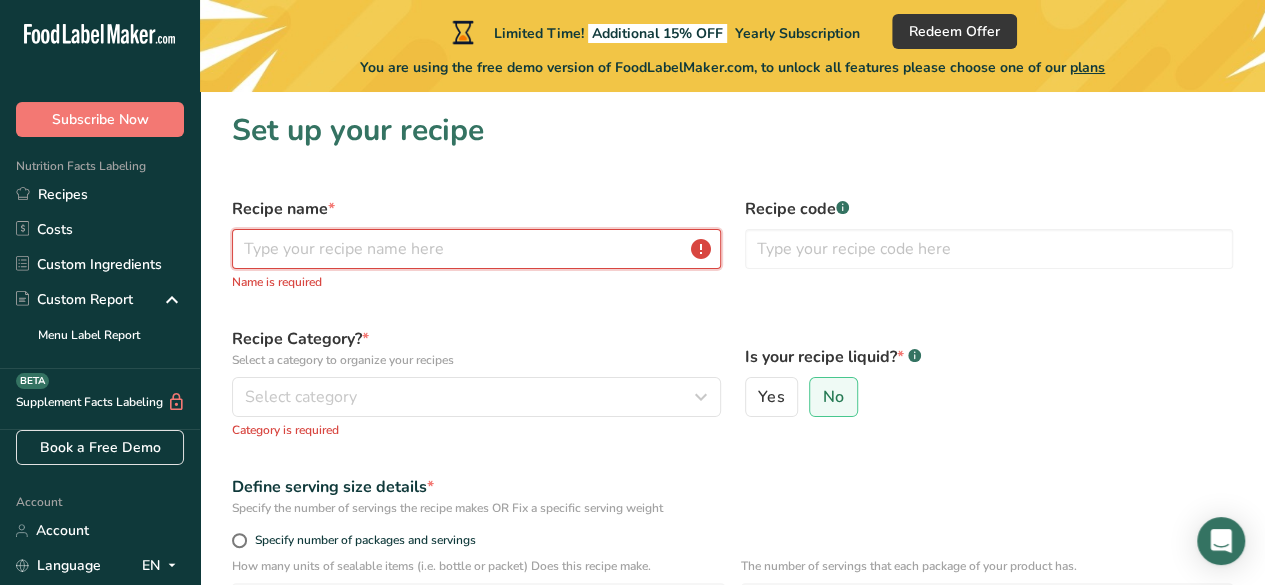 click at bounding box center (476, 249) 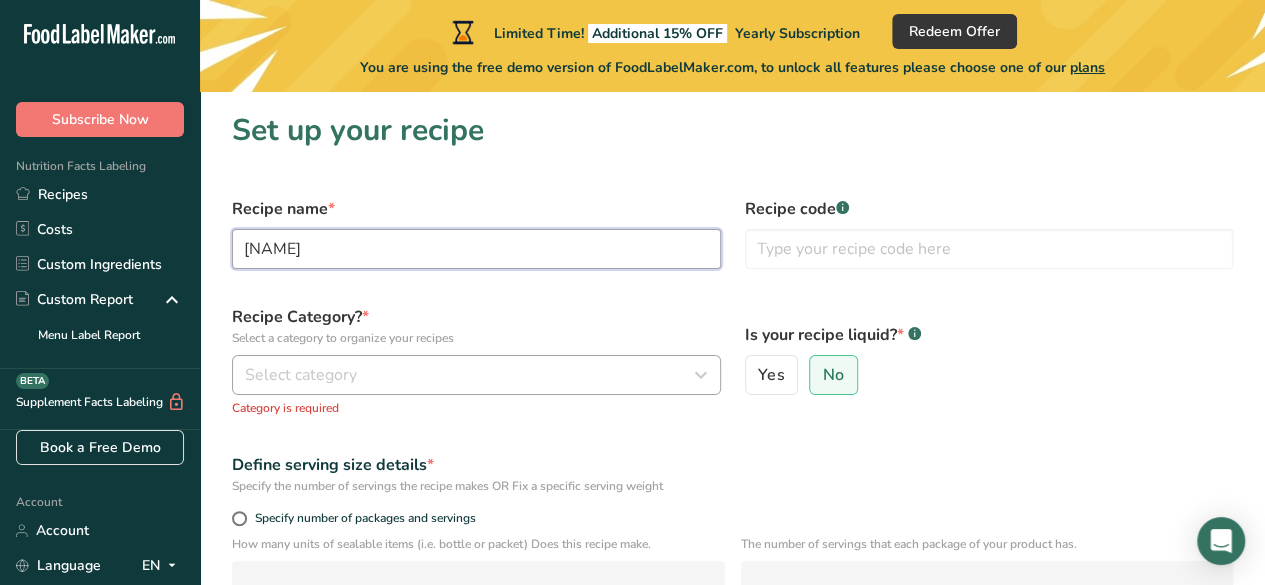 type on "[NAME]" 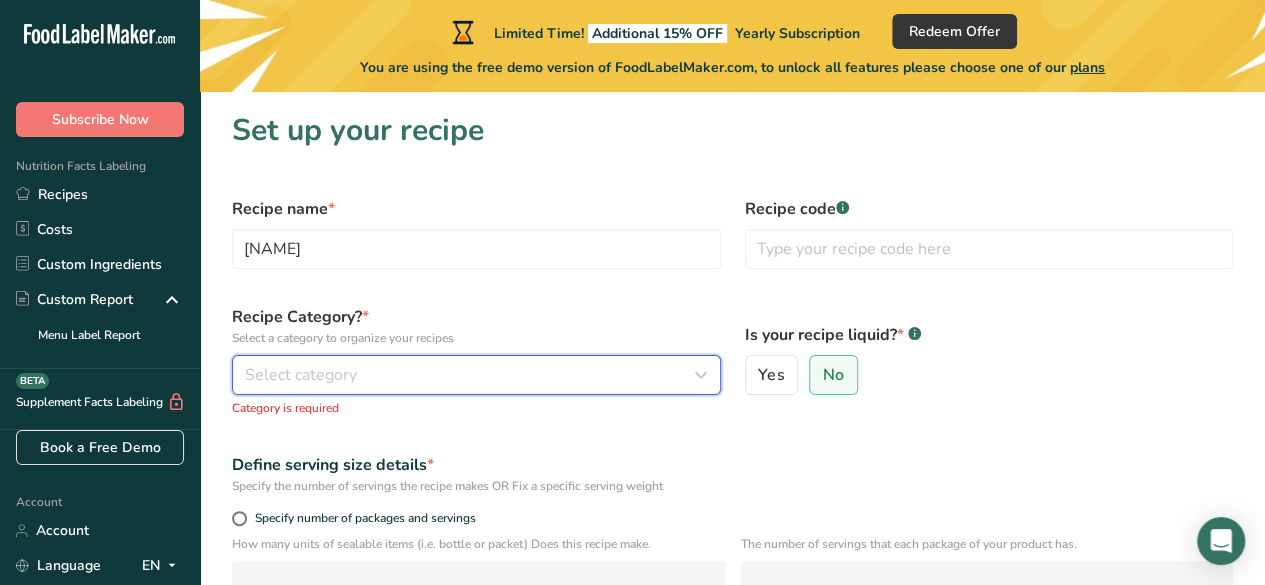 click on "Select category" at bounding box center [301, 375] 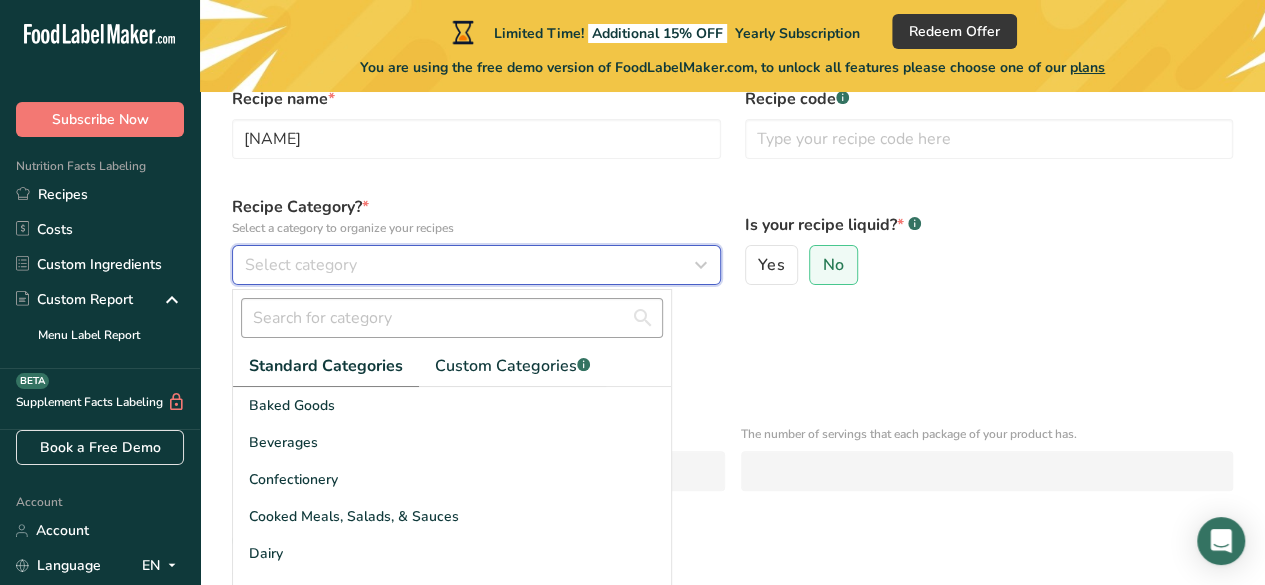 scroll, scrollTop: 200, scrollLeft: 0, axis: vertical 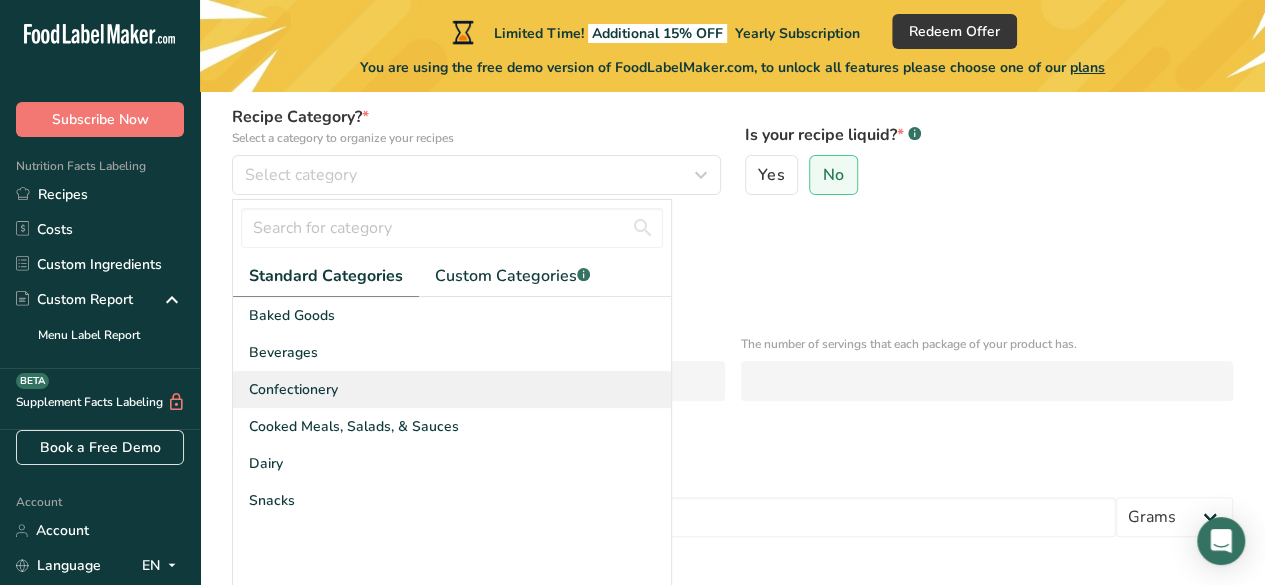click on "Confectionery" at bounding box center (293, 389) 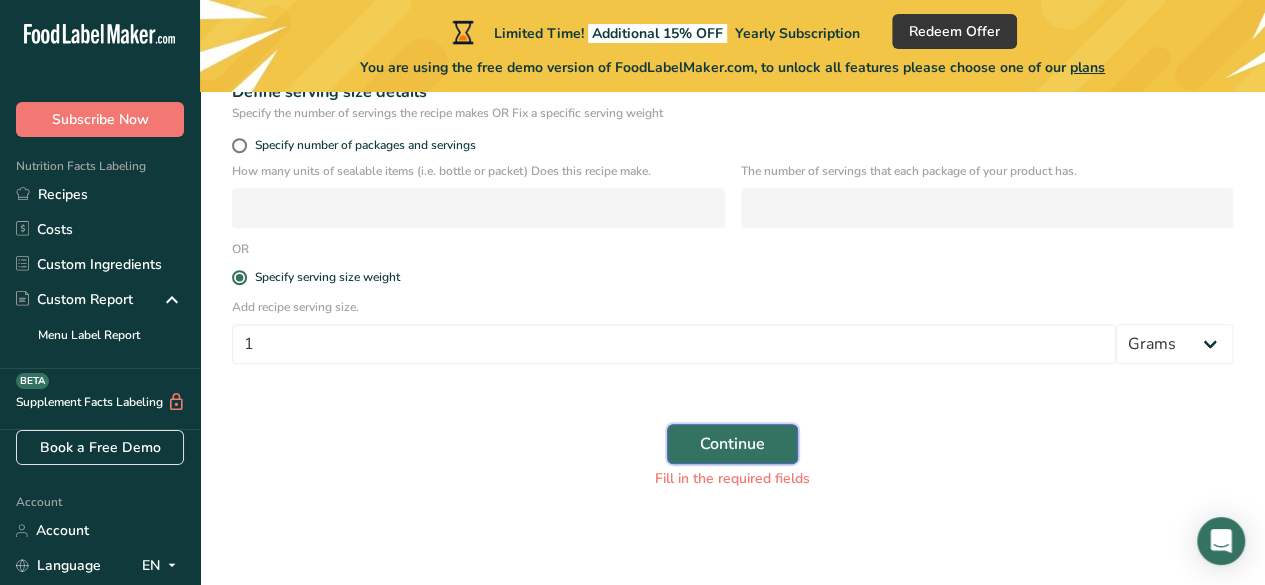 click on "Continue" at bounding box center [732, 444] 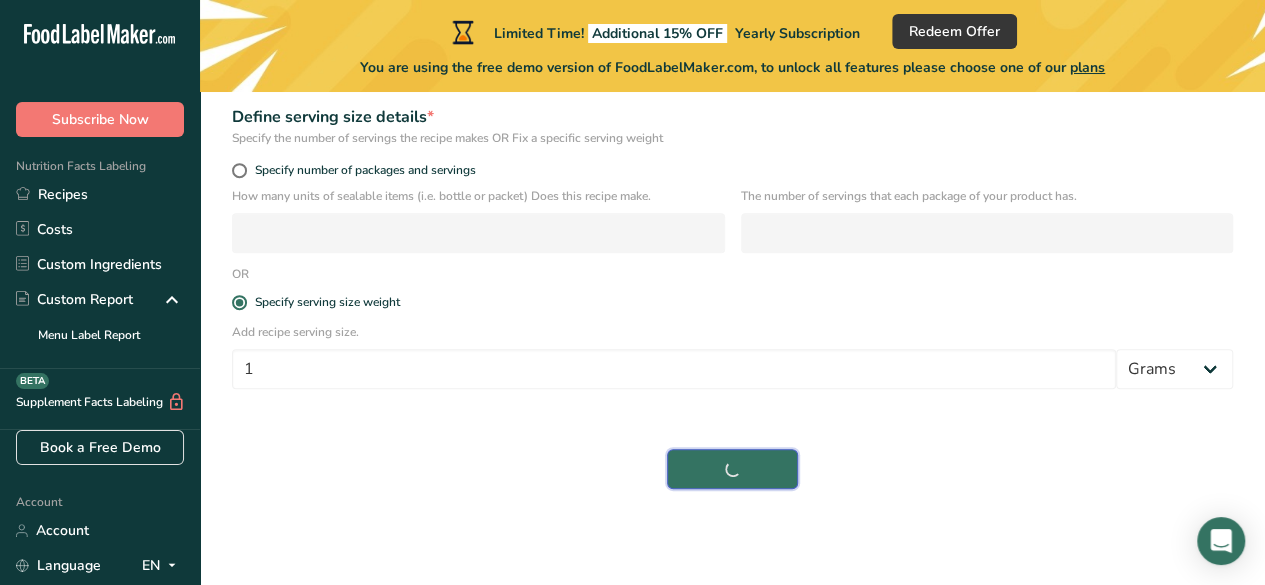 scroll, scrollTop: 326, scrollLeft: 0, axis: vertical 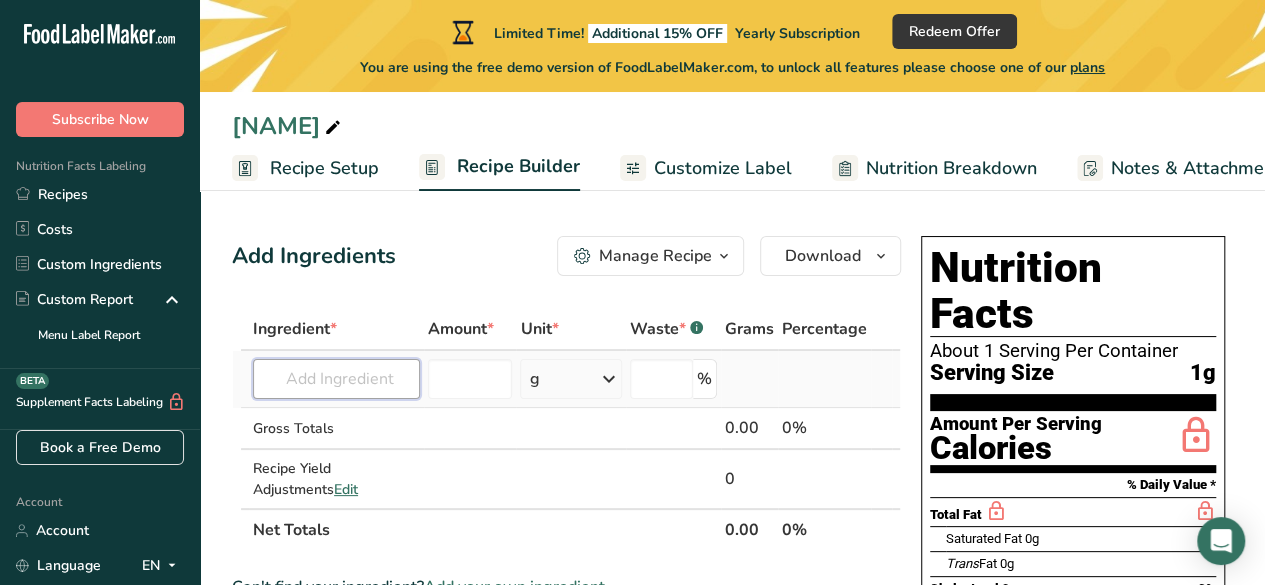 click at bounding box center (336, 379) 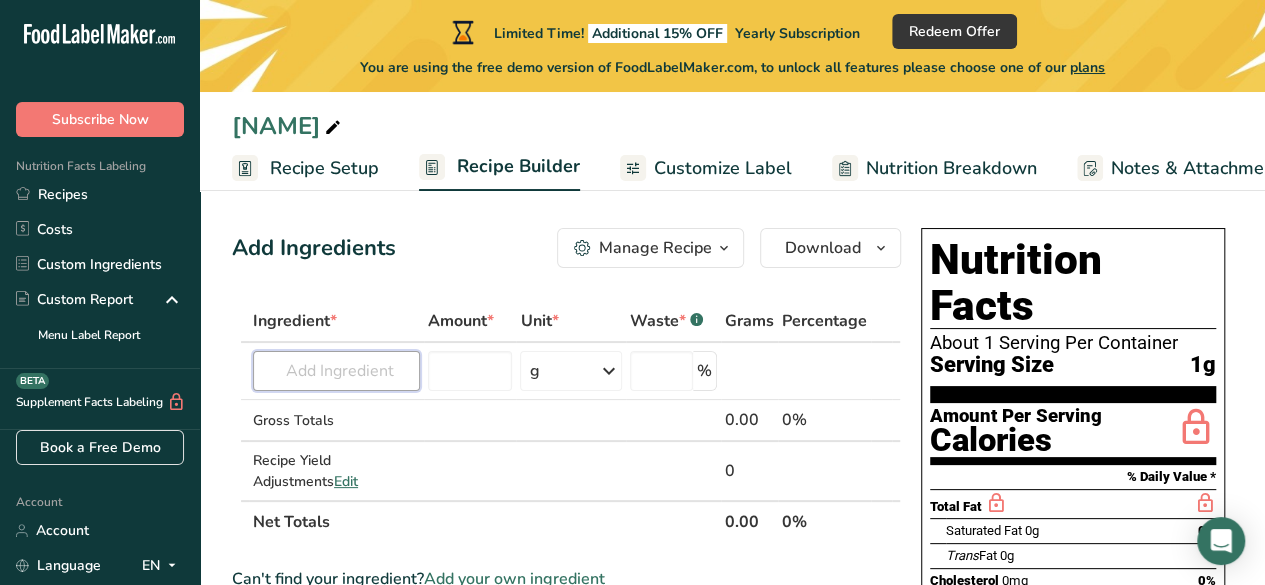 scroll, scrollTop: 0, scrollLeft: 0, axis: both 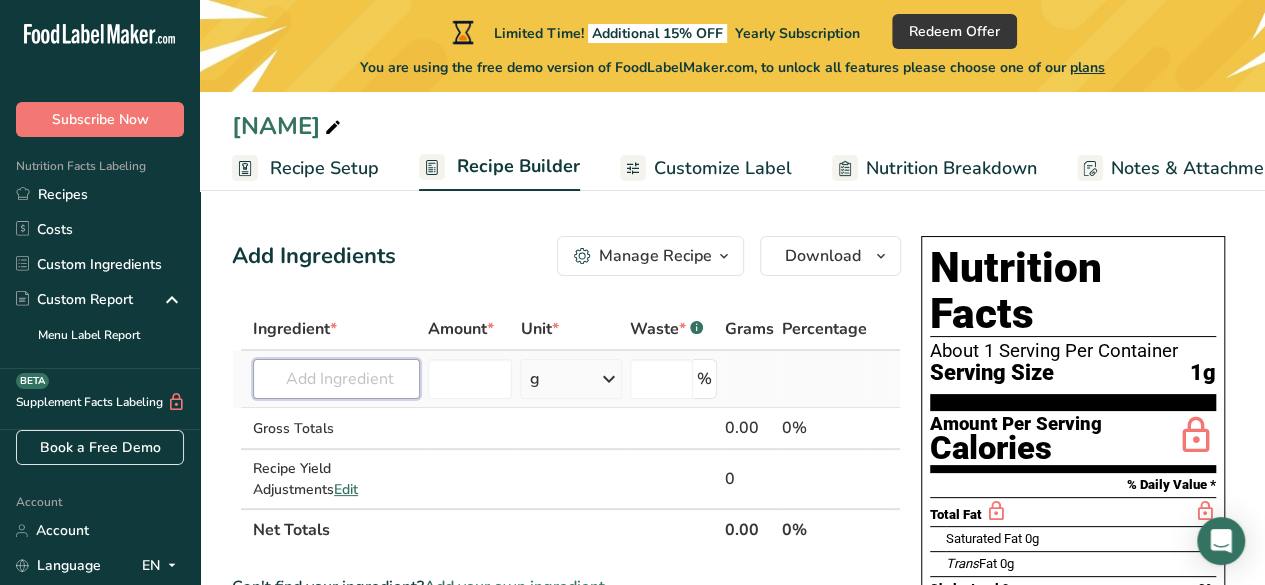 click at bounding box center (336, 379) 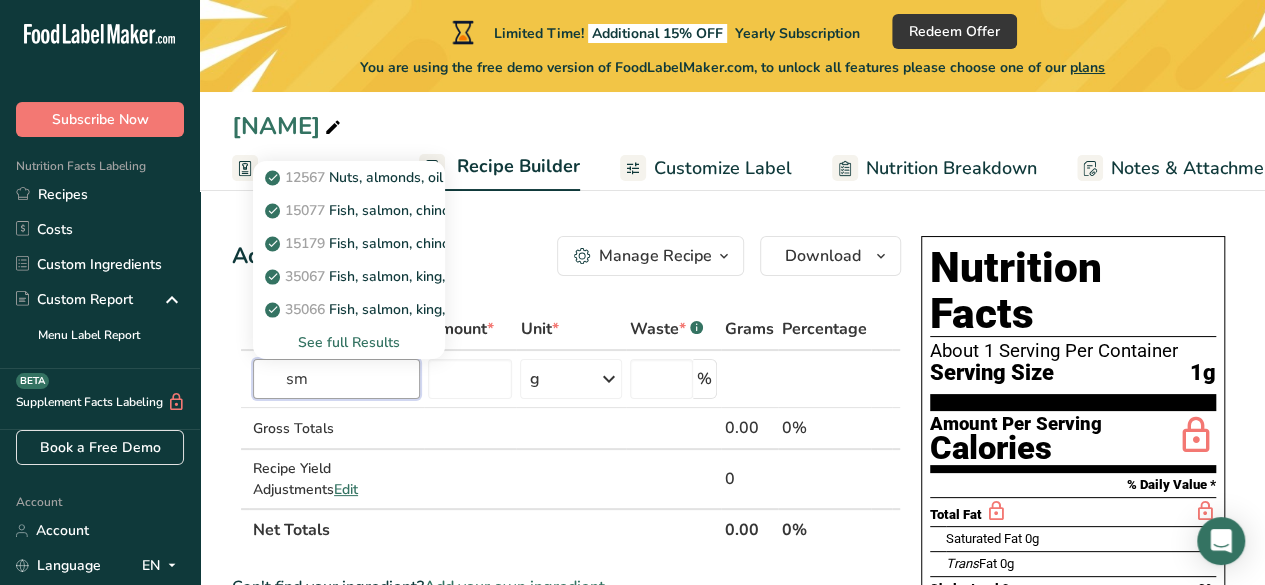 type on "s" 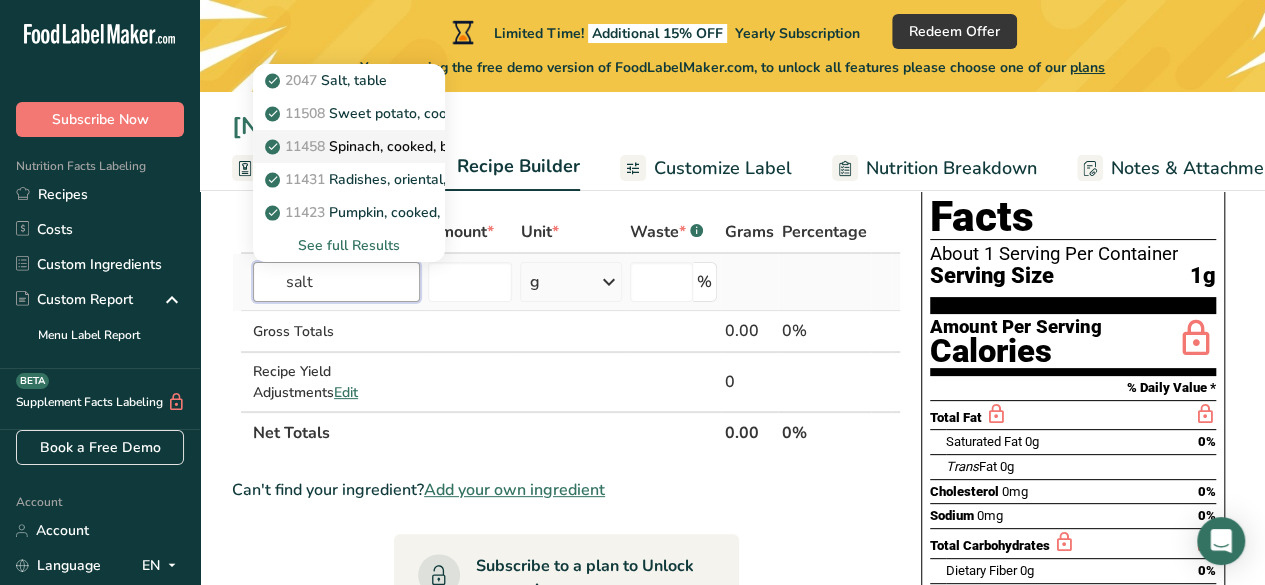 scroll, scrollTop: 0, scrollLeft: 0, axis: both 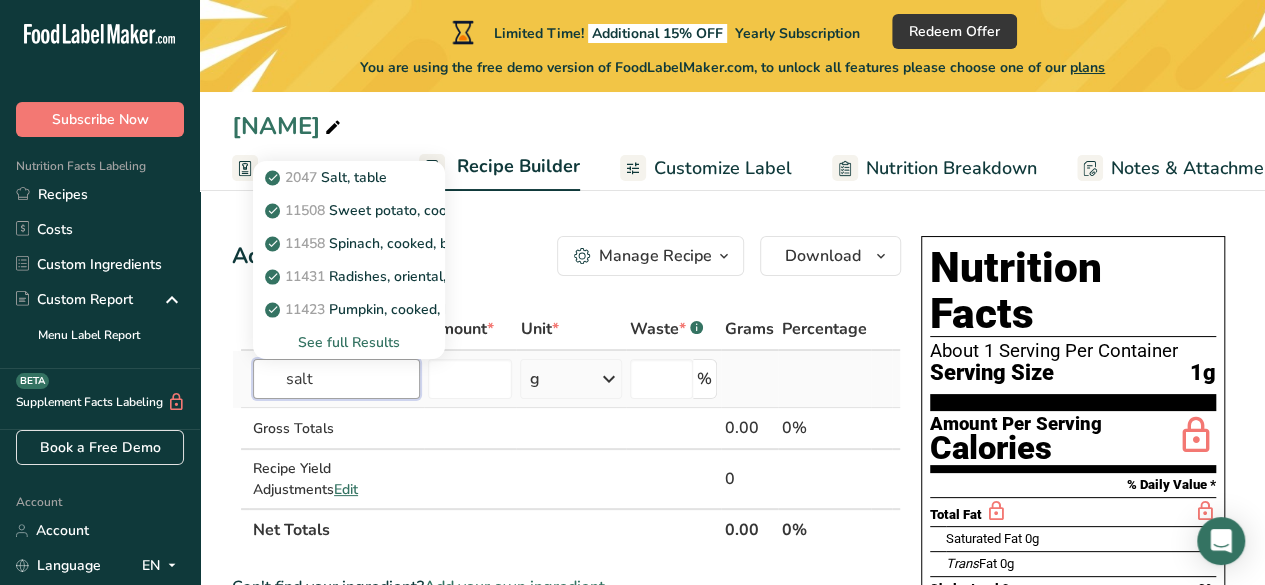 click on "salt" at bounding box center [336, 379] 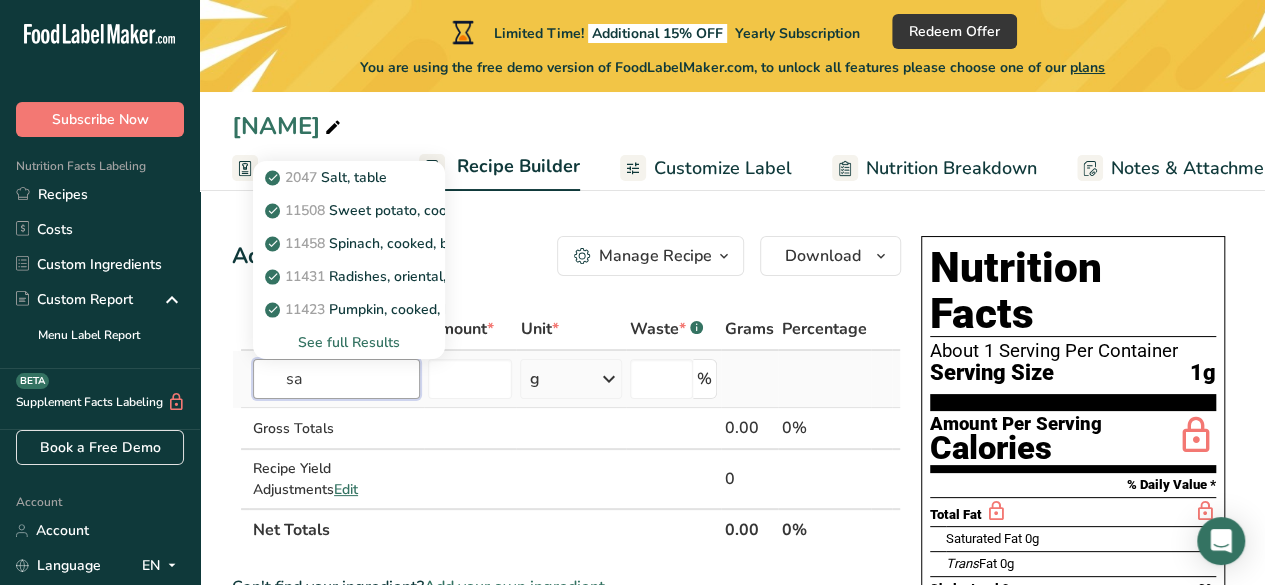 type on "s" 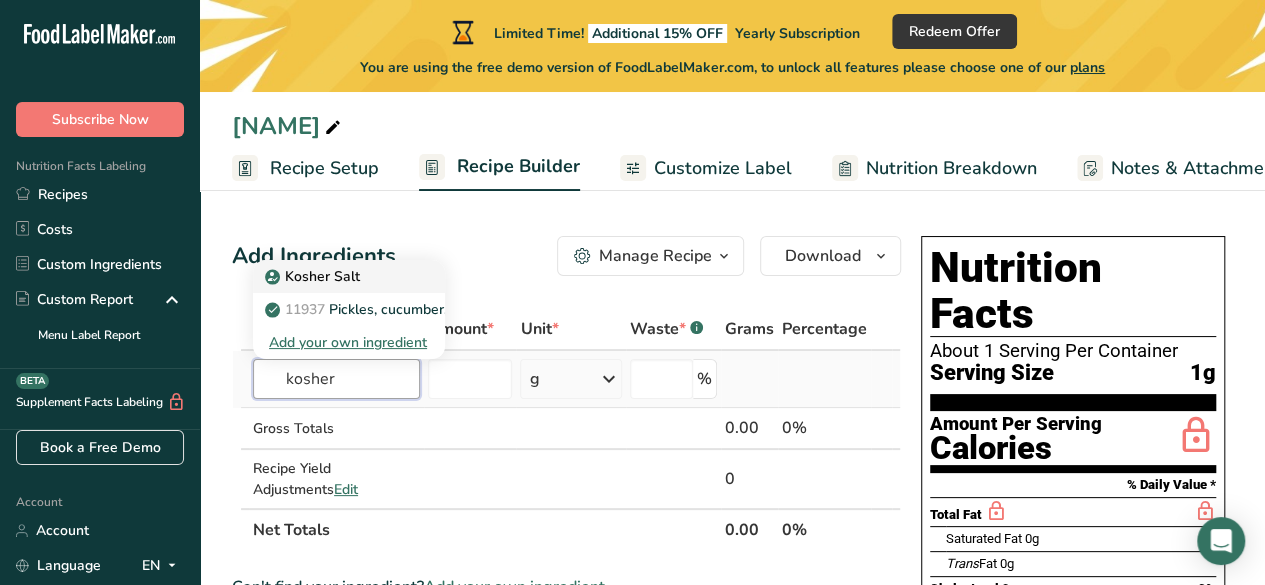 type on "kosher" 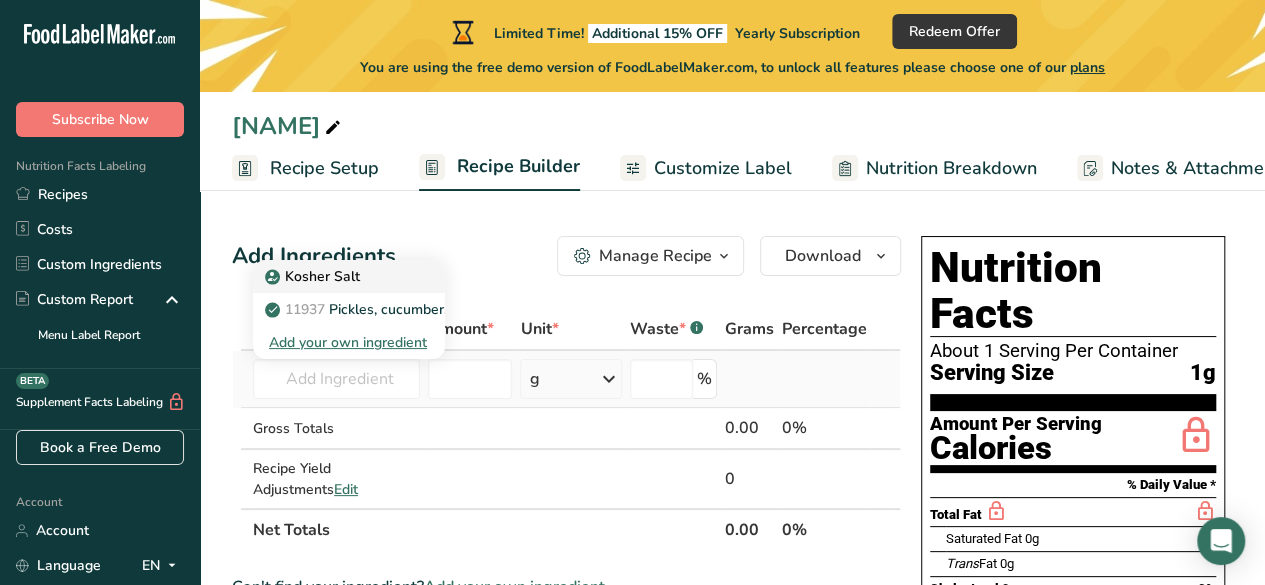 click on "Kosher Salt" at bounding box center [314, 276] 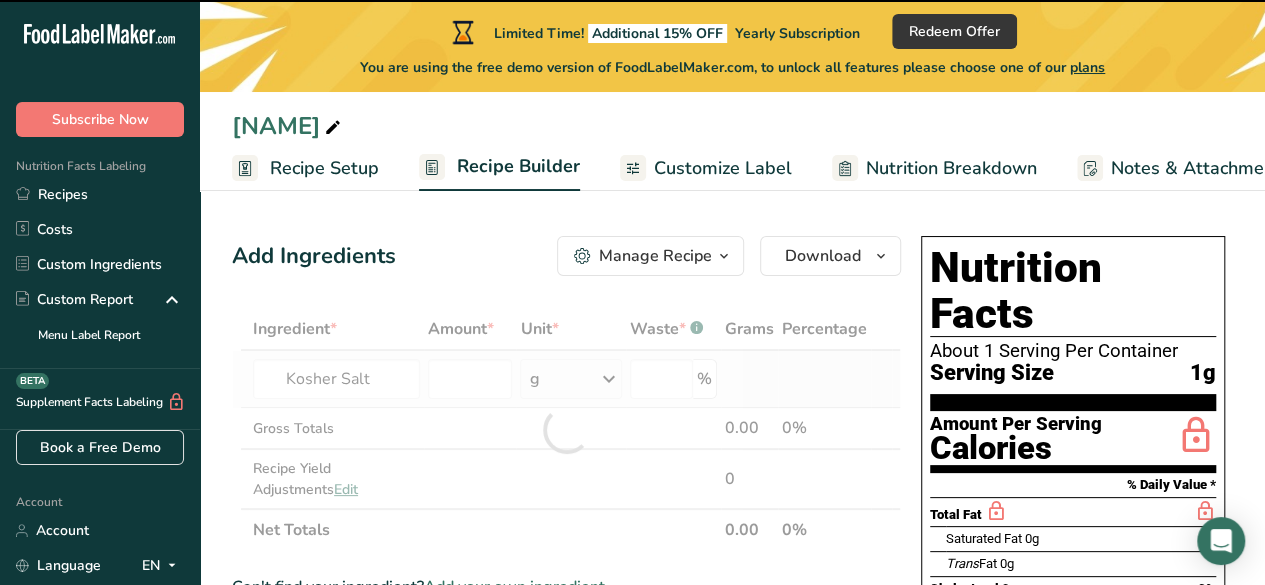 type on "0" 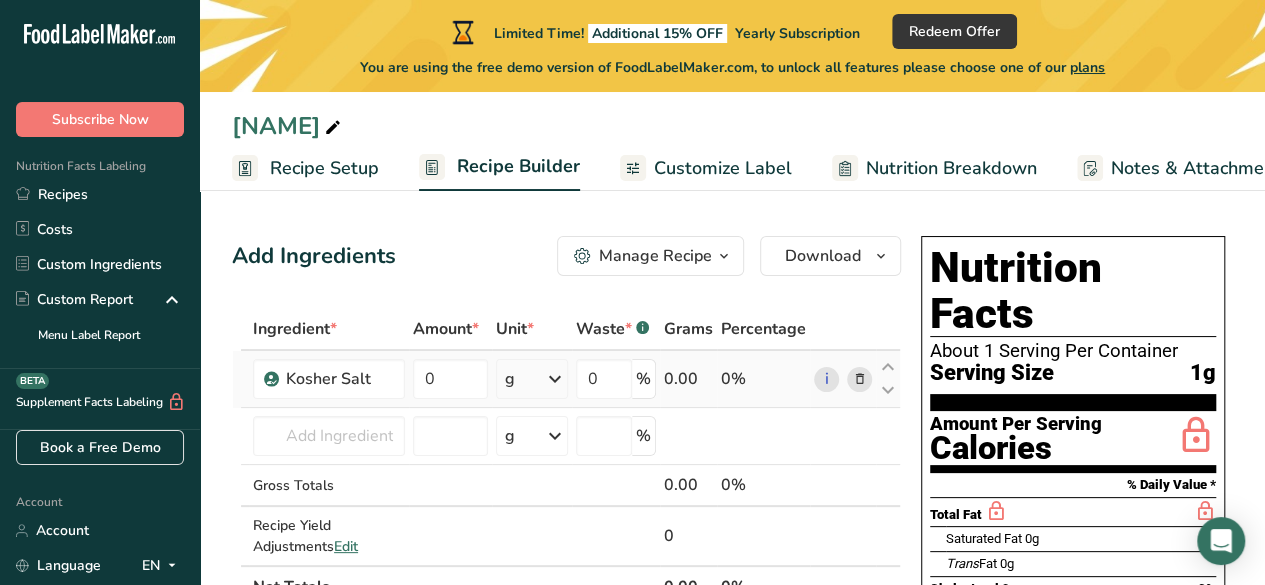 click at bounding box center [555, 379] 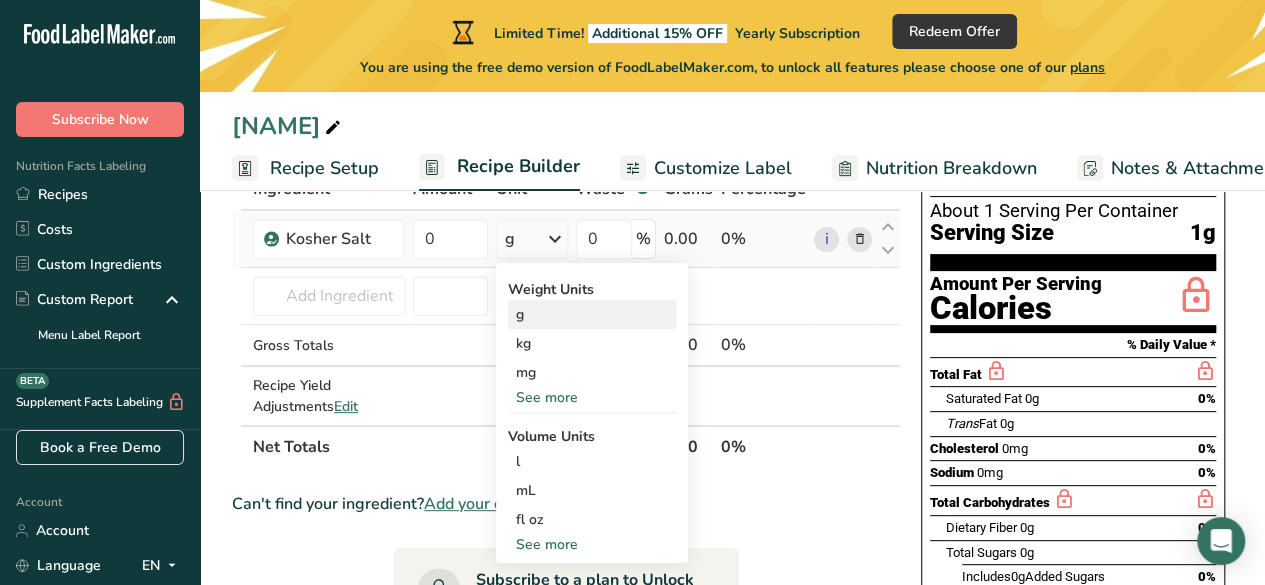 scroll, scrollTop: 200, scrollLeft: 0, axis: vertical 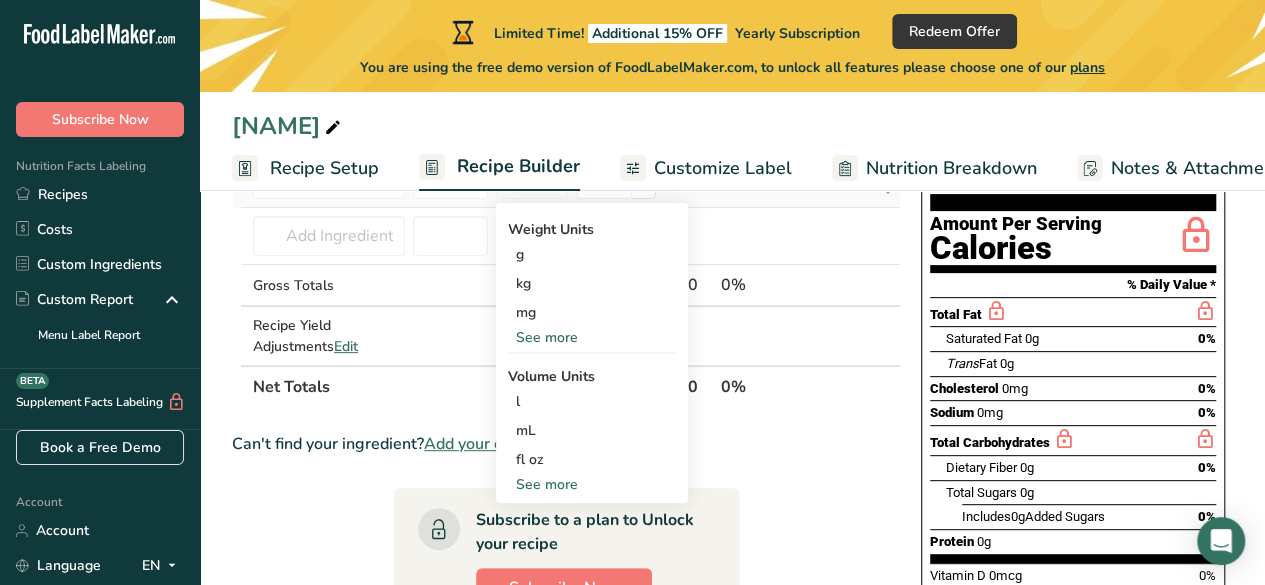 click on "See more" at bounding box center (592, 484) 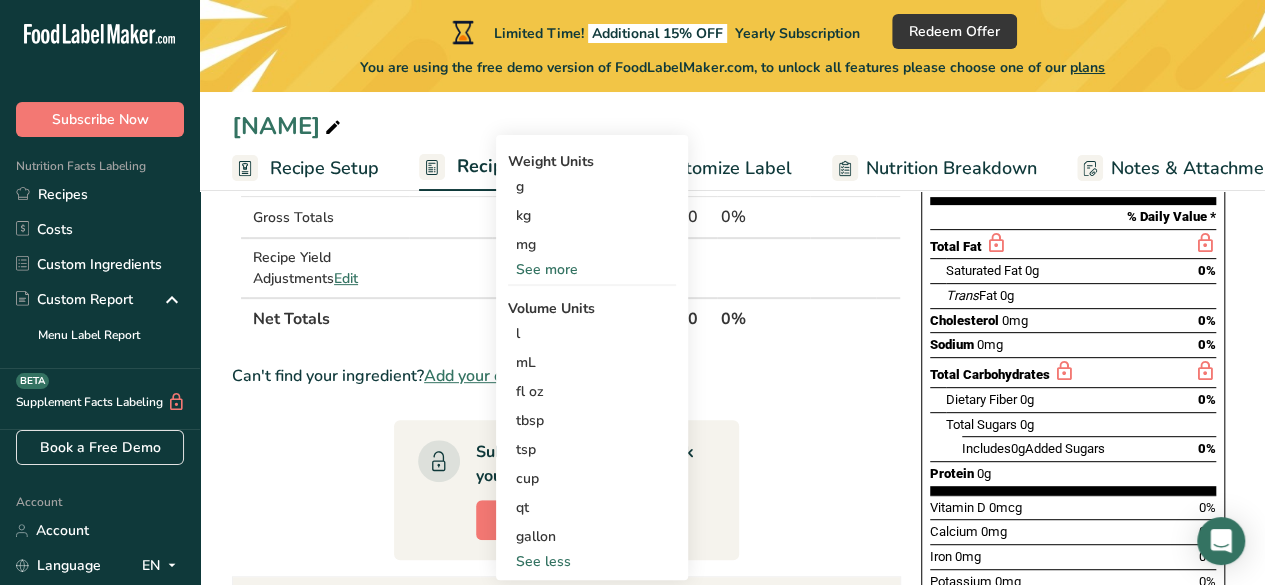 scroll, scrollTop: 300, scrollLeft: 0, axis: vertical 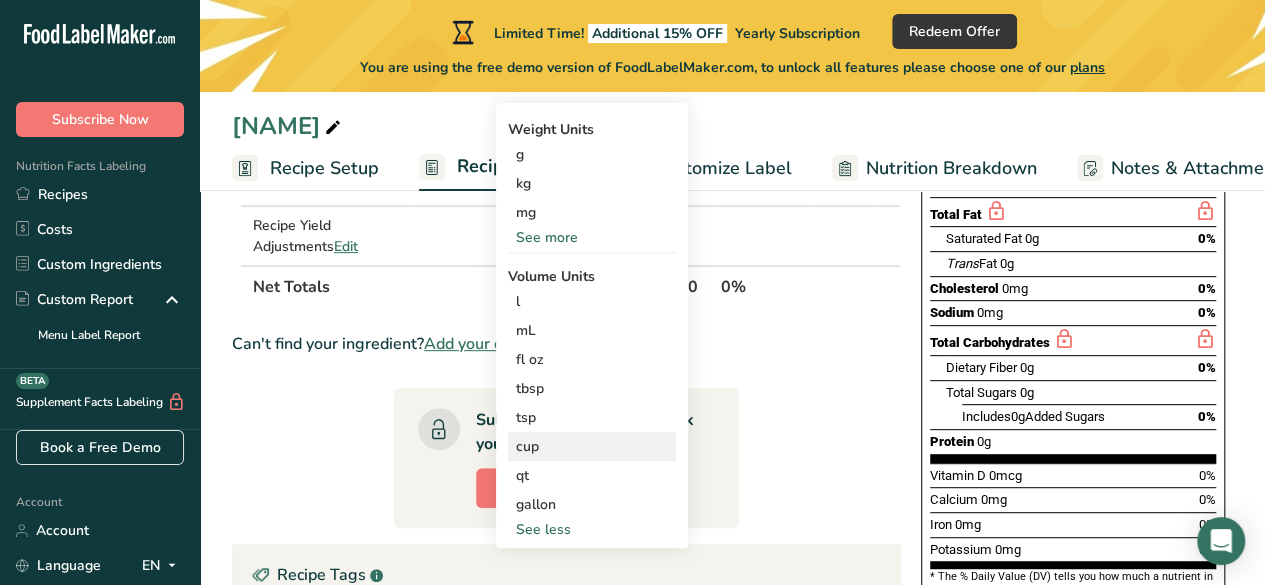 click on "cup" at bounding box center (592, 446) 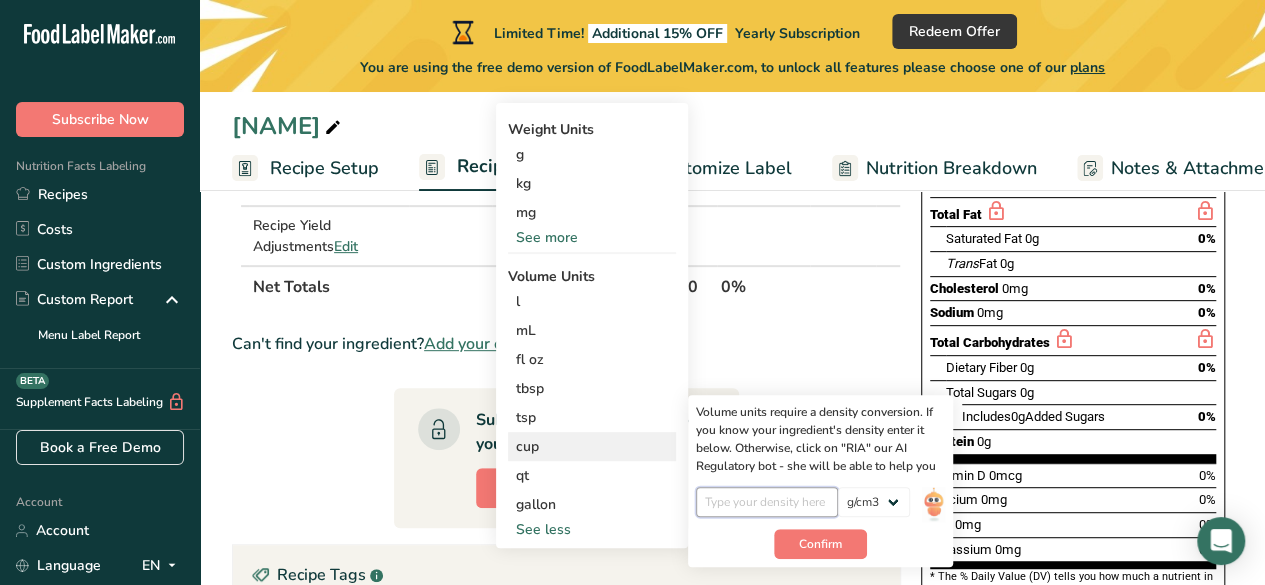 click at bounding box center [767, 502] 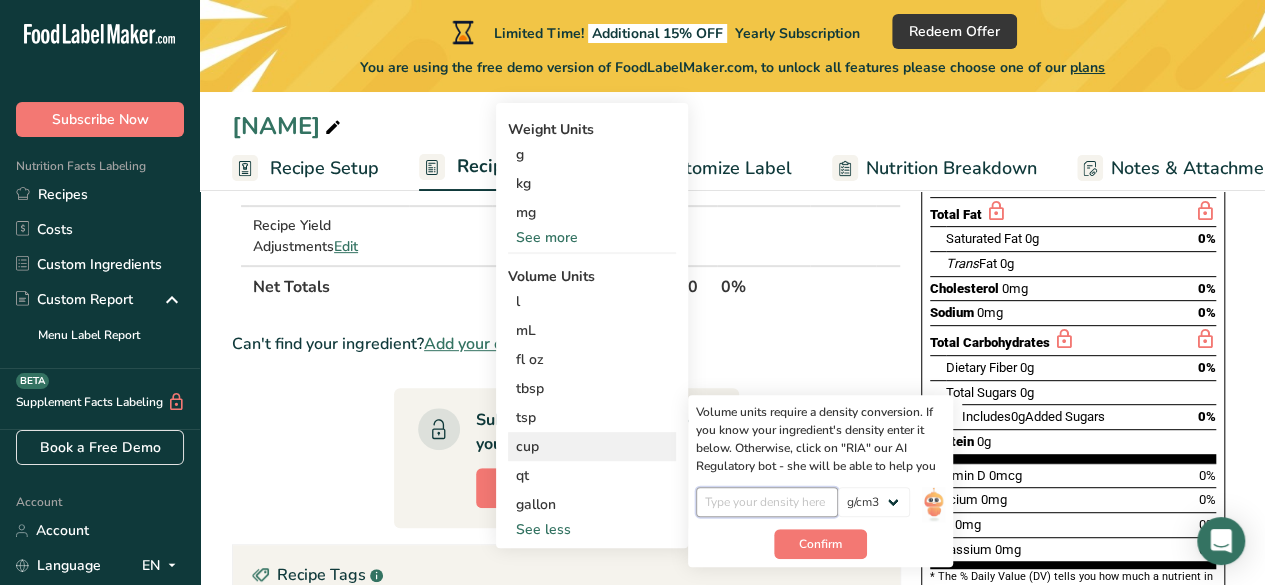 click at bounding box center (767, 502) 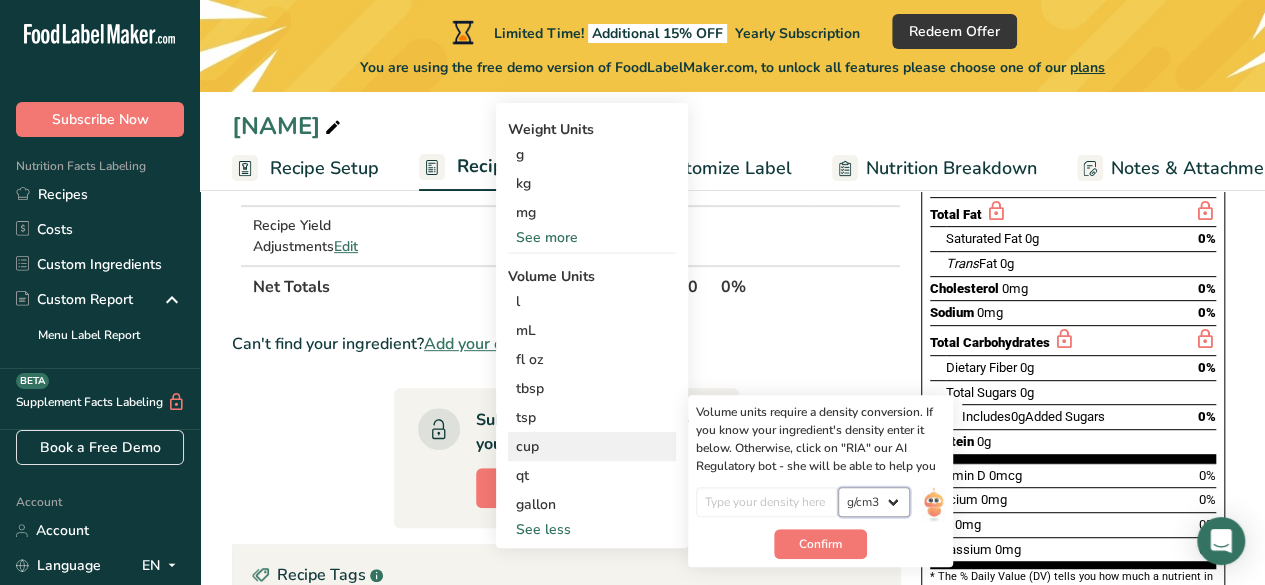 click on "lb/ft3
g/cm3" at bounding box center (874, 502) 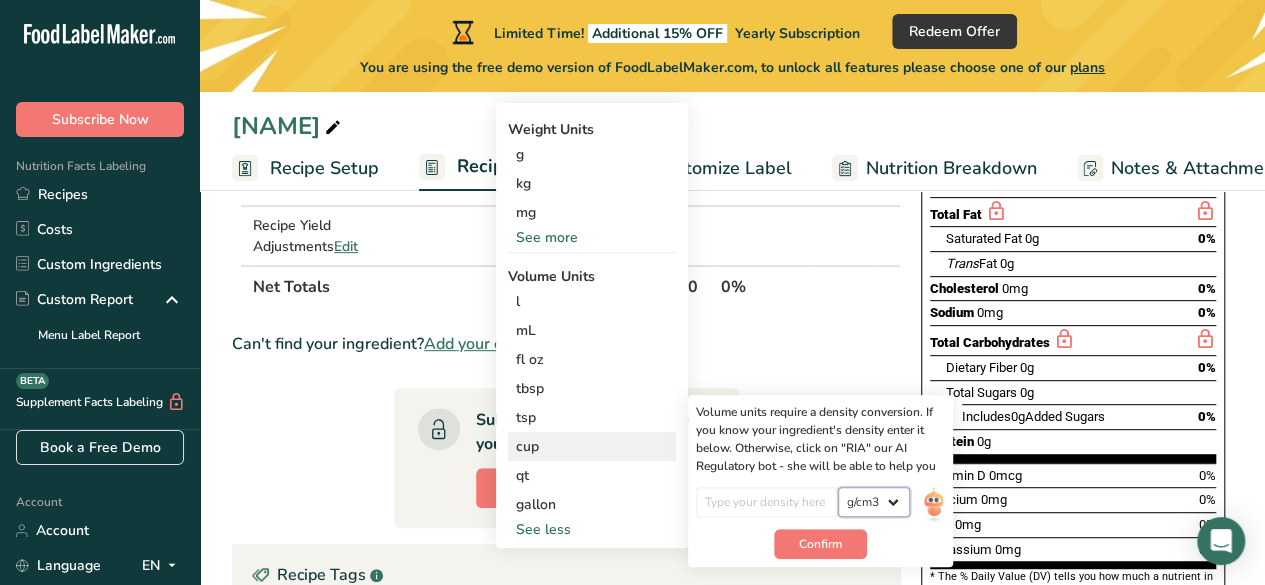 click on "lb/ft3
g/cm3" at bounding box center [874, 502] 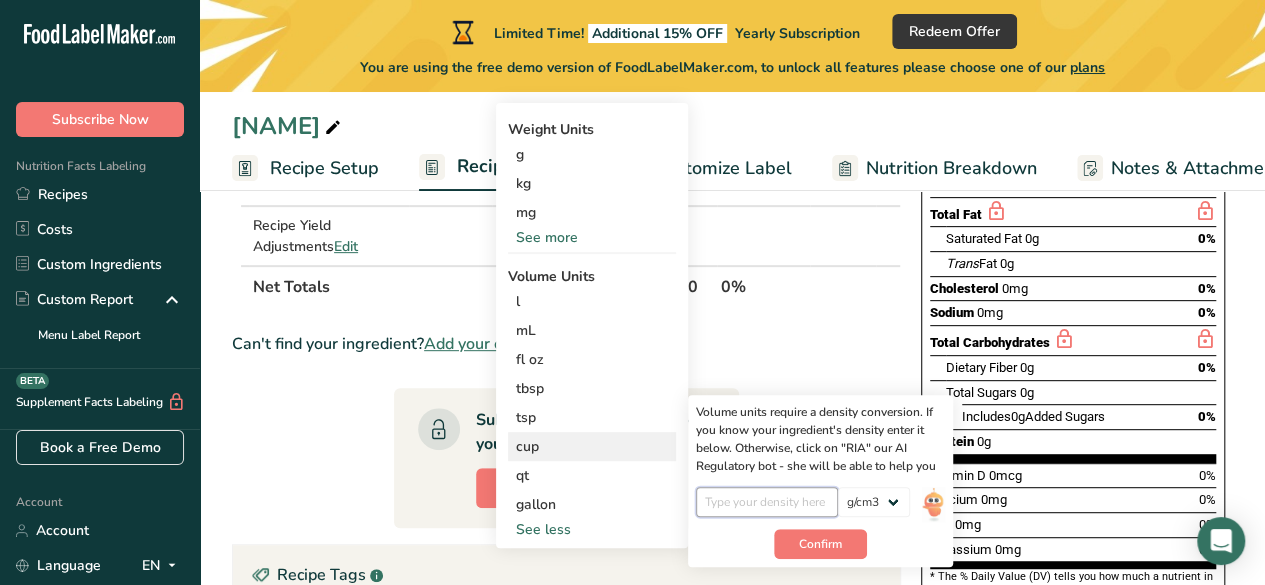 click at bounding box center [767, 502] 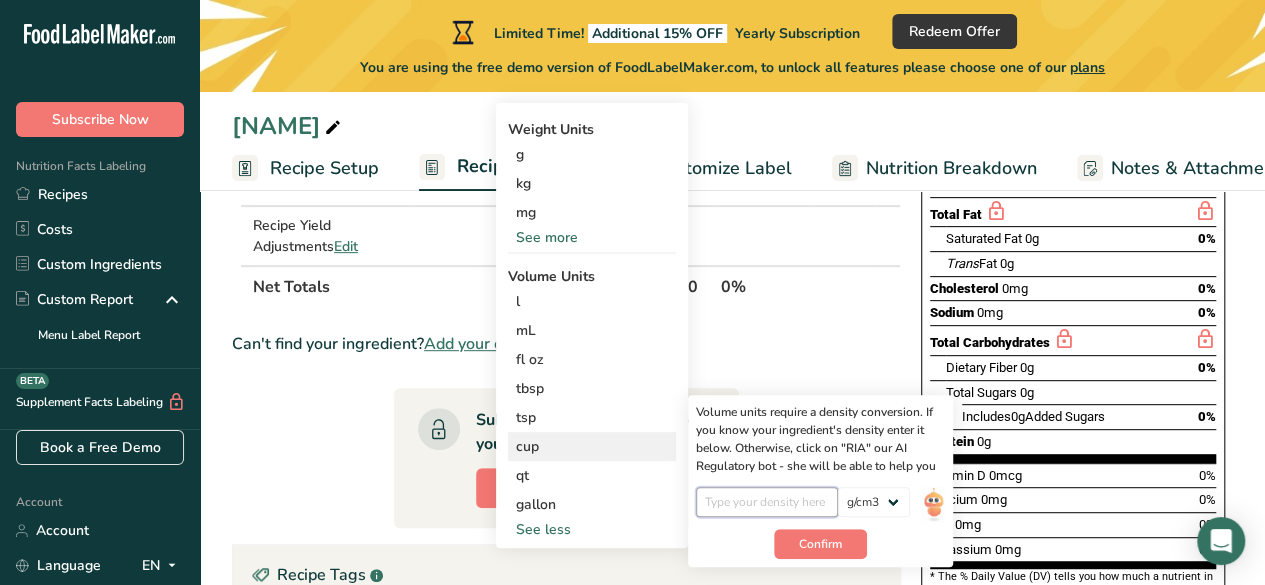 click at bounding box center [767, 502] 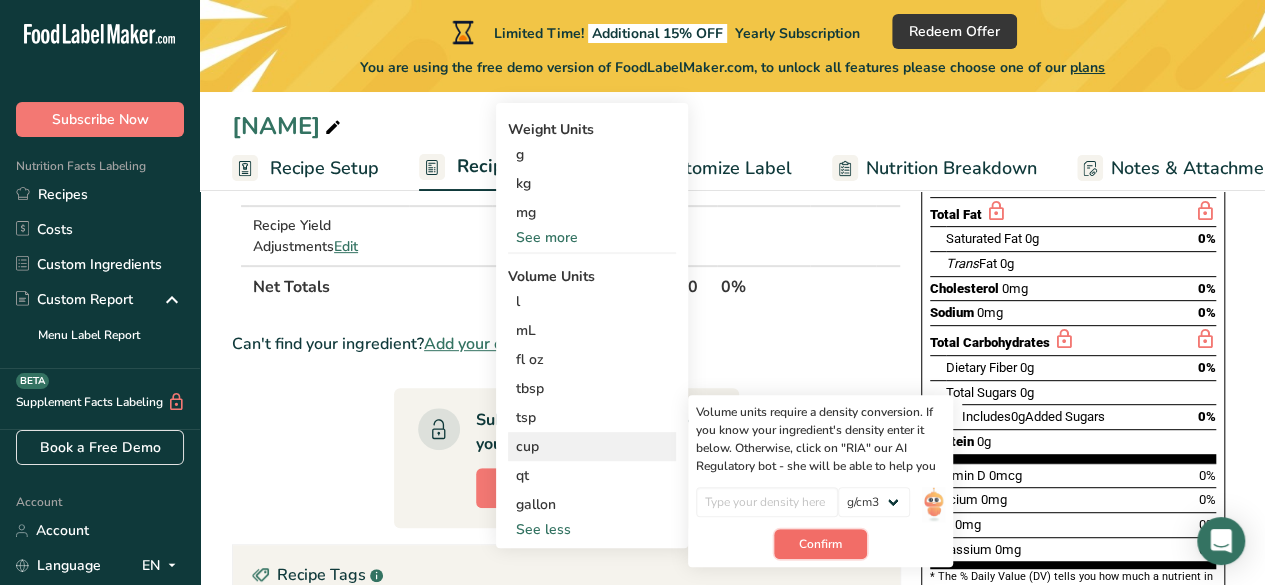 click on "Confirm" at bounding box center [820, 544] 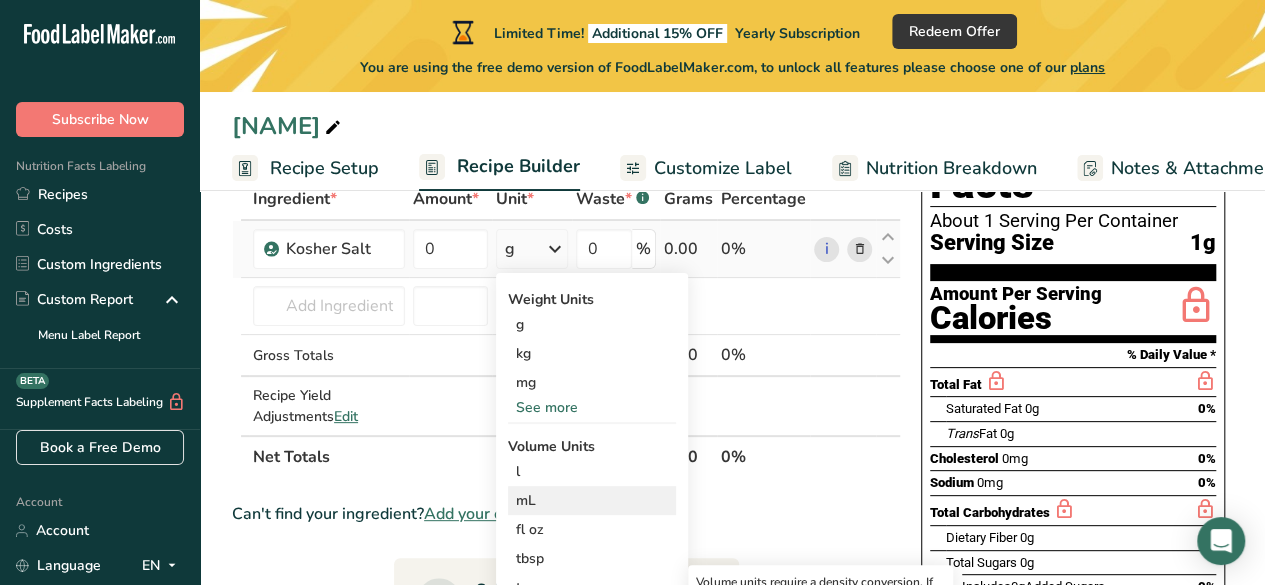 scroll, scrollTop: 100, scrollLeft: 0, axis: vertical 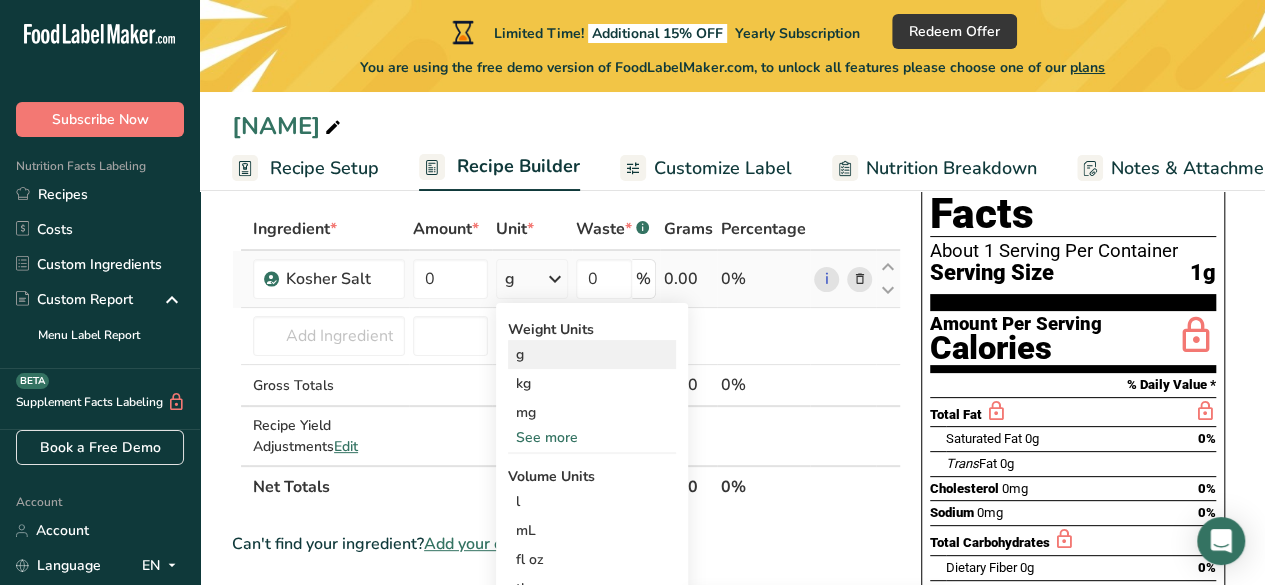 click on "g" at bounding box center [592, 354] 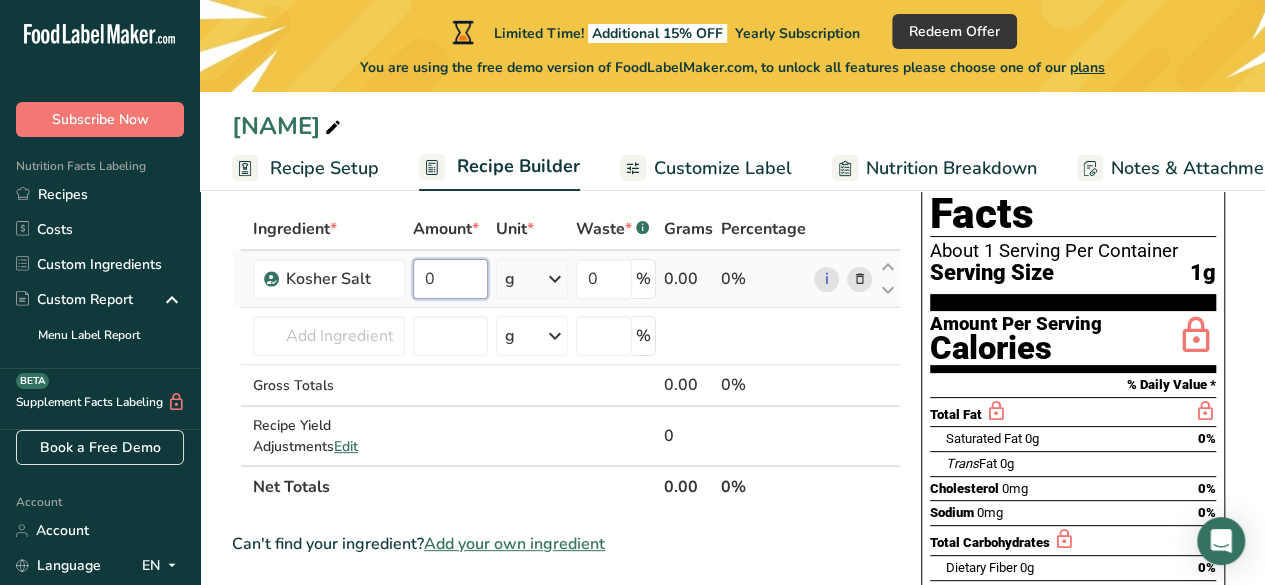click on "0" at bounding box center (450, 279) 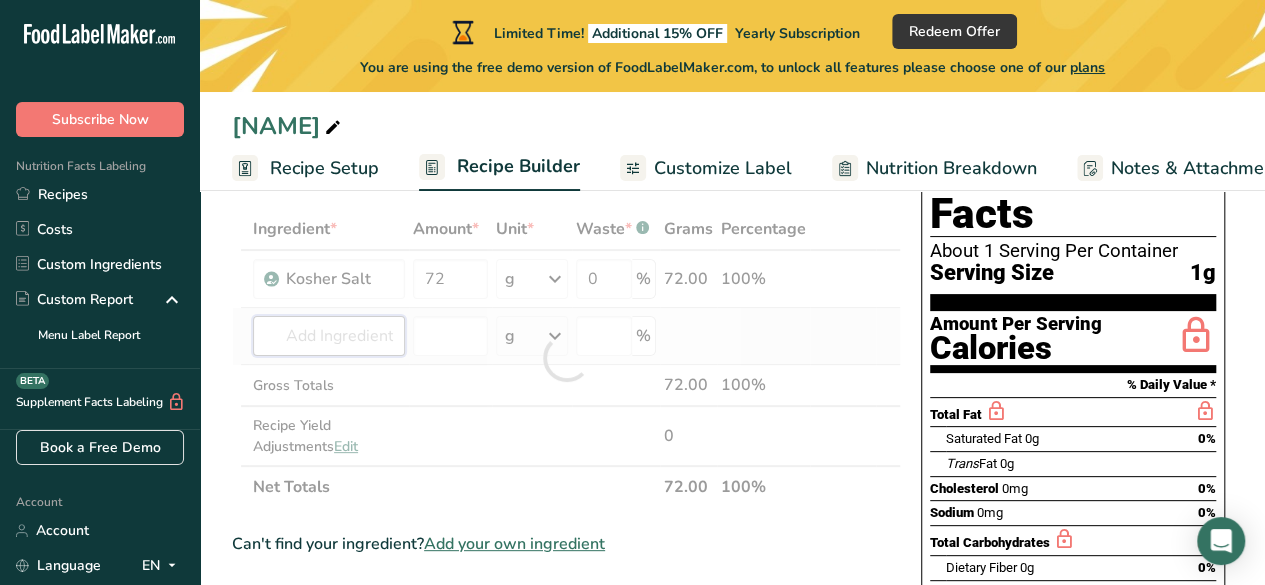 click on "Ingredient *
Amount *
Unit *
Waste *   .a-a{fill:#347362;}.b-a{fill:#fff;}          Grams
Percentage
[NAME]
72
g
Weight Units
g
kg
mg
See more
Volume Units
l
Volume units require a density conversion. If you know your ingredient's density enter it below. Otherwise, click on "RIA" our AI Regulatory bot - she will be able to help you
Density is required
lb/ft3
g/cm3
Confirm
mL
Volume units require a density conversion. If you know your ingredient's density enter it below. Otherwise, click on "RIA" our AI Regulatory bot - she will be able to help you
Density is required" at bounding box center (566, 358) 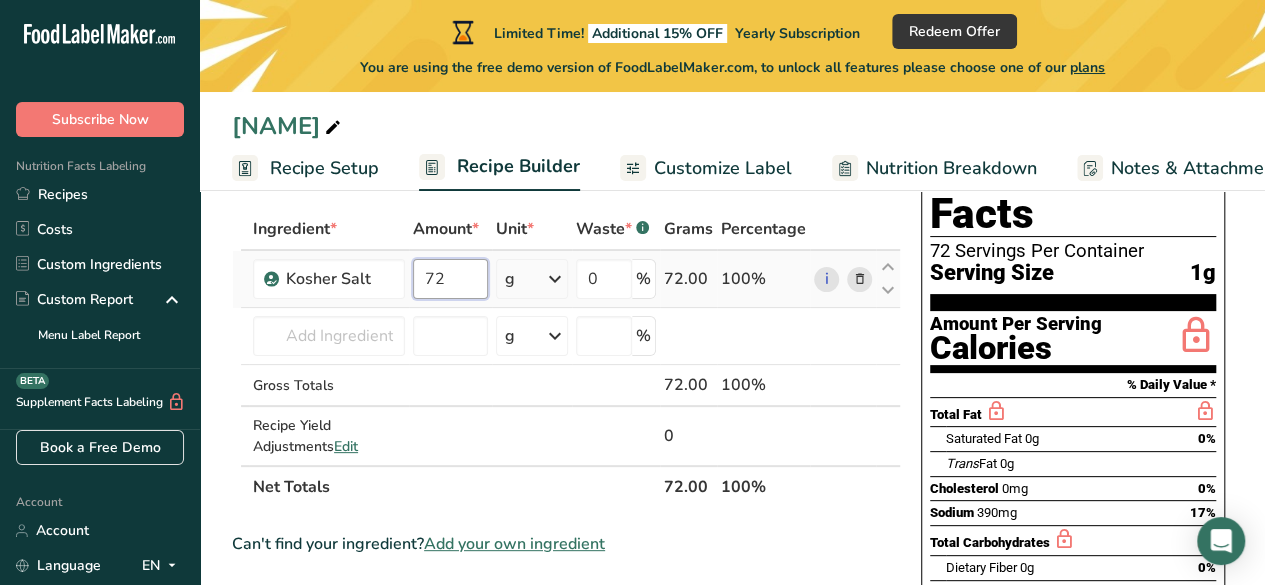 click on "72" at bounding box center [450, 279] 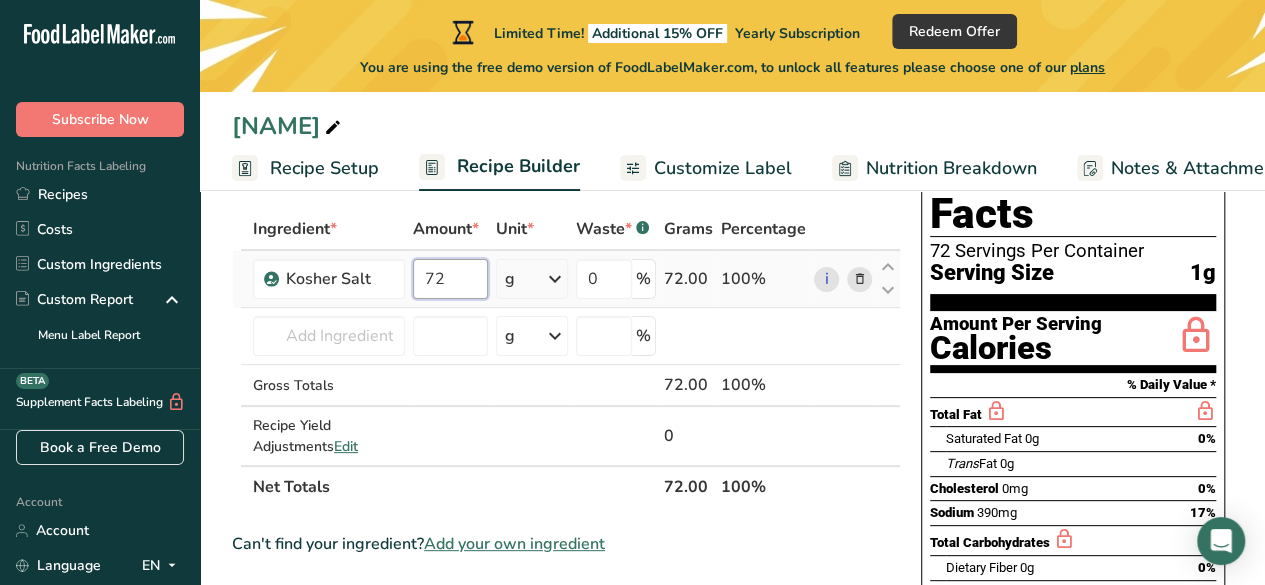 type on "7" 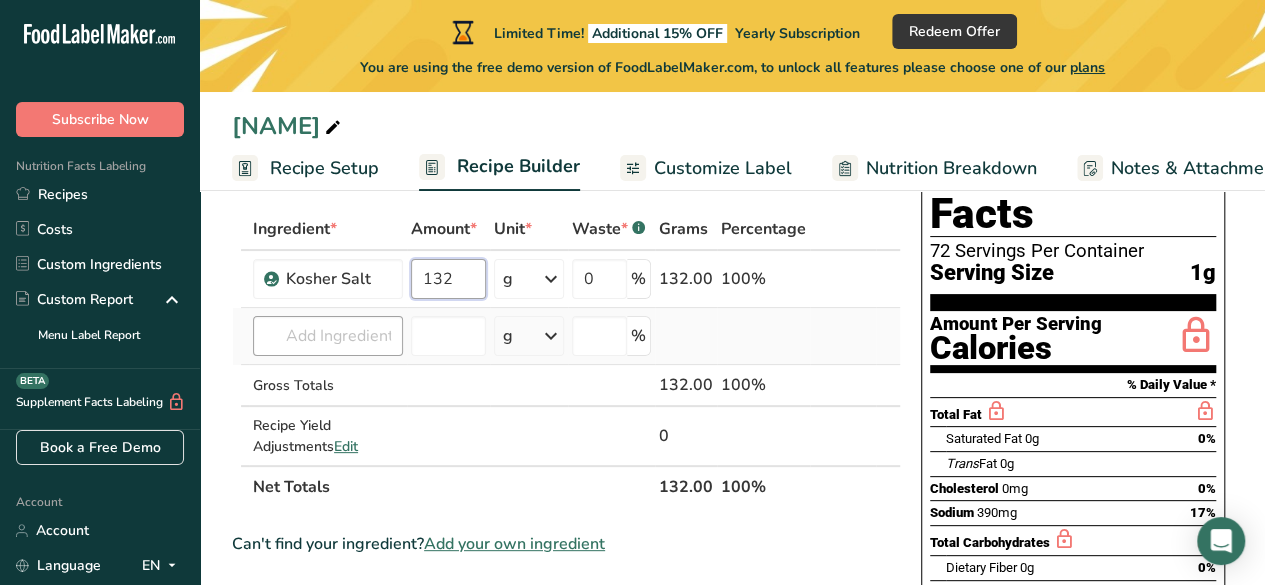 type on "132" 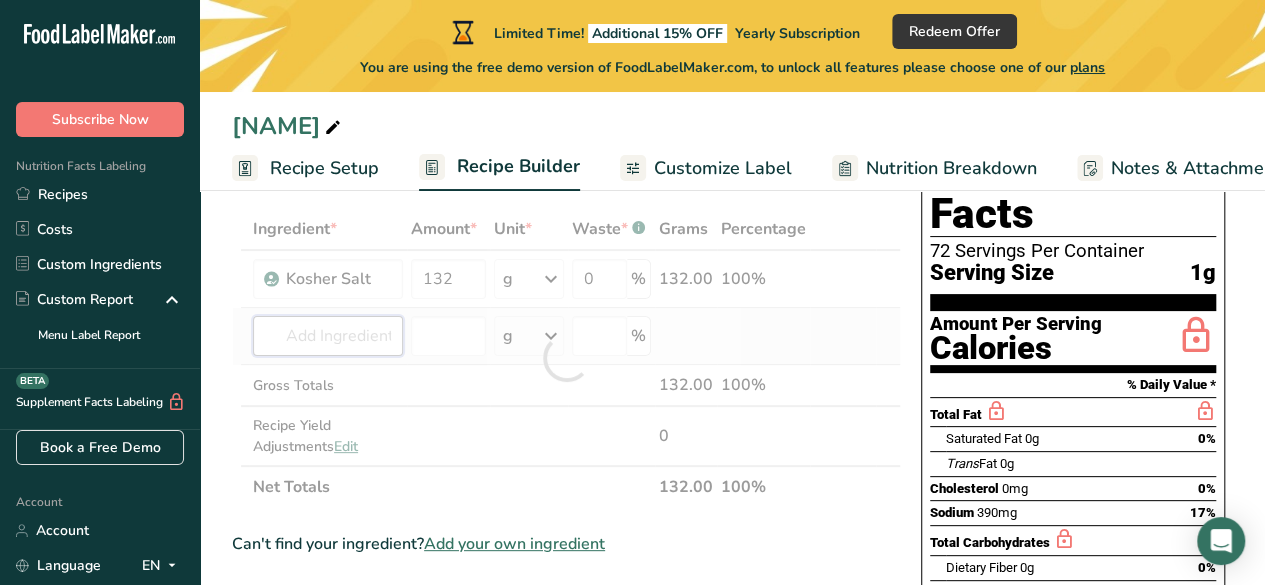 click on "Ingredient *
Amount *
Unit *
Waste *   .a-a{fill:#347362;}.b-a{fill:#fff;}          Grams
Percentage
[NAME]
132
g
Weight Units
g
kg
mg
See more
Volume Units
l
Volume units require a density conversion. If you know your ingredient's density enter it below. Otherwise, click on "RIA" our AI Regulatory bot - she will be able to help you
Density is required
lb/ft3
g/cm3
Confirm
mL
Volume units require a density conversion. If you know your ingredient's density enter it below. Otherwise, click on "RIA" our AI Regulatory bot - she will be able to help you
Density is required" at bounding box center [566, 358] 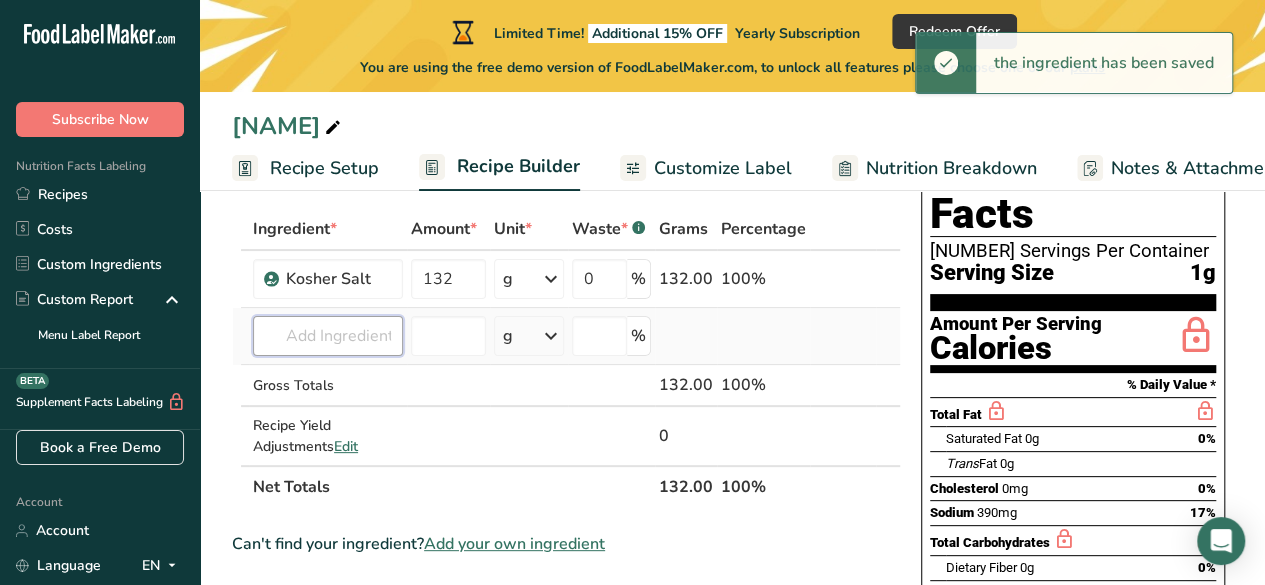 click at bounding box center [328, 336] 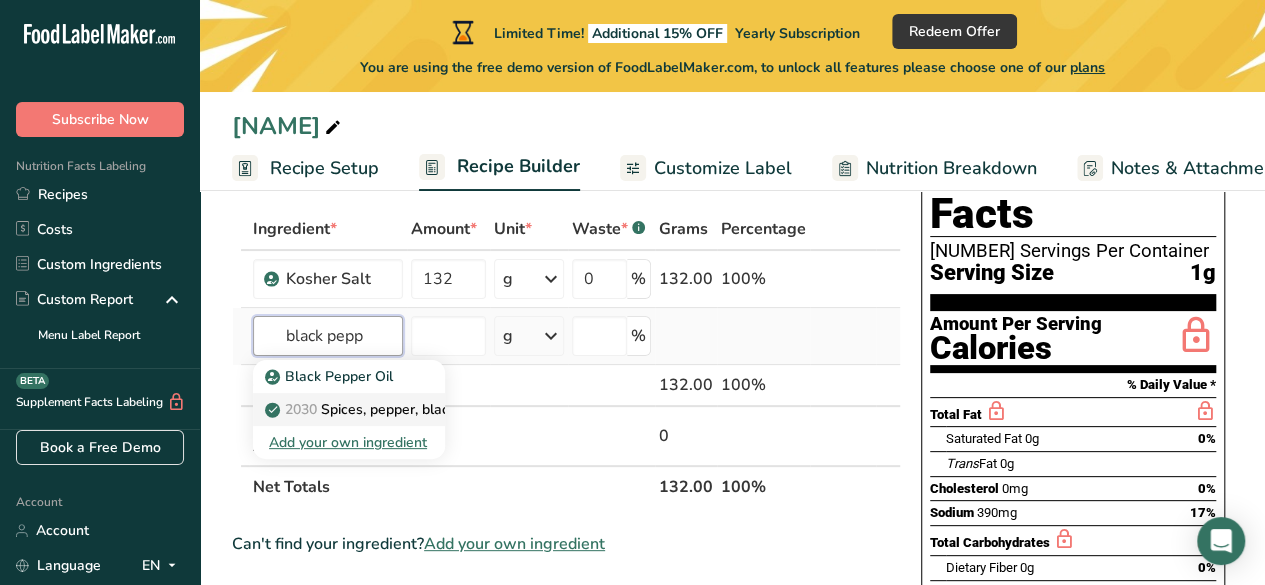 type on "black pepp" 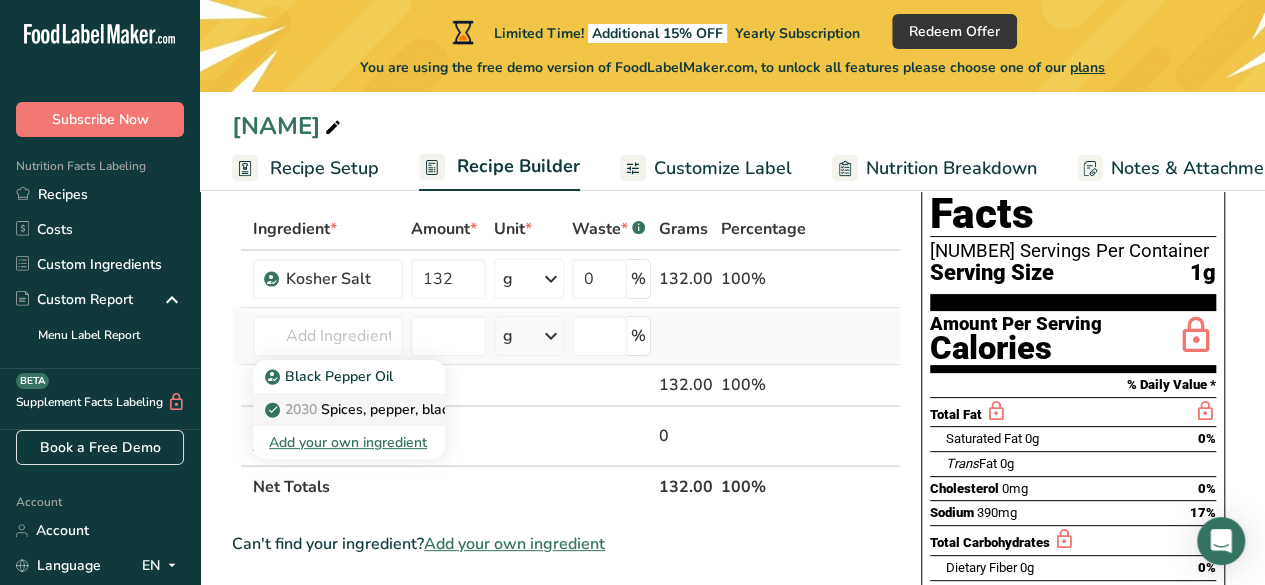 click on "2030
Spices, pepper, black" at bounding box center [362, 409] 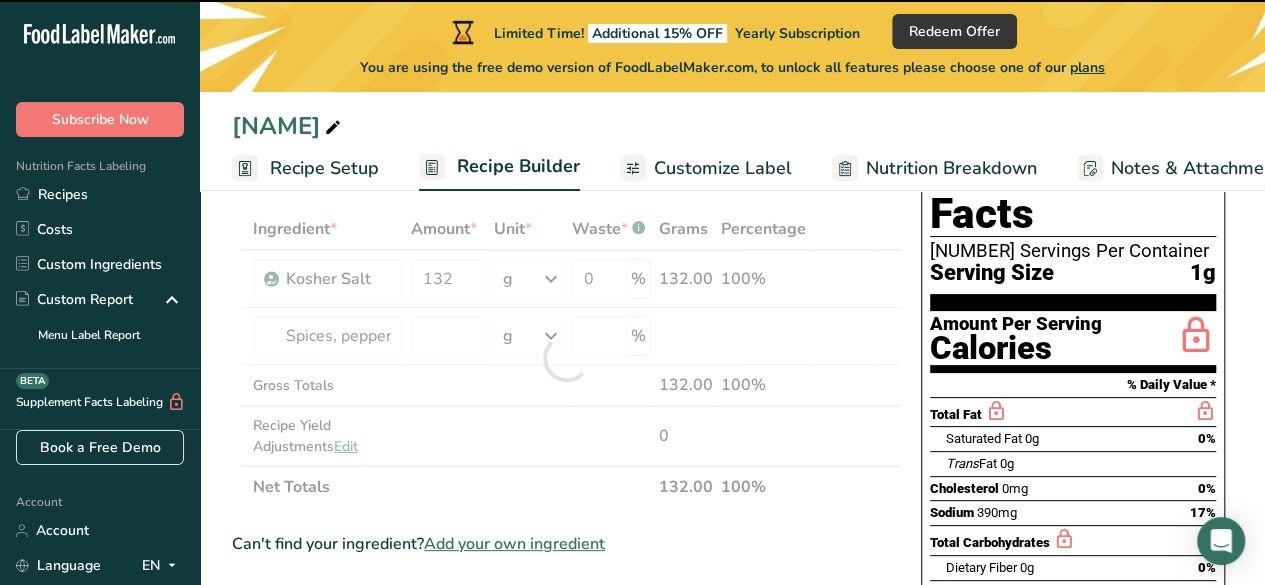 type on "0" 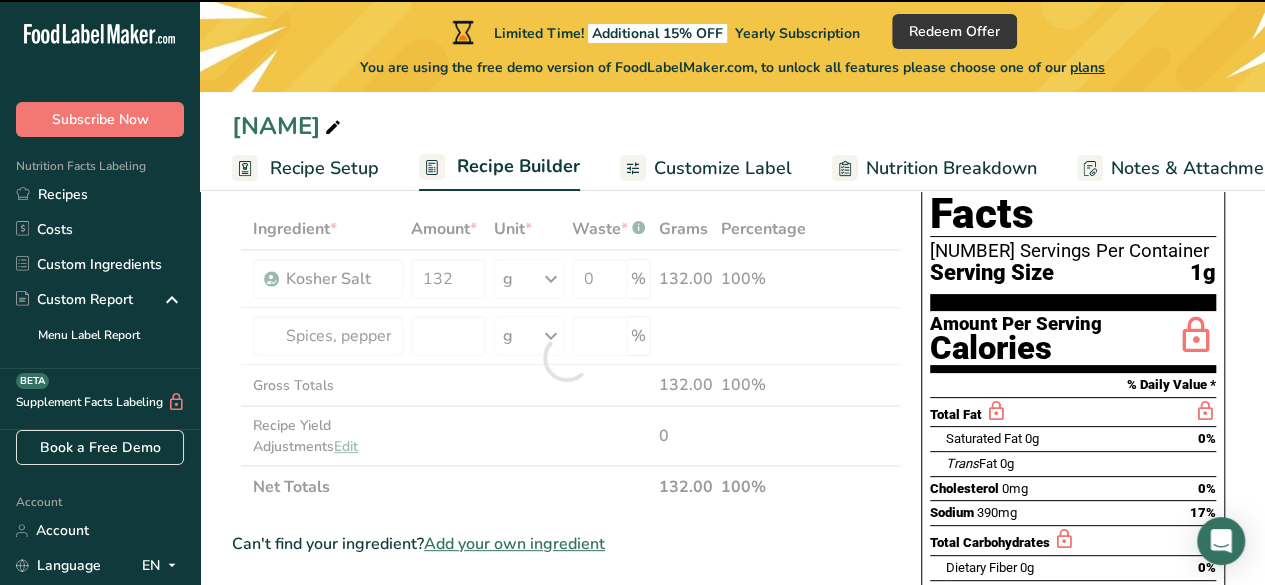 type on "0" 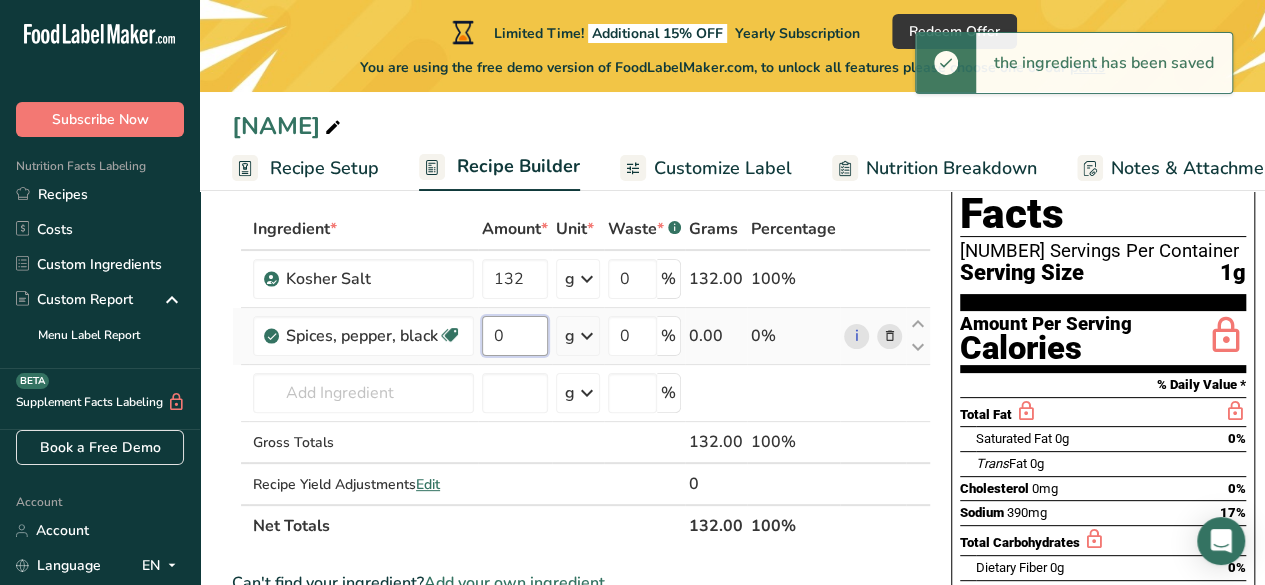 click on "0" at bounding box center [515, 336] 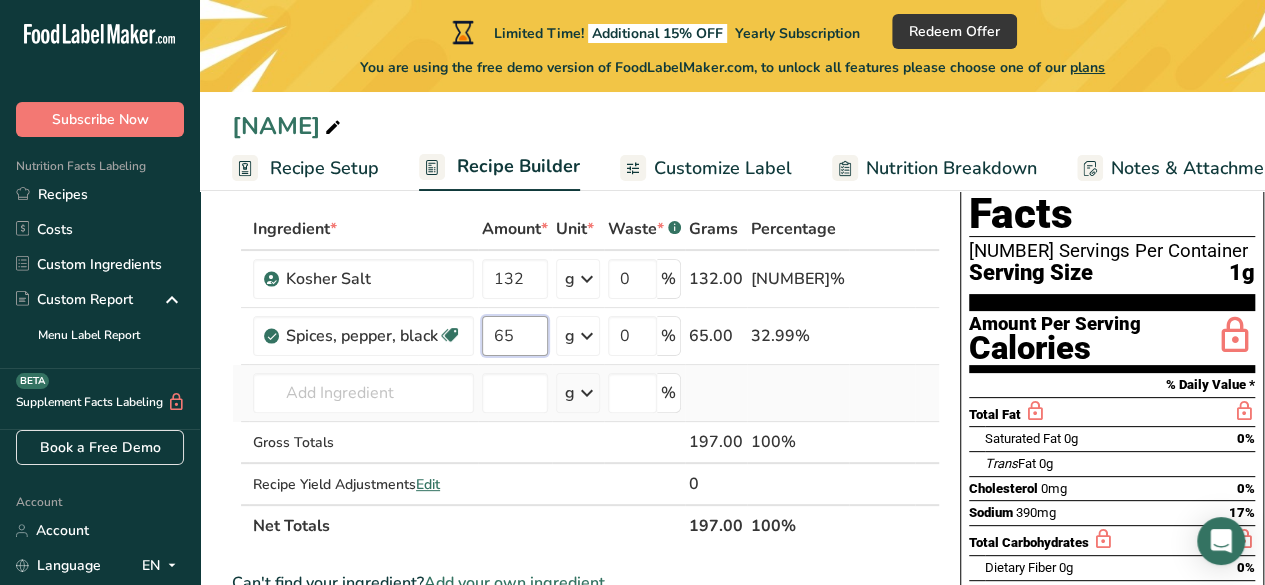 scroll, scrollTop: 200, scrollLeft: 0, axis: vertical 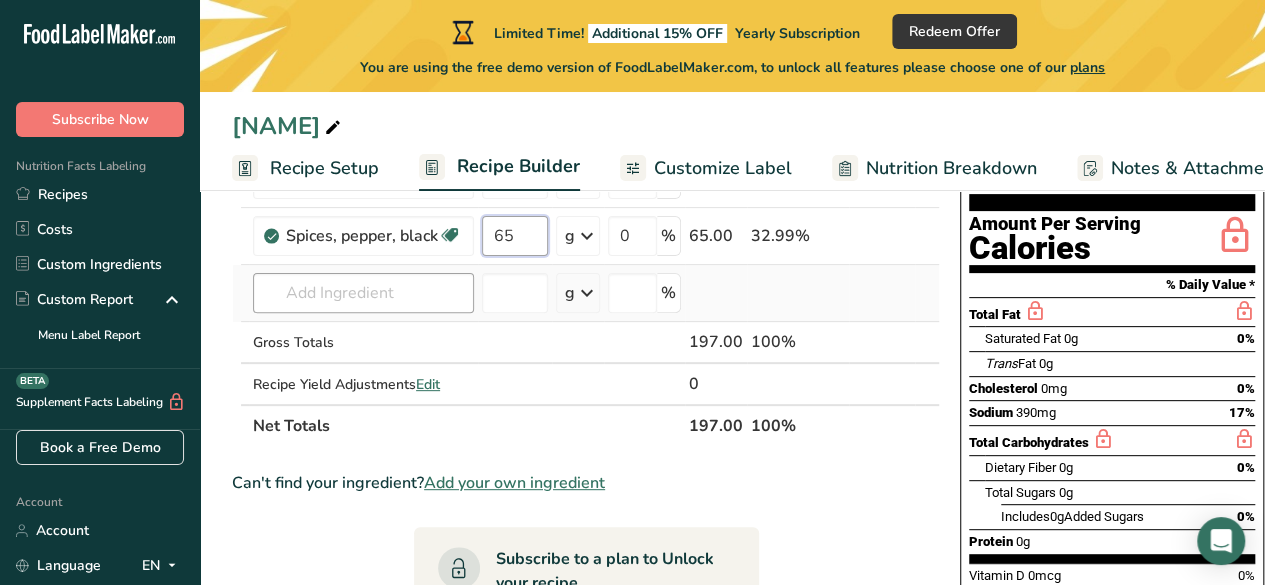 type on "65" 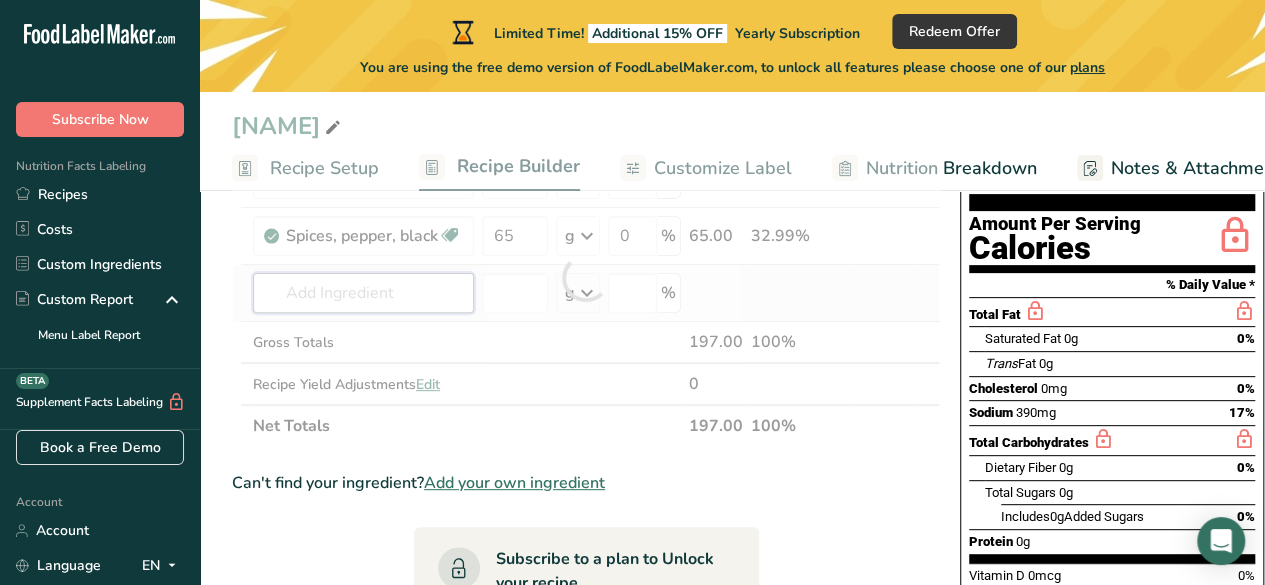 click on "Ingredient *
Amount *
Unit *
Waste *   .a-a{fill:#347362;}.b-a{fill:#fff;}          Grams
Percentage
[NAME]
132
g
Weight Units
g
kg
mg
See more
Volume Units
l
Volume units require a density conversion. If you know your ingredient's density enter it below. Otherwise, click on "RIA" our AI Regulatory bot - she will be able to help you
Density is required
lb/ft3
g/cm3
Confirm
mL
Volume units require a density conversion. If you know your ingredient's density enter it below. Otherwise, click on "RIA" our AI Regulatory bot - she will be able to help you
Density is required" at bounding box center (586, 277) 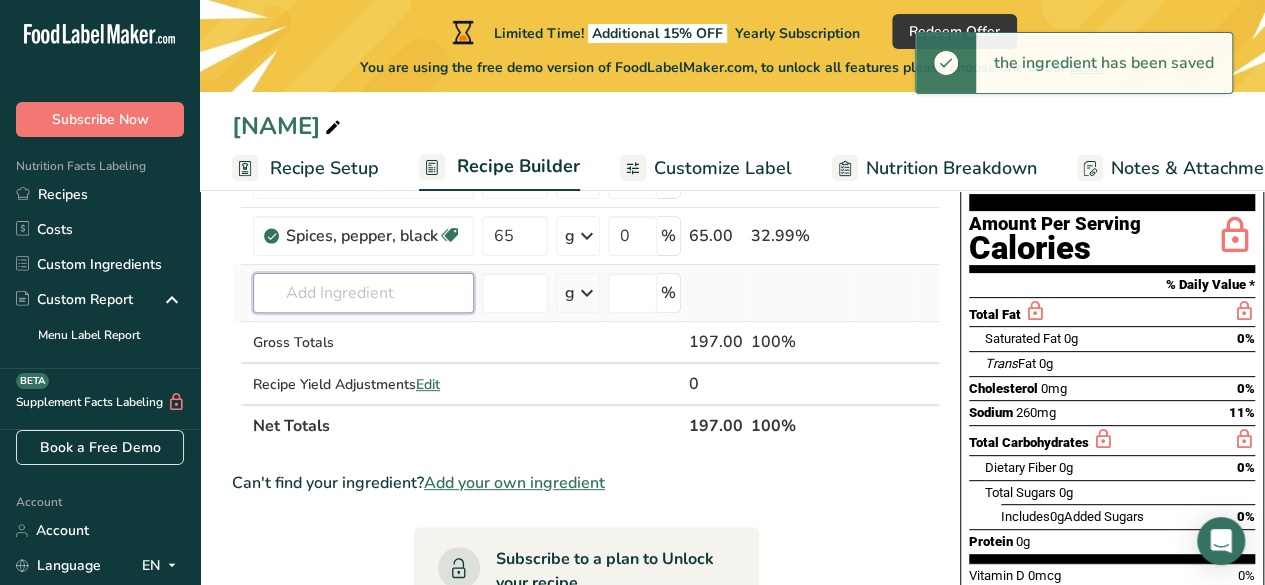 click at bounding box center [363, 293] 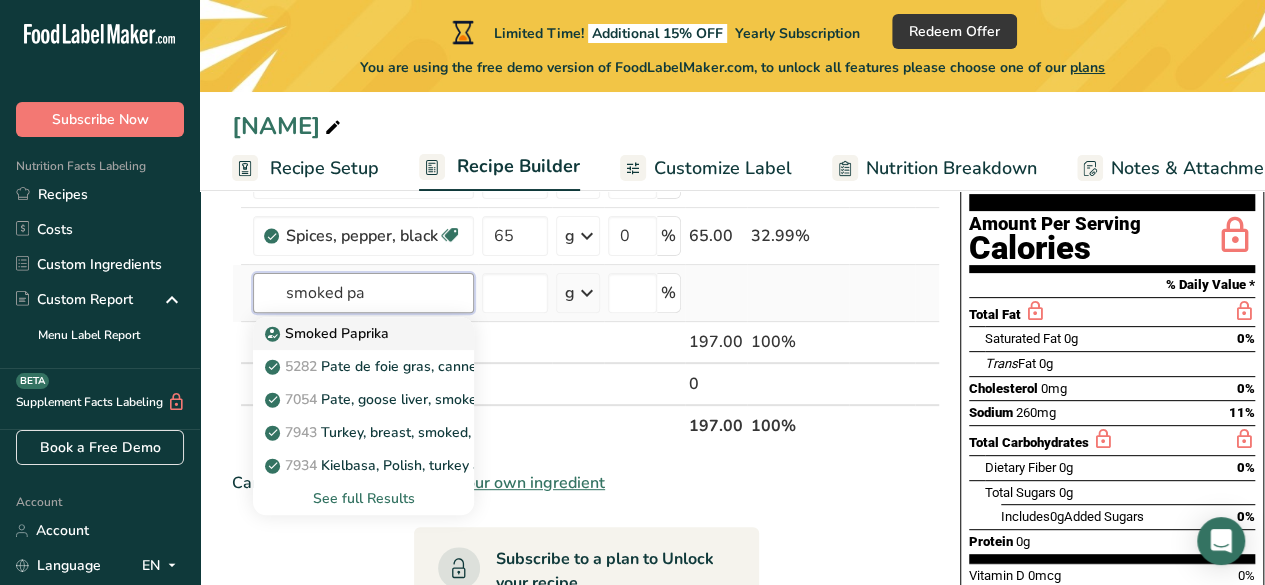 type on "smoked pa" 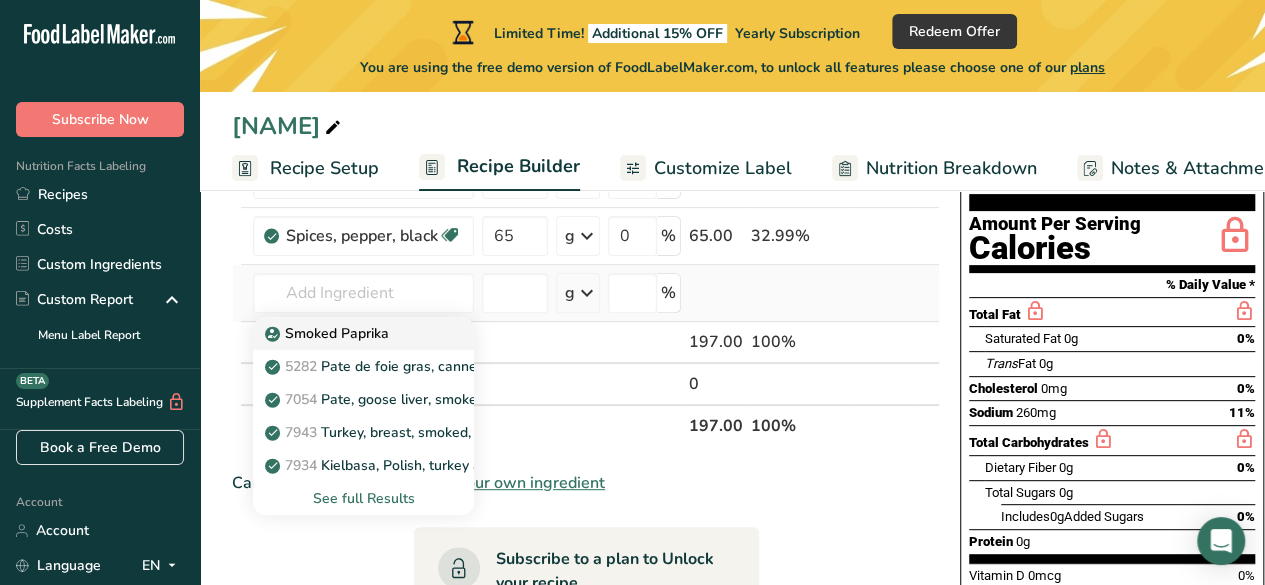 click on "Smoked Paprika" at bounding box center (329, 333) 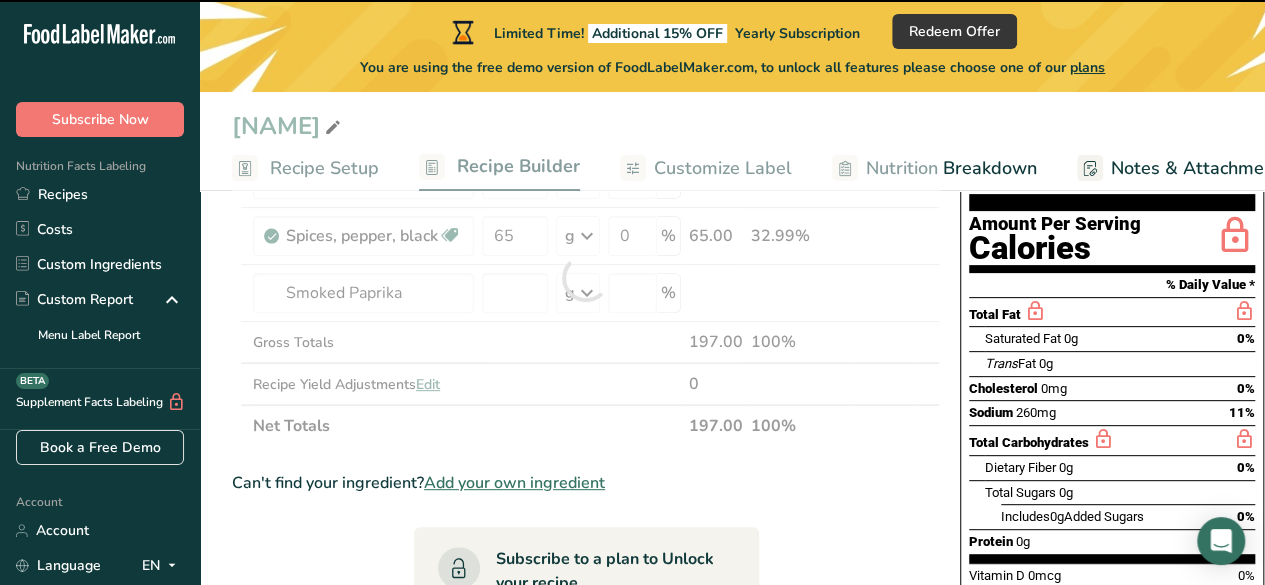 type on "0" 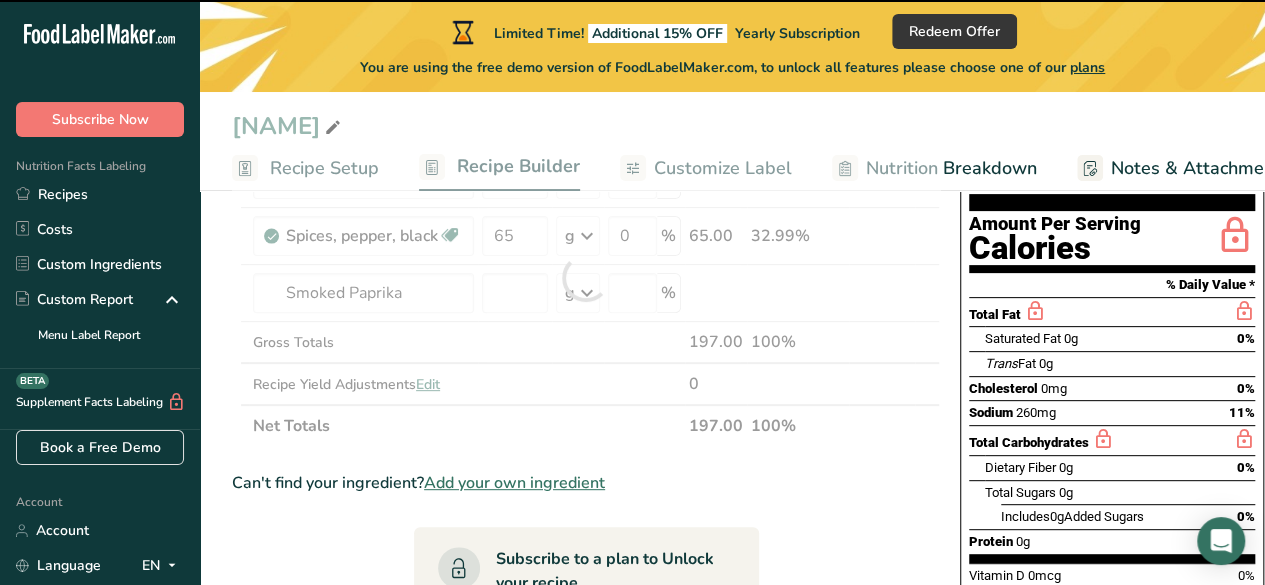 type on "0" 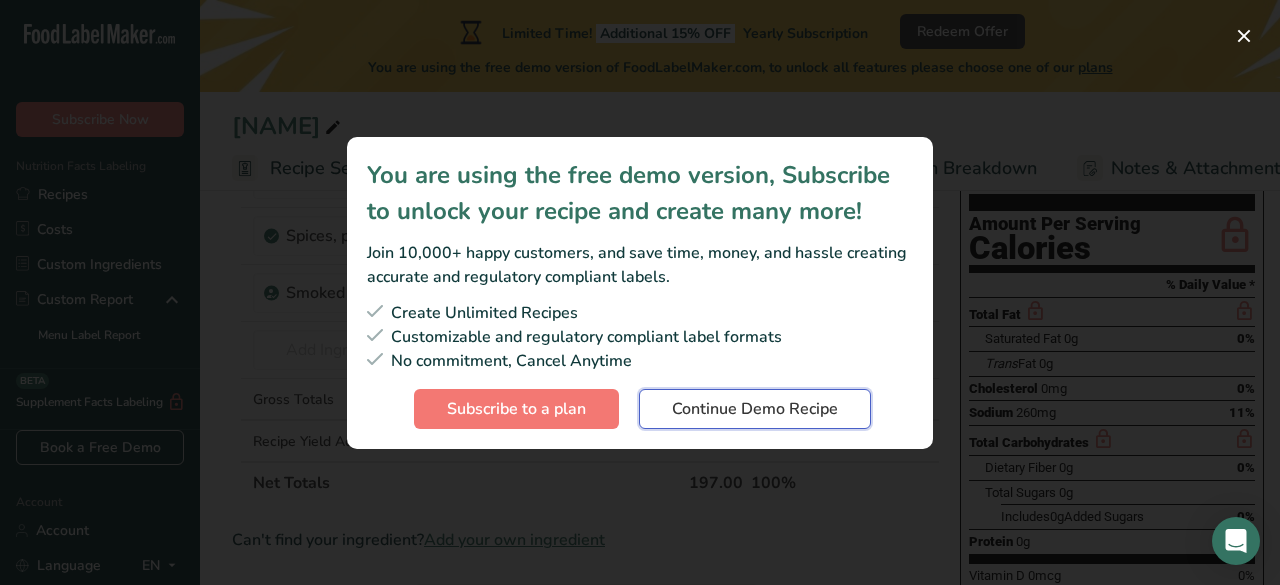 click on "Continue Demo Recipe" at bounding box center [755, 409] 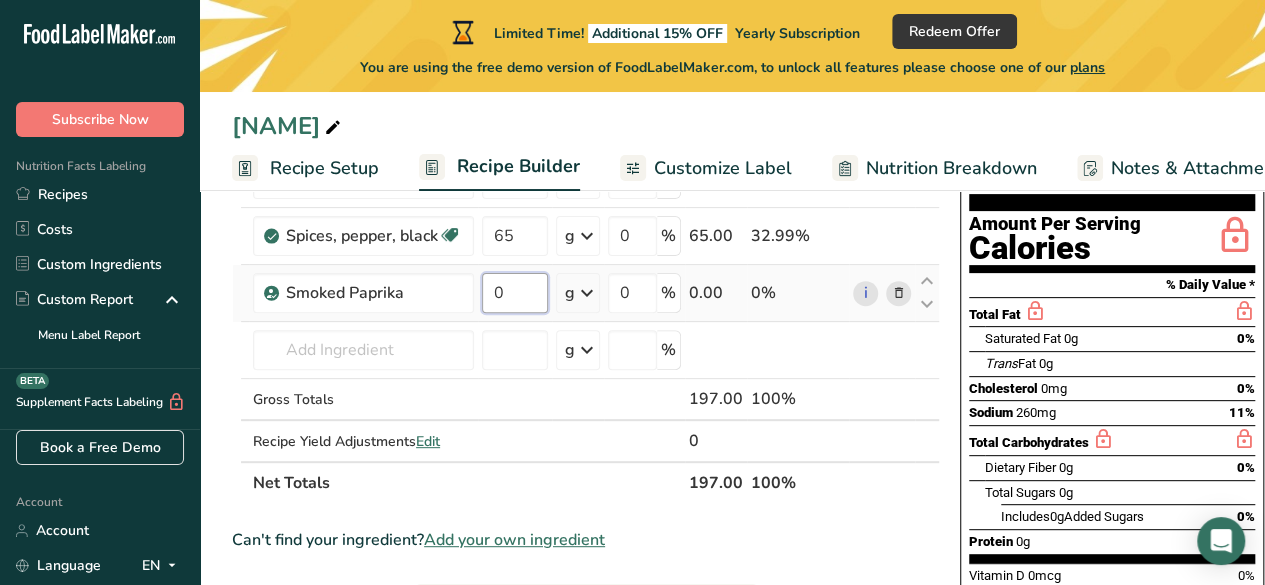 click on "0" at bounding box center (515, 293) 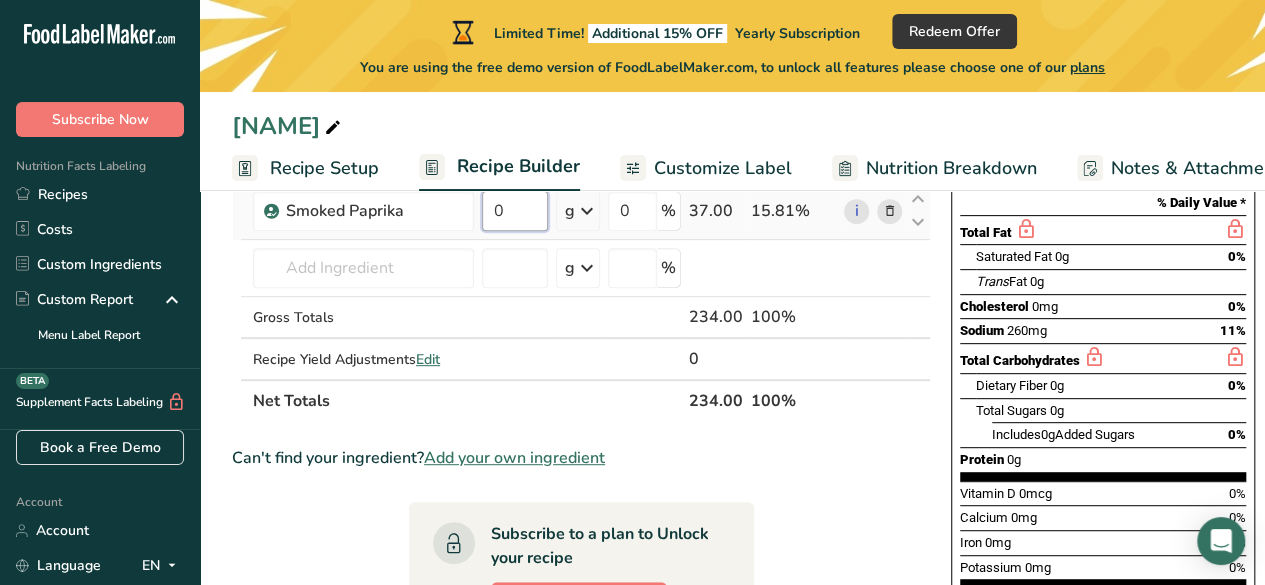 scroll, scrollTop: 300, scrollLeft: 0, axis: vertical 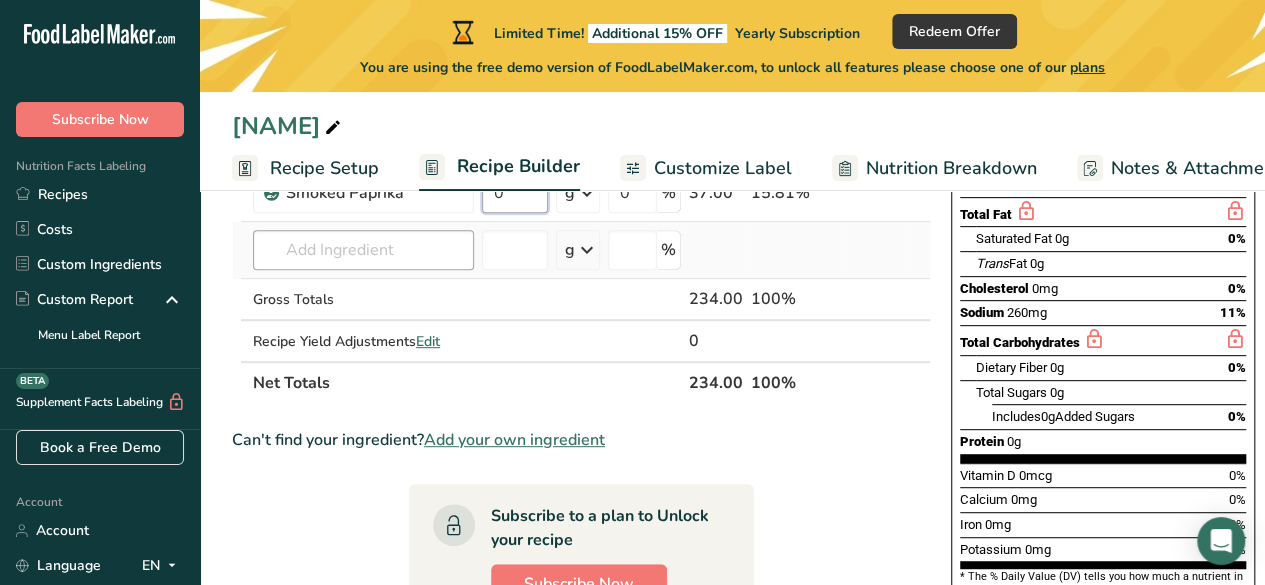 type on "[NUMBER]" 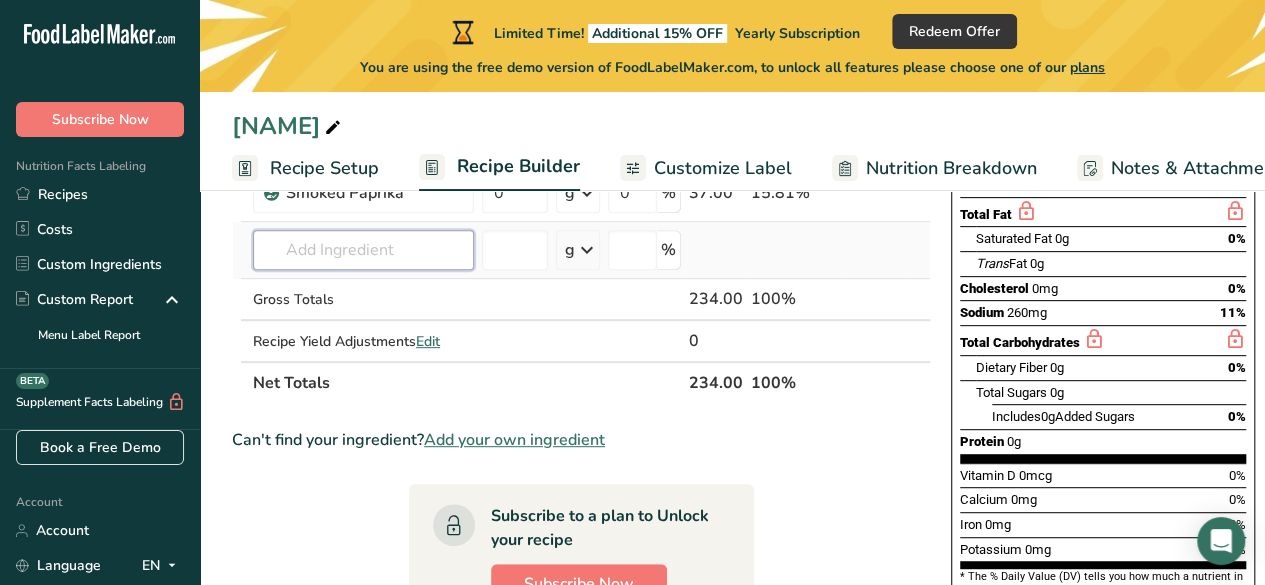 click on "Ingredient *
Amount *
Unit *
Waste *   .a-a{fill:#347362;}.b-a{fill:#fff;}          Grams
Percentage
[NAME]
132
g
Weight Units
g
kg
mg
See more
Volume Units
l
Volume units require a density conversion. If you know your ingredient's density enter it below. Otherwise, click on "RIA" our AI Regulatory bot - she will be able to help you
Density is required
lb/ft3
g/cm3
Confirm
mL
Volume units require a density conversion. If you know your ingredient's density enter it below. Otherwise, click on "RIA" our AI Regulatory bot - she will be able to help you
Density is required" at bounding box center (581, 206) 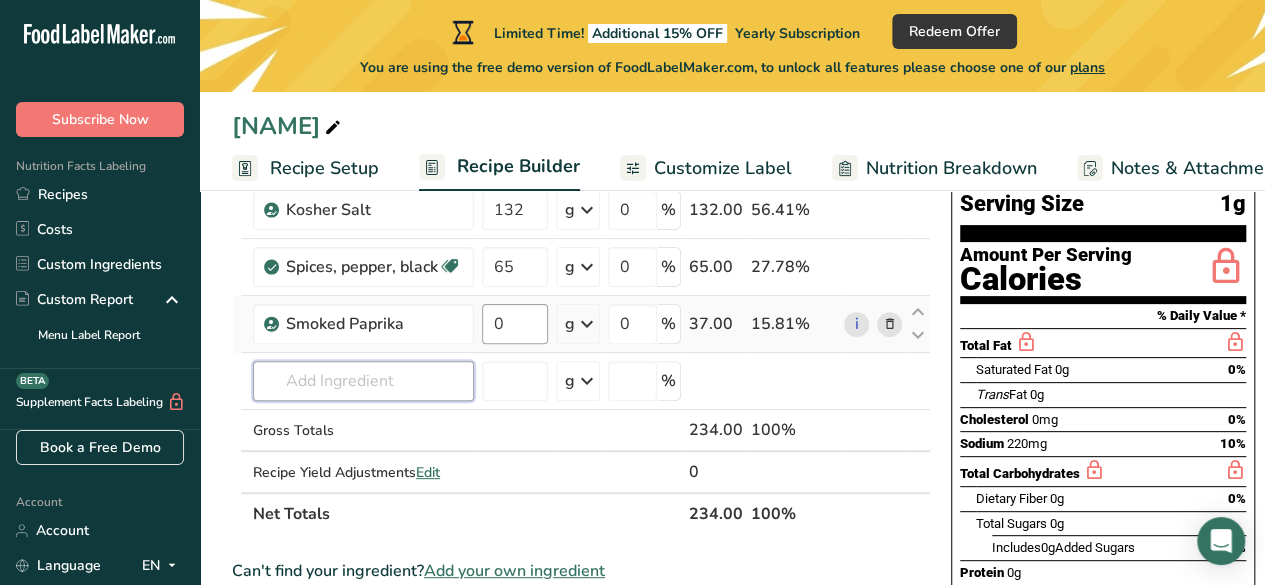 scroll, scrollTop: 200, scrollLeft: 0, axis: vertical 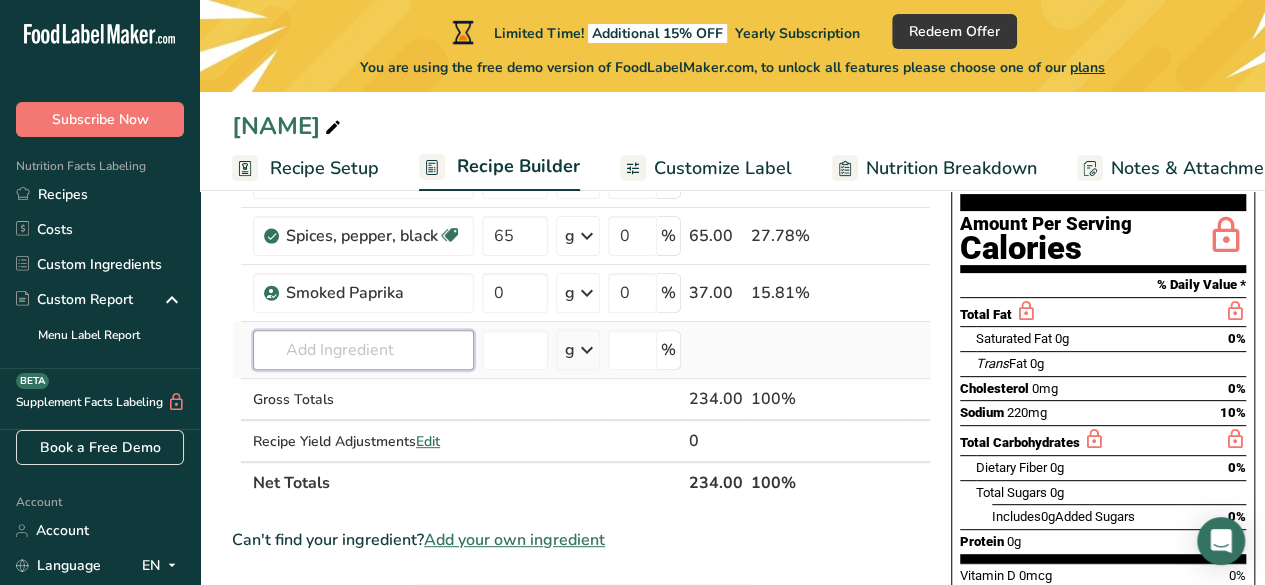click at bounding box center (363, 350) 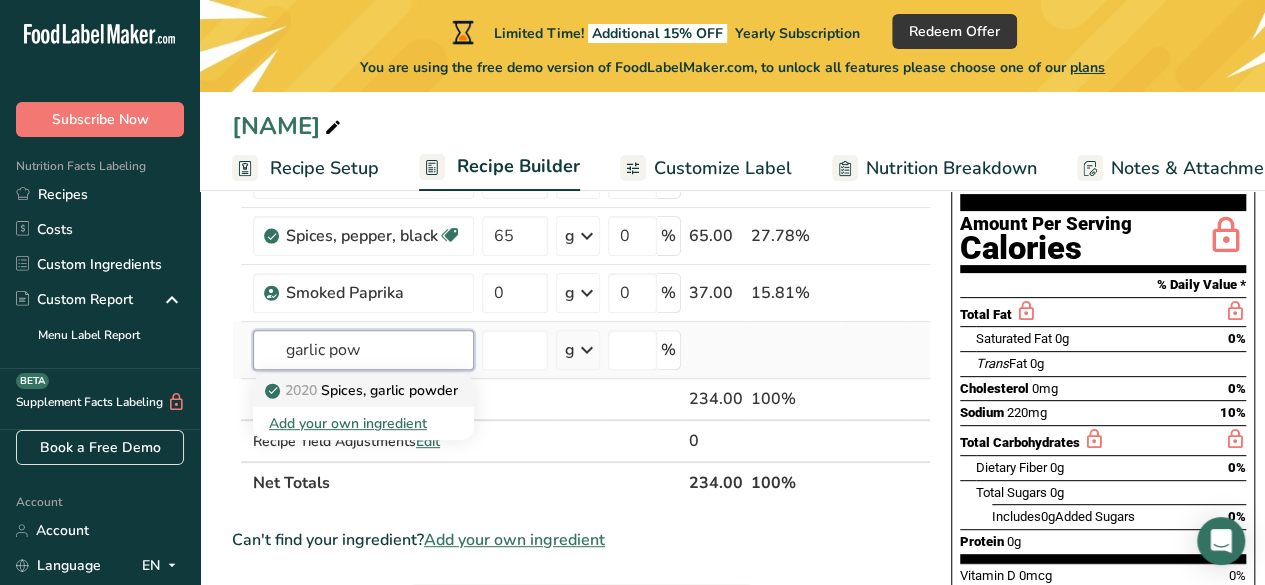 type on "garlic pow" 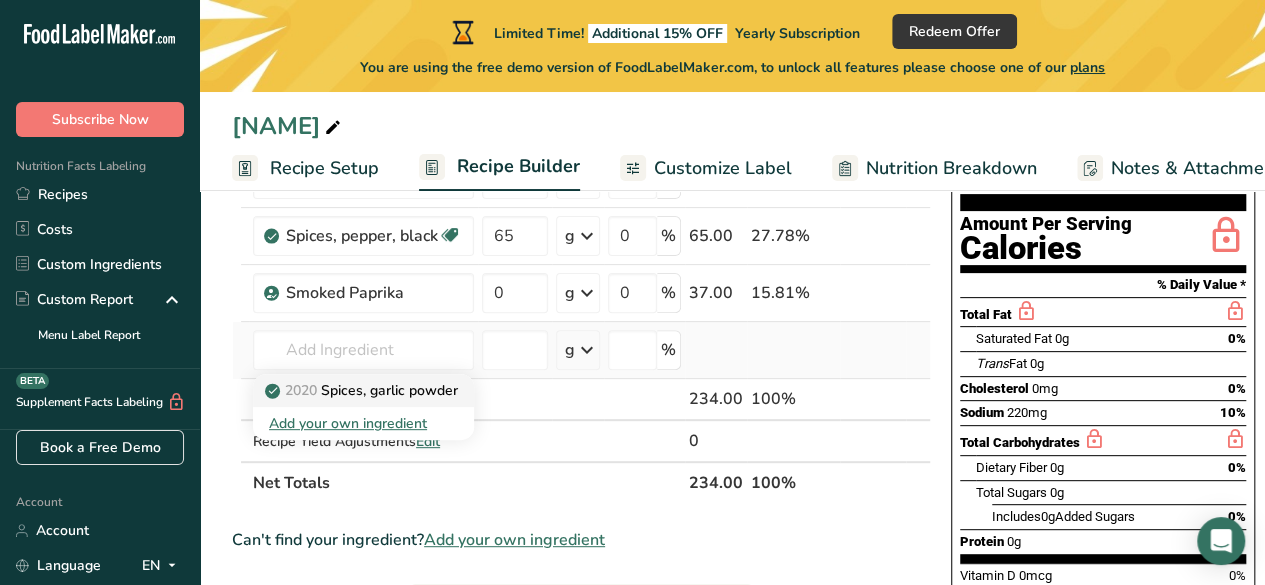 click on "2020
Spices, garlic powder" at bounding box center (363, 390) 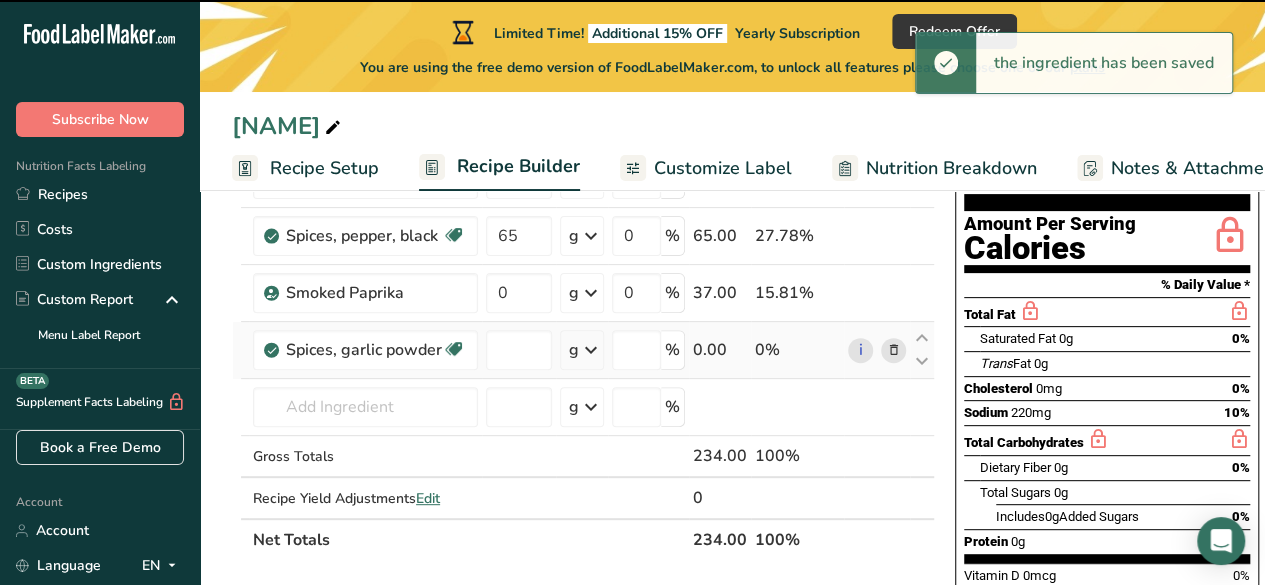 type on "0" 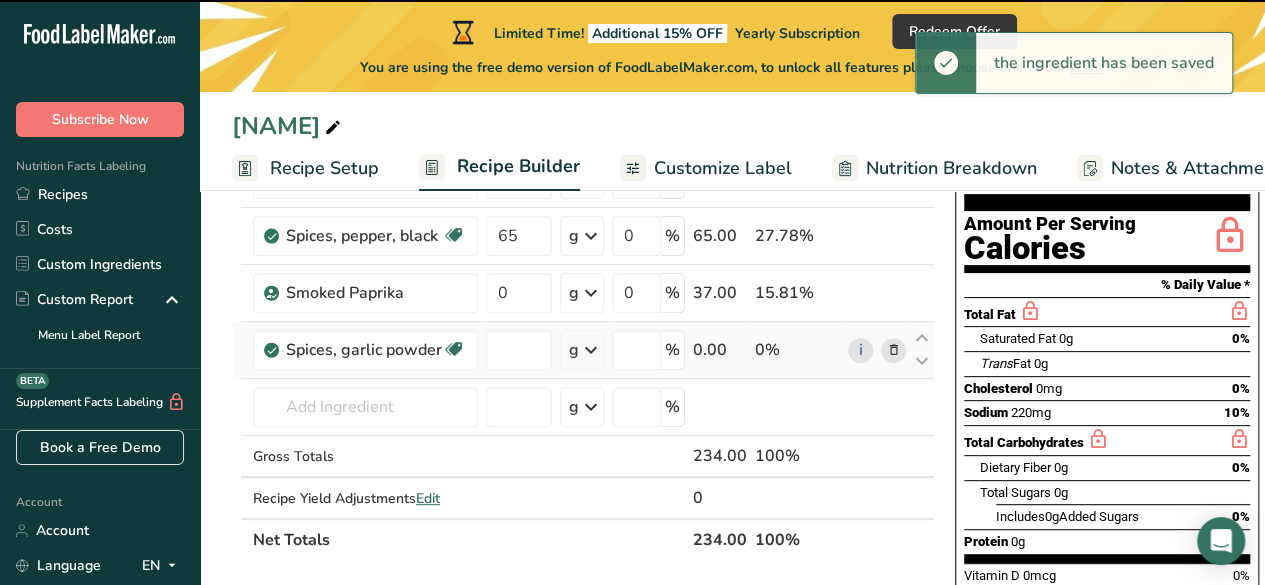 type on "0" 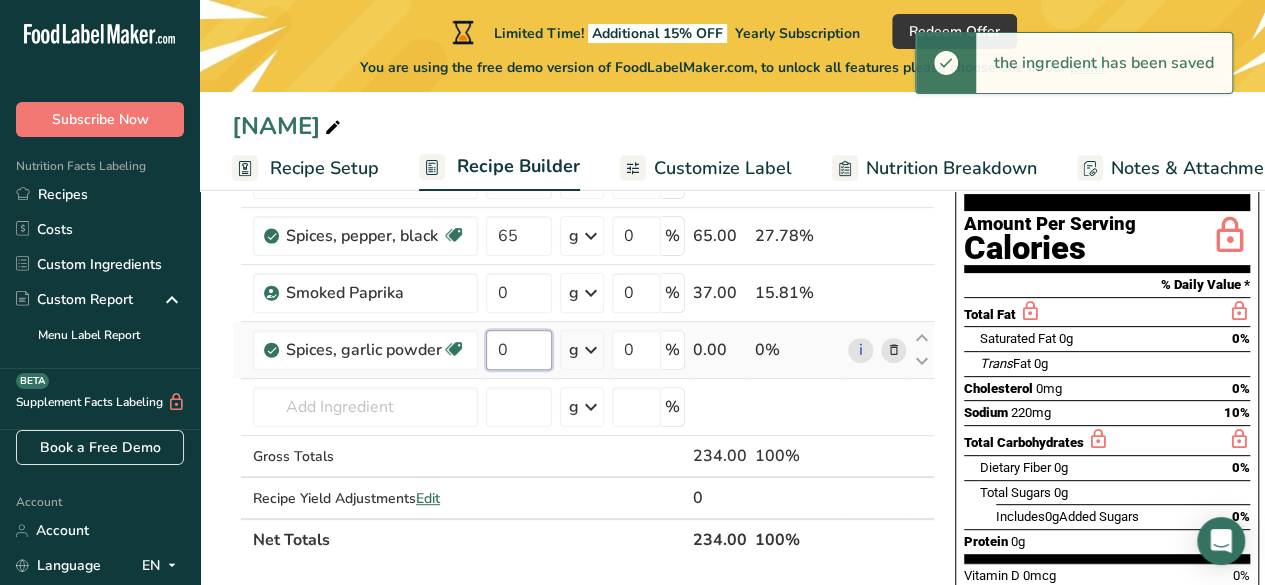 click on "0" at bounding box center (519, 350) 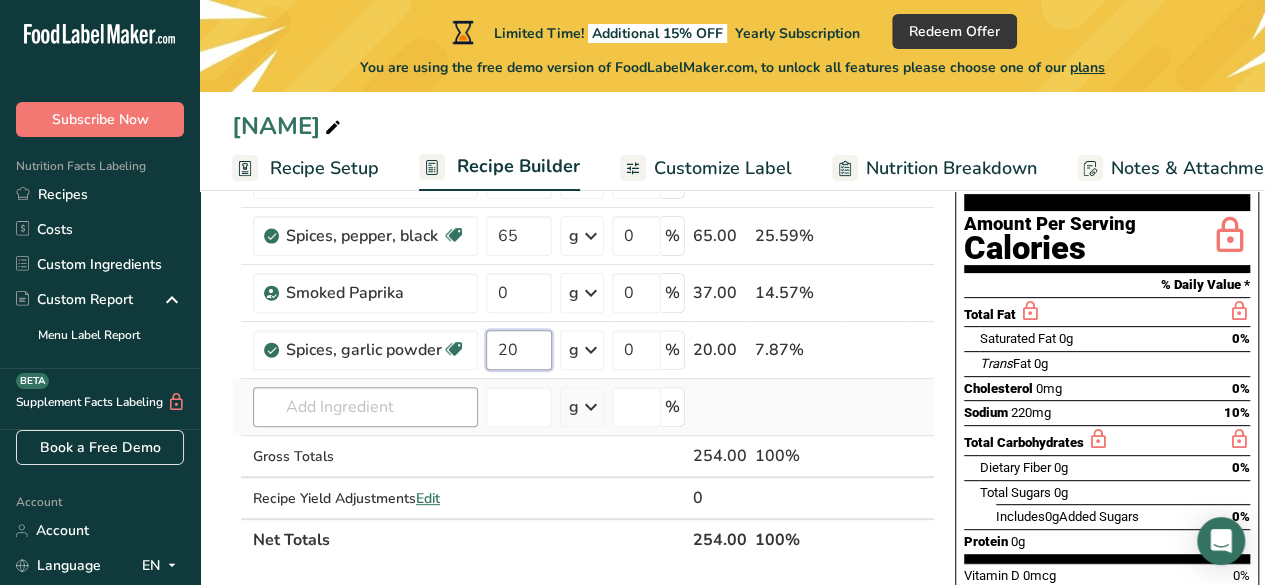 type on "20" 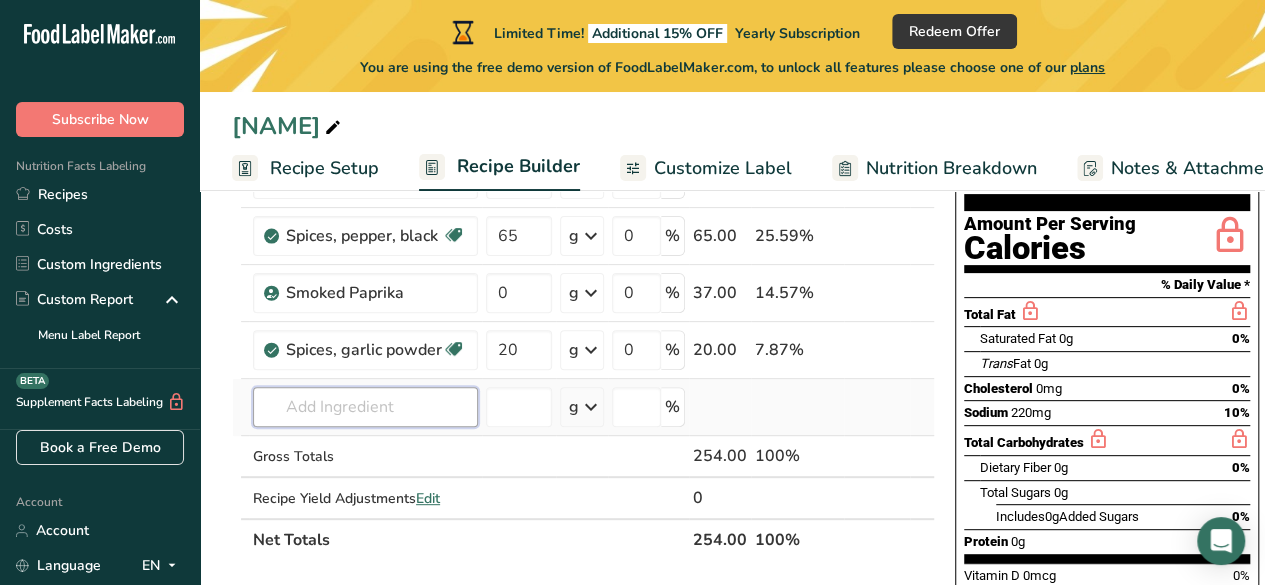 click on "Ingredient *
Amount *
Unit *
Waste *   .a-a{fill:#347362;}.b-a{fill:#fff;}          Grams
Percentage
[NAME]
132
g
Weight Units
g
kg
mg
See more
Volume Units
l
Volume units require a density conversion. If you know your ingredient's density enter it below. Otherwise, click on "RIA" our AI Regulatory bot - she will be able to help you
Density is required
lb/ft3
g/cm3
Confirm
mL
Volume units require a density conversion. If you know your ingredient's density enter it below. Otherwise, click on "RIA" our AI Regulatory bot - she will be able to help you
Density is required" at bounding box center (583, 334) 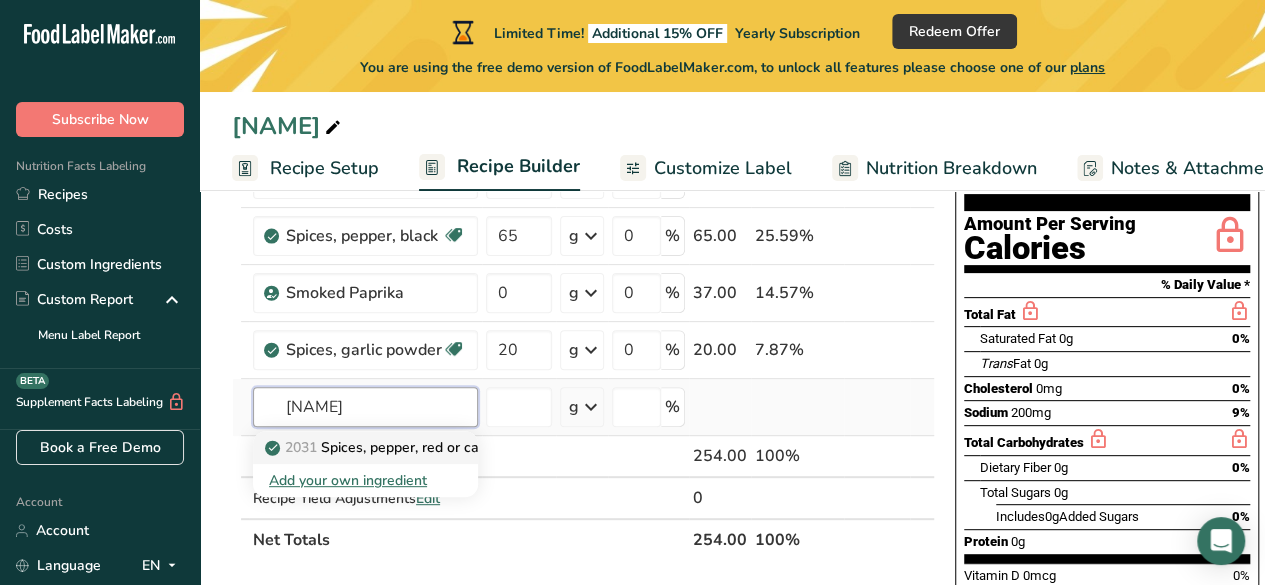 type on "[NAME]" 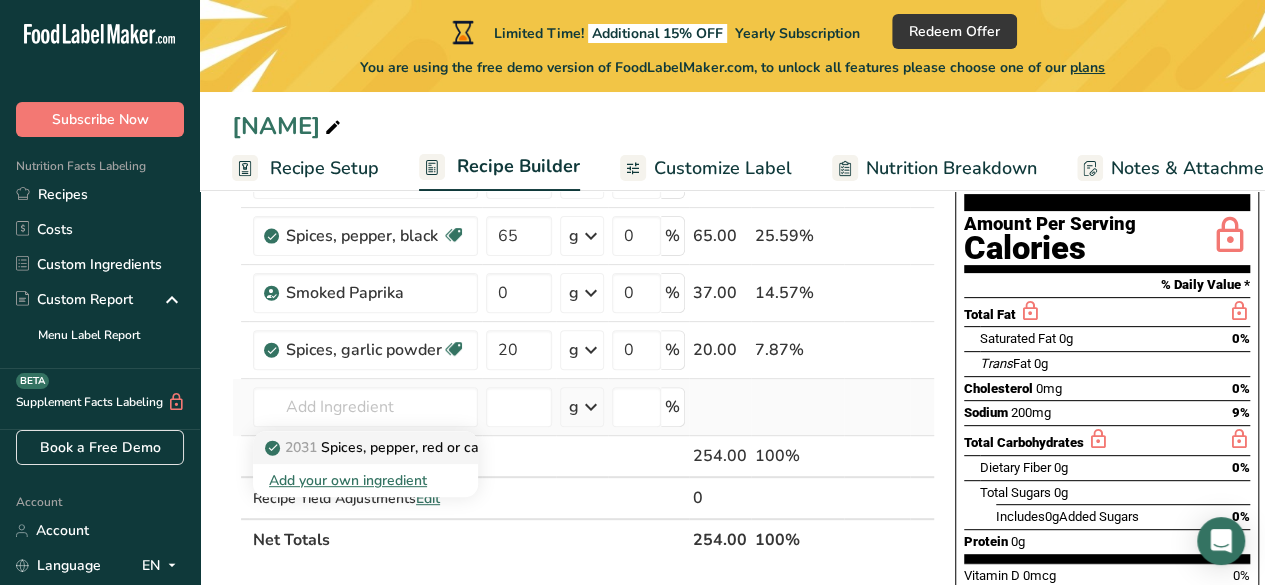 click on "2031
Spices, pepper, red or cayenne" at bounding box center (393, 447) 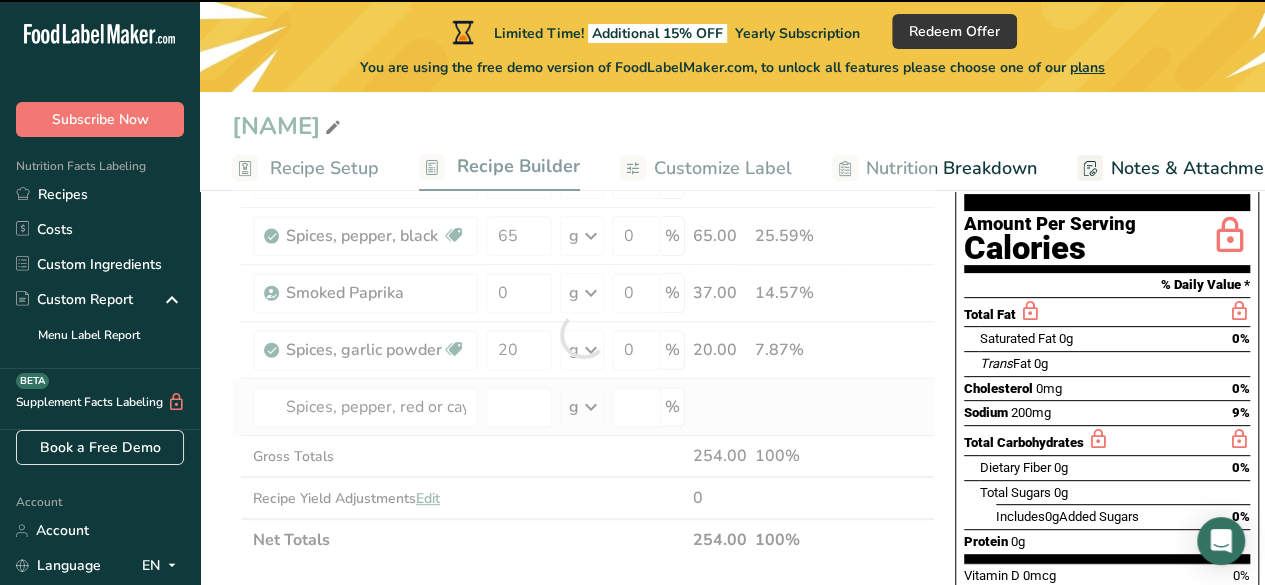 type on "0" 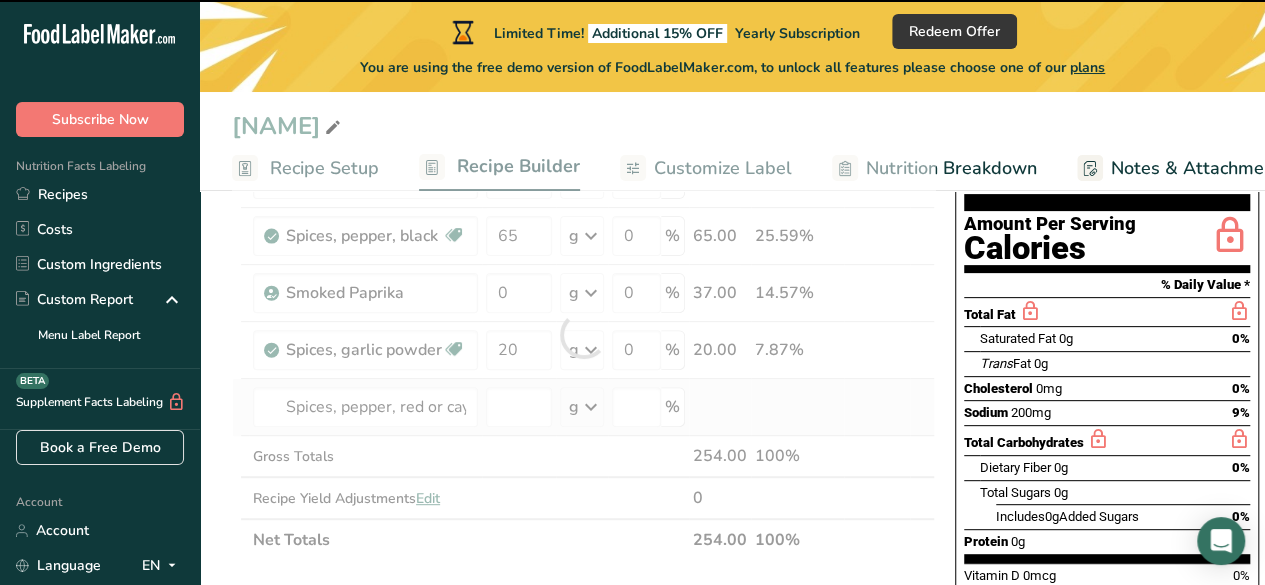 type on "0" 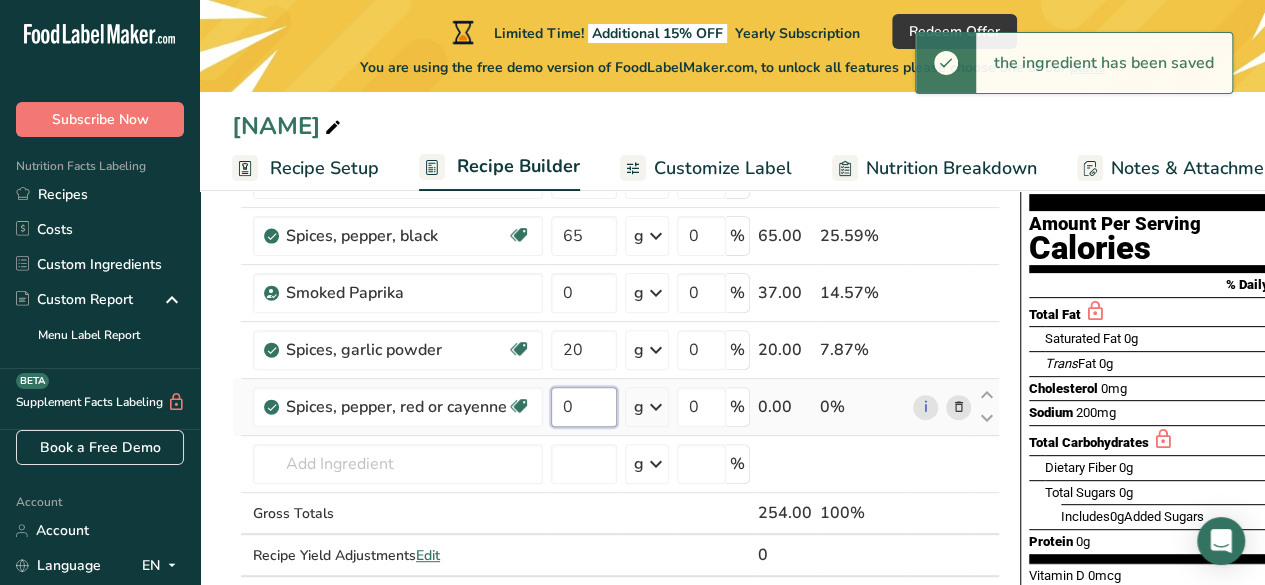 click on "0" at bounding box center (584, 407) 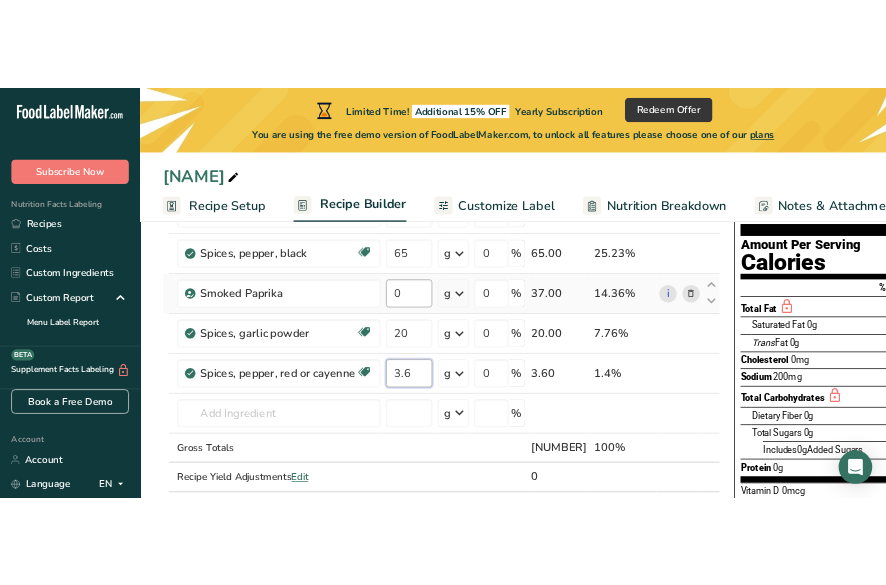 scroll, scrollTop: 300, scrollLeft: 0, axis: vertical 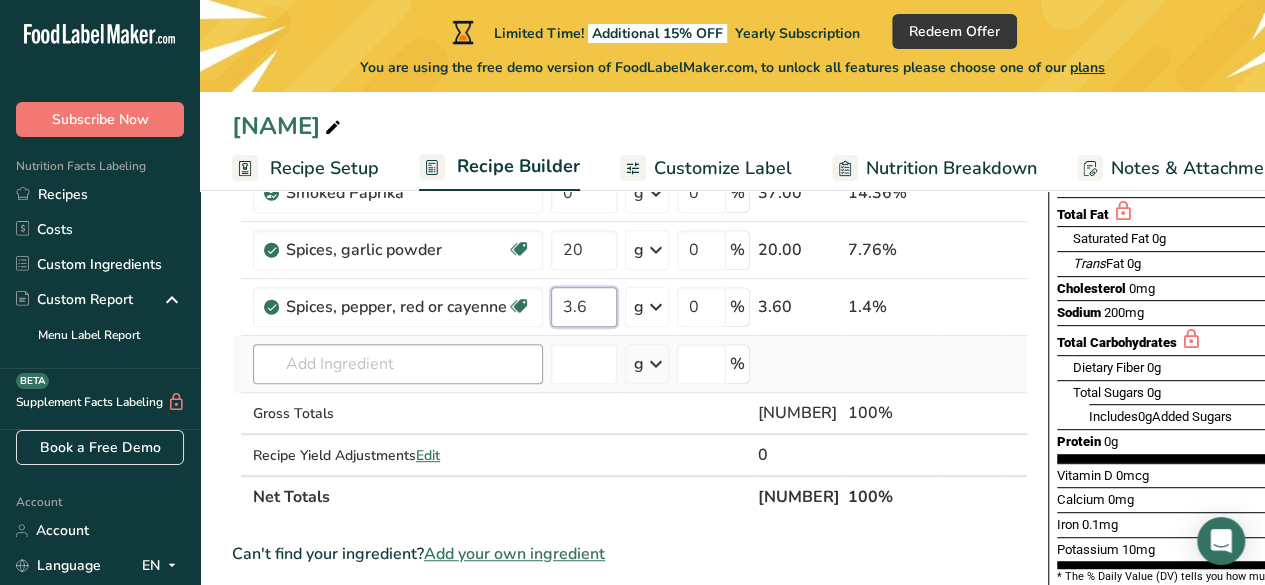 type on "3.6" 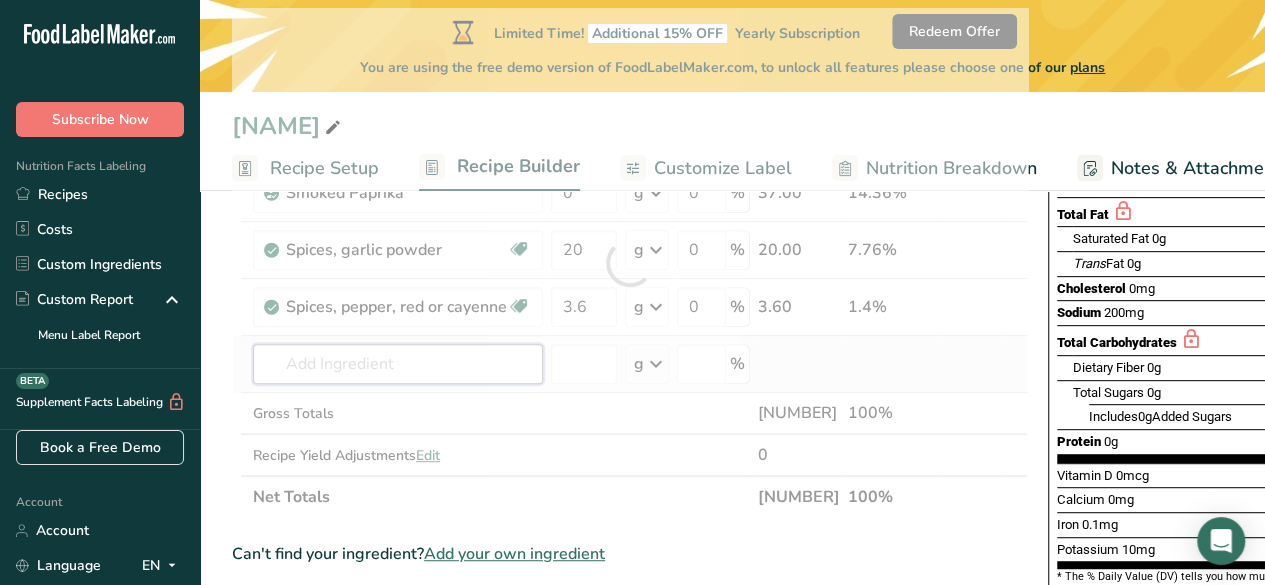 click on "Ingredient *
Amount *
Unit *
Waste *   .a-a{fill:#347362;}.b-a{fill:#fff;}          Grams
Percentage
[NAME]
132
g
Weight Units
g
kg
mg
See more
Volume Units
l
Volume units require a density conversion. If you know your ingredient's density enter it below. Otherwise, click on "RIA" our AI Regulatory bot - she will be able to help you
Density is required
lb/ft3
g/cm3
Confirm
mL
Volume units require a density conversion. If you know your ingredient's density enter it below. Otherwise, click on "RIA" our AI Regulatory bot - she will be able to help you
Density is required" at bounding box center [630, 263] 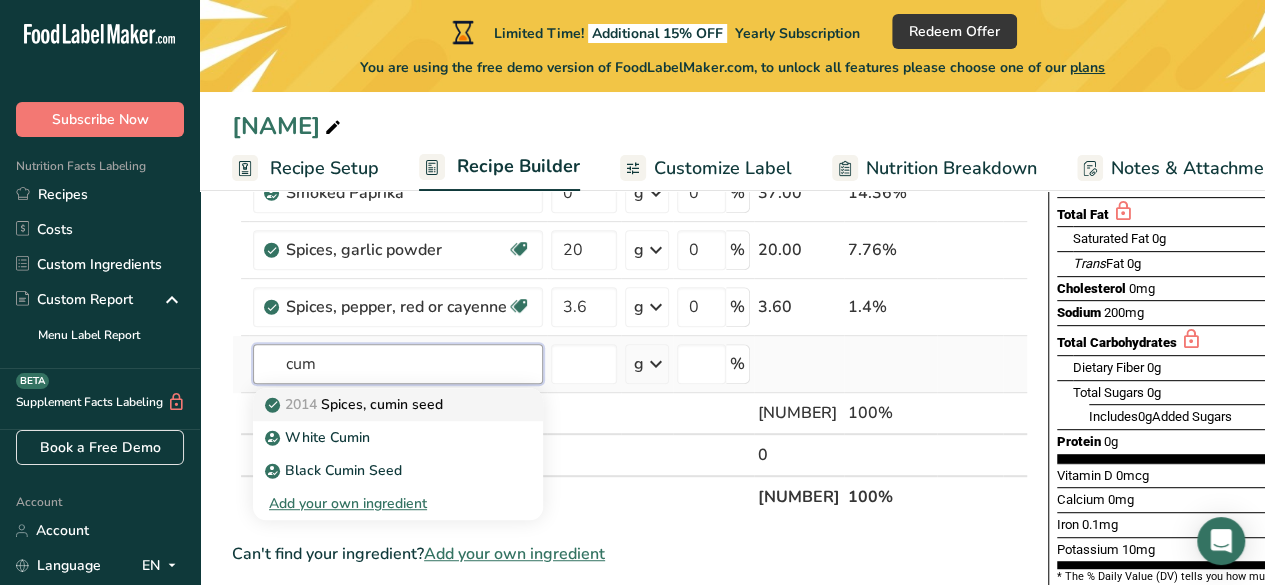 type on "cum" 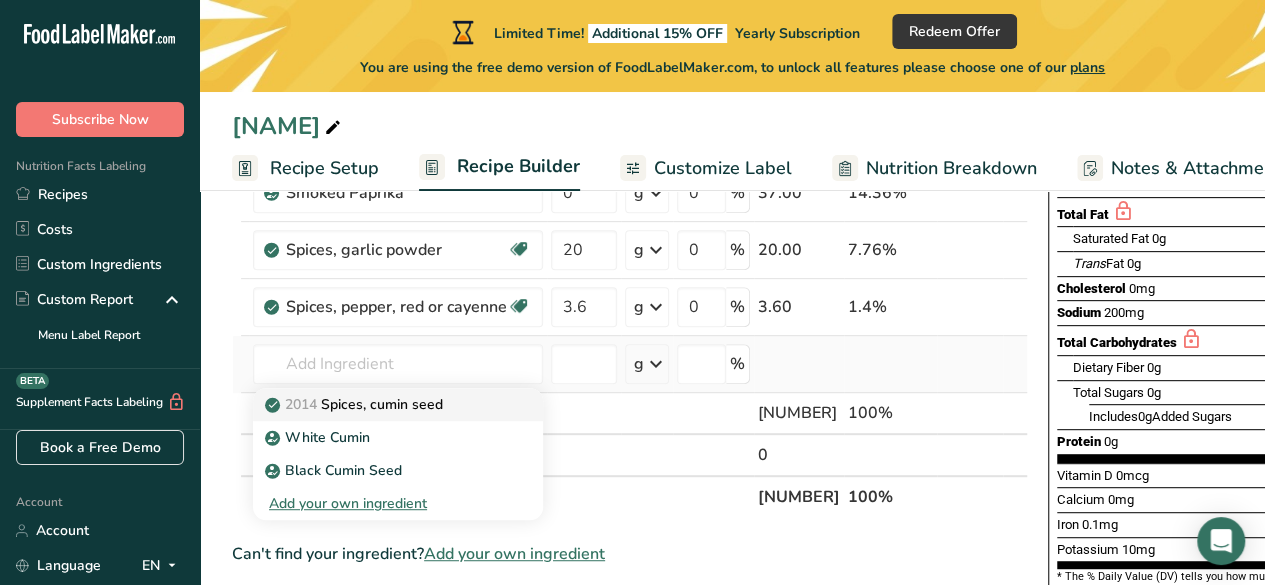 click on "2014
Spices, cumin seed" at bounding box center [356, 404] 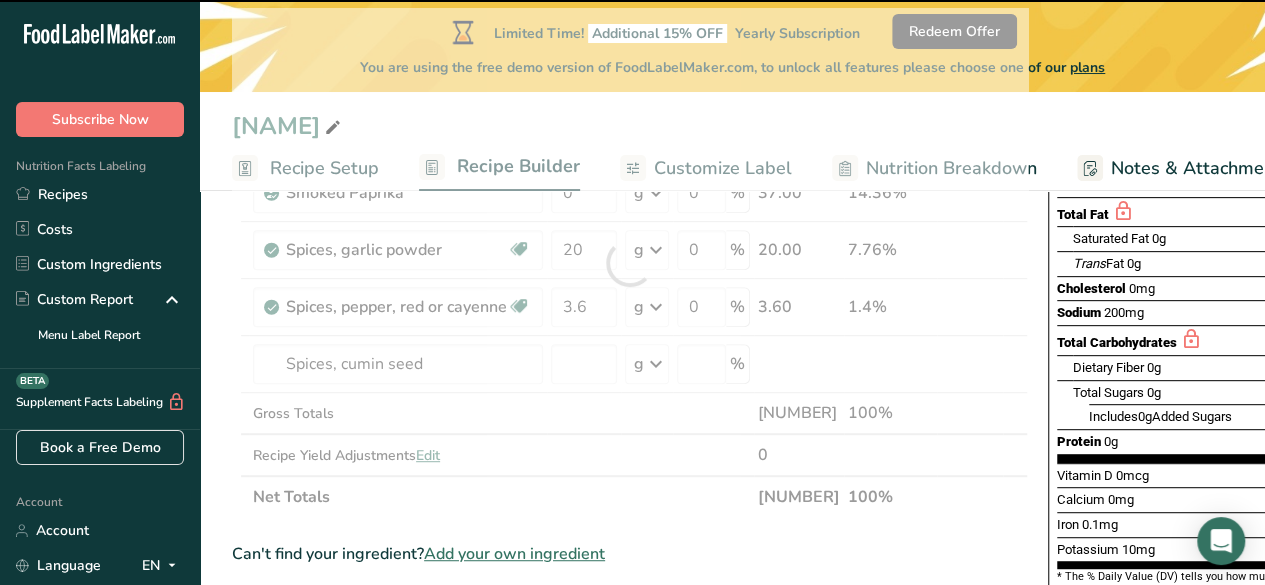 type on "0" 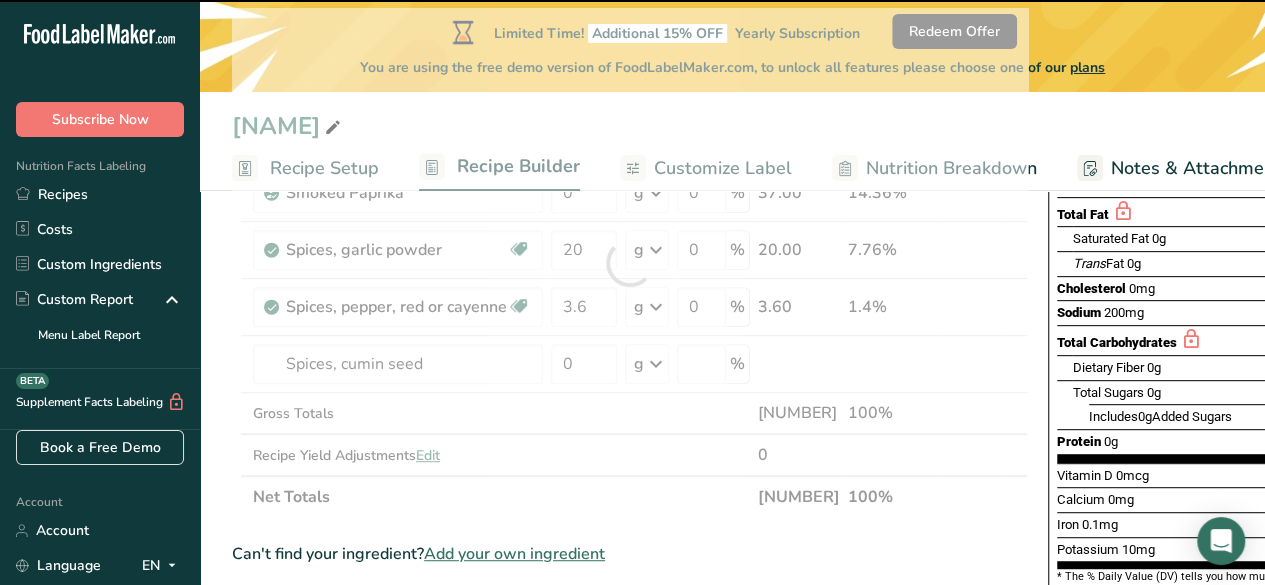 type on "0" 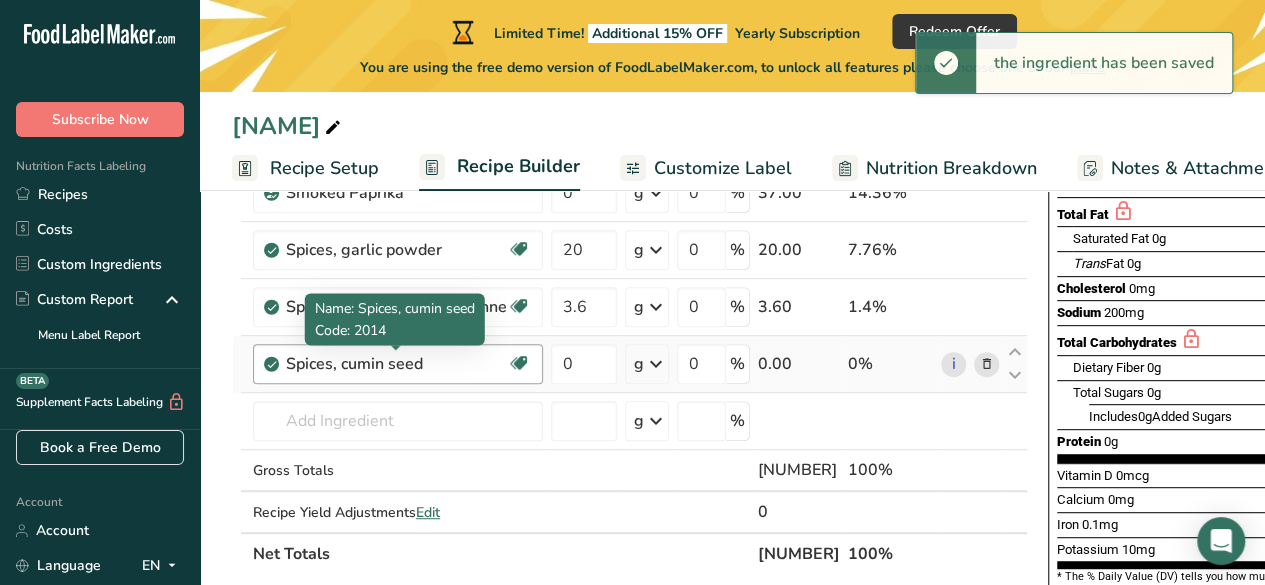 click on "Spices, cumin seed" at bounding box center (396, 364) 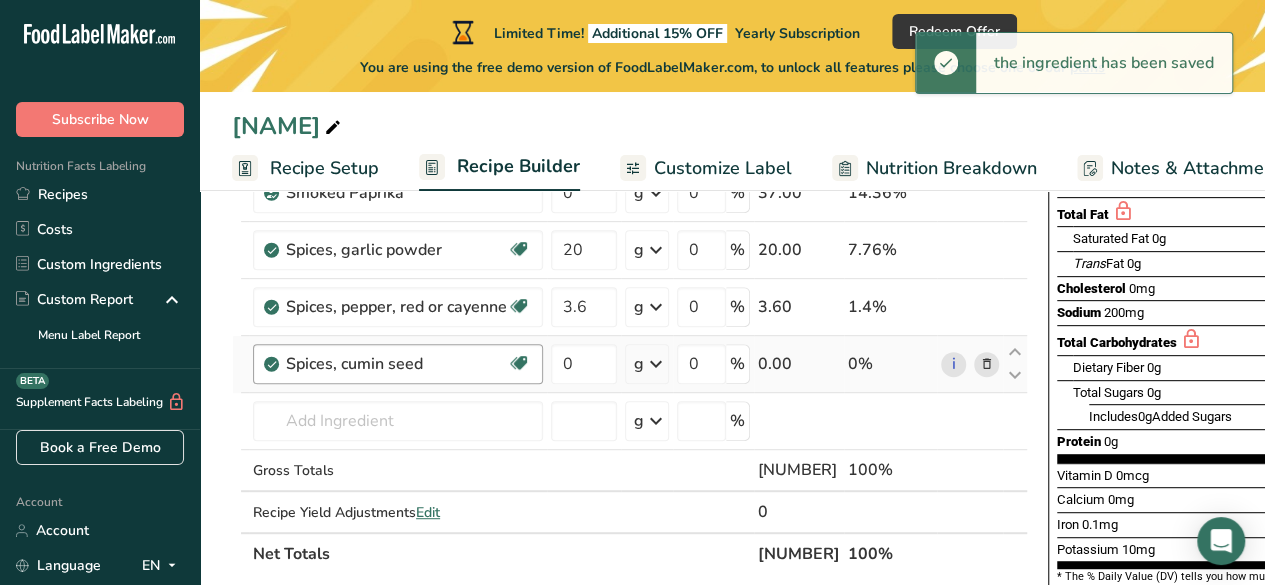 click on "Spices, cumin seed" at bounding box center [396, 364] 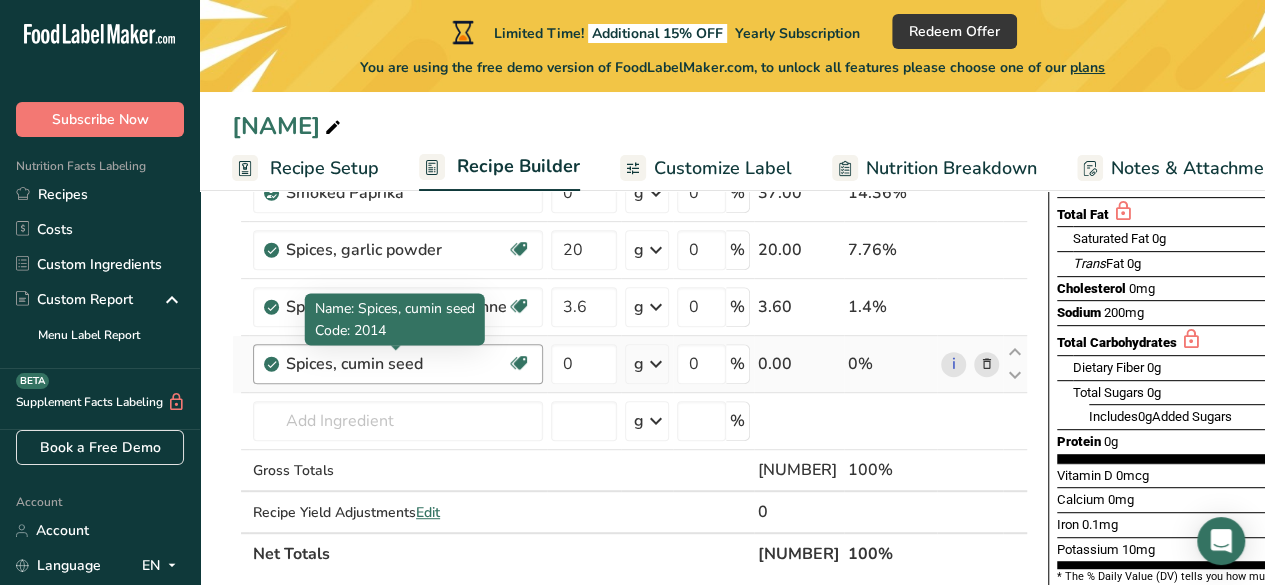 click on "Spices, cumin seed" at bounding box center (396, 364) 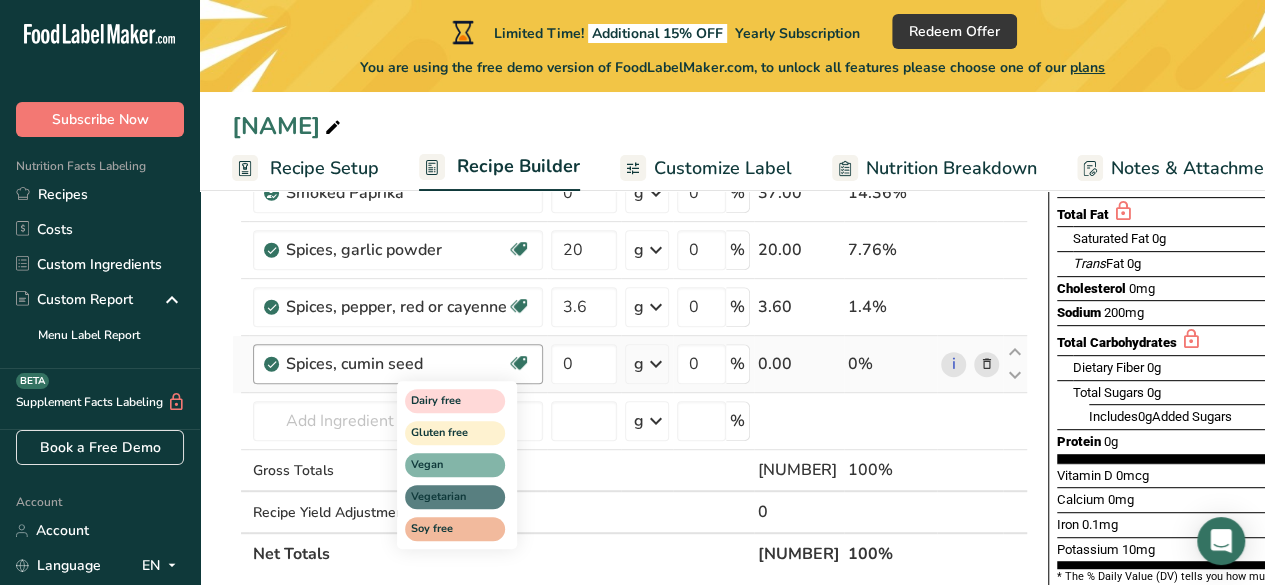 click at bounding box center (519, 363) 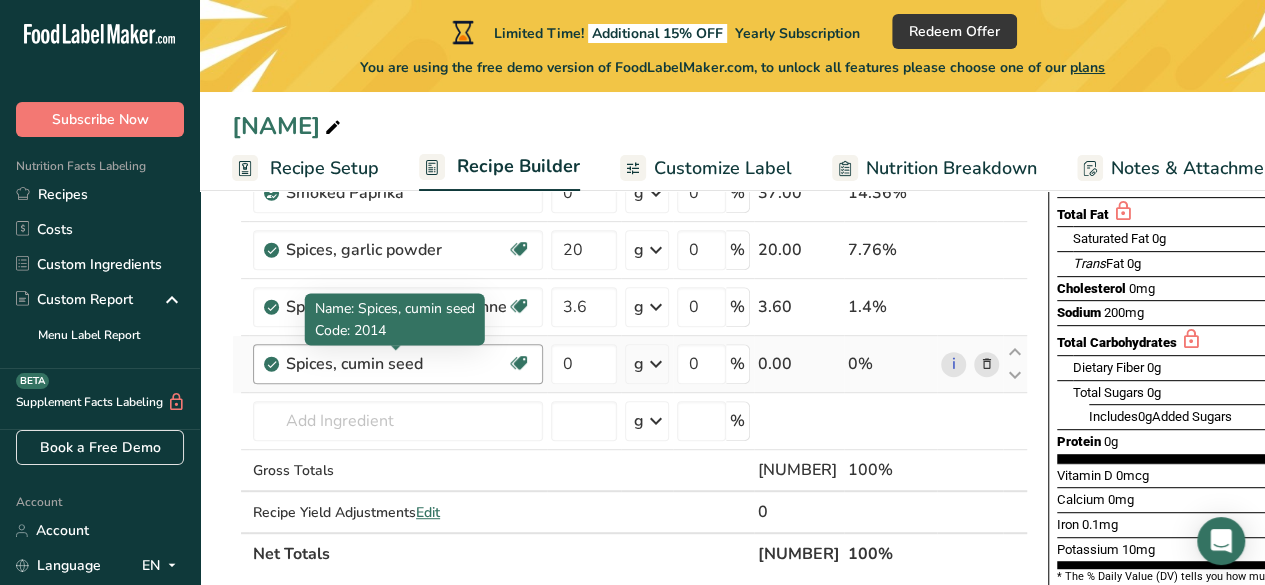 click on "Spices, cumin seed" at bounding box center (396, 364) 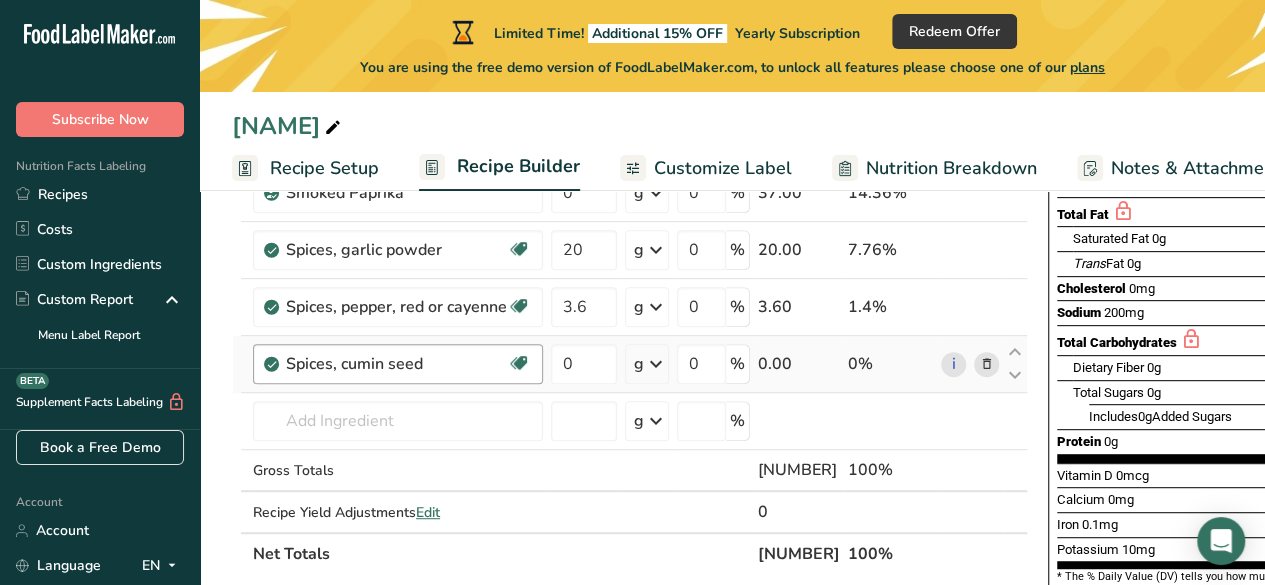 click on "Spices, cumin seed" at bounding box center [396, 364] 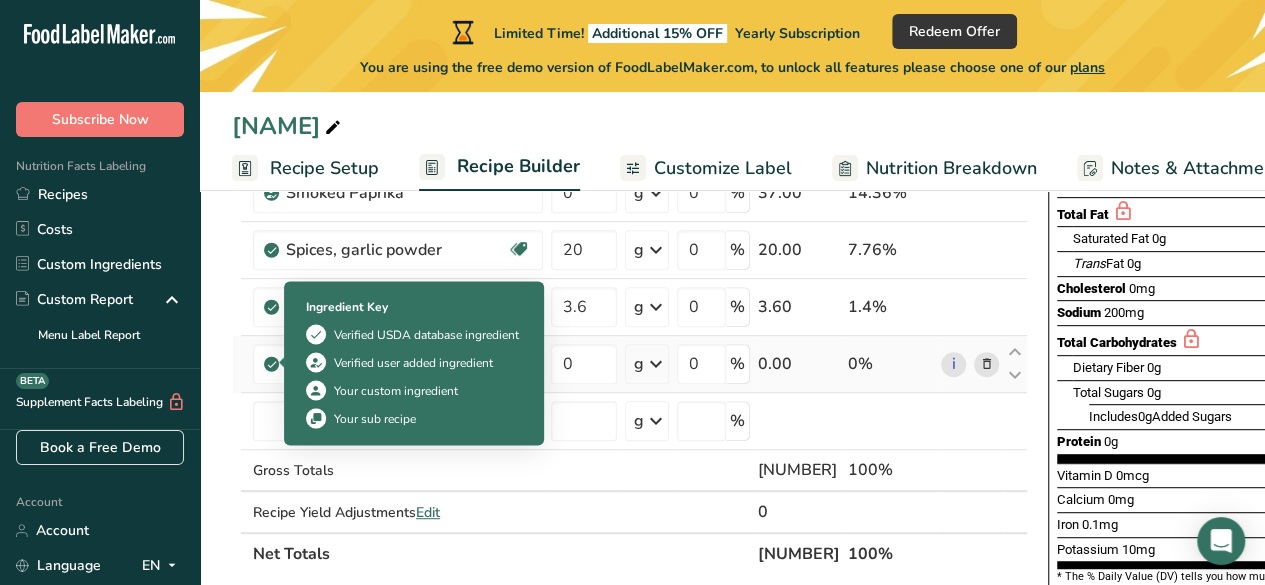 click at bounding box center [272, 364] 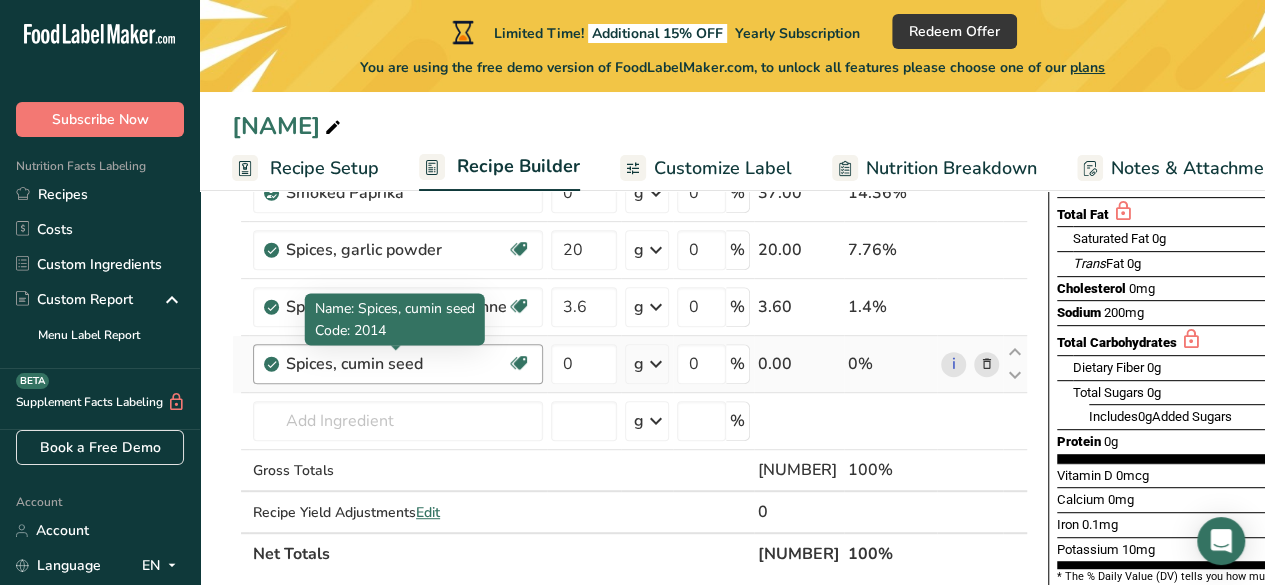 click on "Spices, cumin seed" at bounding box center [396, 364] 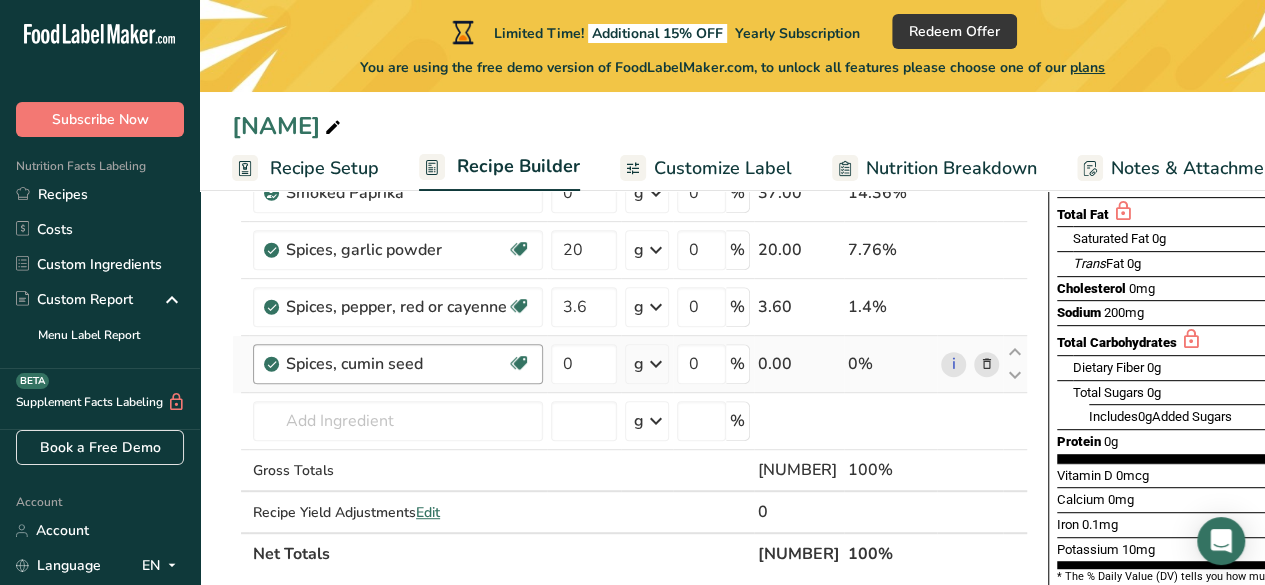 click on "Spices, cumin seed" at bounding box center (396, 364) 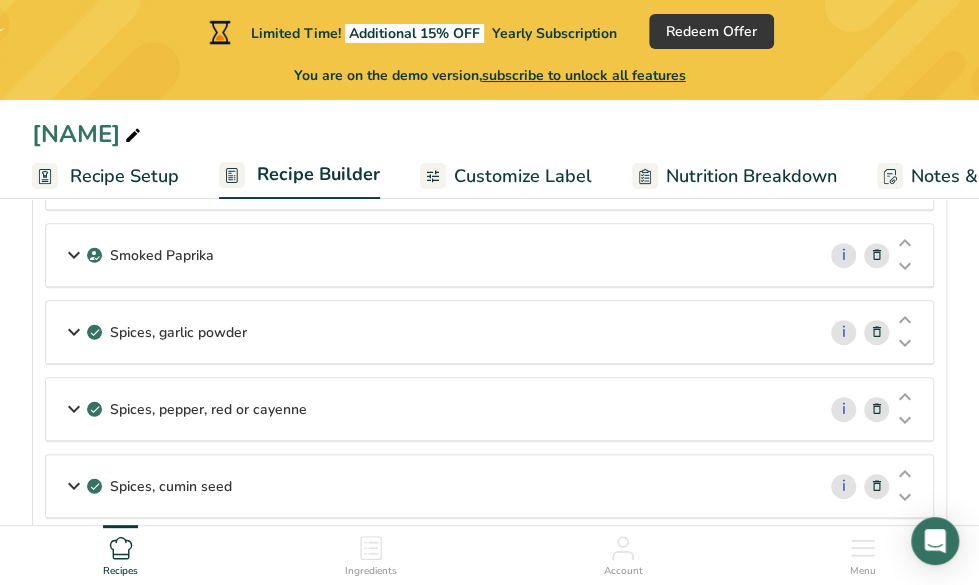 click on "[NAME]
i
Amount [NUMBER]   Unit
g
Weight Units
g
kg
mg
See more
Volume Units
l
Volume units require a density conversion. If you know your ingredient's density enter it below. Otherwise, click on "RIA" our AI Regulatory bot - she will be able to help you
lb/ft3
g/cm3
Confirm
mL
Volume units require a density conversion. If you know your ingredient's density enter it below. Otherwise, click on "RIA" our AI Regulatory bot - she will be able to help you
lb/ft3
g/cm3
Confirm
fl oz" at bounding box center [489, 300] 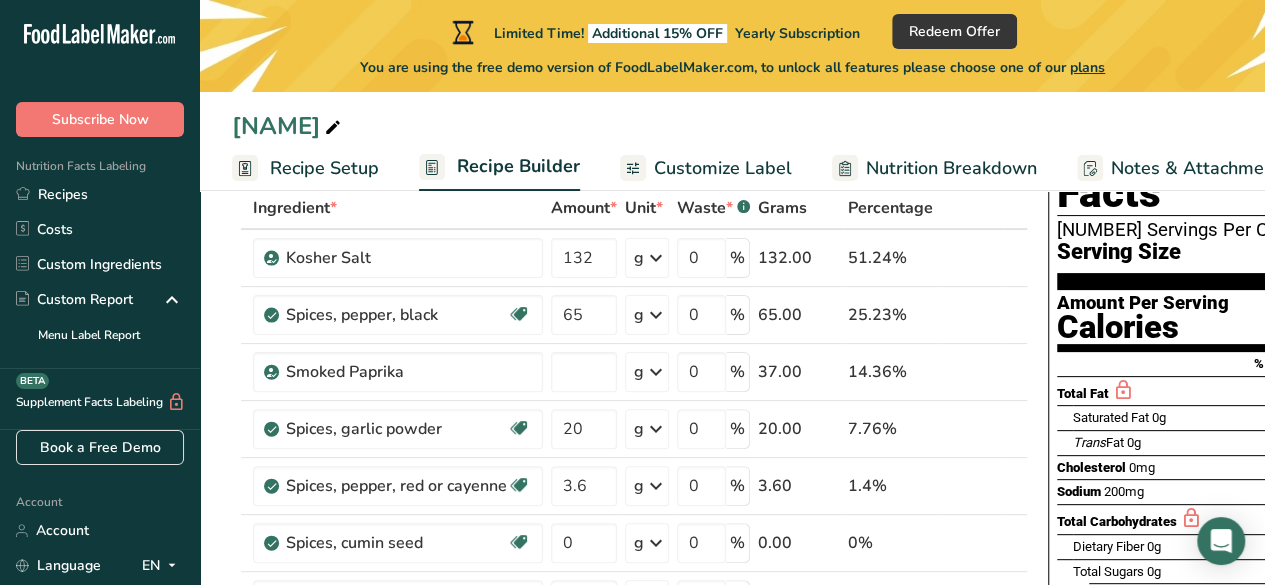 scroll, scrollTop: 221, scrollLeft: 0, axis: vertical 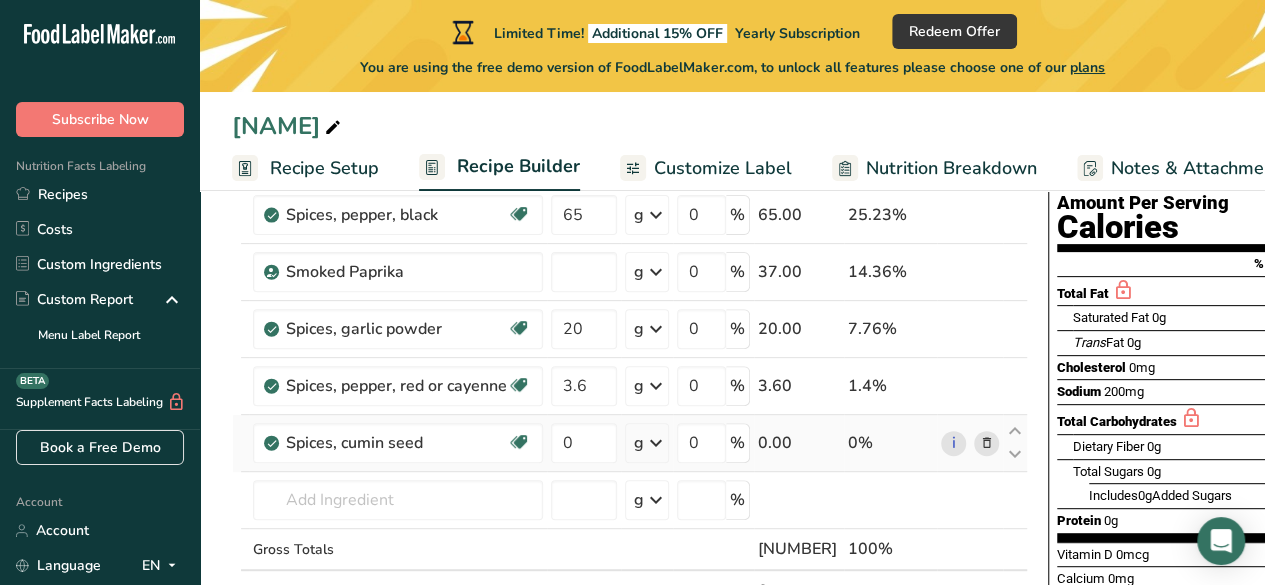 click at bounding box center (987, 443) 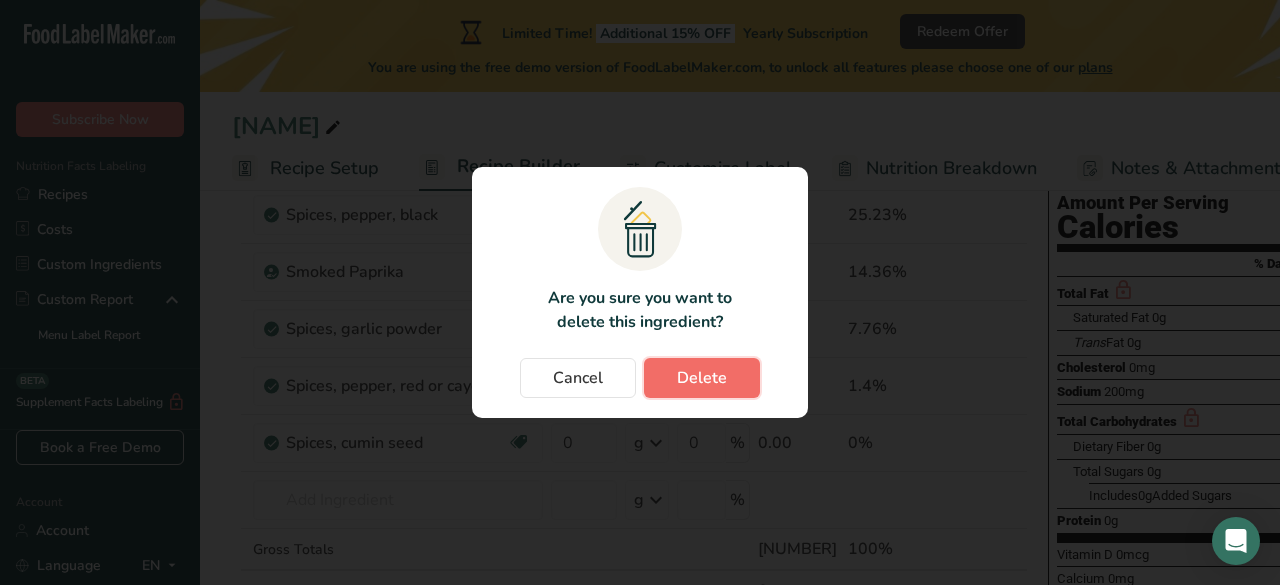 click on "Delete" at bounding box center [702, 378] 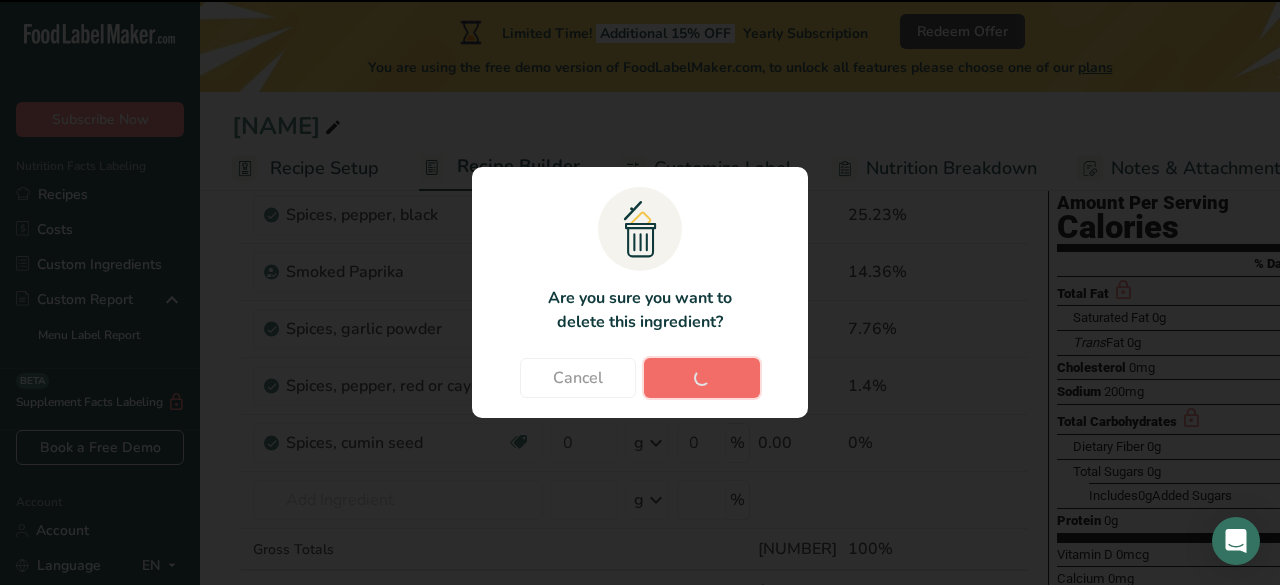 type 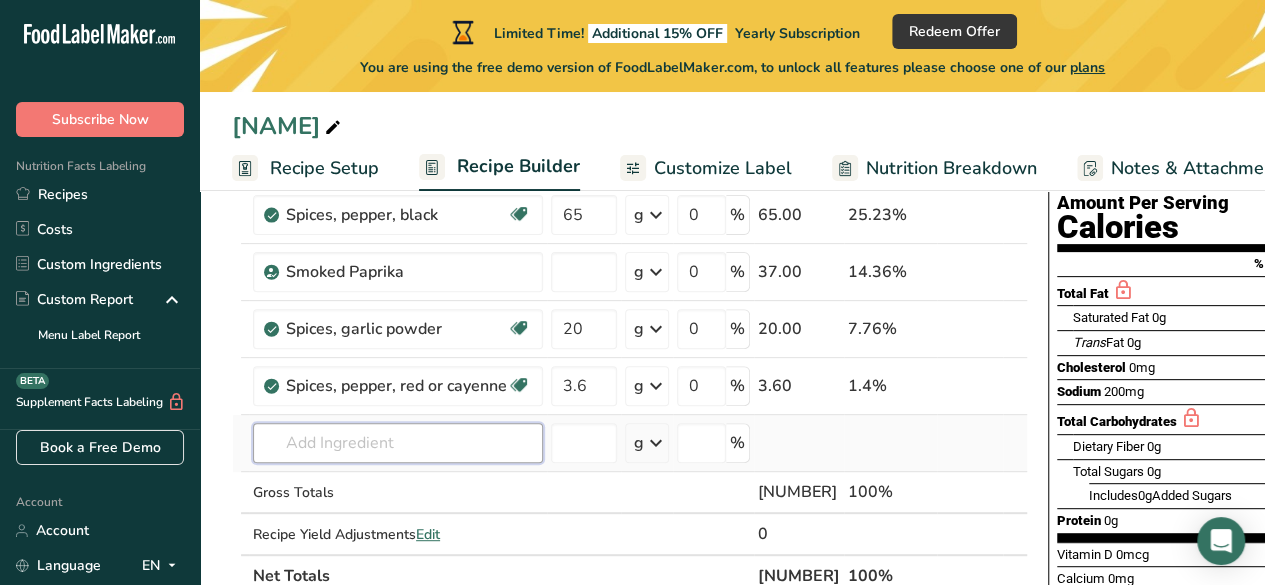 click at bounding box center [398, 443] 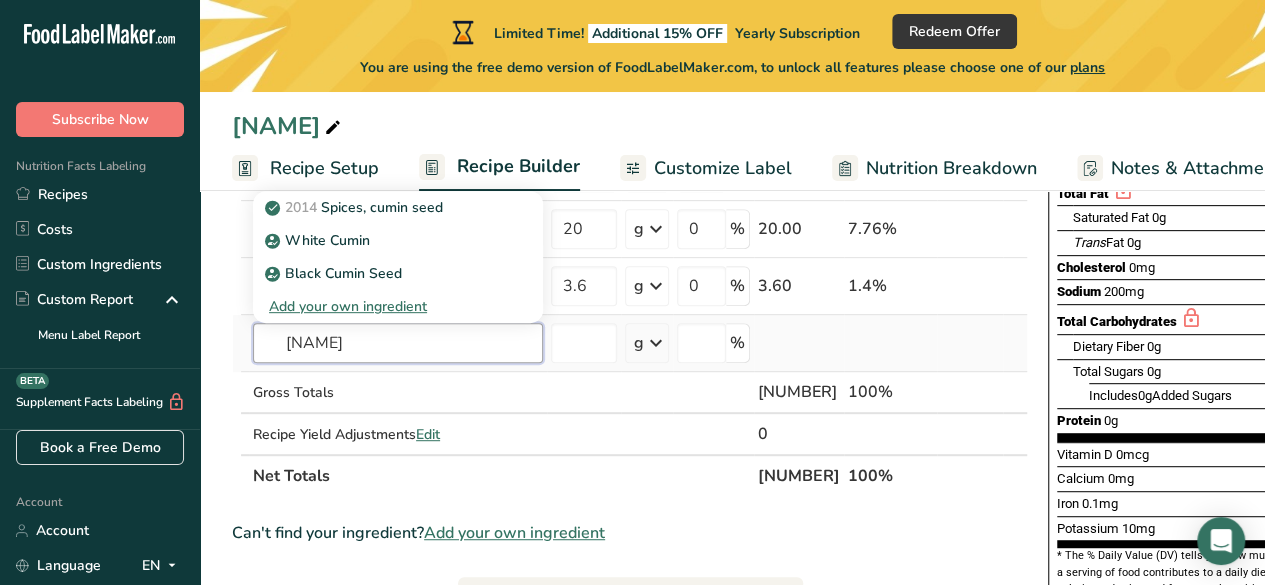 scroll, scrollTop: 221, scrollLeft: 0, axis: vertical 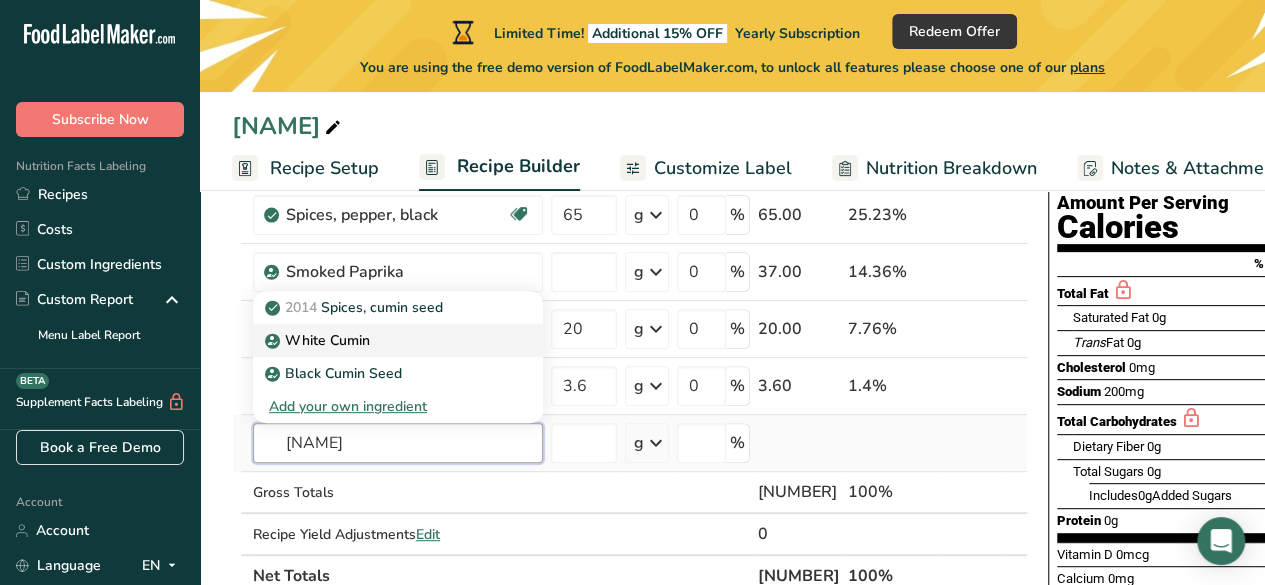 type on "[NAME]" 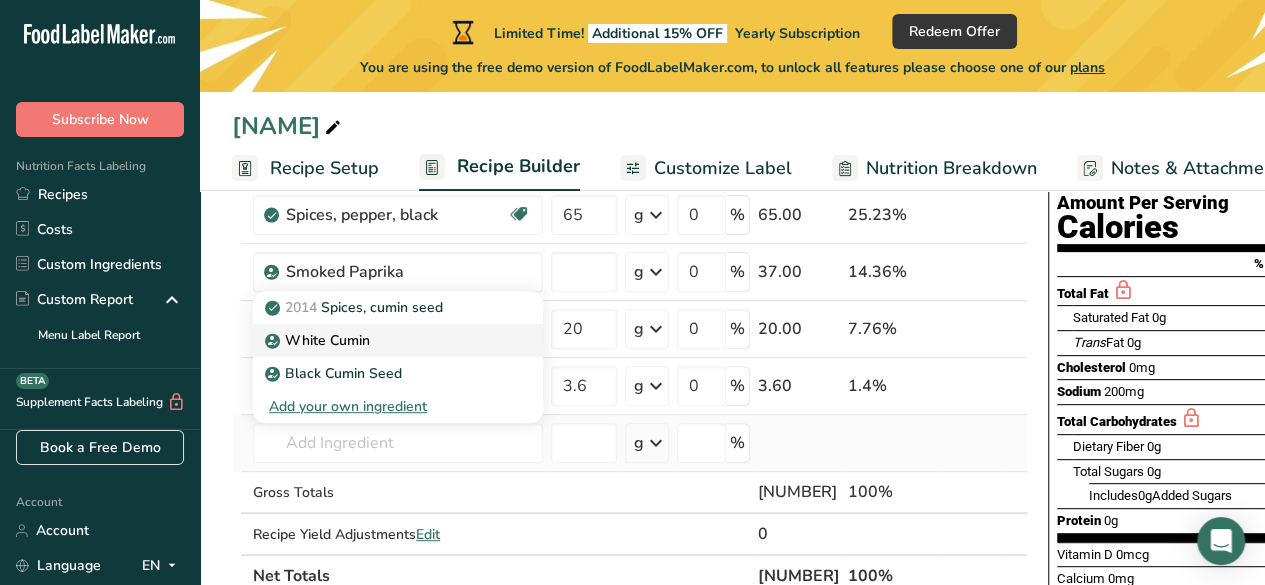 click on "White Cumin" at bounding box center (319, 340) 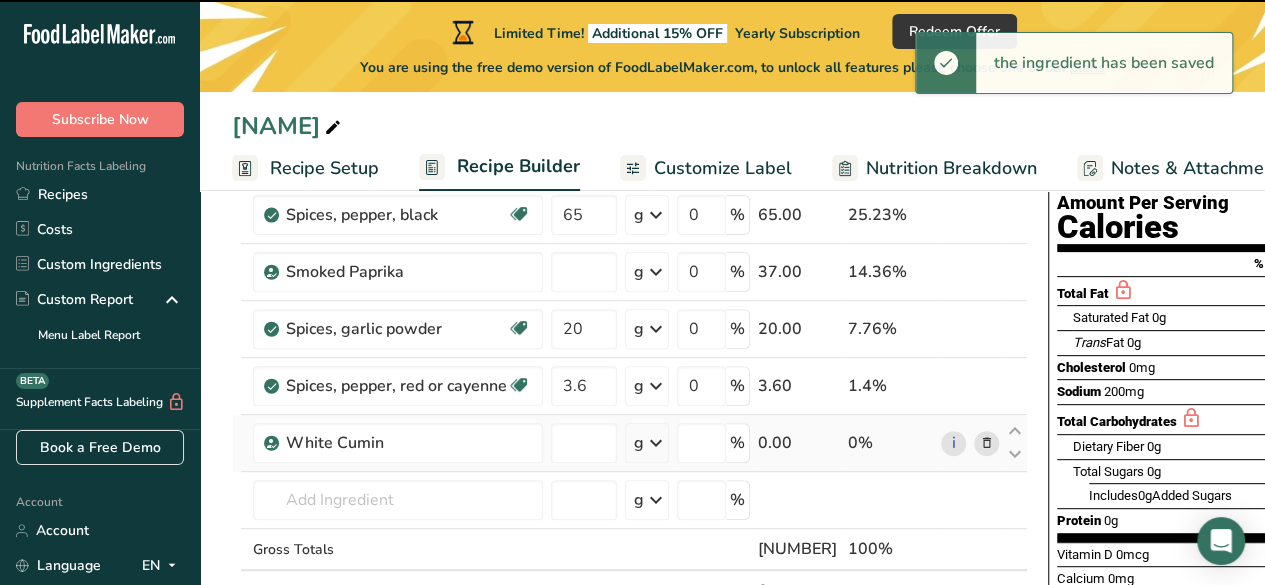 type on "0" 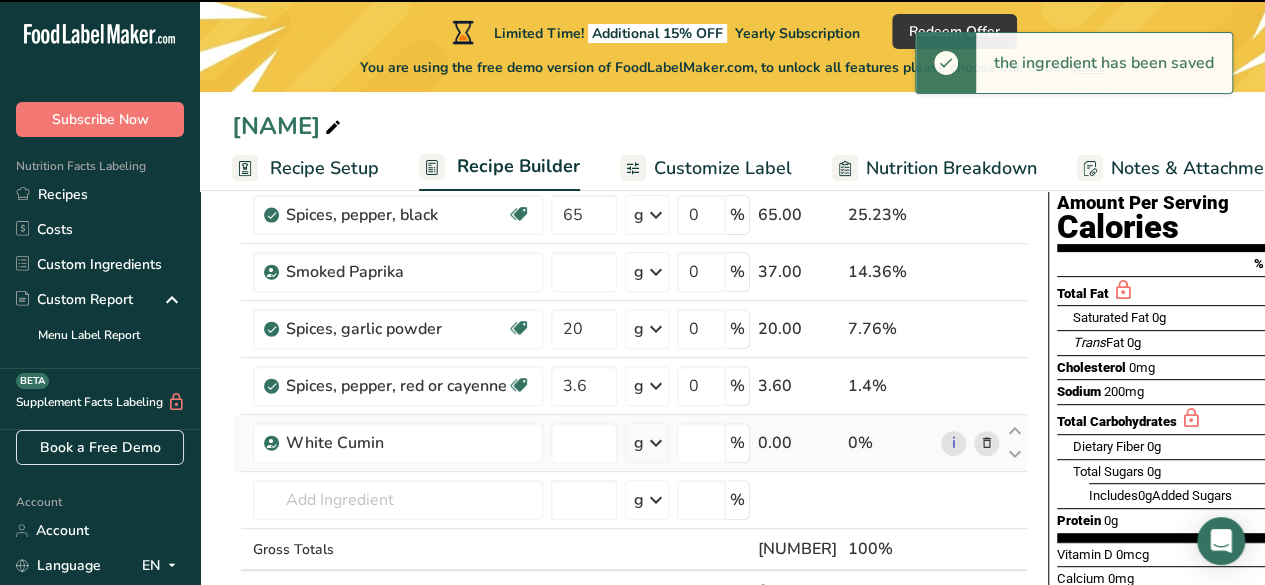 type on "0" 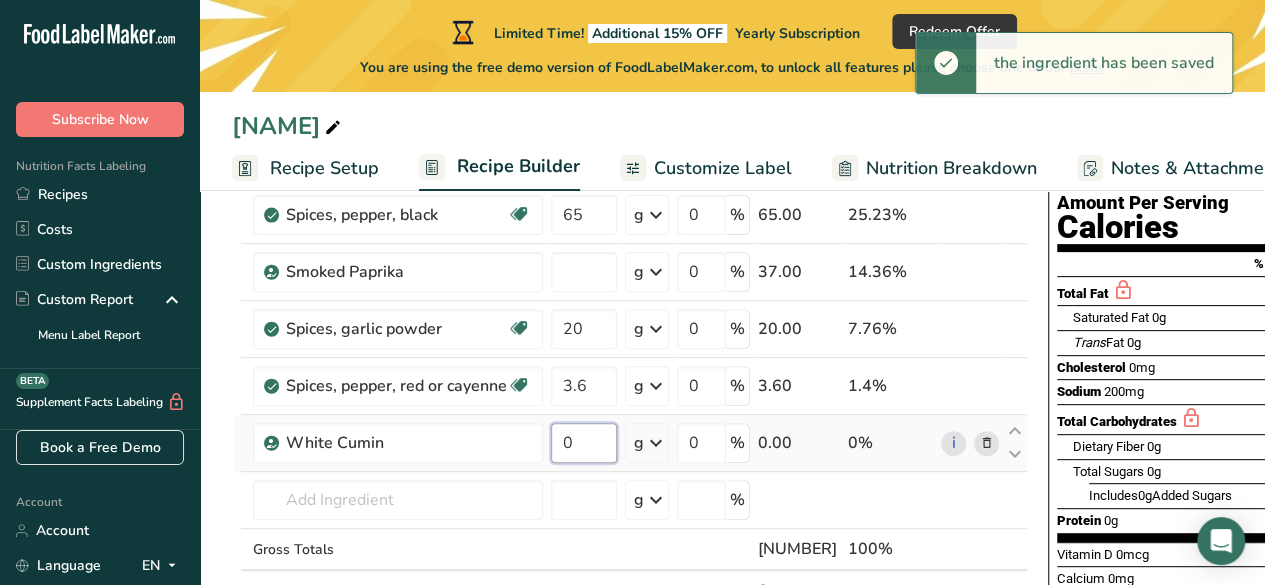 click on "0" at bounding box center (584, 443) 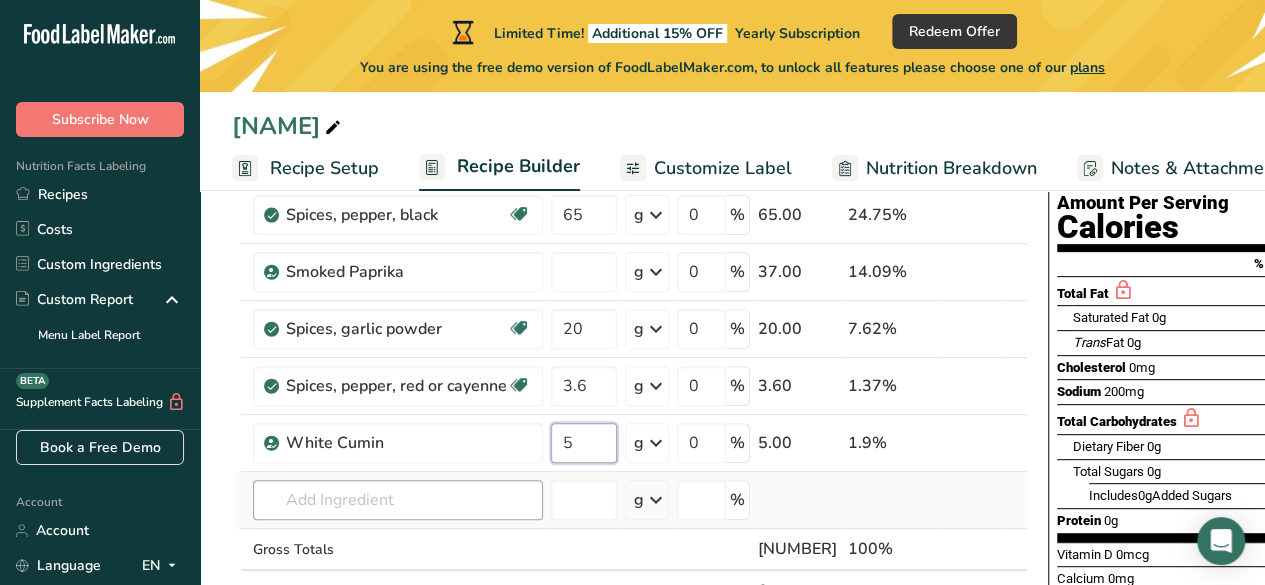 type on "5" 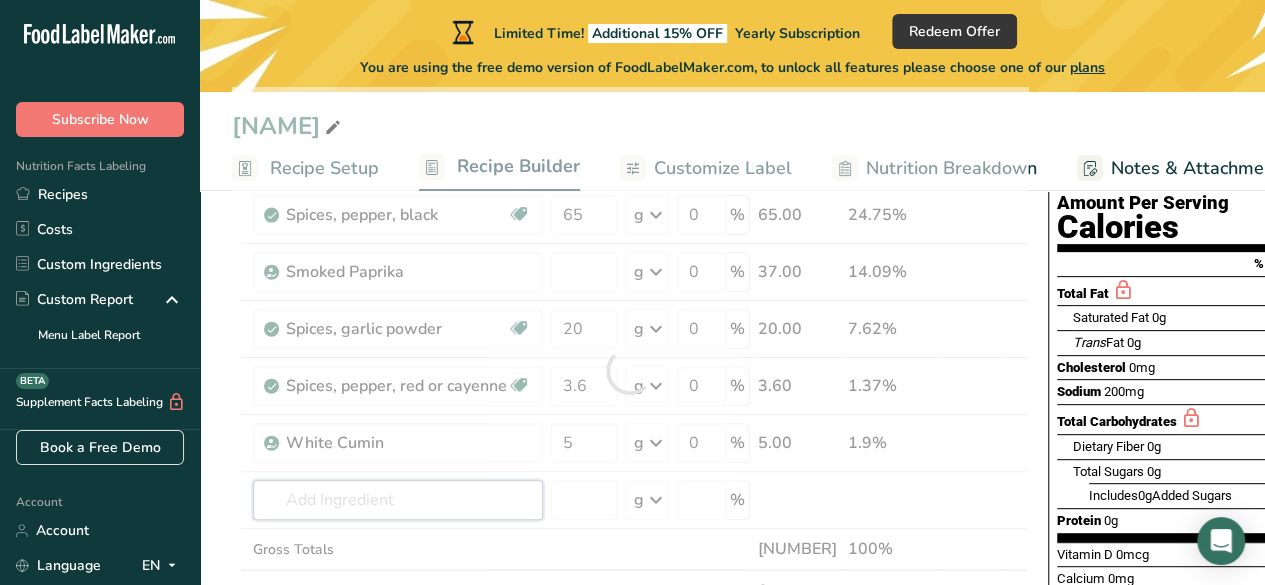 click on "Ingredient *
Amount *
Unit *
Waste *   .a-a{fill:#347362;}.b-a{fill:#fff;}          Grams
Percentage
[NAME]
132
g
Weight Units
g
kg
mg
See more
Volume Units
l
Volume units require a density conversion. If you know your ingredient's density enter it below. Otherwise, click on "RIA" our AI Regulatory bot - she will be able to help you
lb/ft3
g/cm3
Confirm
mL
Volume units require a density conversion. If you know your ingredient's density enter it below. Otherwise, click on "RIA" our AI Regulatory bot - she will be able to help you
lb/ft3" at bounding box center (630, 370) 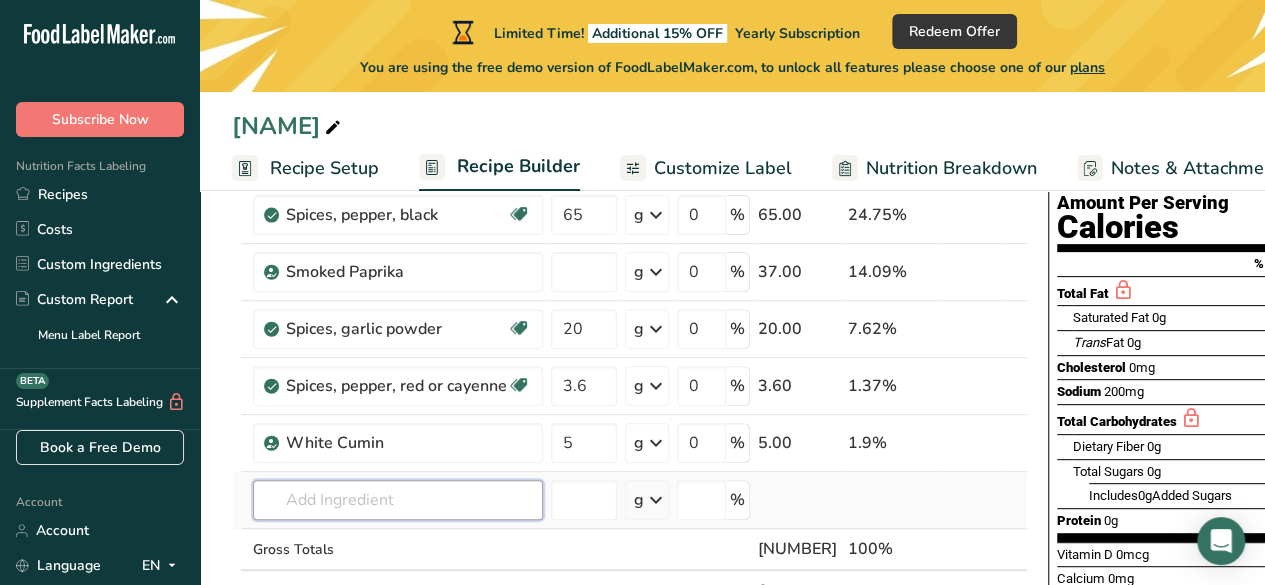 click at bounding box center [398, 500] 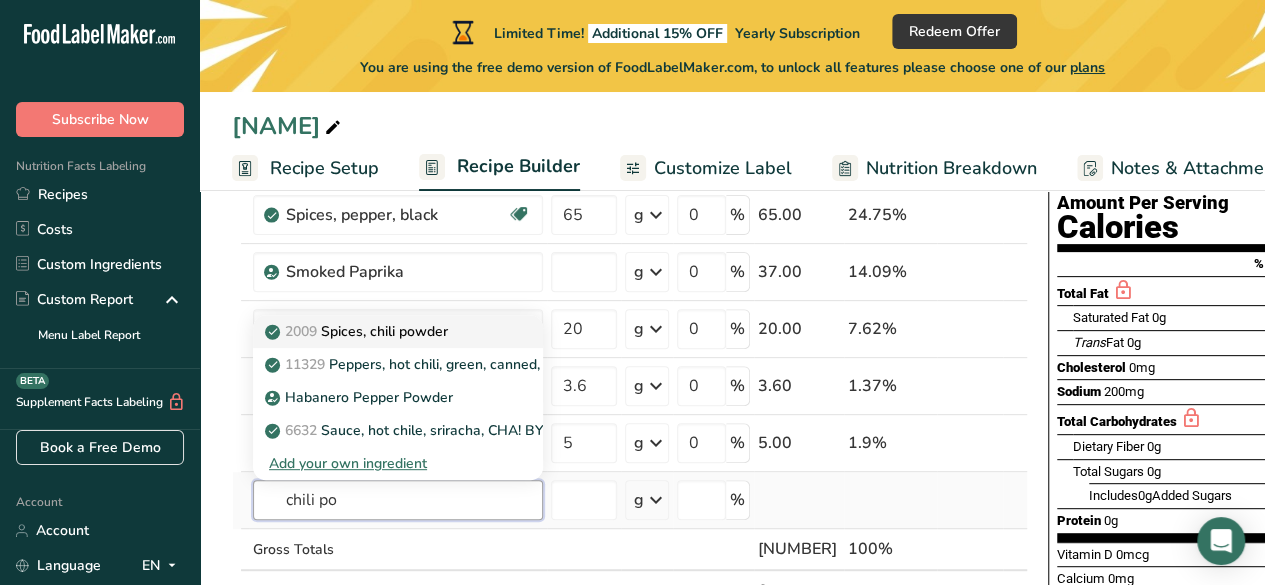 type on "chili po" 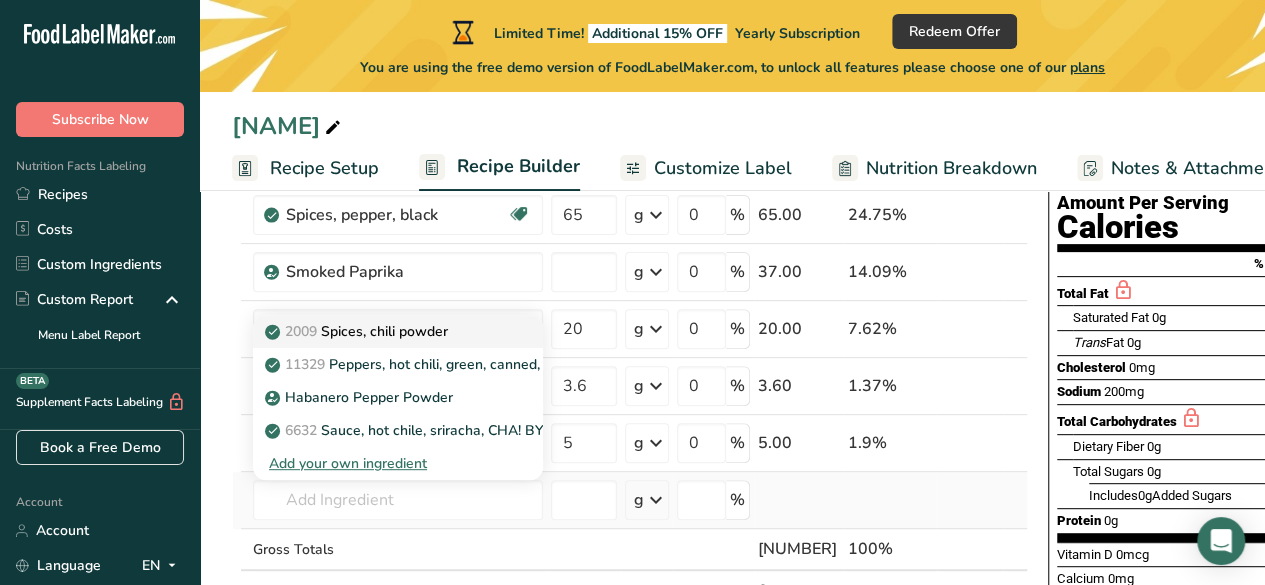click on "2009
Spices, chili powder" at bounding box center (358, 331) 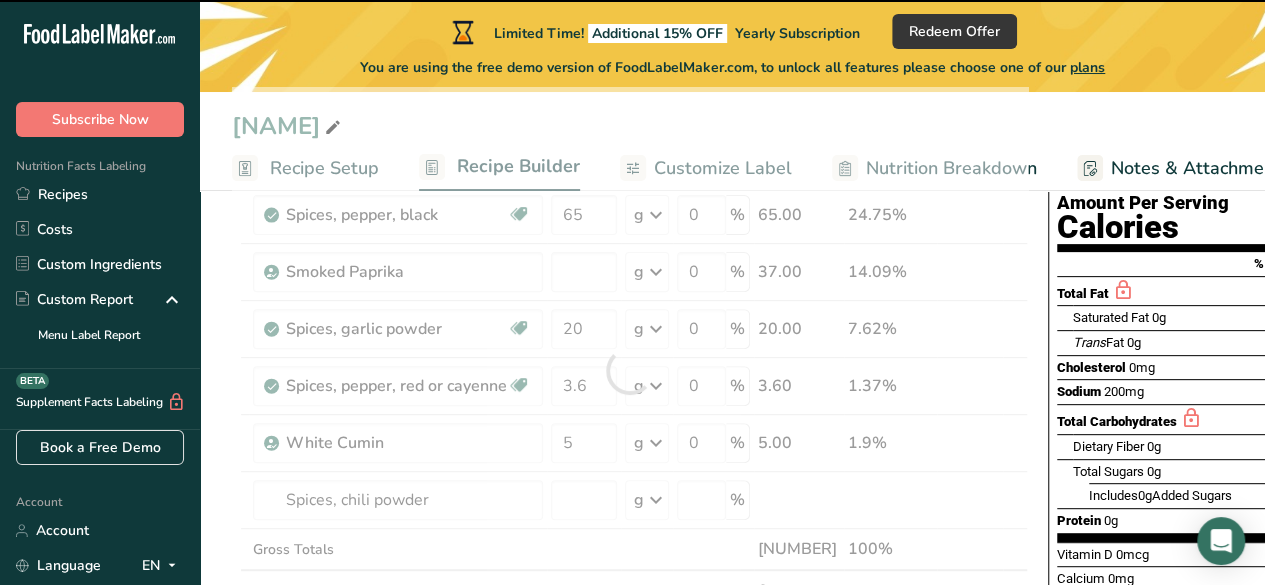 type on "0" 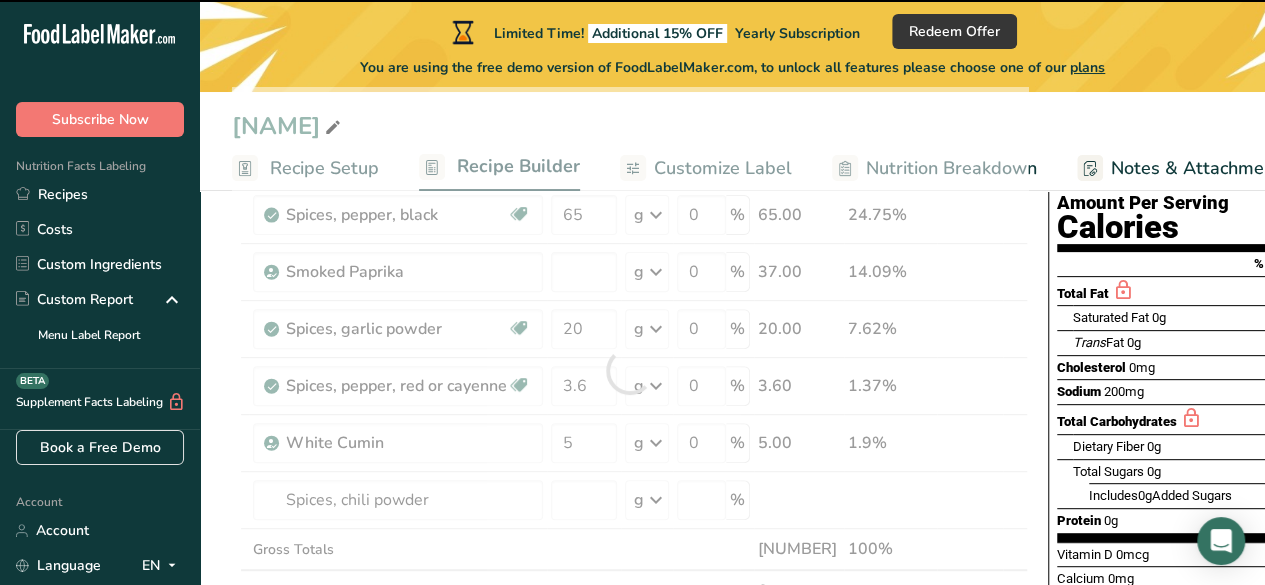 type on "0" 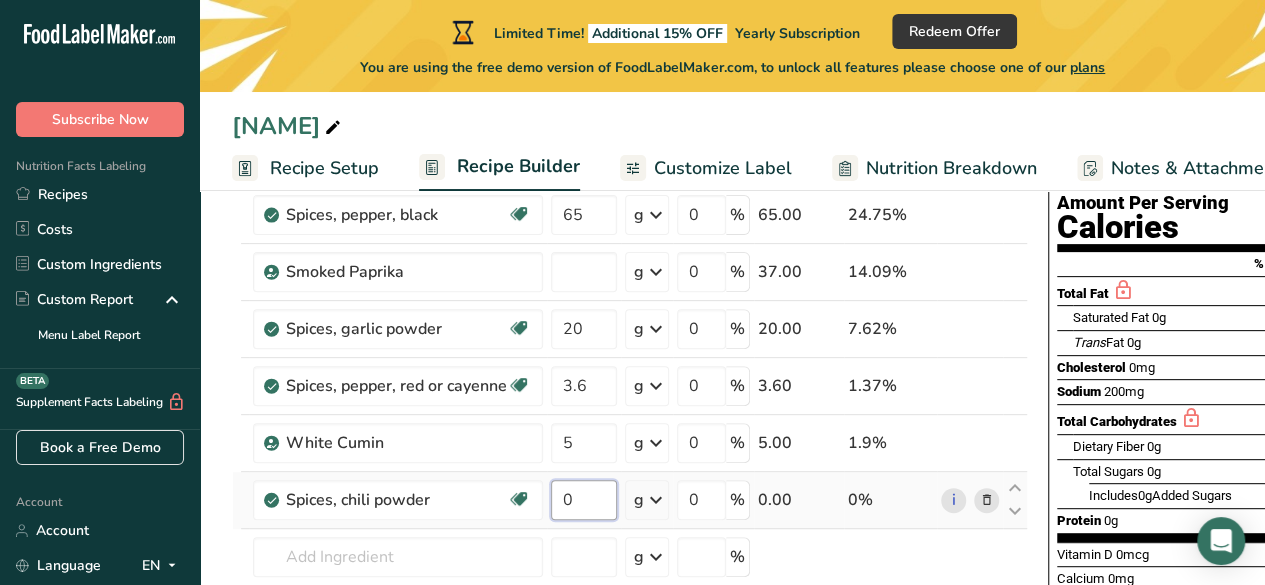 click on "0" at bounding box center (584, 500) 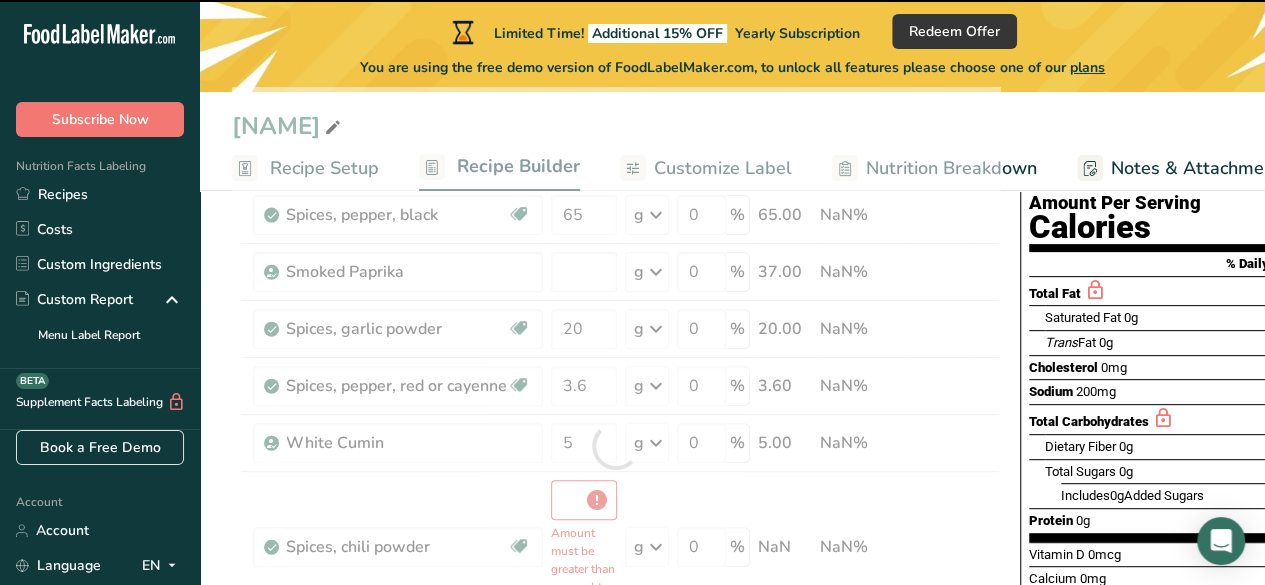 type on "0" 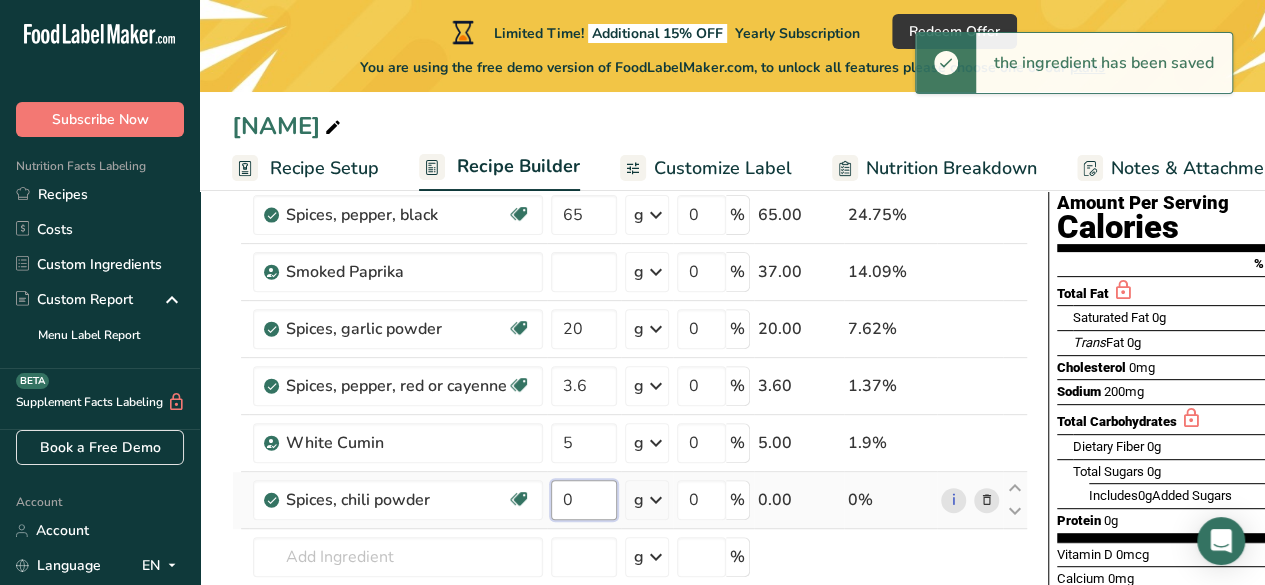click on "0" at bounding box center [584, 500] 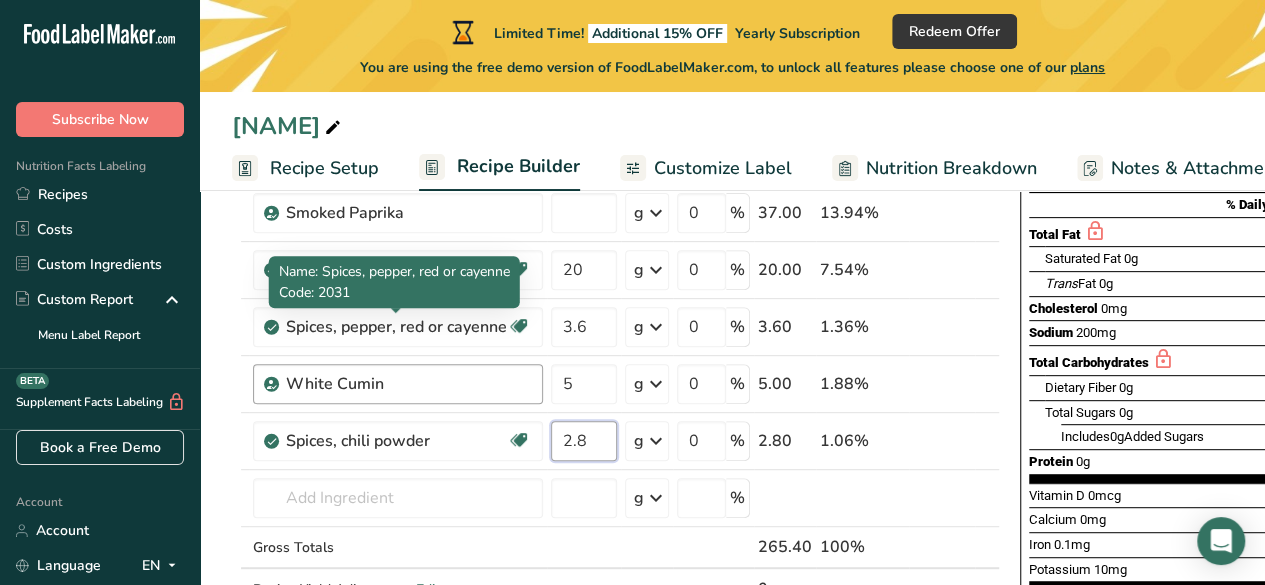 scroll, scrollTop: 321, scrollLeft: 0, axis: vertical 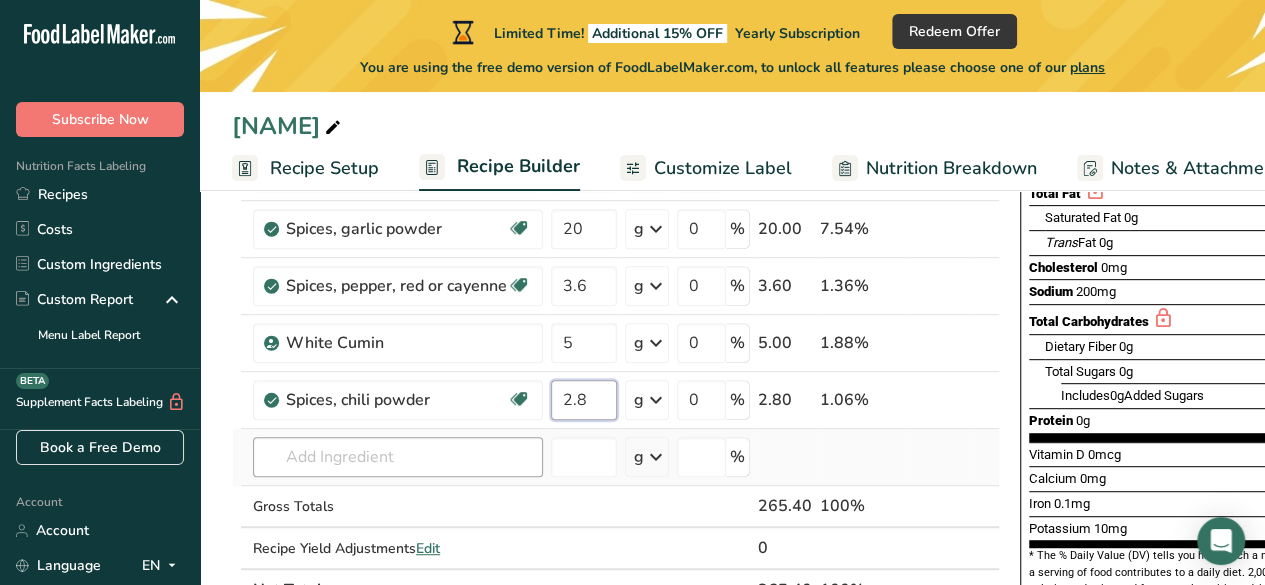 type on "2.8" 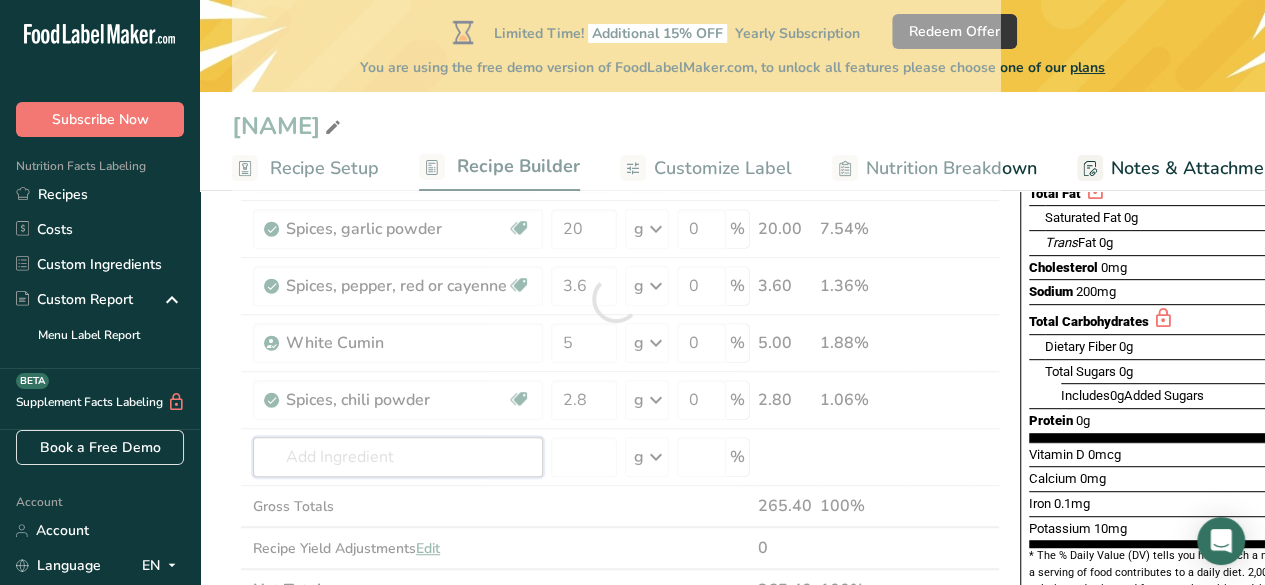 click on "Ingredient *
Amount *
Unit *
Waste *   .a-a{fill:#347362;}.b-a{fill:#fff;}          Grams
Percentage
[NAME]
132
g
Weight Units
g
kg
mg
See more
Volume Units
l
Volume units require a density conversion. If you know your ingredient's density enter it below. Otherwise, click on "RIA" our AI Regulatory bot - she will be able to help you
lb/ft3
g/cm3
Confirm
mL
Volume units require a density conversion. If you know your ingredient's density enter it below. Otherwise, click on "RIA" our AI Regulatory bot - she will be able to help you
lb/ft3" at bounding box center [616, 299] 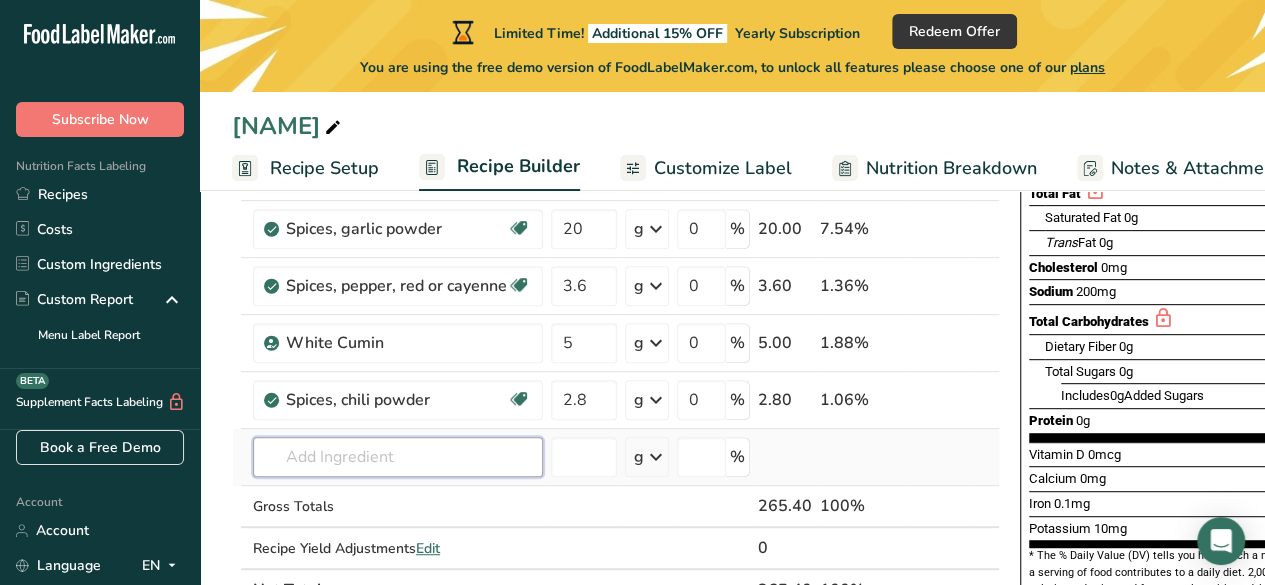 click at bounding box center [398, 457] 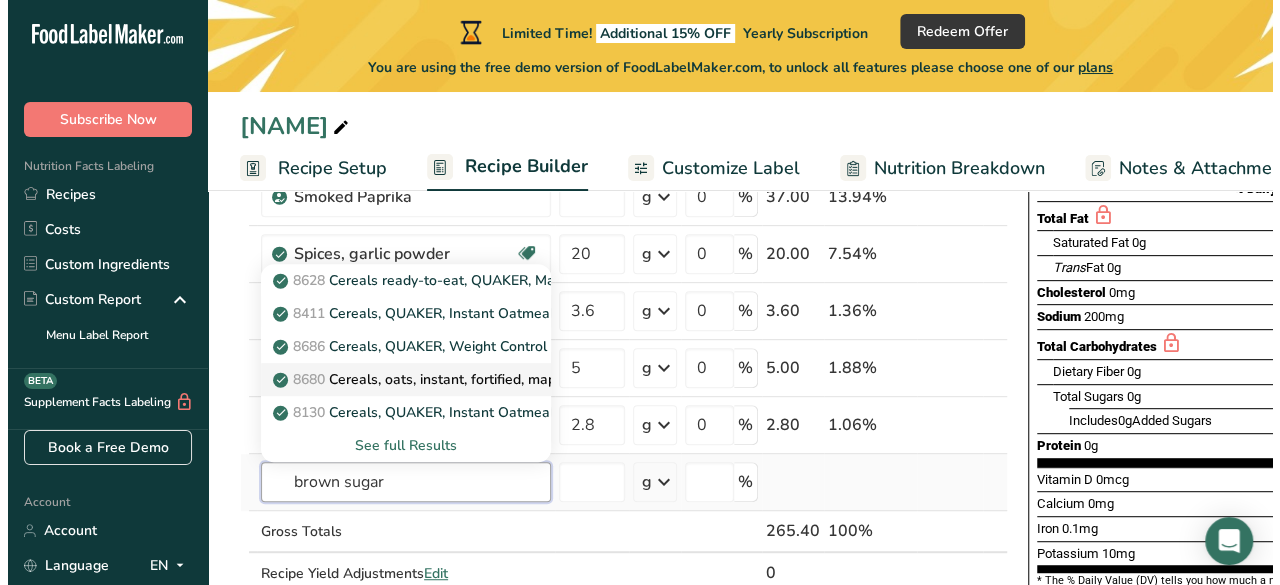 scroll, scrollTop: 221, scrollLeft: 0, axis: vertical 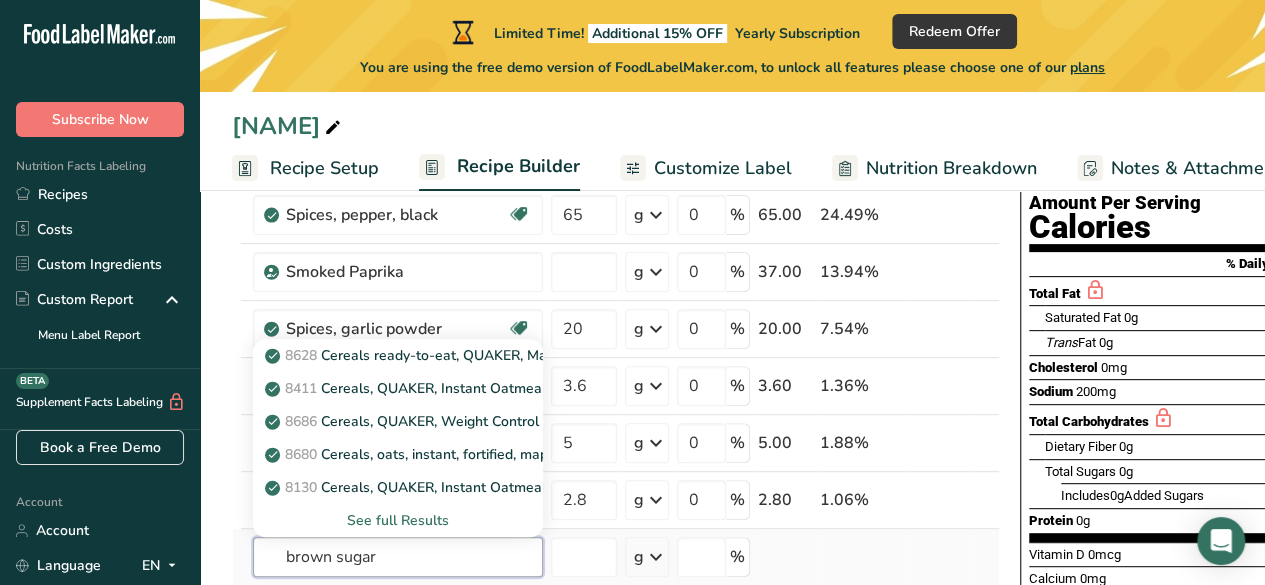 click on "brown sugar" at bounding box center (398, 557) 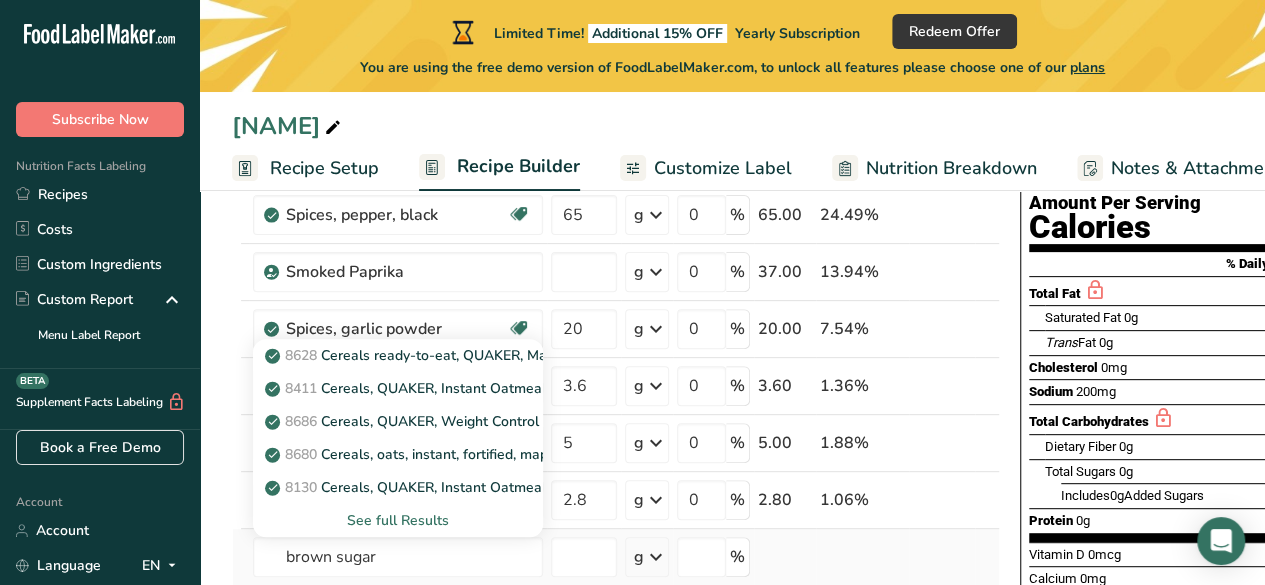 type 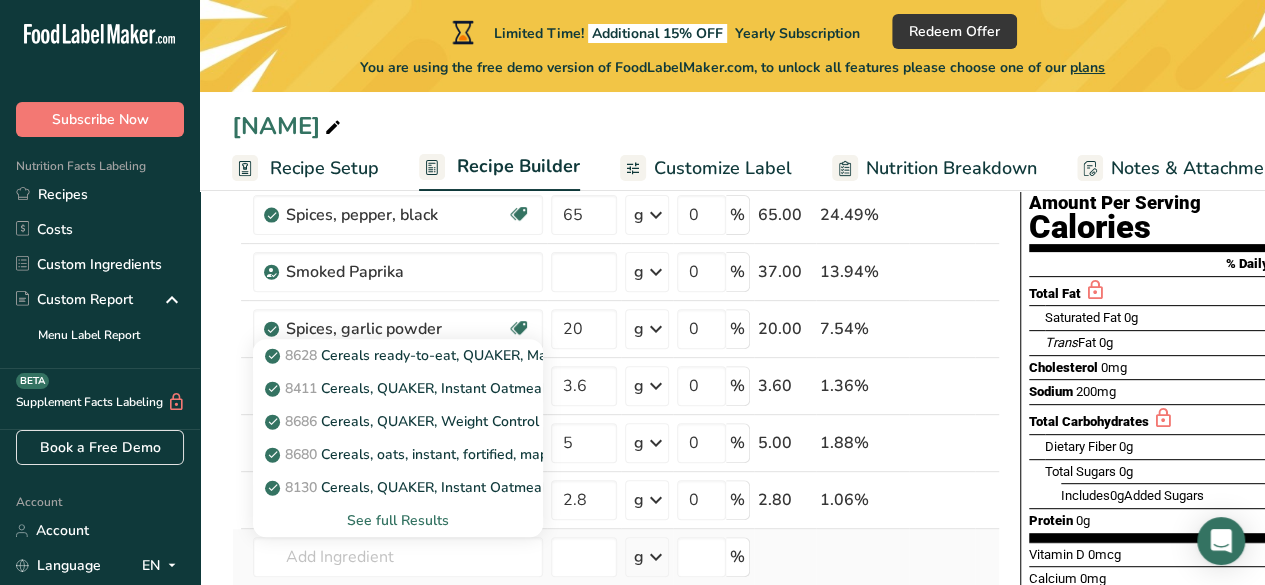 click on "See full Results" at bounding box center [398, 520] 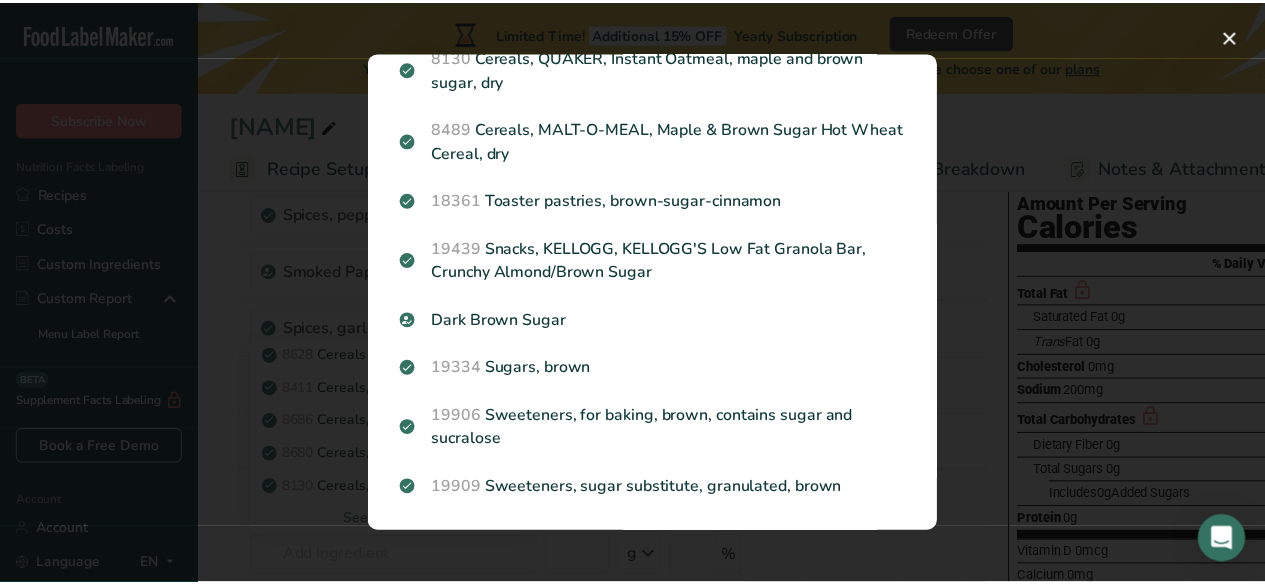 scroll, scrollTop: 366, scrollLeft: 0, axis: vertical 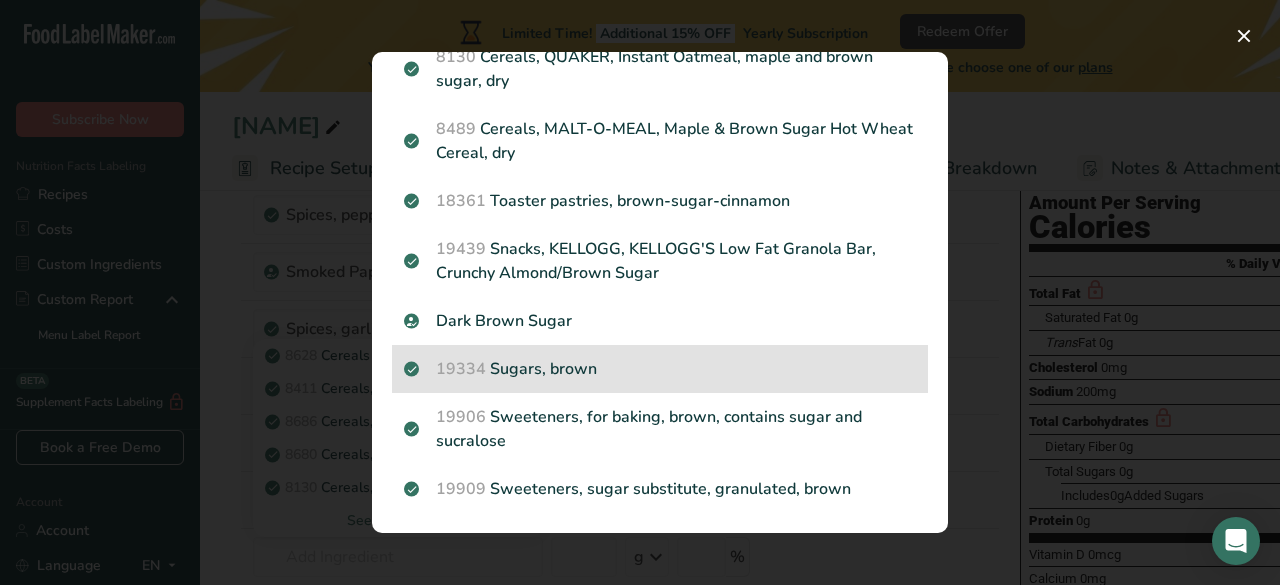 click on "19334
Sugars, brown" at bounding box center [660, 369] 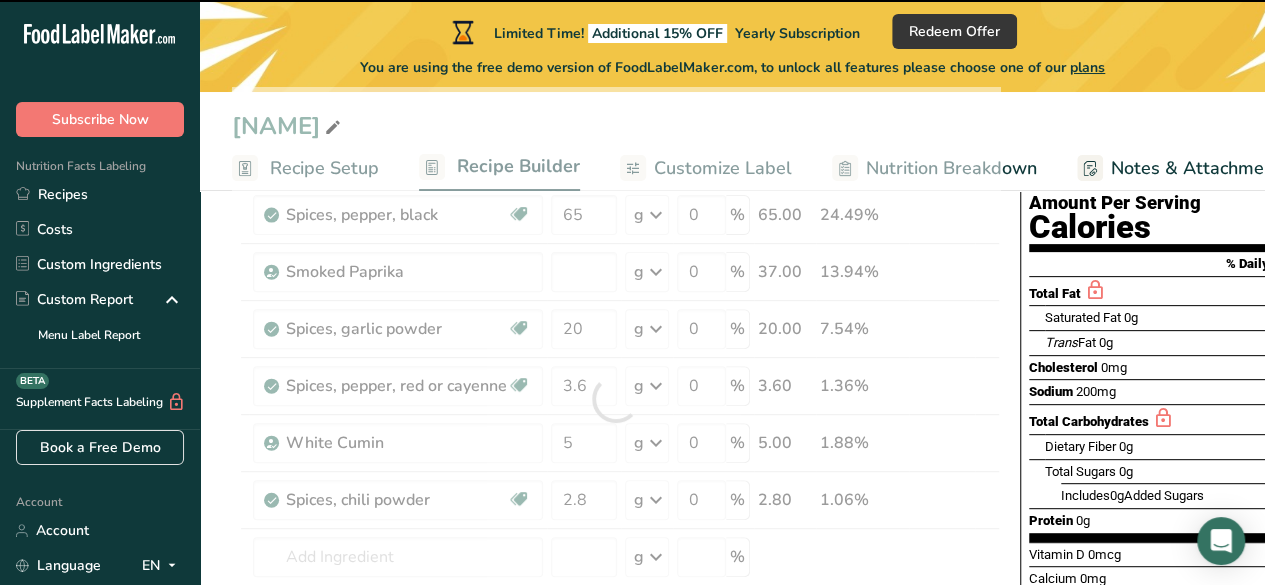 type on "0" 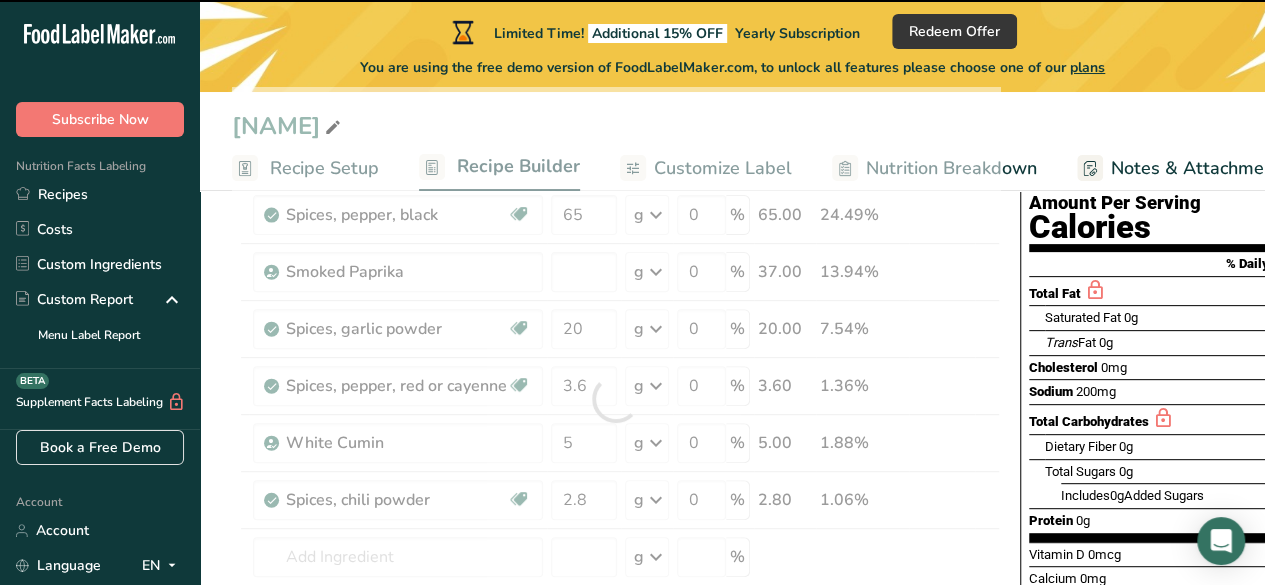 type on "0" 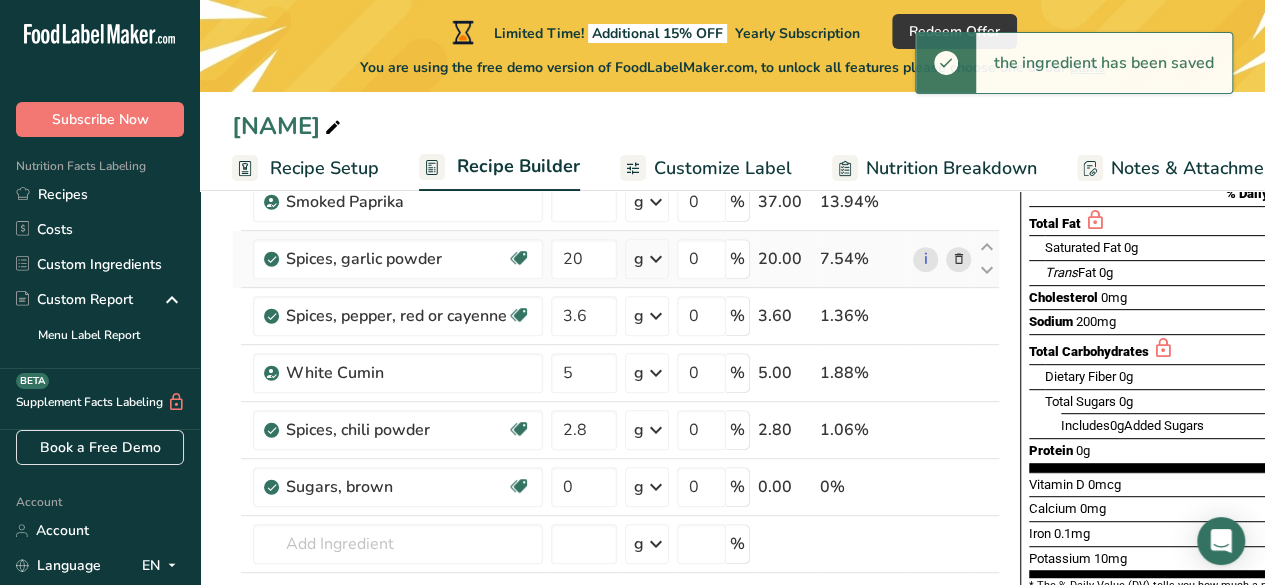 scroll, scrollTop: 321, scrollLeft: 0, axis: vertical 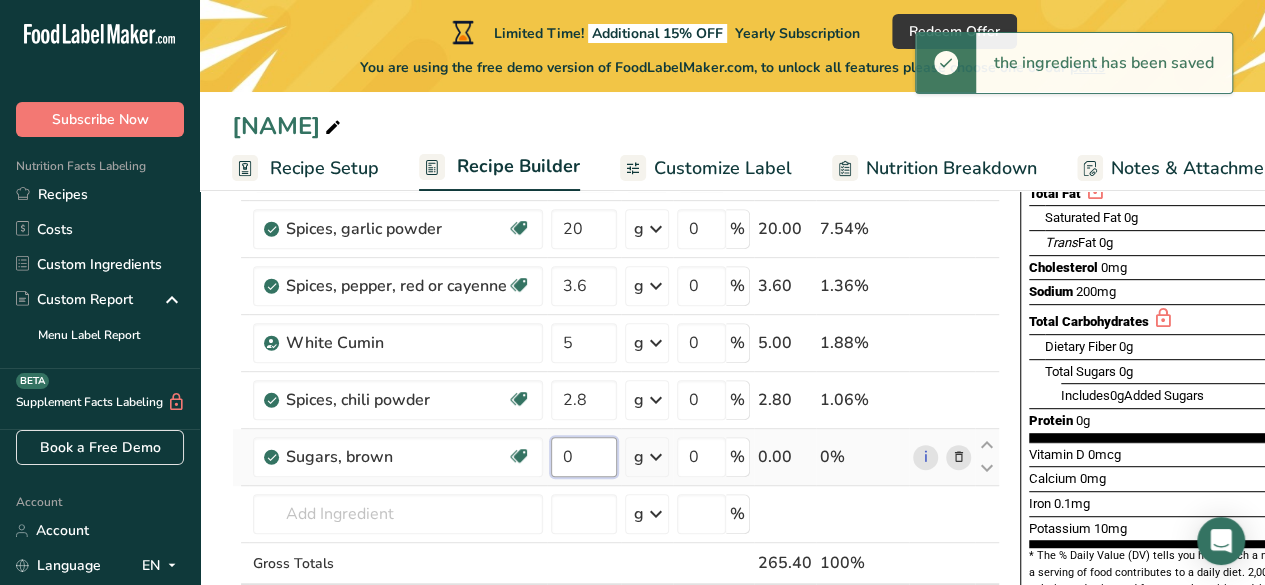 click on "0" at bounding box center [584, 457] 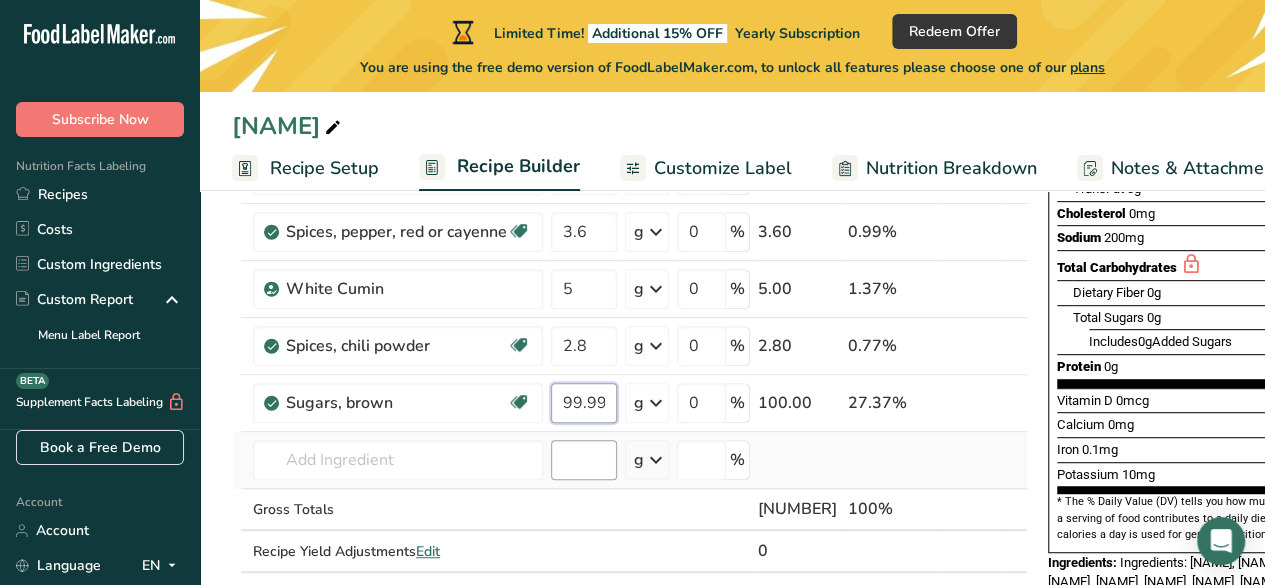 scroll, scrollTop: 421, scrollLeft: 0, axis: vertical 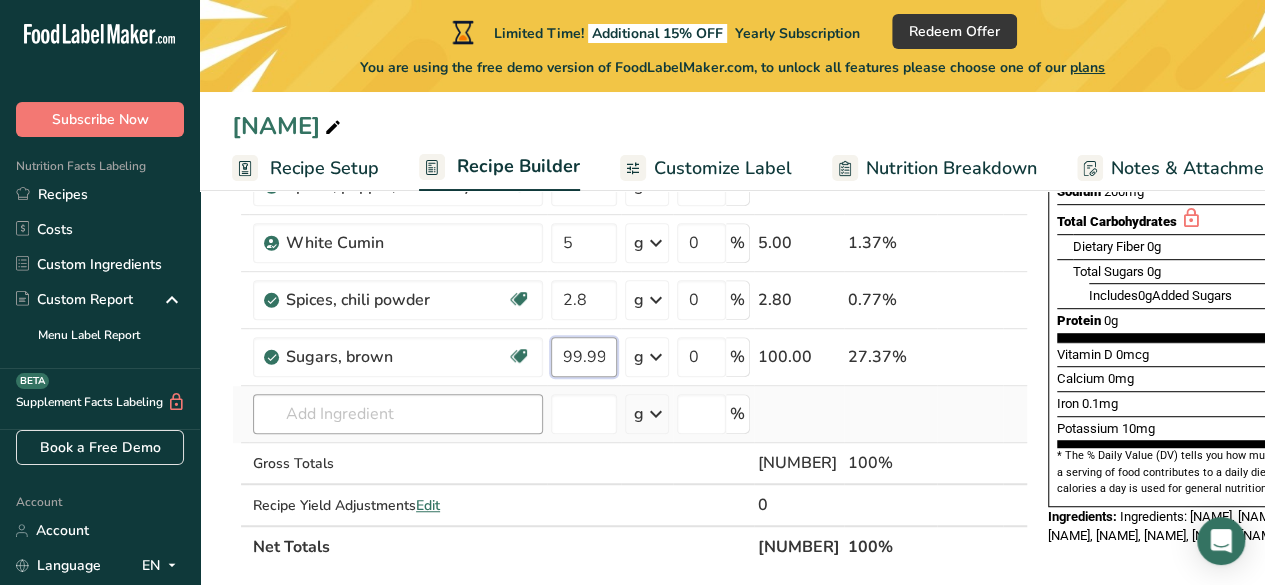 type on "99.999999" 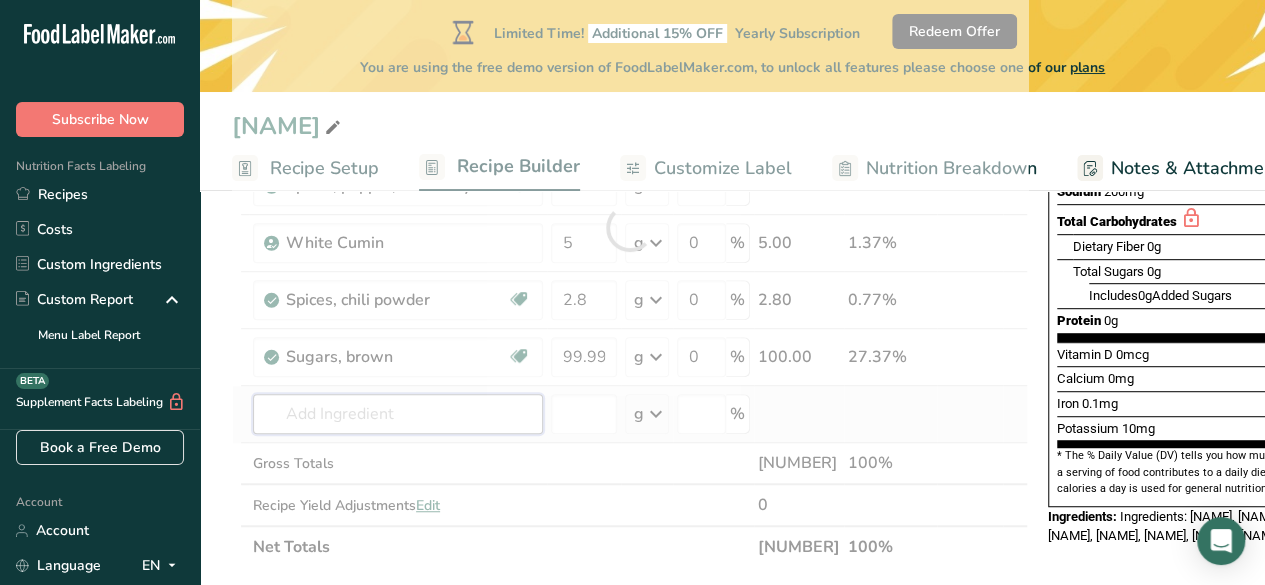 click on "Ingredient *
Amount *
Unit *
Waste *   .a-a{fill:#347362;}.b-a{fill:#fff;}          Grams
Percentage
[NAME]
132
g
Weight Units
g
kg
mg
See more
Volume Units
l
Volume units require a density conversion. If you know your ingredient's density enter it below. Otherwise, click on "RIA" our AI Regulatory bot - she will be able to help you
lb/ft3
g/cm3
Confirm
mL
Volume units require a density conversion. If you know your ingredient's density enter it below. Otherwise, click on "RIA" our AI Regulatory bot - she will be able to help you
lb/ft3" at bounding box center [630, 227] 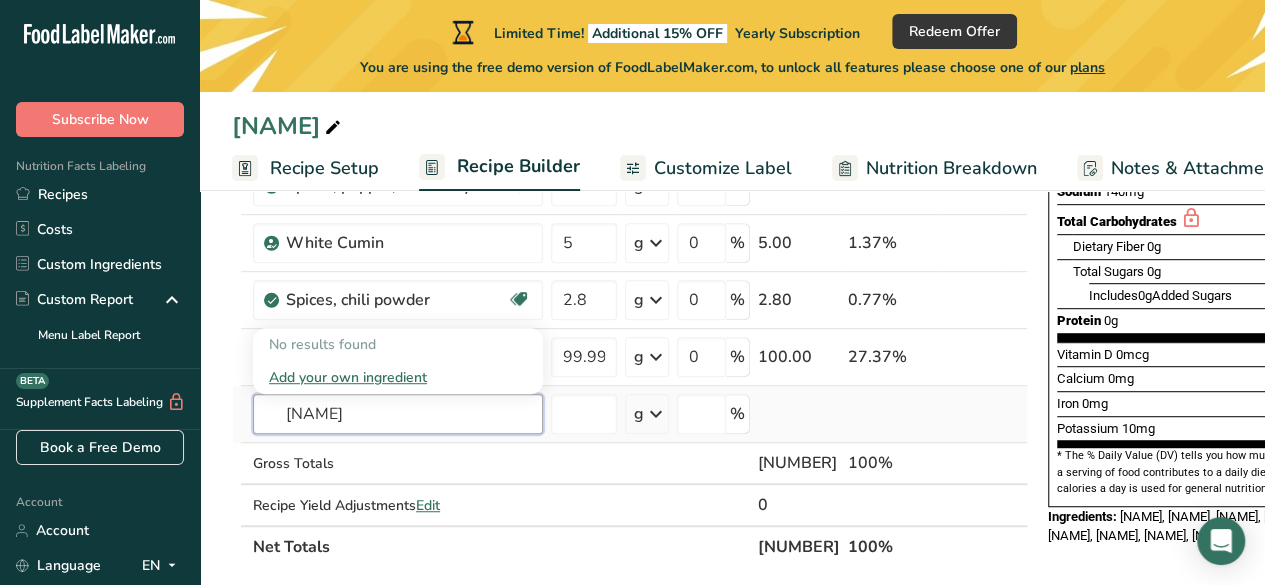 type on "[NAME]" 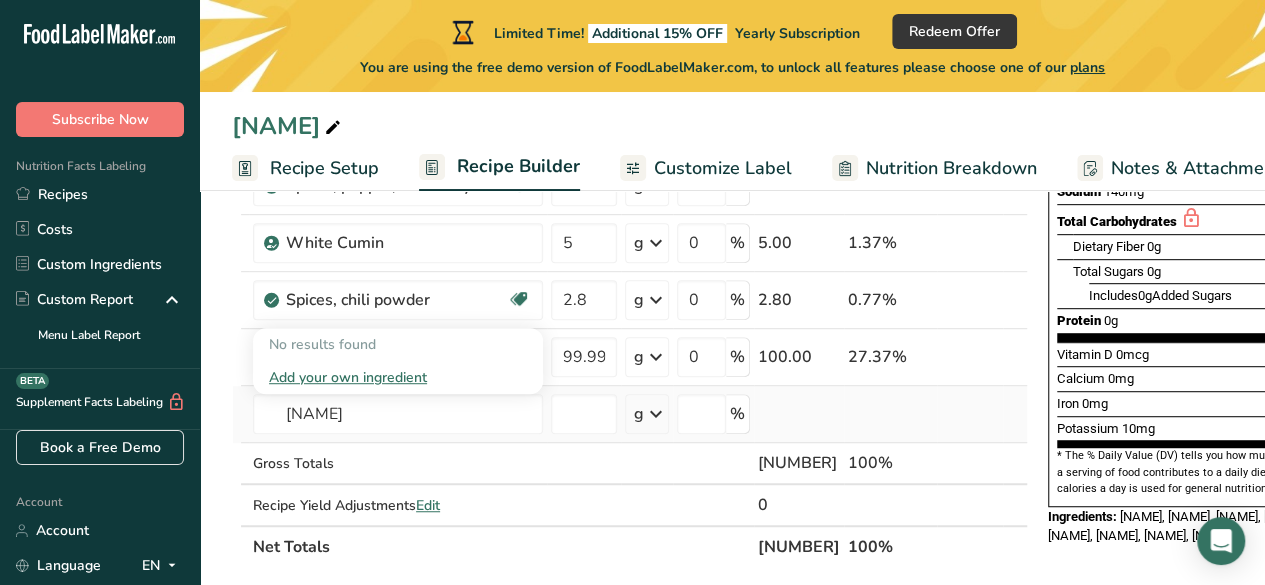 type 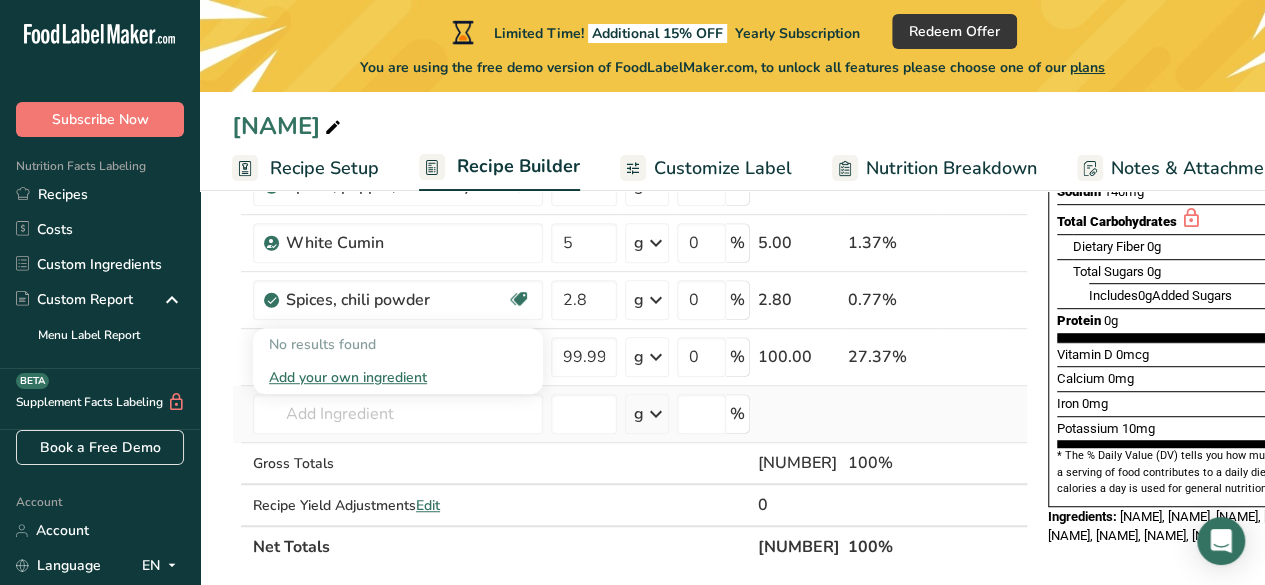 click on "Add your own ingredient" at bounding box center (398, 377) 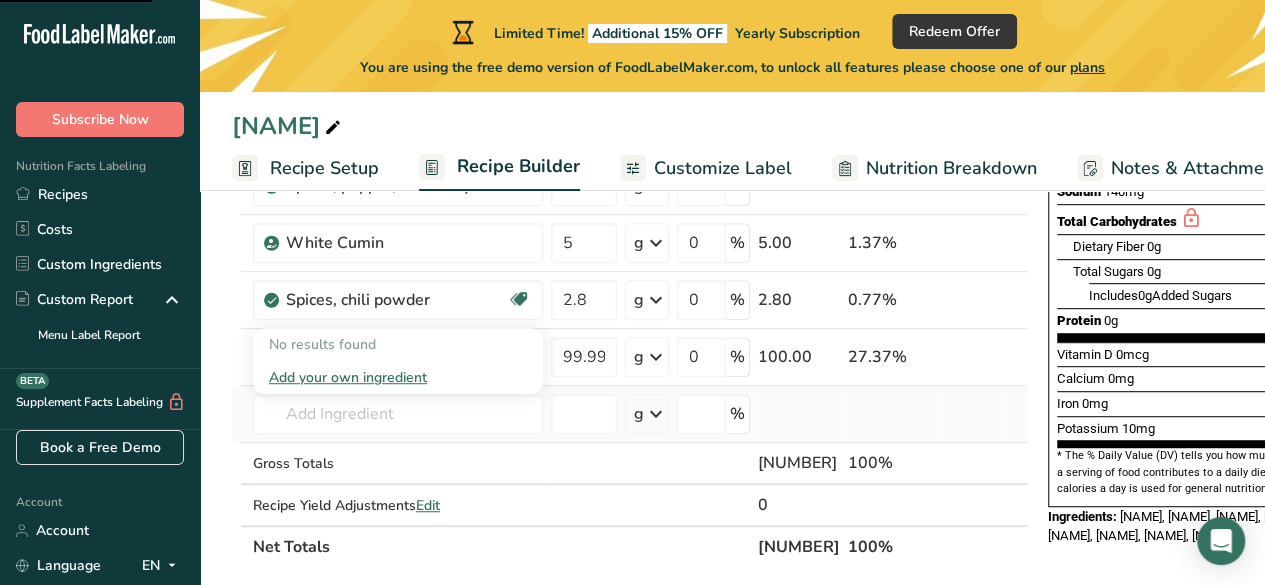click on "Add your own ingredient" at bounding box center [398, 377] 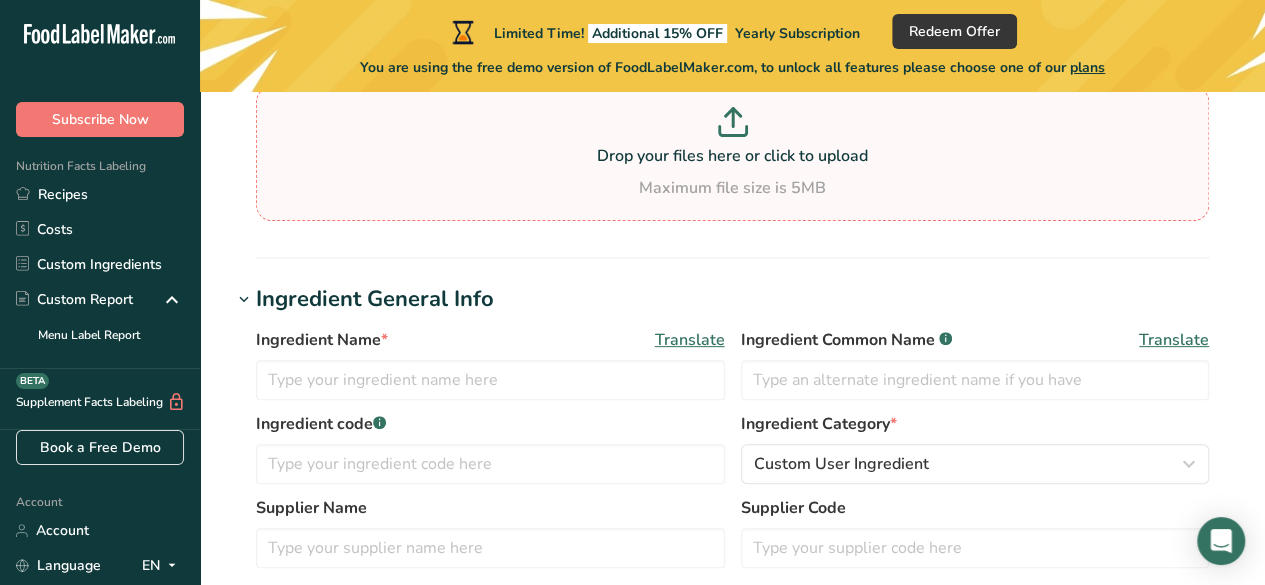 scroll, scrollTop: 0, scrollLeft: 0, axis: both 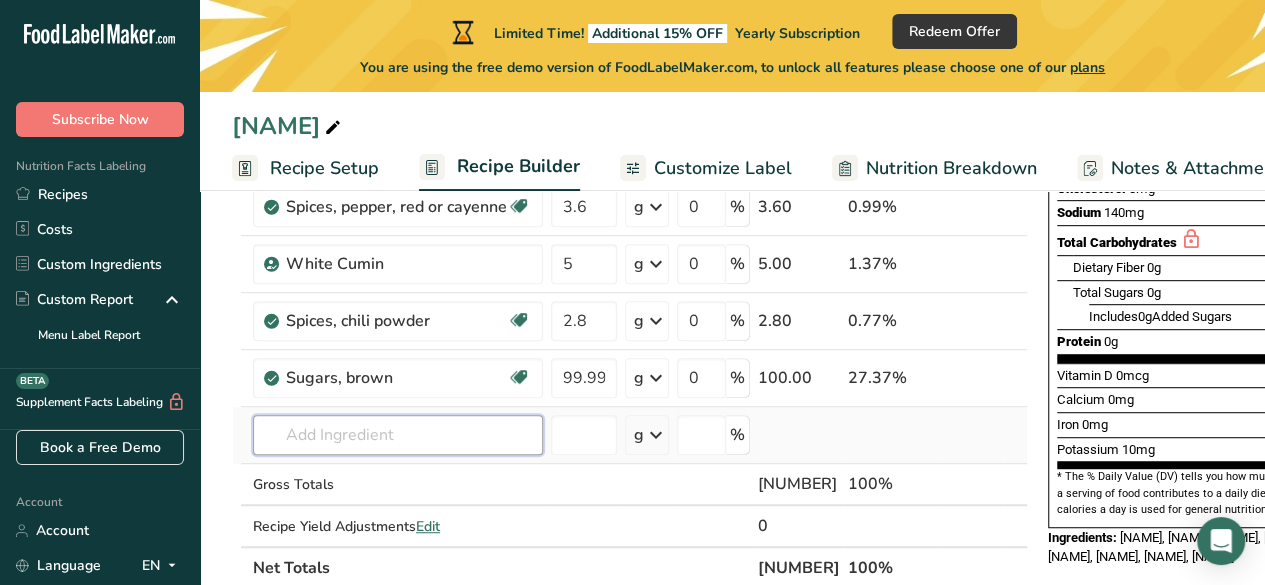 click at bounding box center (398, 435) 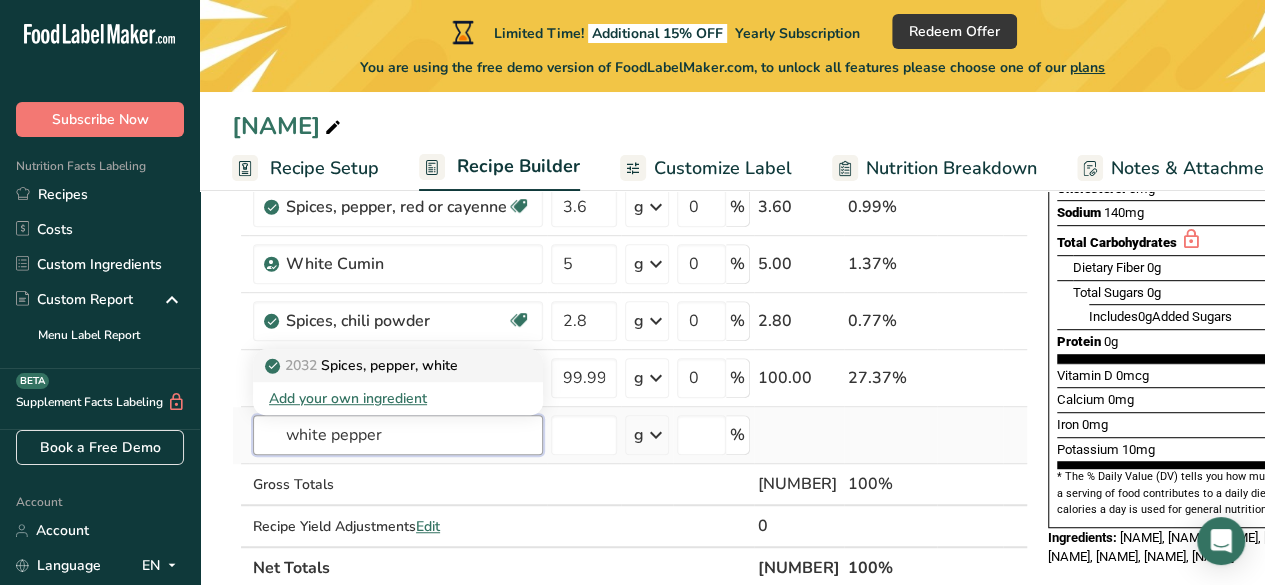 type on "white pepper" 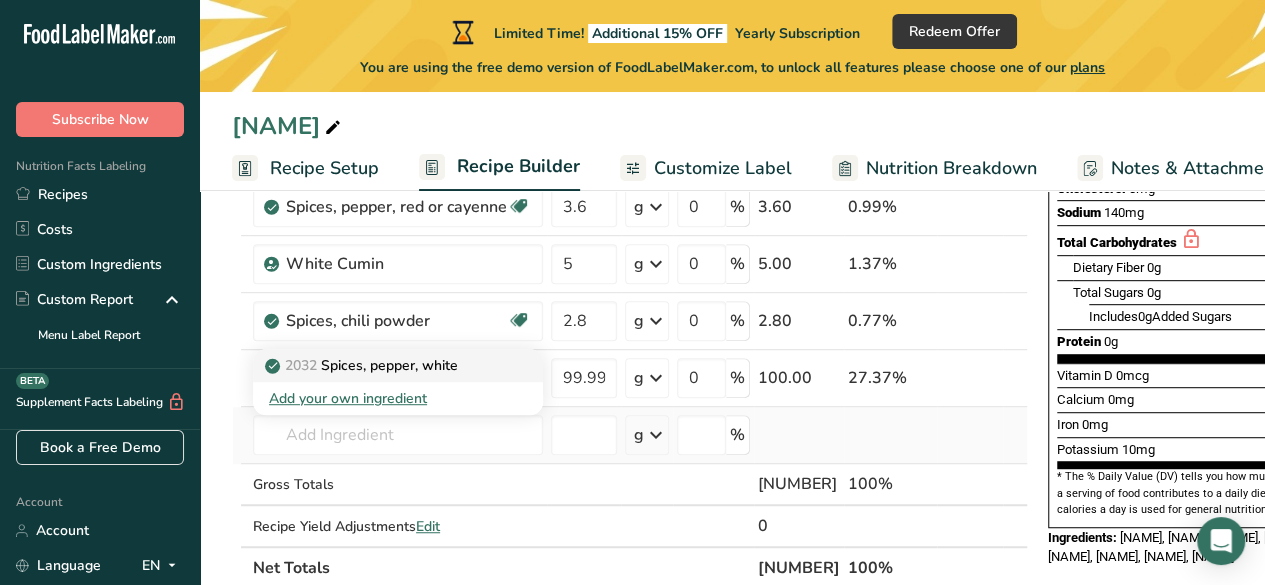 click on "2032
Spices, pepper, white" at bounding box center [363, 365] 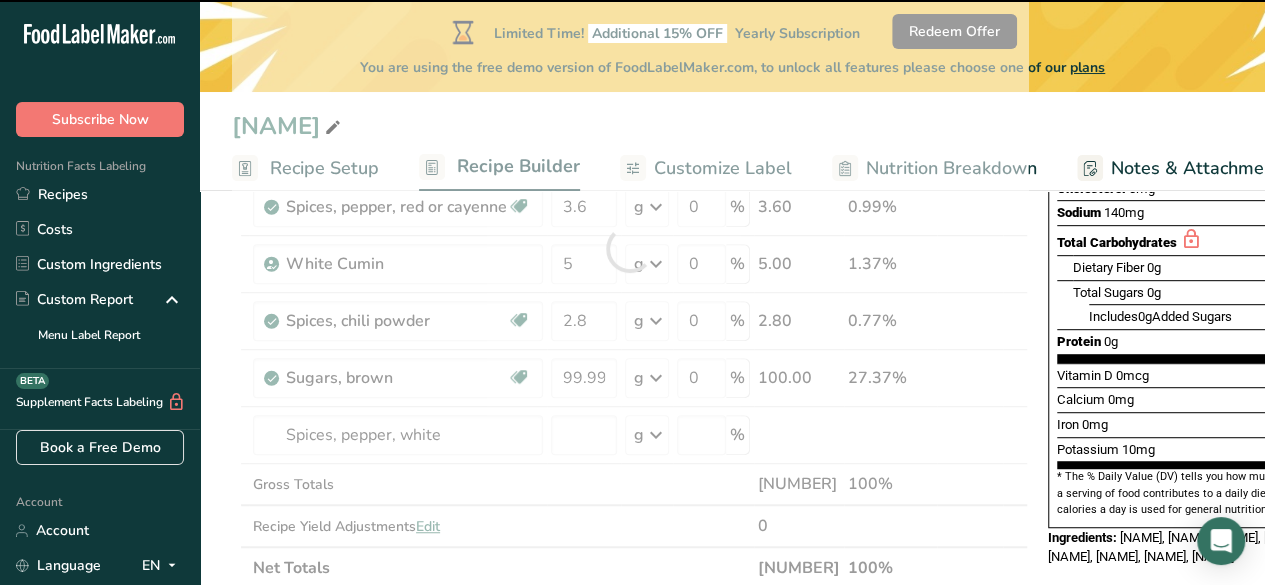 type on "0" 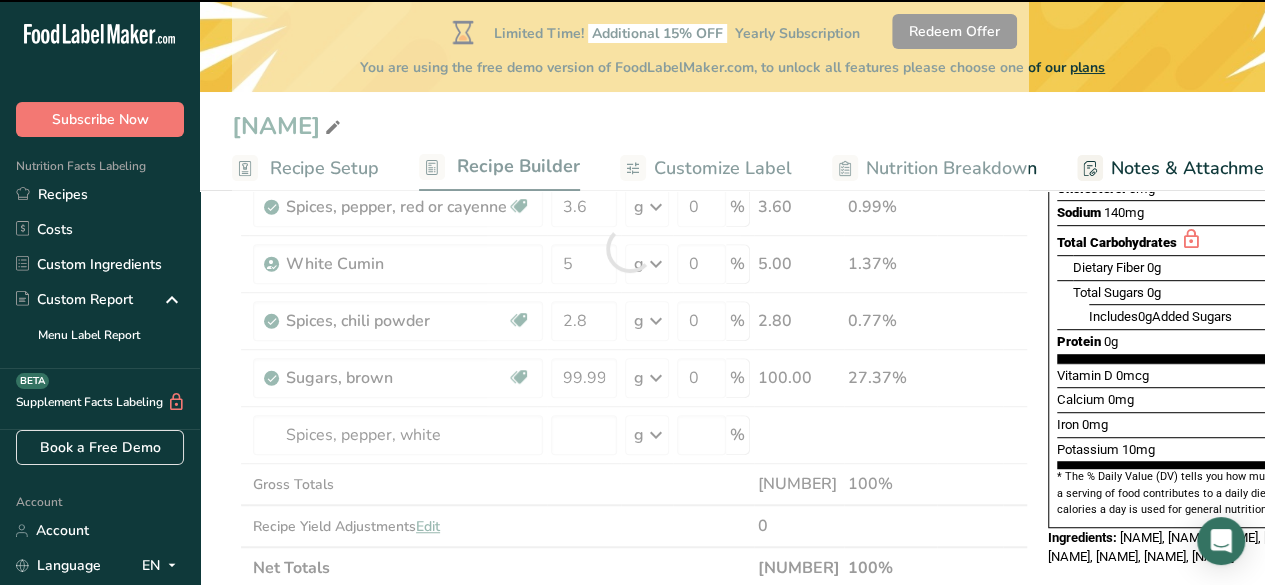 type on "0" 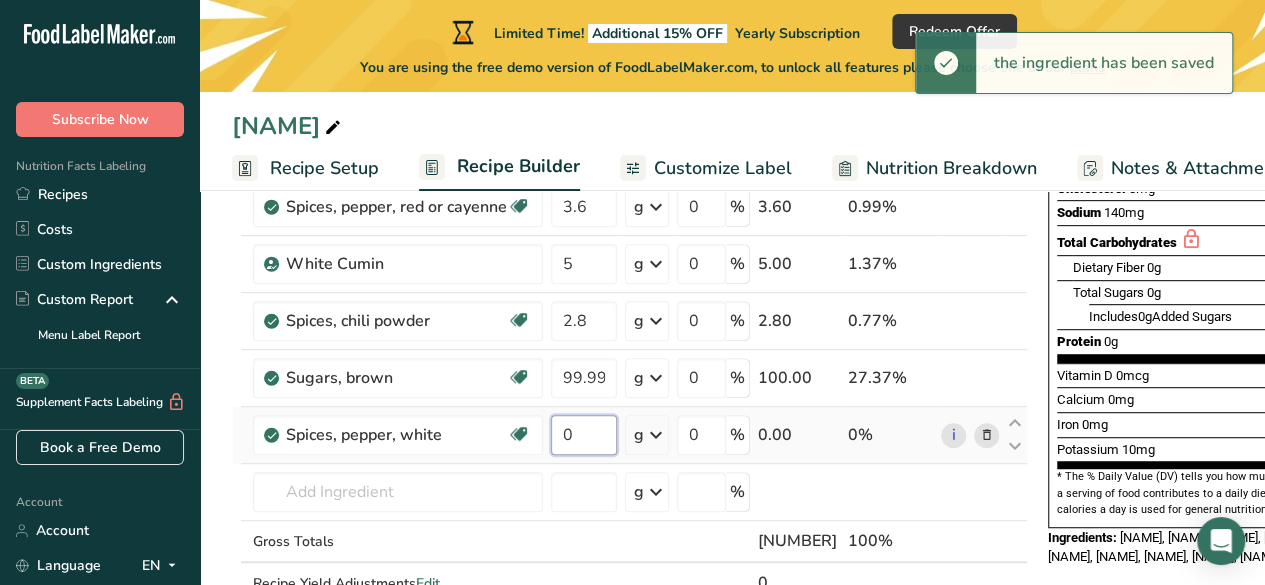 click on "0" at bounding box center [584, 435] 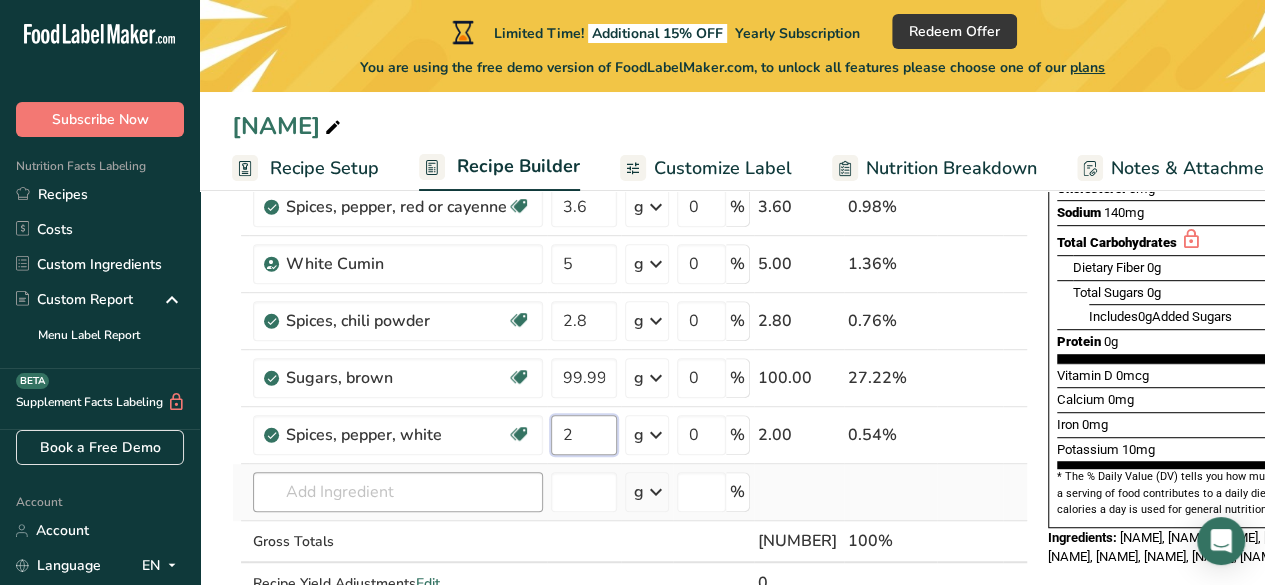 type on "2" 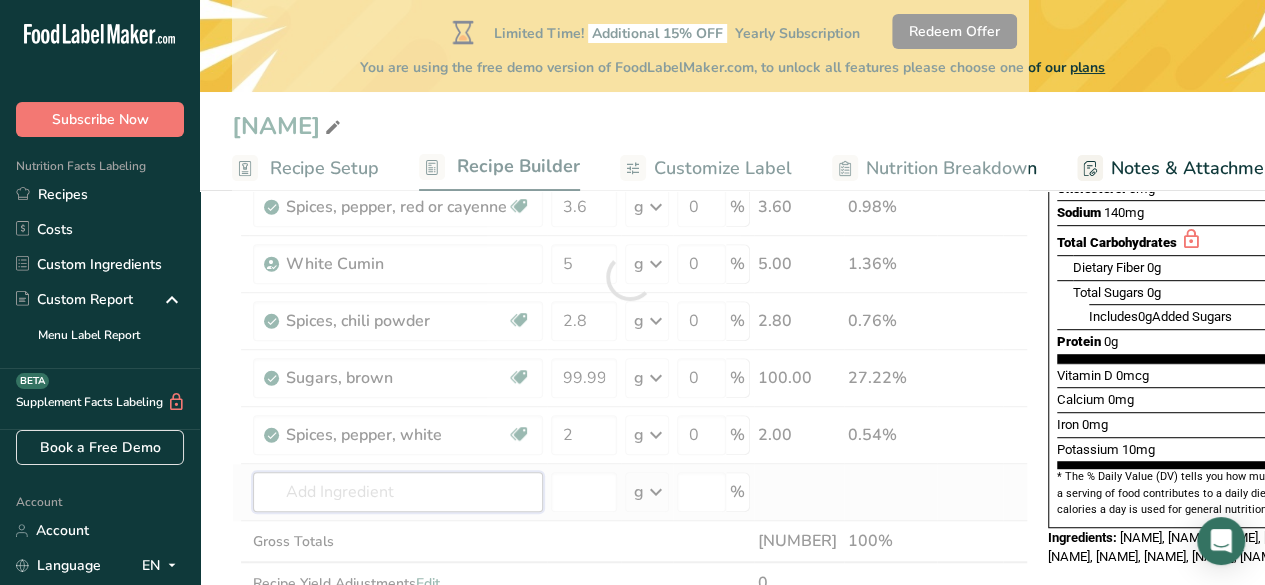 click on "Ingredient *
Amount *
Unit *
Waste *   .a-a{fill:#347362;}.b-a{fill:#fff;}          Grams
Percentage
[NAME]
132
g
Weight Units
g
kg
mg
See more
Volume Units
l
Volume units require a density conversion. If you know your ingredient's density enter it below. Otherwise, click on "RIA" our AI Regulatory bot - she will be able to help you
lb/ft3
g/cm3
Confirm
mL
Volume units require a density conversion. If you know your ingredient's density enter it below. Otherwise, click on "RIA" our AI Regulatory bot - she will be able to help you
lb/ft3" at bounding box center [630, 277] 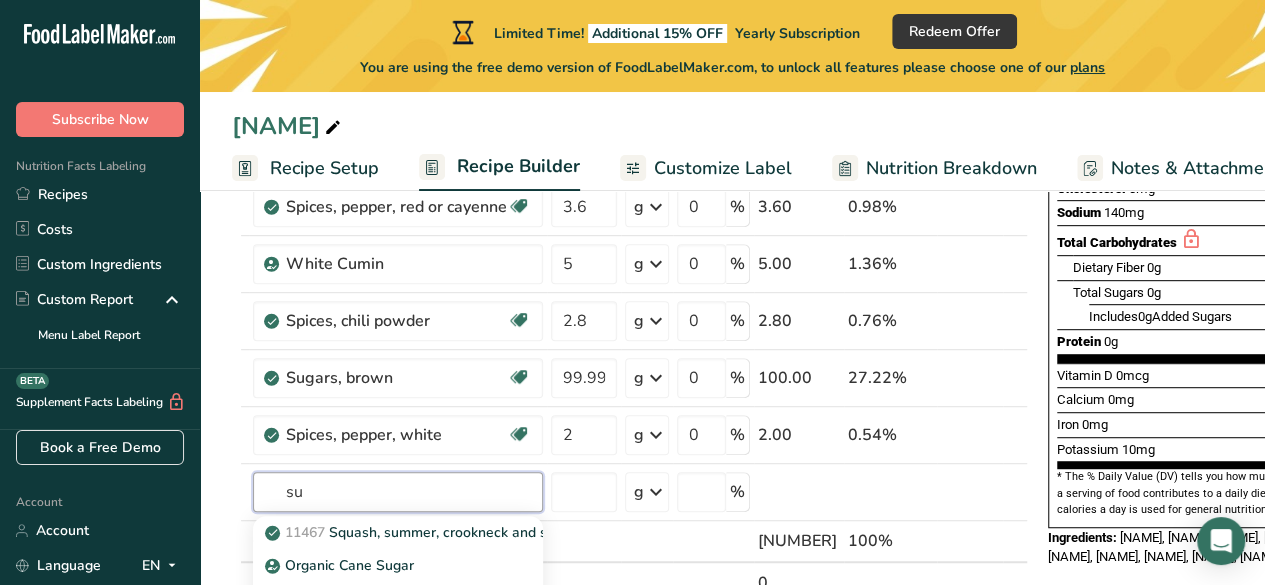 type on "s" 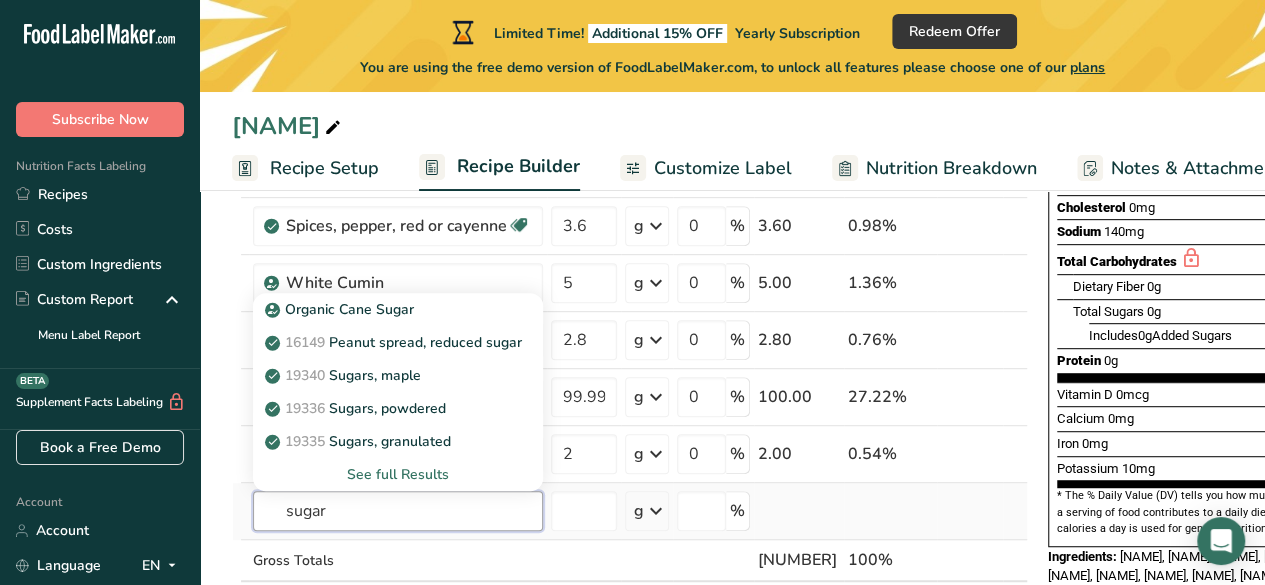 scroll, scrollTop: 400, scrollLeft: 0, axis: vertical 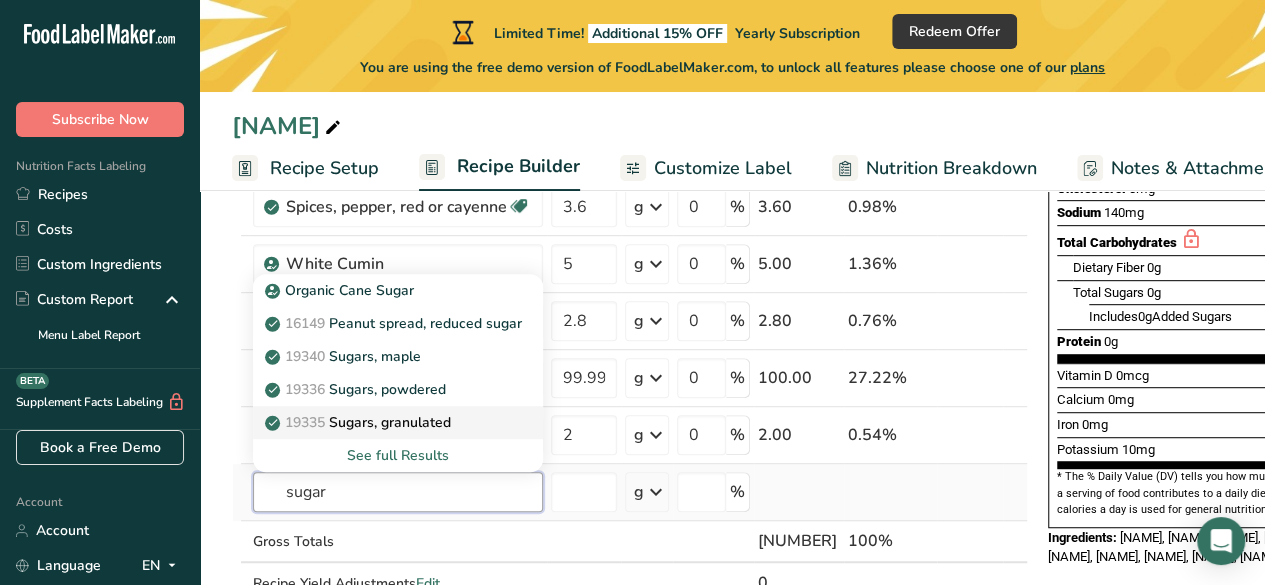 type on "sugar" 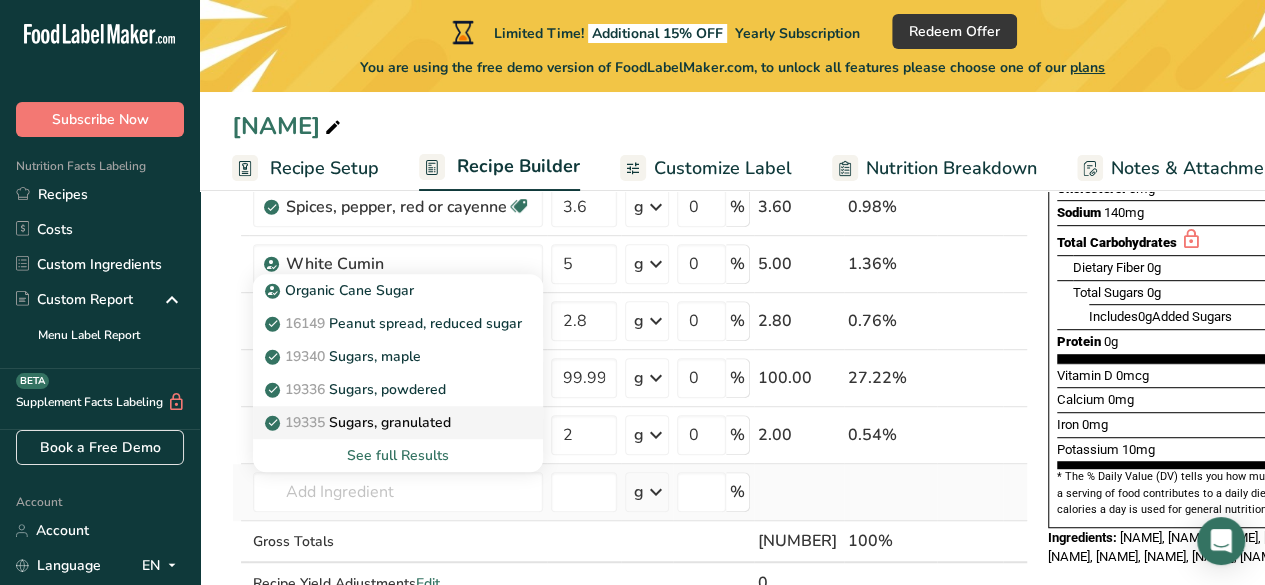 click on "19335
Sugars, granulated" at bounding box center (360, 422) 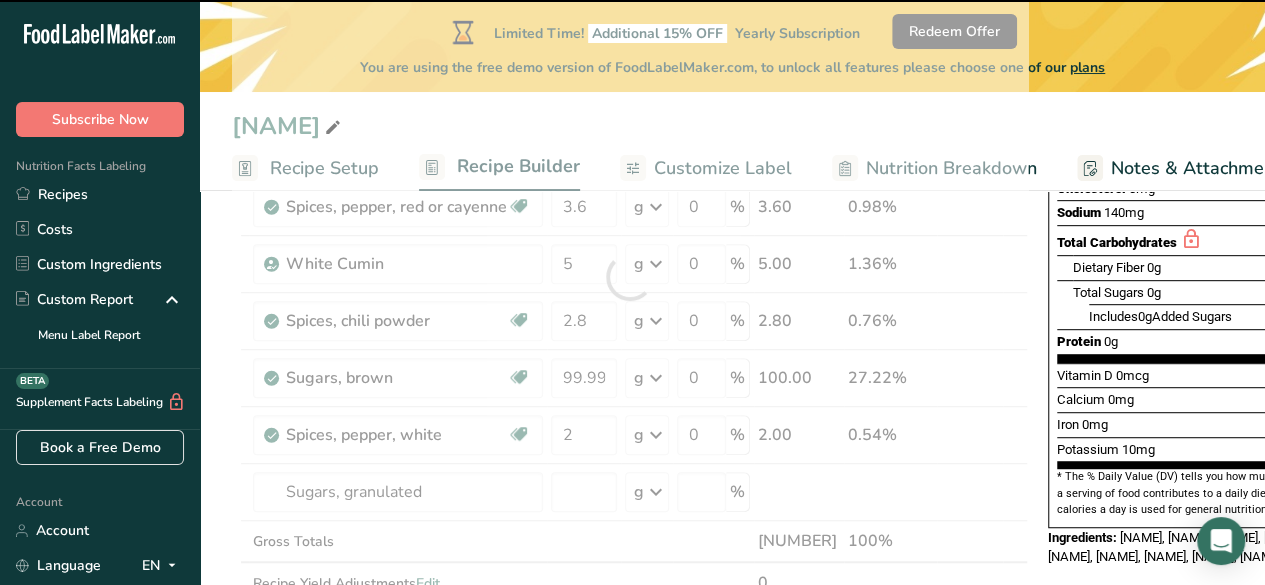 type on "0" 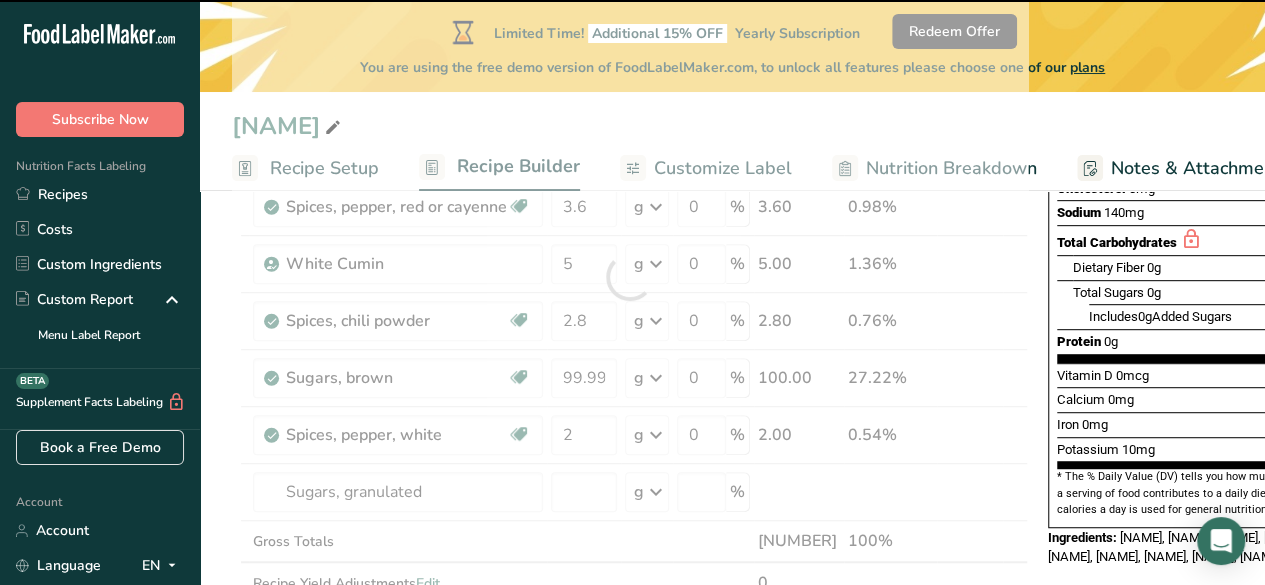 type on "0" 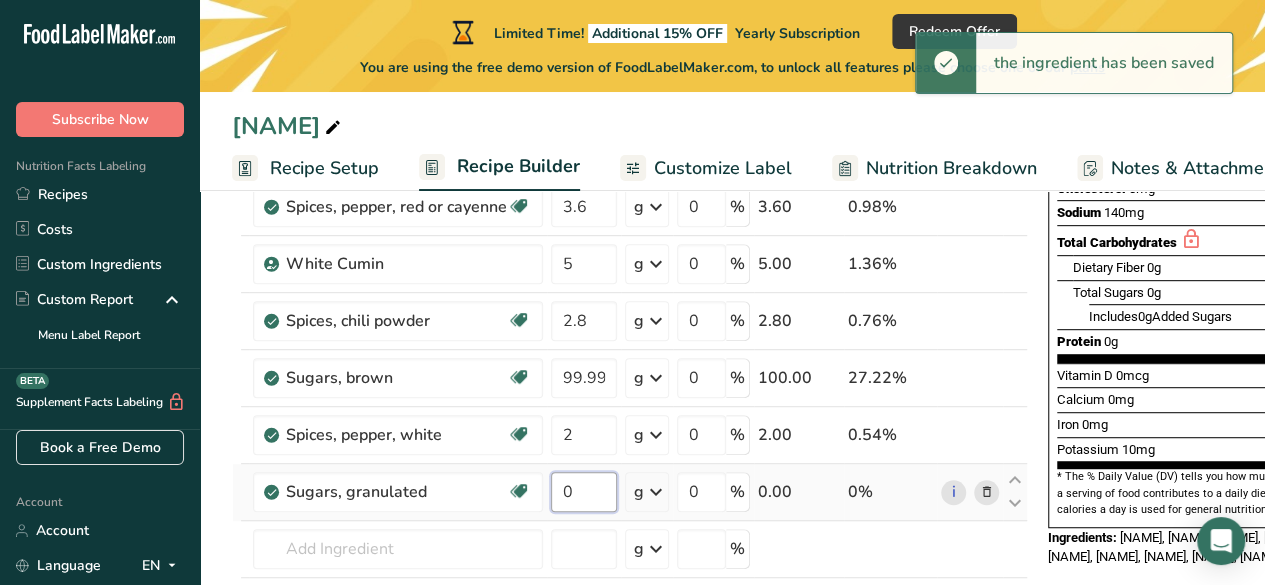 click on "0" at bounding box center [584, 492] 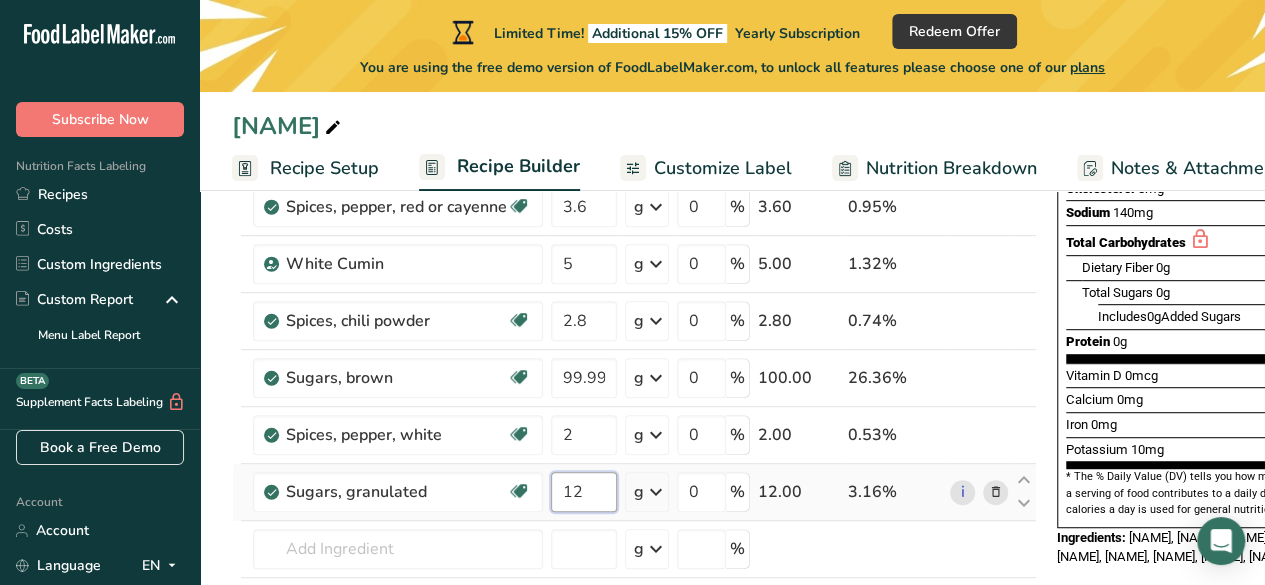 type on "12" 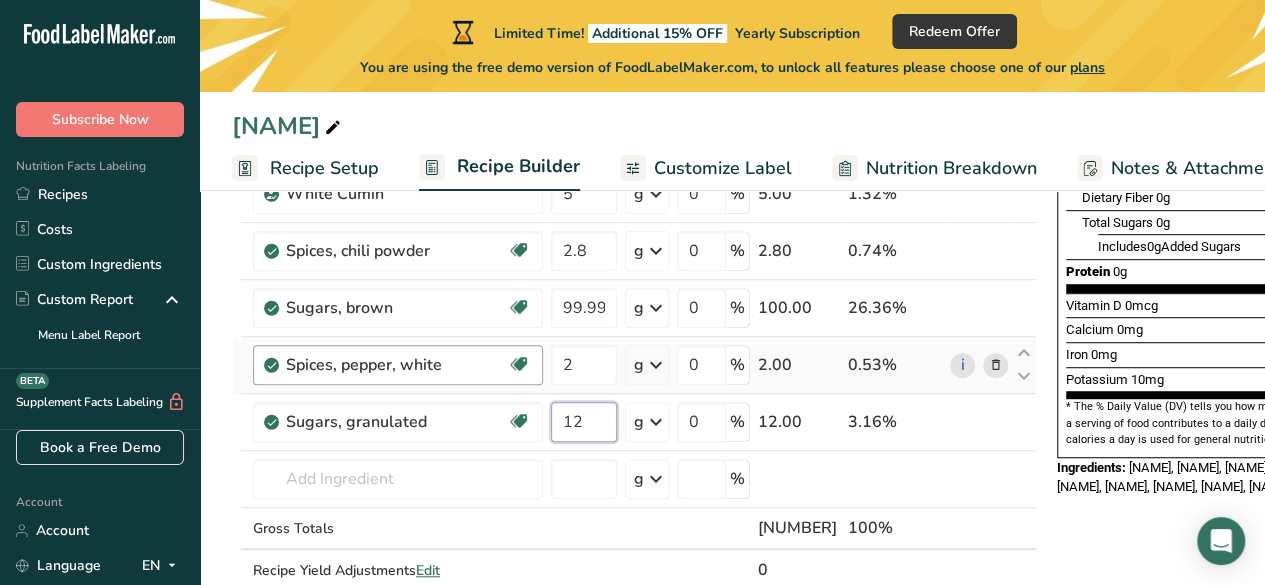 scroll, scrollTop: 500, scrollLeft: 0, axis: vertical 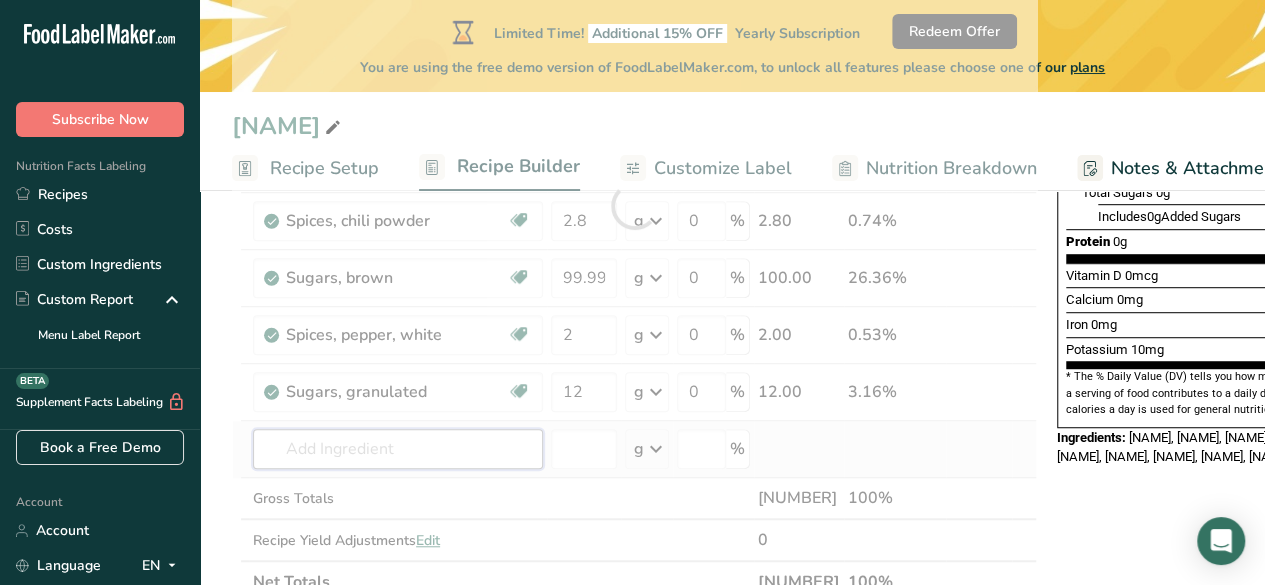 click on "Ingredient *
Amount *
Unit *
Waste *   .a-a{fill:#347362;}.b-a{fill:#fff;}          Grams
Percentage
[NAME]
132
g
Weight Units
g
kg
mg
See more
Volume Units
l
Volume units require a density conversion. If you know your ingredient's density enter it below. Otherwise, click on "RIA" our AI Regulatory bot - she will be able to help you
lb/ft3
g/cm3
Confirm
mL
Volume units require a density conversion. If you know your ingredient's density enter it below. Otherwise, click on "RIA" our AI Regulatory bot - she will be able to help you
lb/ft3" at bounding box center [634, 205] 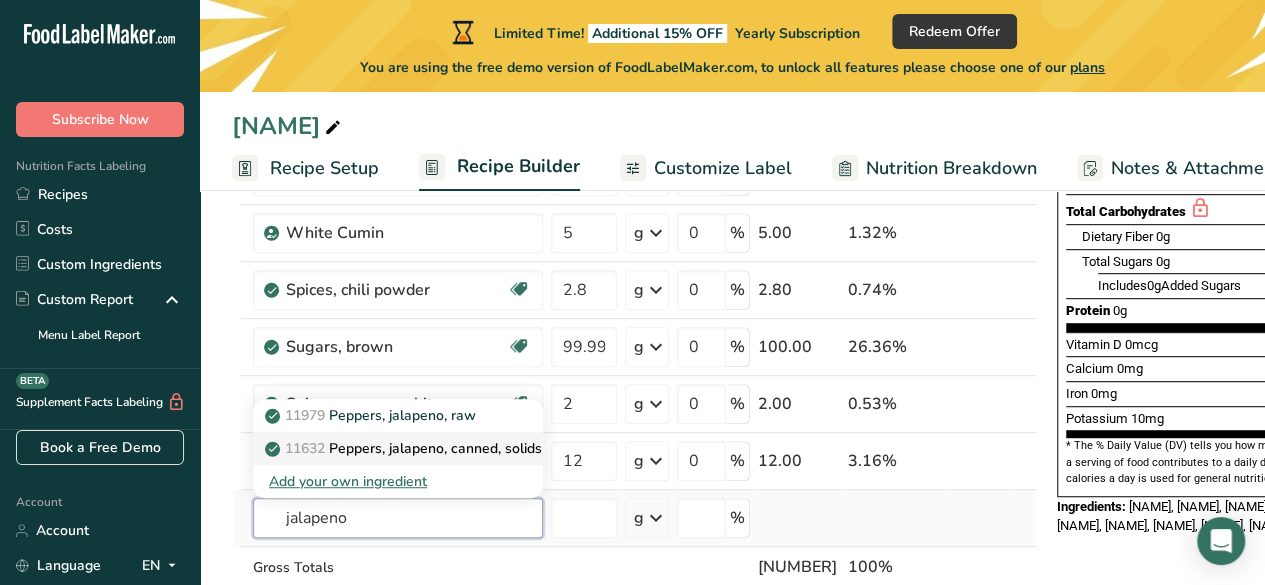 scroll, scrollTop: 400, scrollLeft: 0, axis: vertical 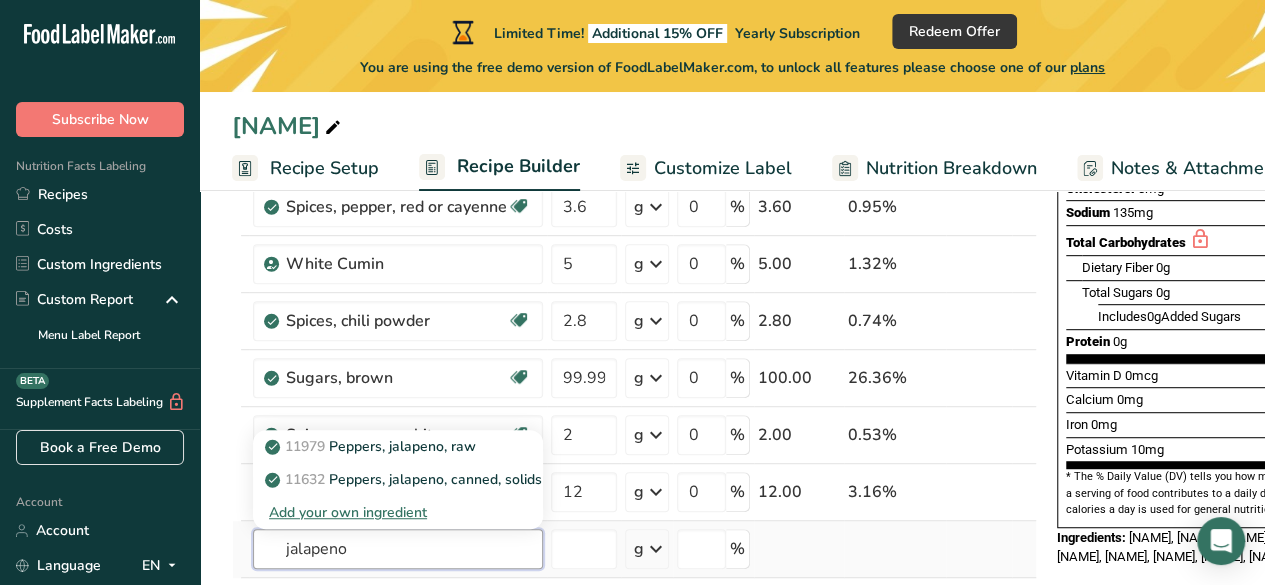 click on "jalapeno" at bounding box center [398, 549] 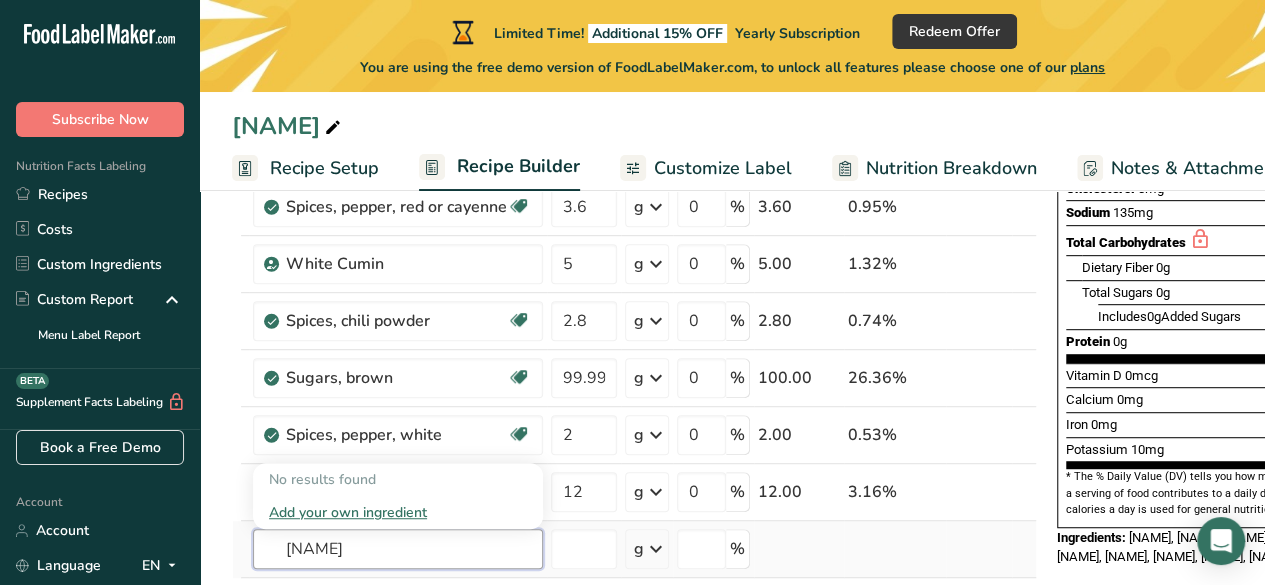 type on "[NAME]" 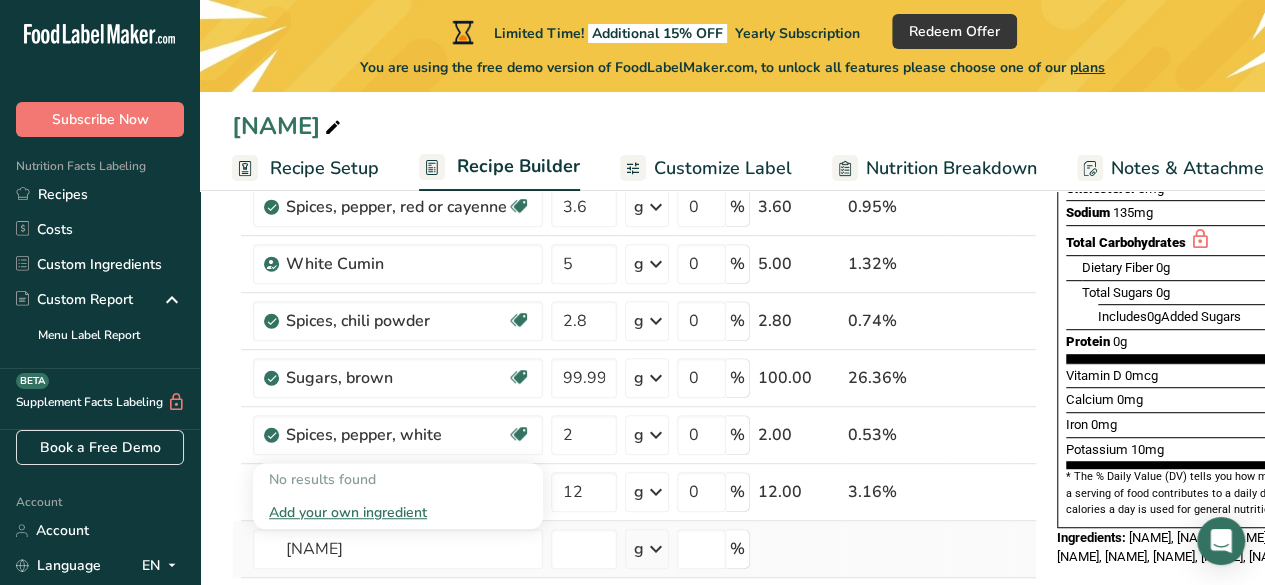 type 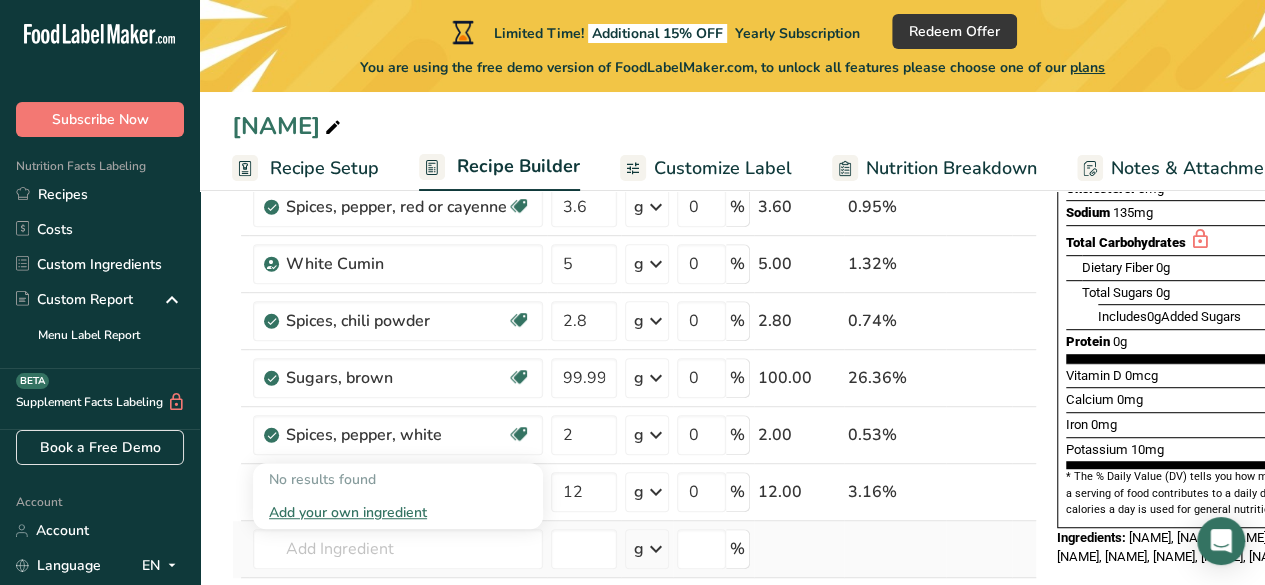 click at bounding box center (895, 549) 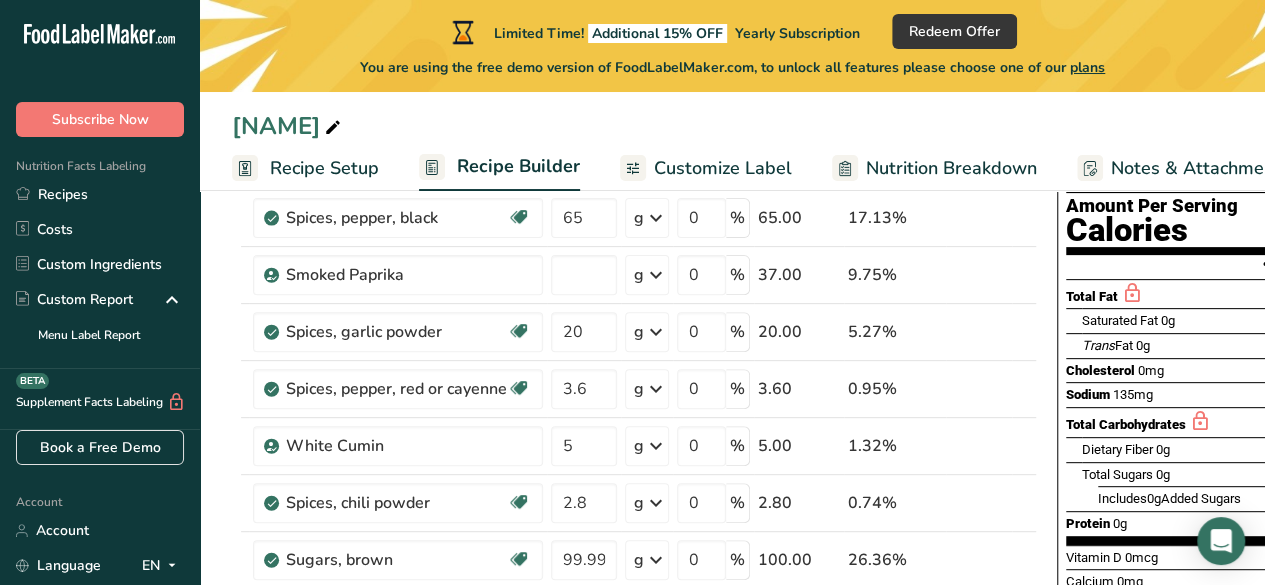 scroll, scrollTop: 200, scrollLeft: 0, axis: vertical 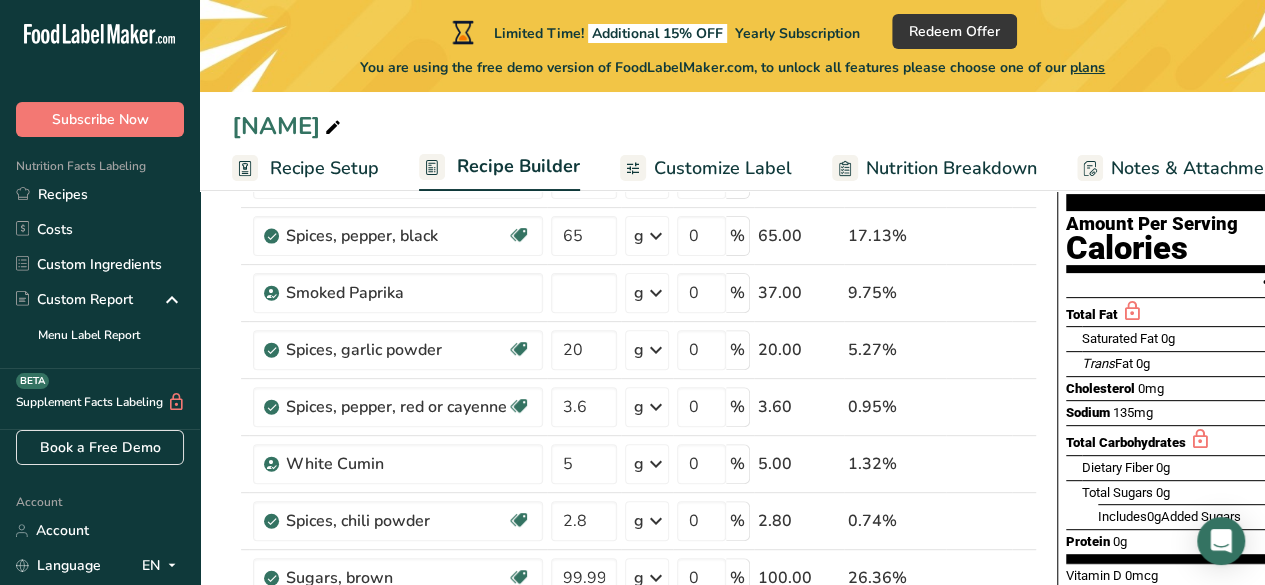 click on "Customize Label" at bounding box center (723, 168) 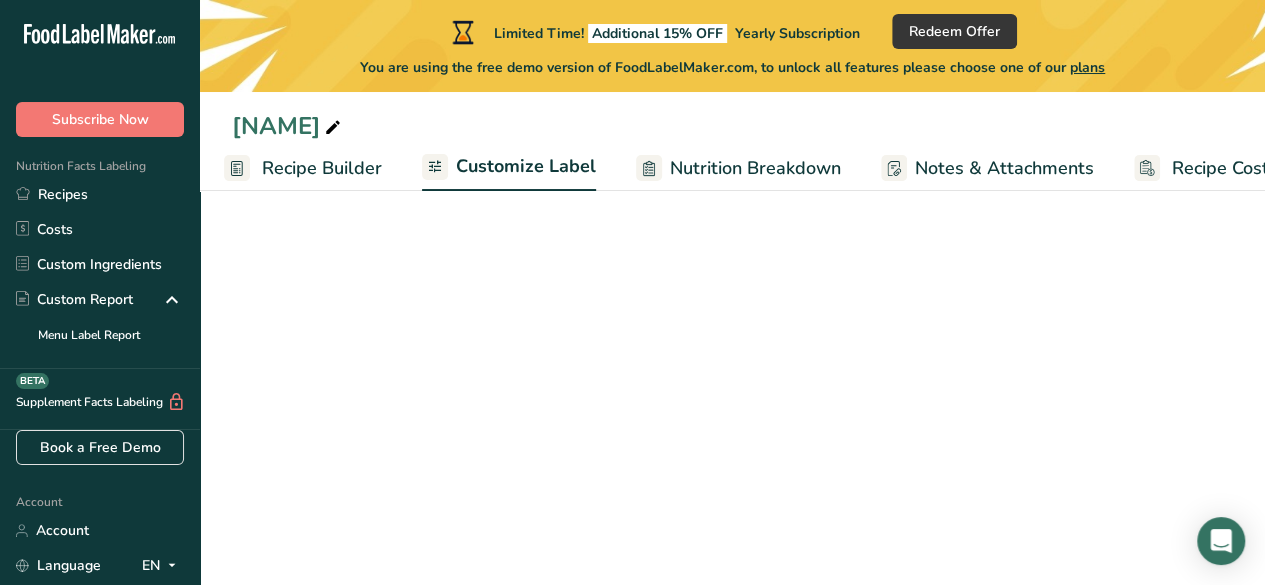 scroll, scrollTop: 0, scrollLeft: 256, axis: horizontal 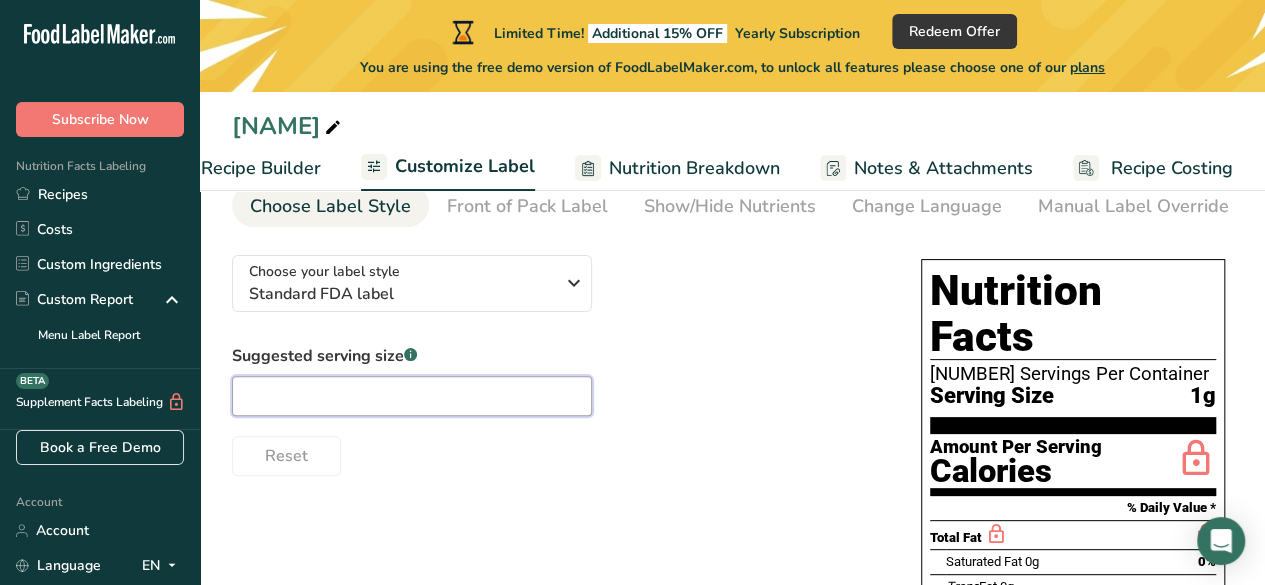 click at bounding box center (412, 396) 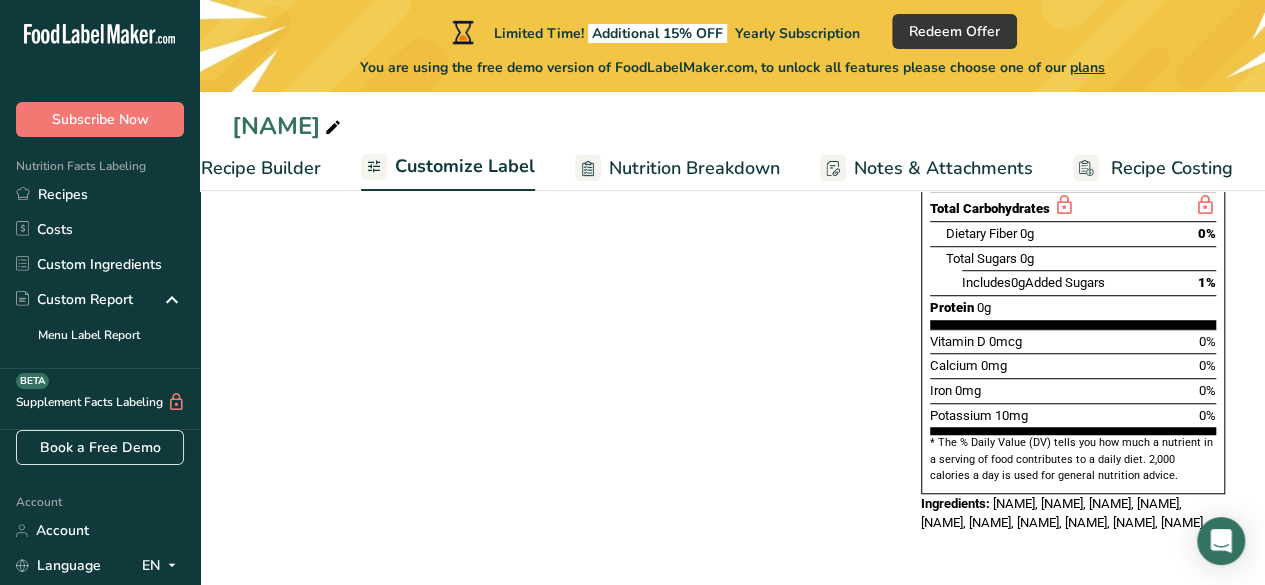 scroll, scrollTop: 559, scrollLeft: 0, axis: vertical 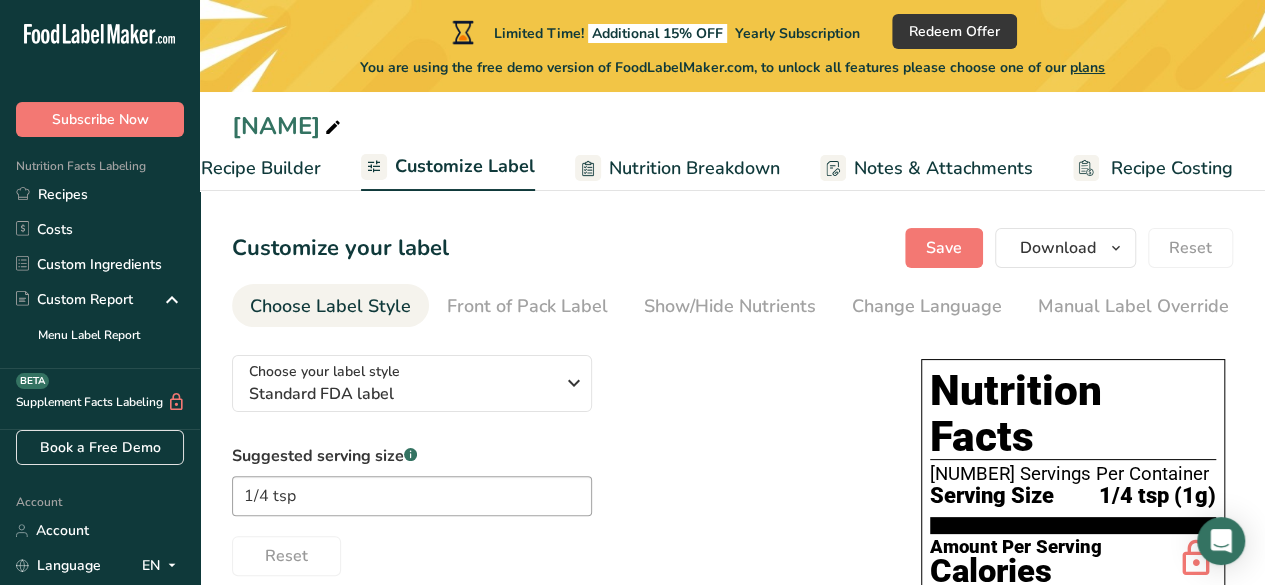 click on "Recipe Builder" at bounding box center (261, 168) 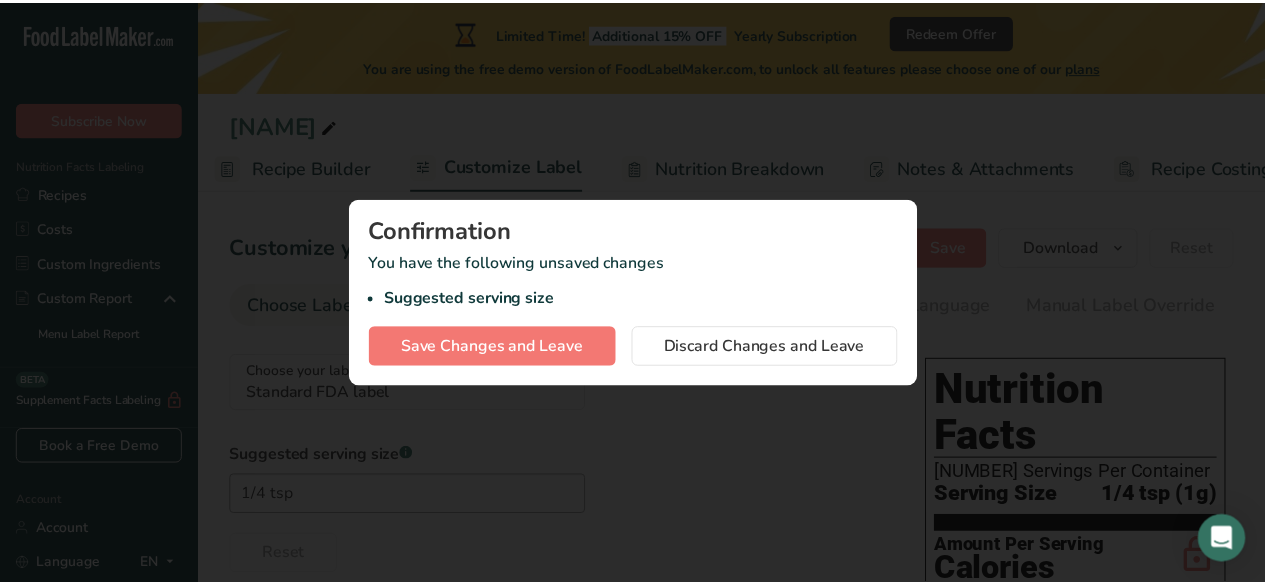 scroll, scrollTop: 0, scrollLeft: 193, axis: horizontal 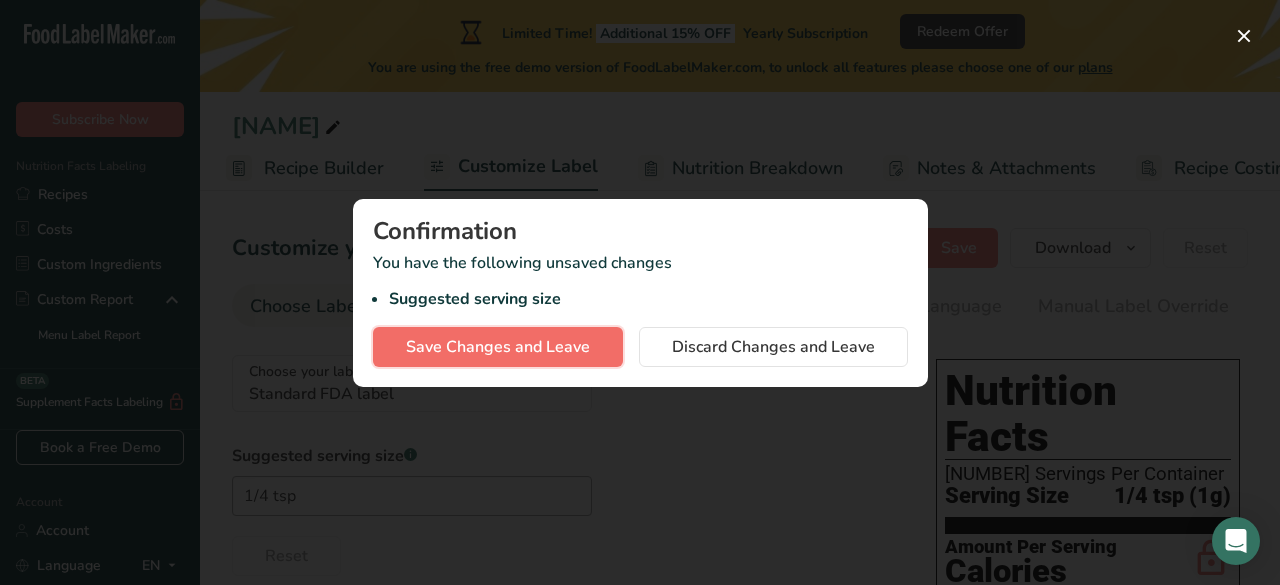 click on "Save Changes and Leave" at bounding box center [498, 347] 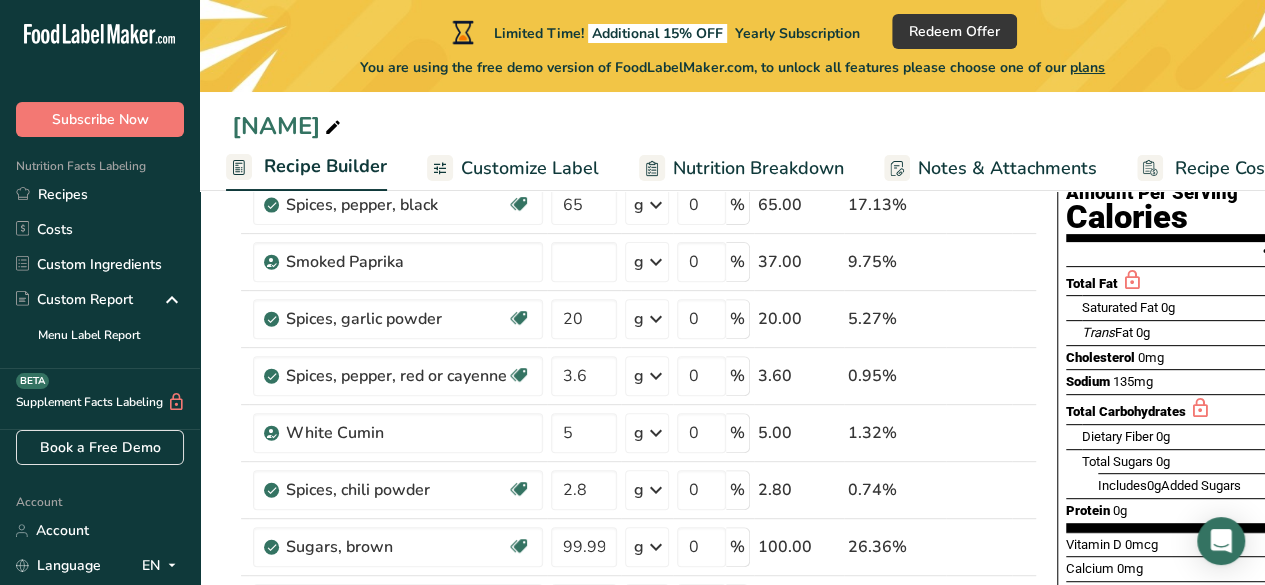 scroll, scrollTop: 200, scrollLeft: 0, axis: vertical 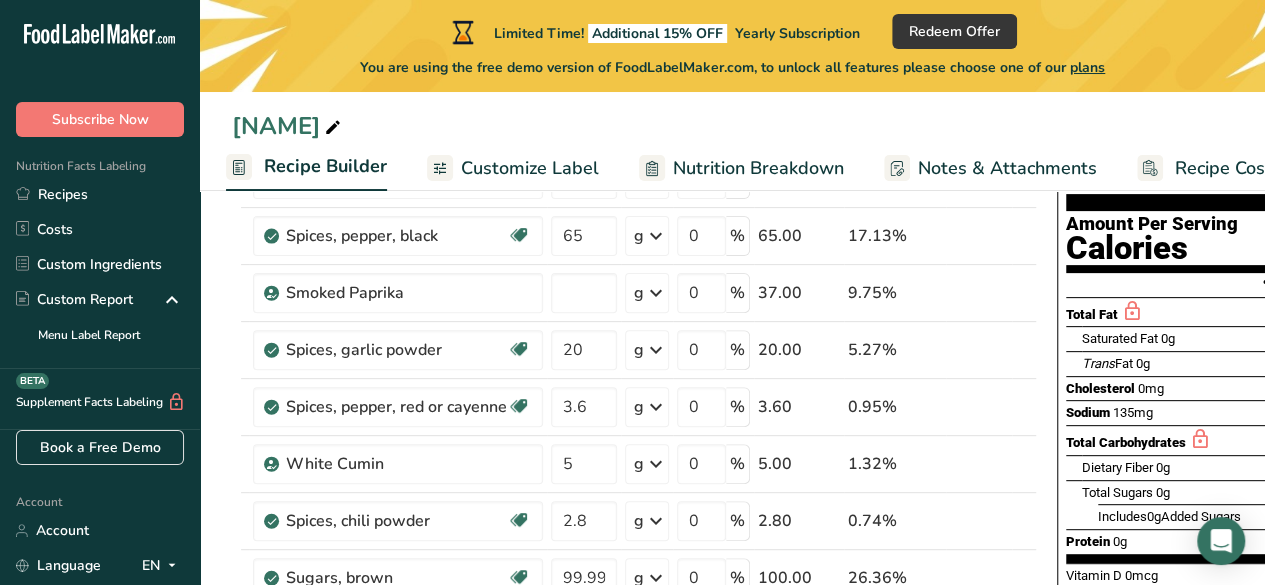 click on "Nutrition Breakdown" at bounding box center (758, 168) 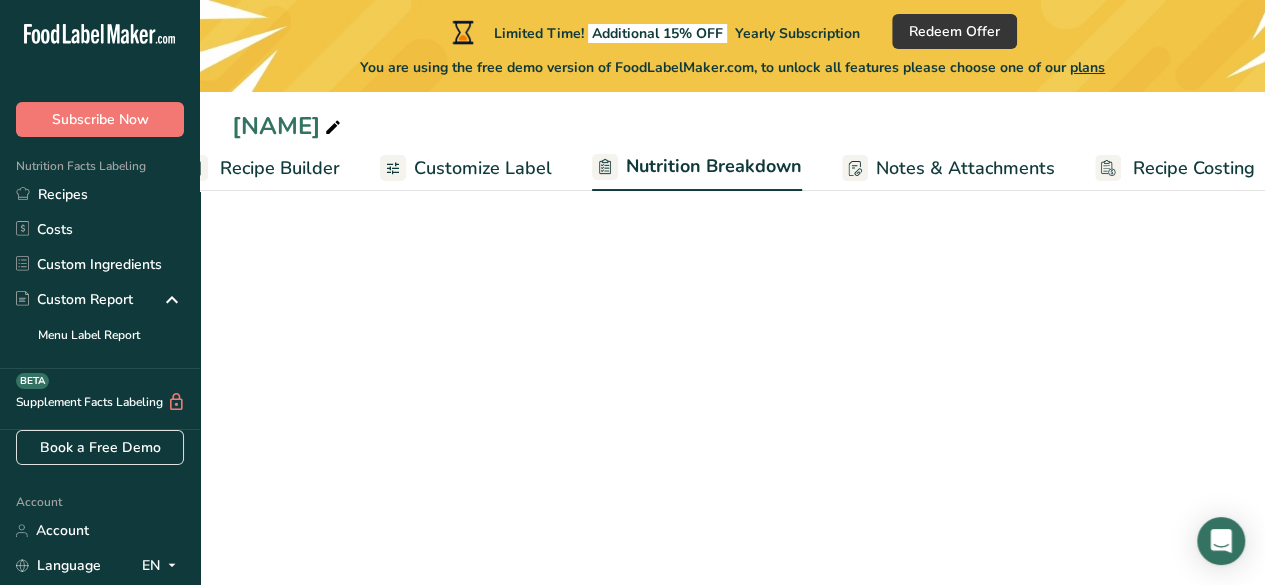 select on "Calories" 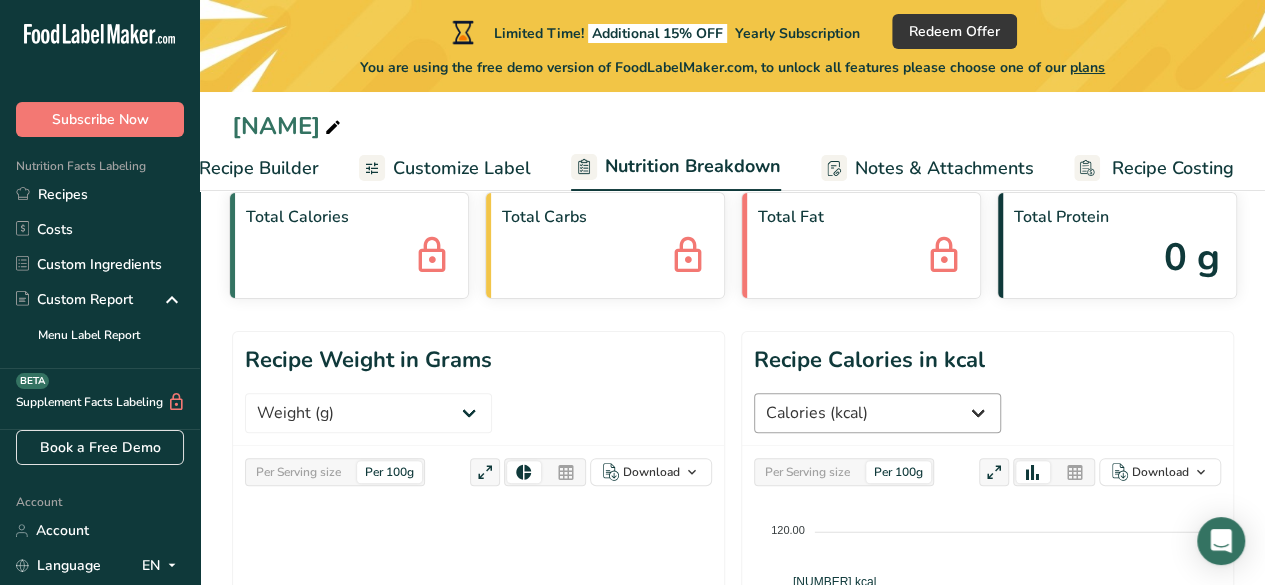 scroll, scrollTop: 0, scrollLeft: 0, axis: both 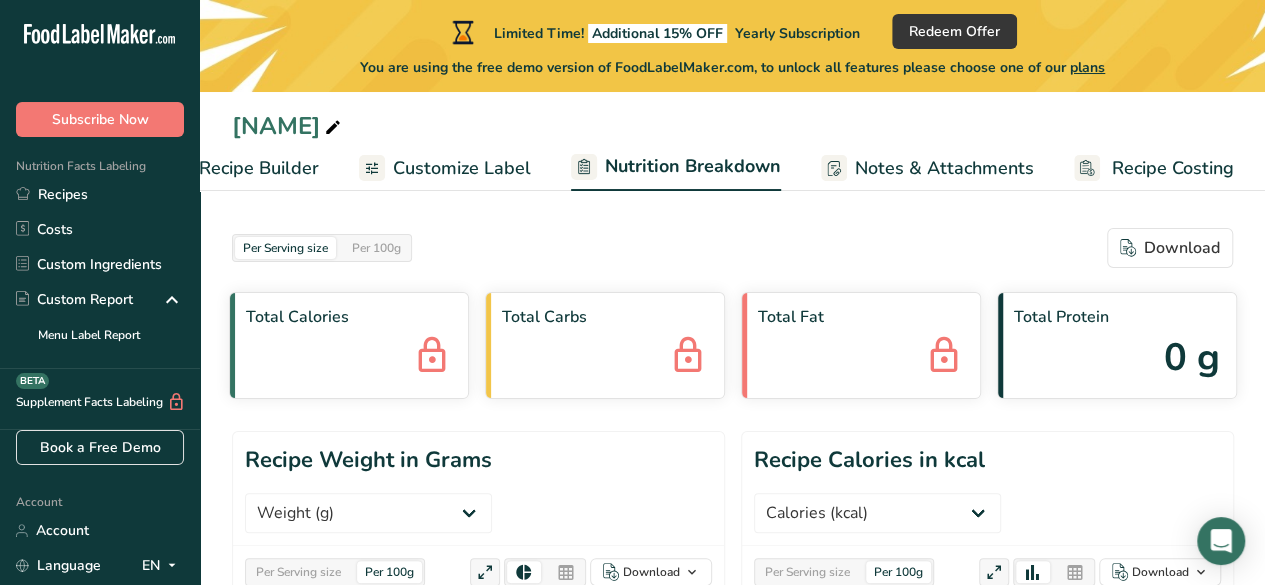 click on "Notes & Attachments" at bounding box center (944, 168) 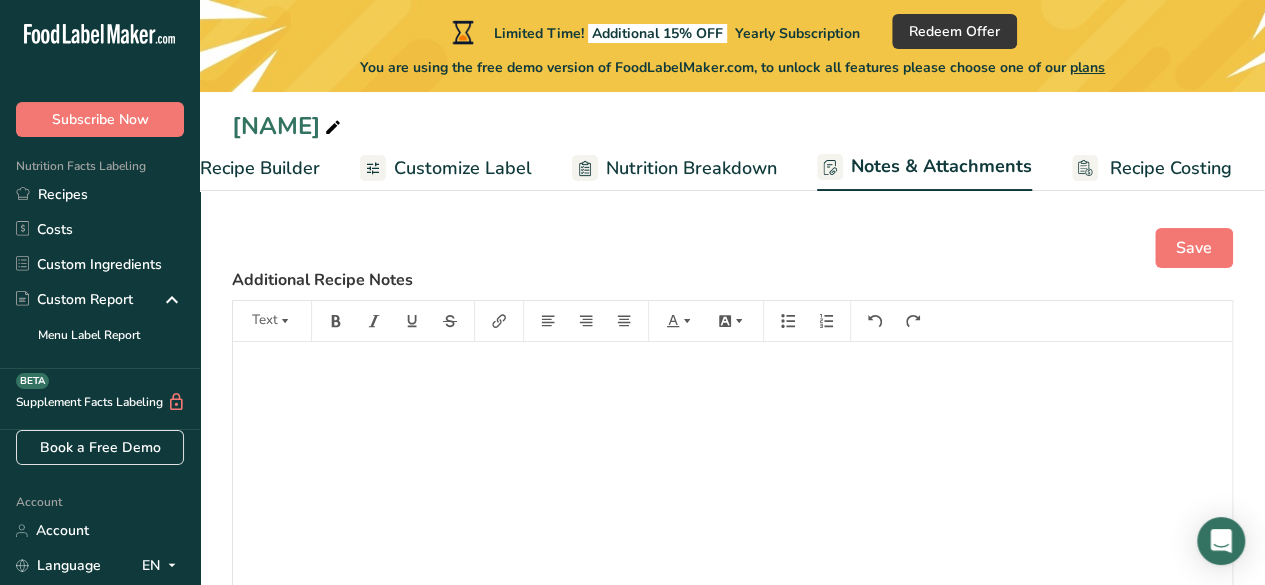 click on "Recipe Costing" at bounding box center (1171, 168) 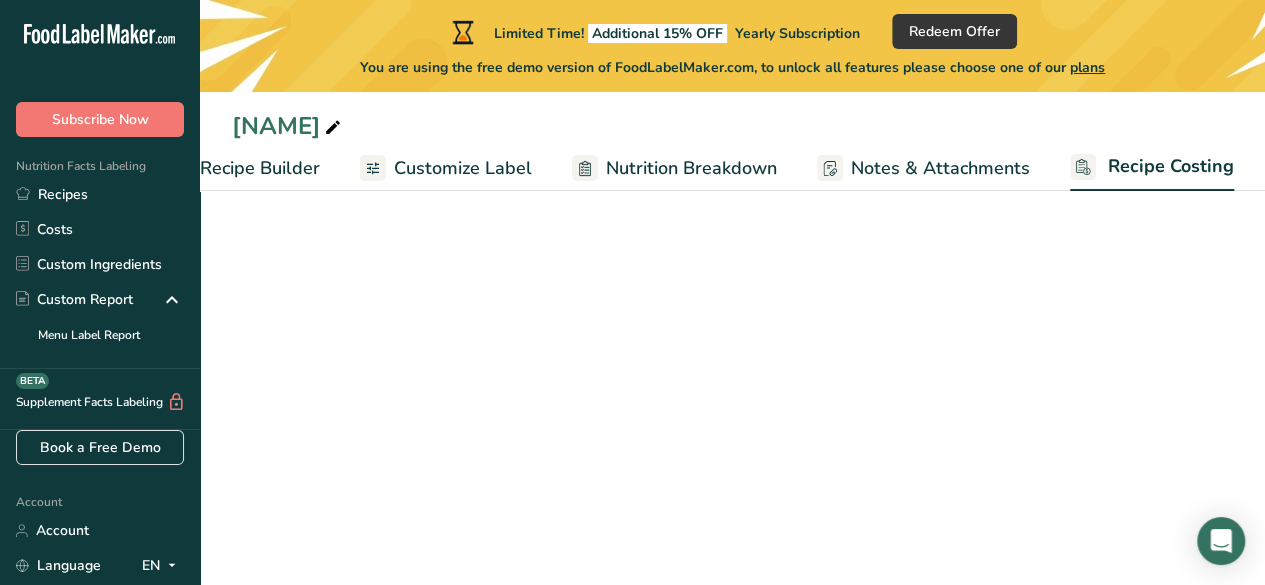 scroll, scrollTop: 0, scrollLeft: 256, axis: horizontal 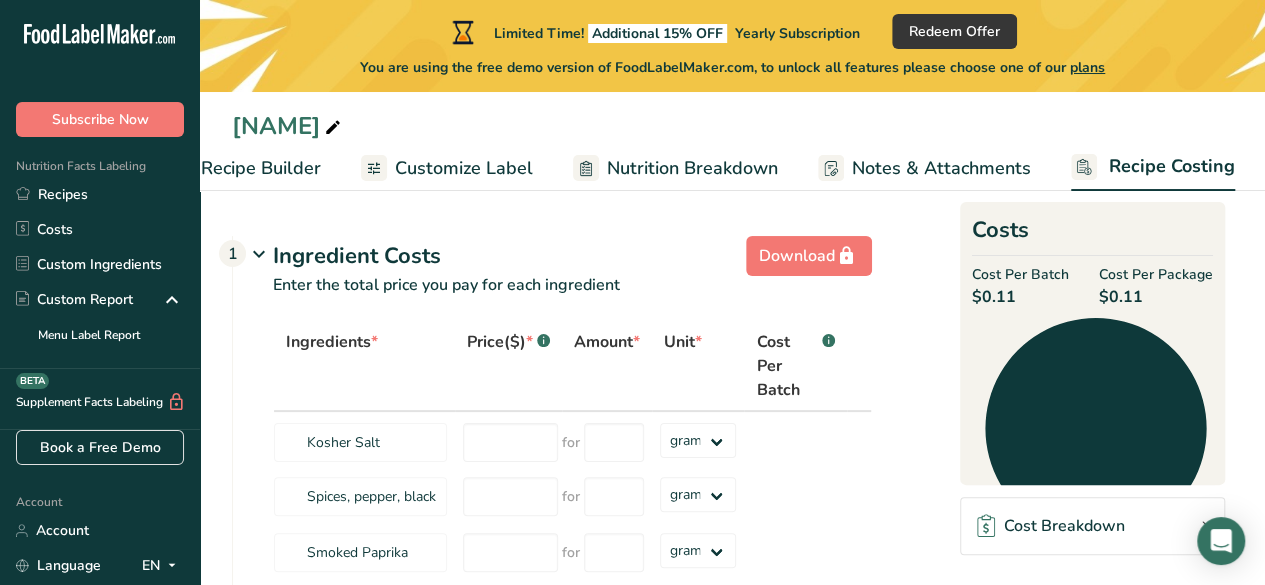 click on "Customize Label" at bounding box center (464, 168) 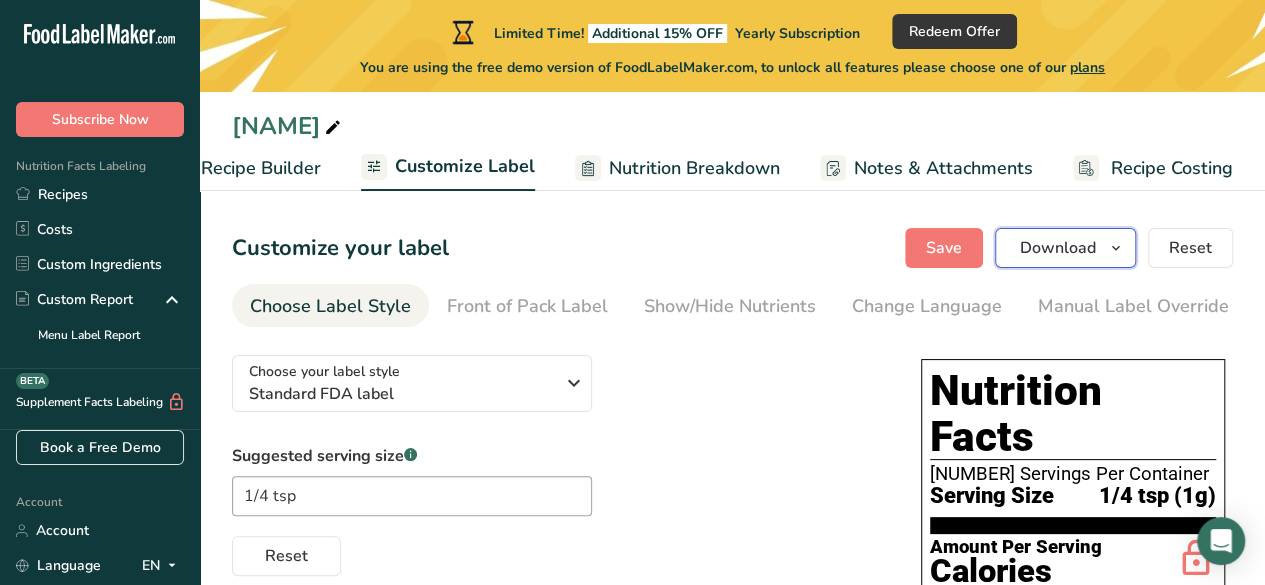 click at bounding box center (1116, 248) 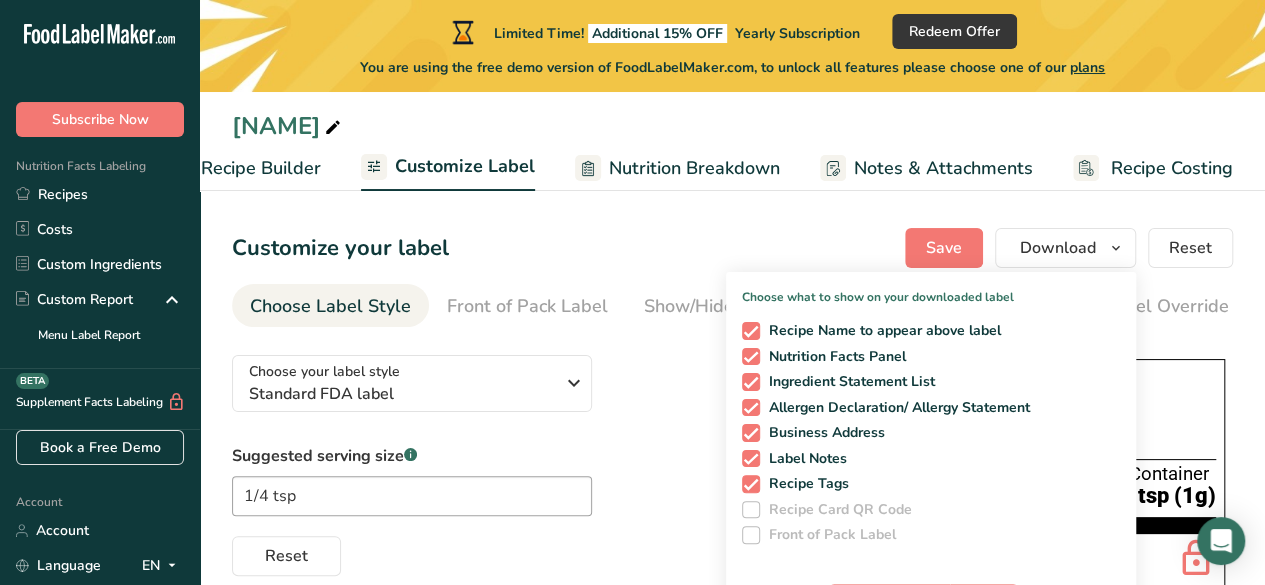 click at bounding box center [333, 128] 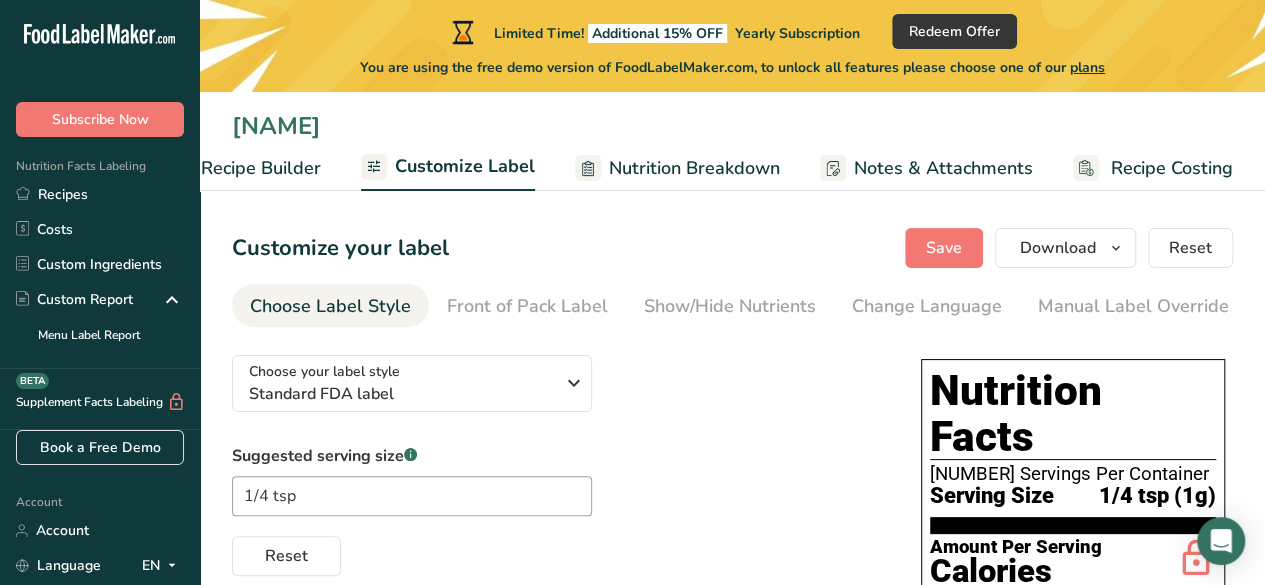 click on "[NAME]" at bounding box center [732, 126] 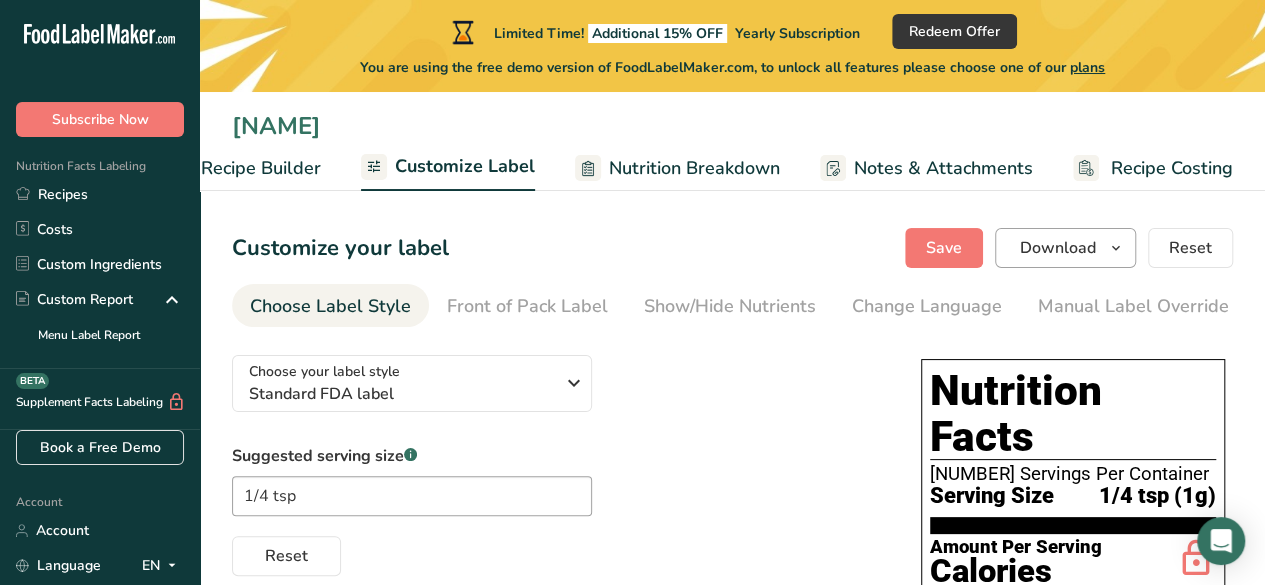 type on "[NAME]" 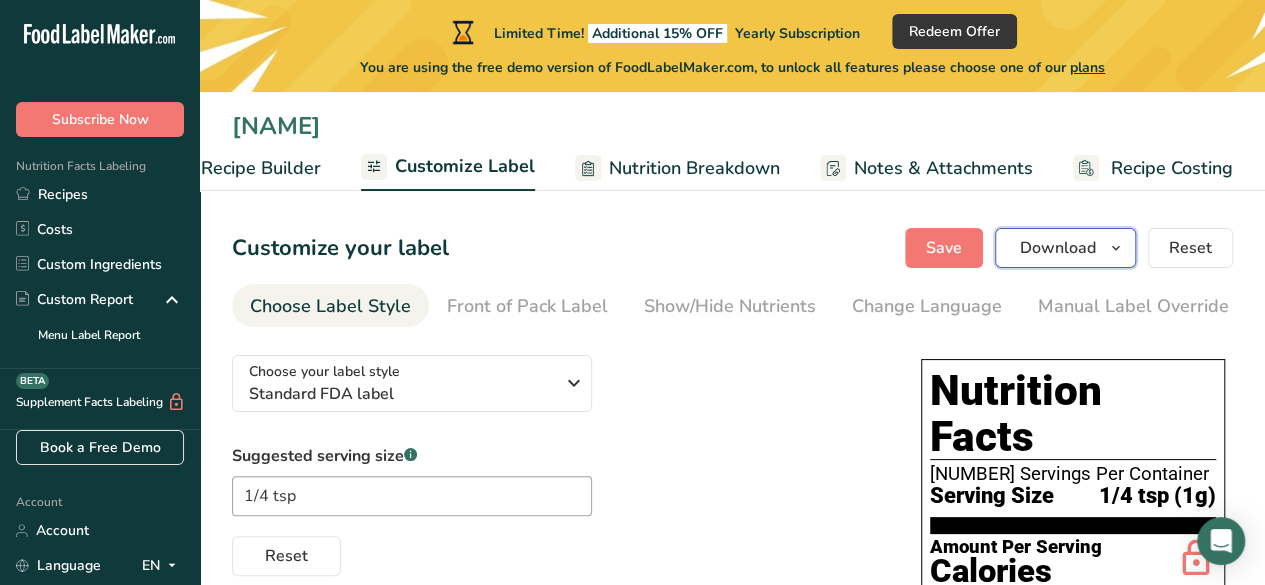 click on "Download" at bounding box center (1058, 248) 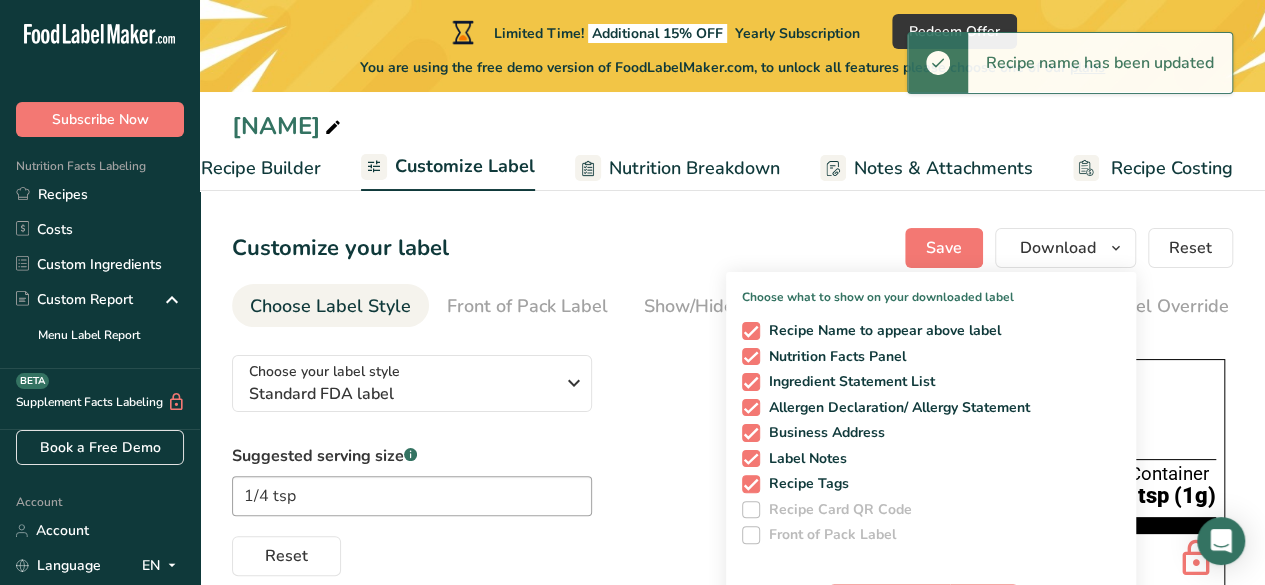 click on "Customize your label
Save
Download
Choose what to show on your downloaded label
Recipe Name to appear above label
Nutrition Facts Panel
Ingredient Statement List
Allergen Declaration/ Allergy Statement
Business Address
Label Notes
Recipe Tags
Recipe Card QR Code
Front of Pack Label
Download
PNG
PNG
BMP
SVG
PDF
TXT
Reset" at bounding box center (732, 248) 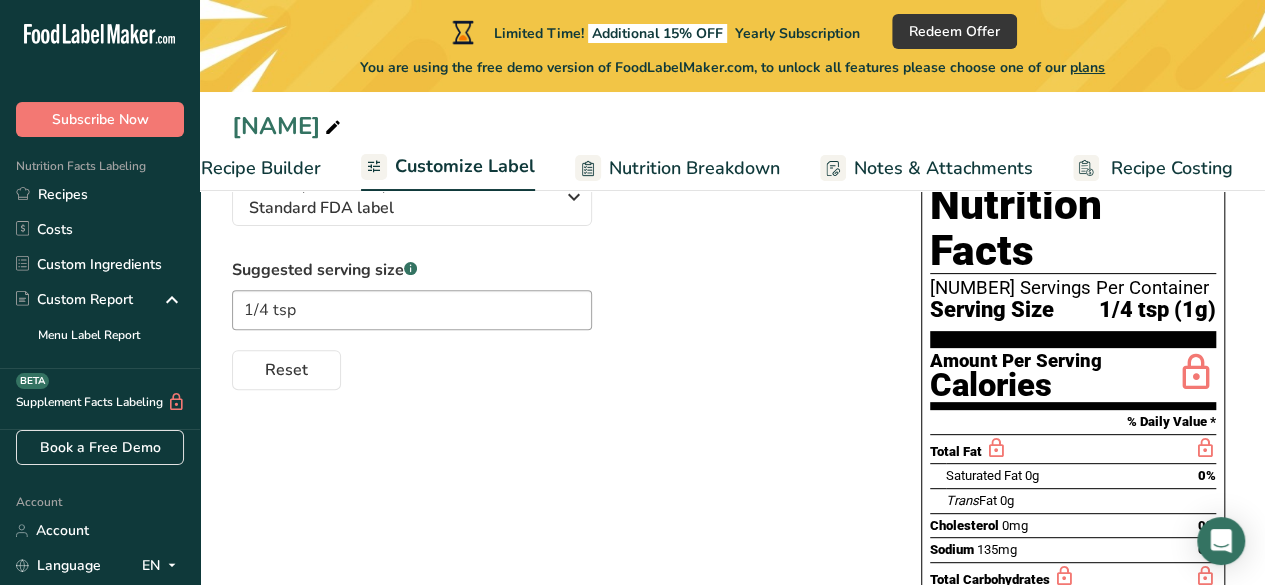 scroll, scrollTop: 0, scrollLeft: 0, axis: both 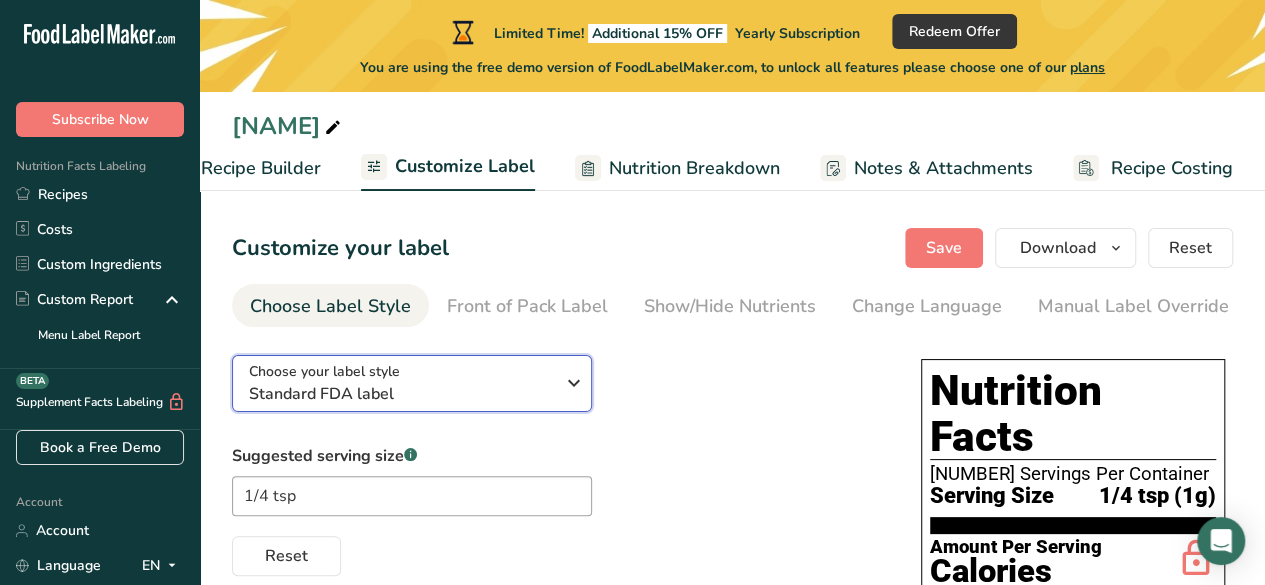 click at bounding box center [574, 383] 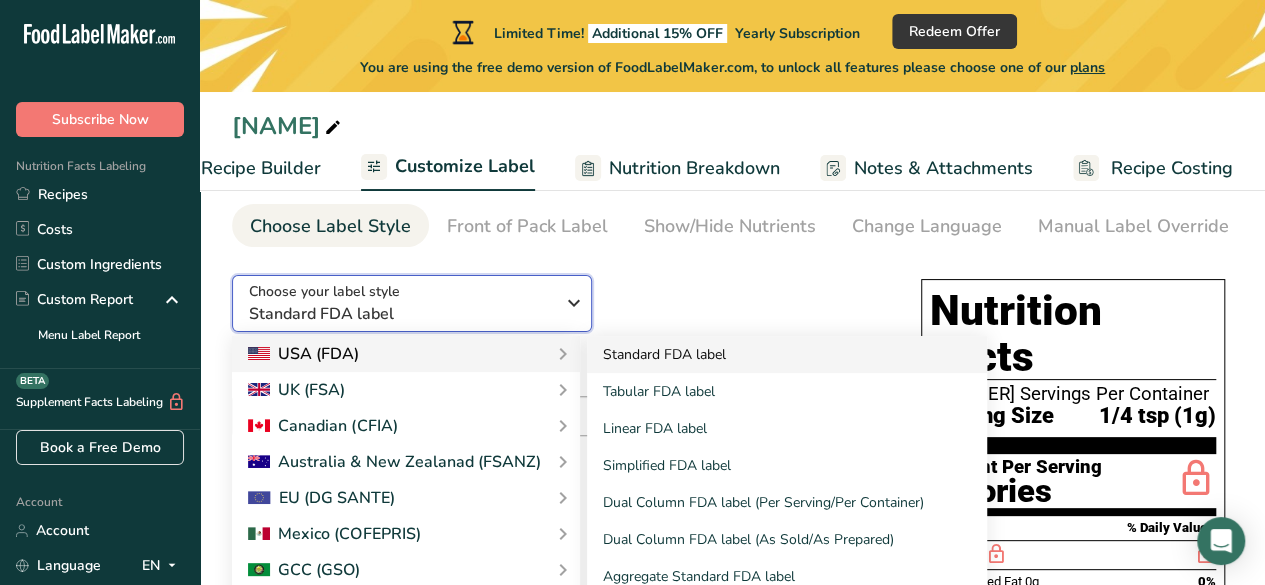 scroll, scrollTop: 100, scrollLeft: 0, axis: vertical 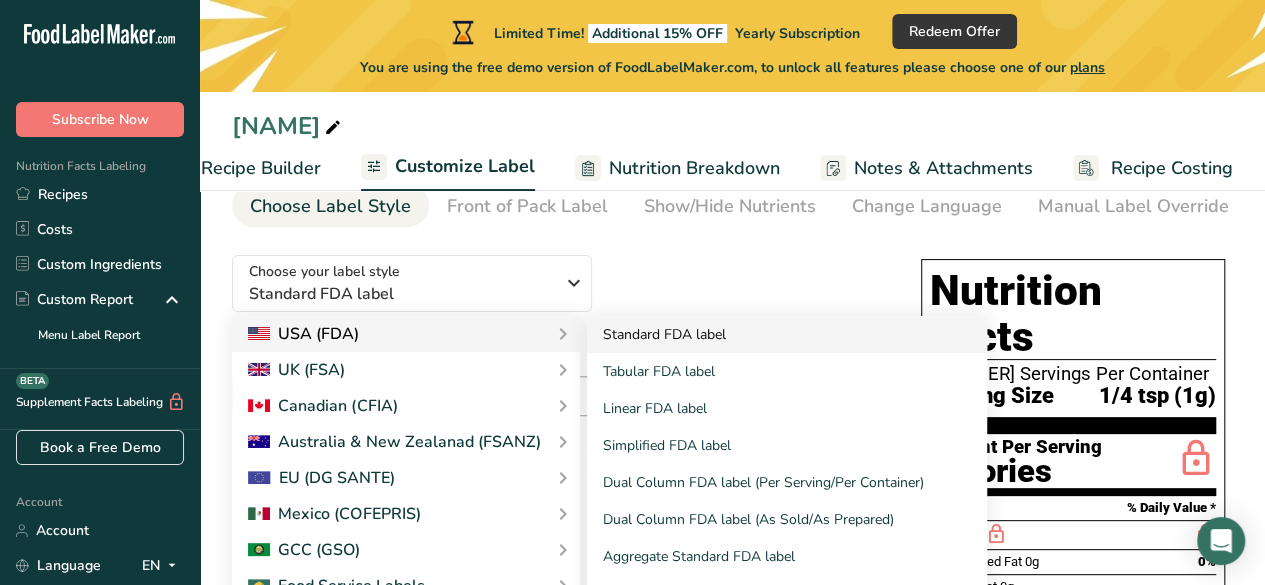 click on "Simplified FDA label" at bounding box center [787, 445] 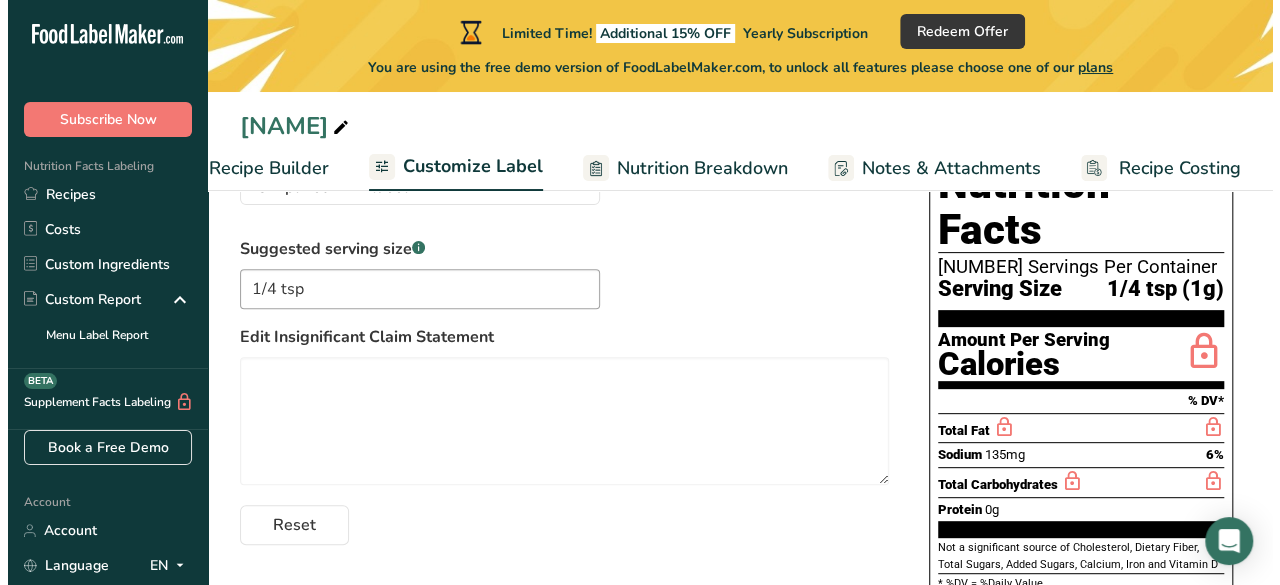 scroll, scrollTop: 100, scrollLeft: 0, axis: vertical 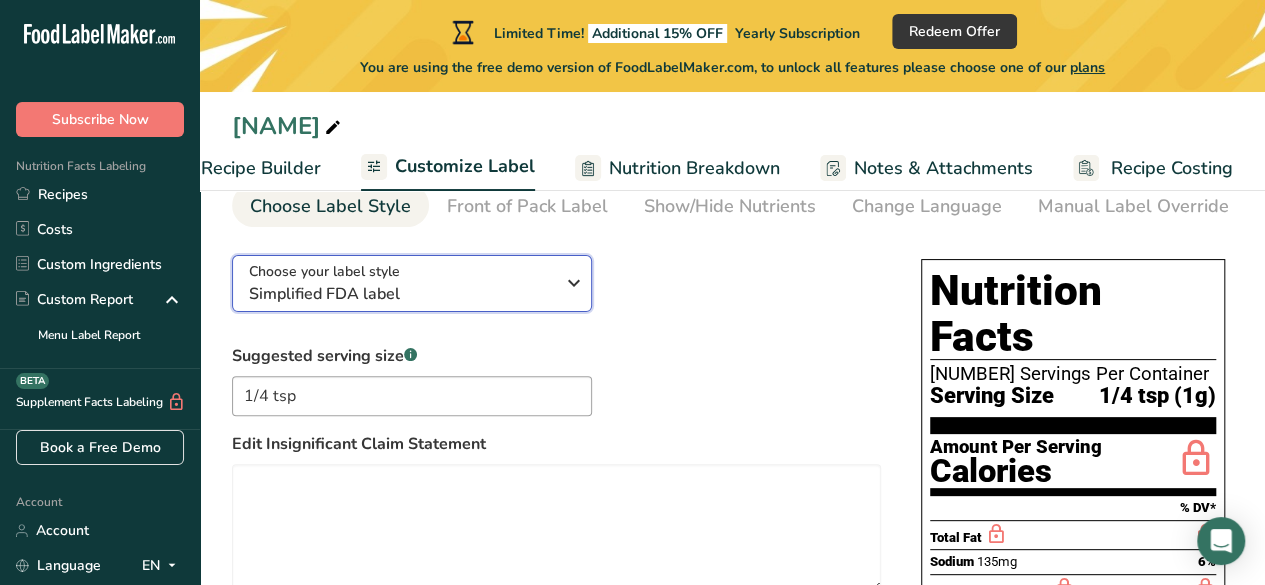 click at bounding box center (574, 283) 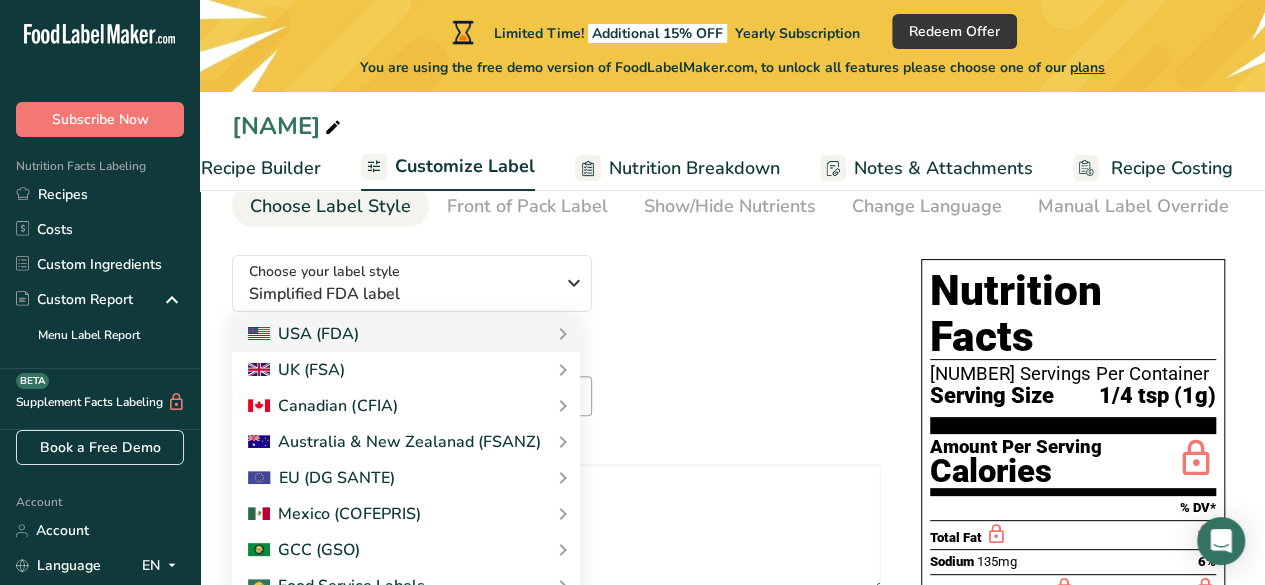 click on "Recipe Builder" at bounding box center [242, 168] 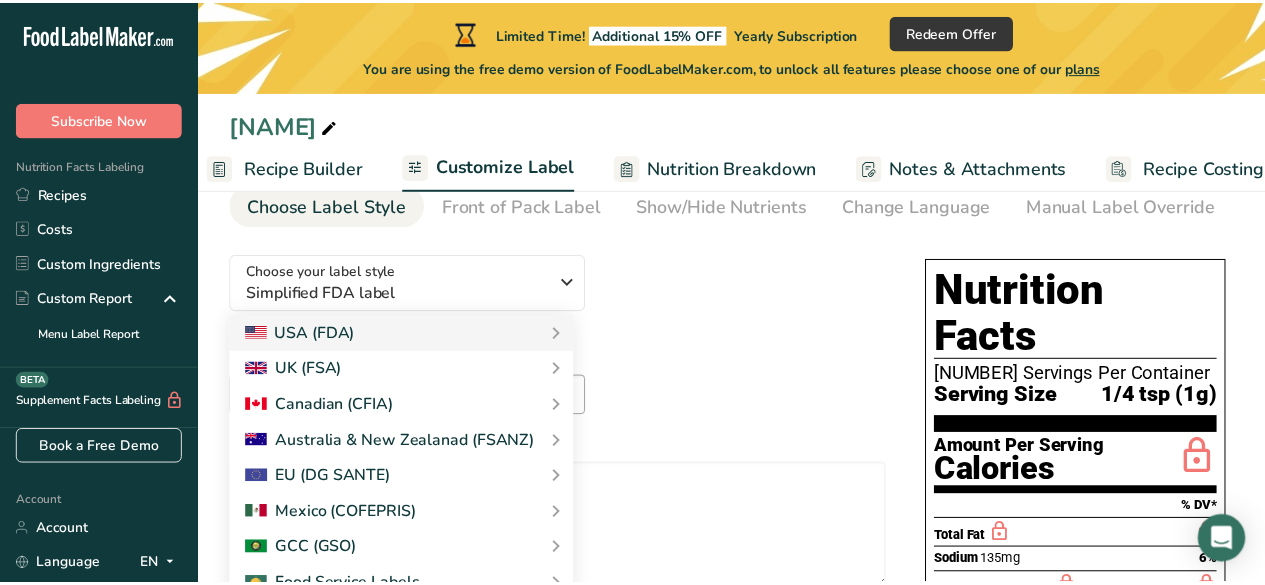 scroll, scrollTop: 0, scrollLeft: 193, axis: horizontal 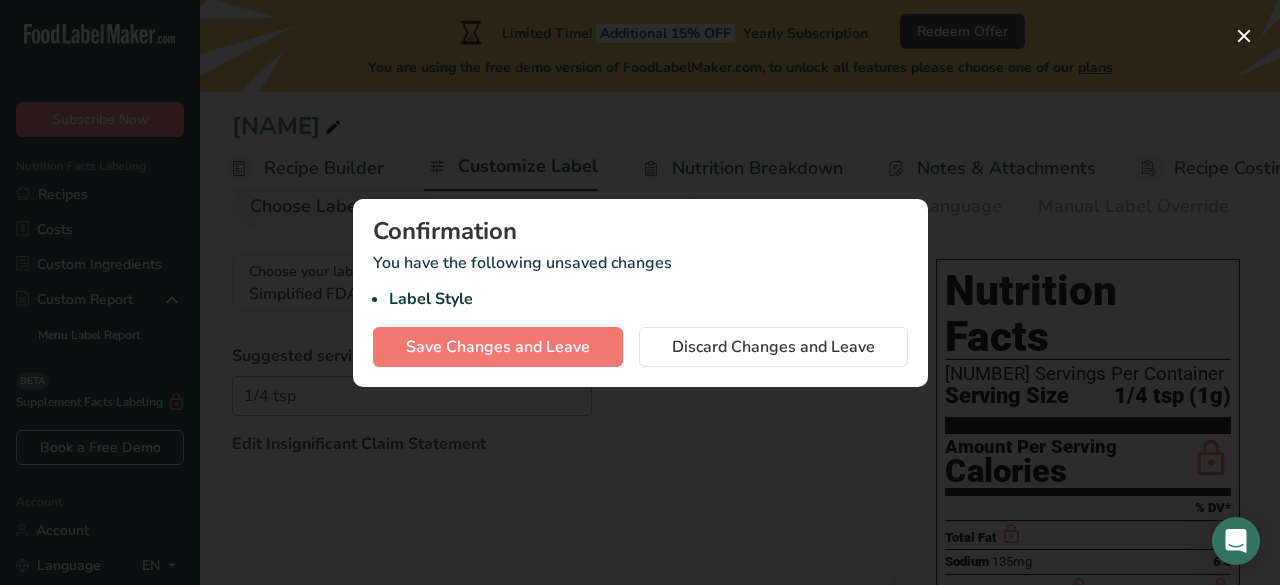 click at bounding box center [640, 292] 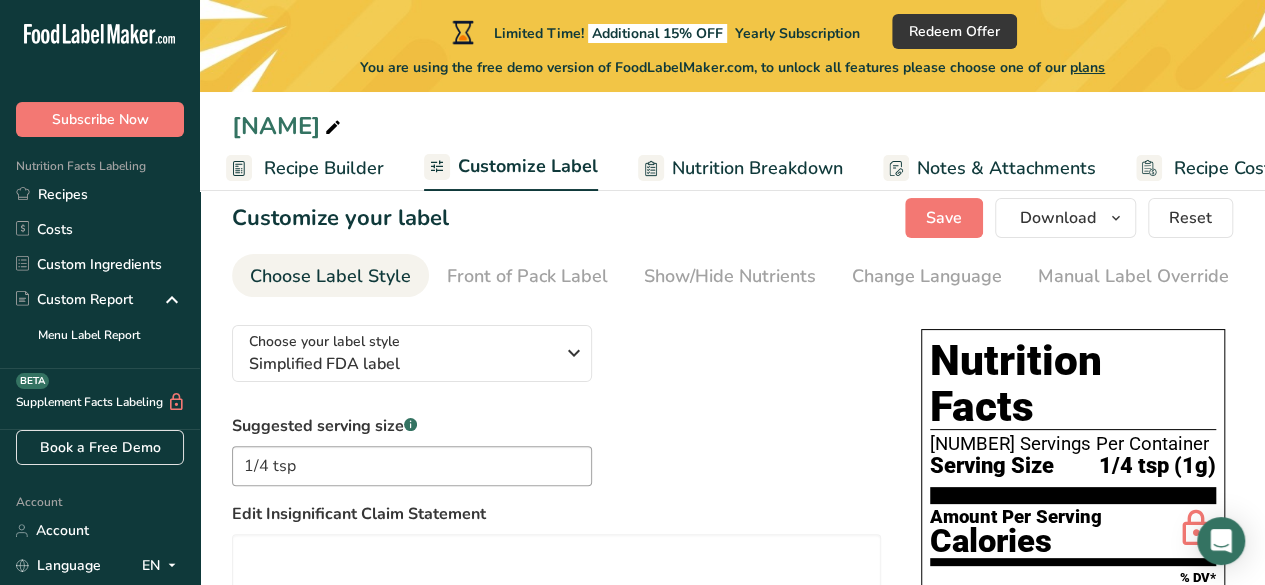 scroll, scrollTop: 0, scrollLeft: 0, axis: both 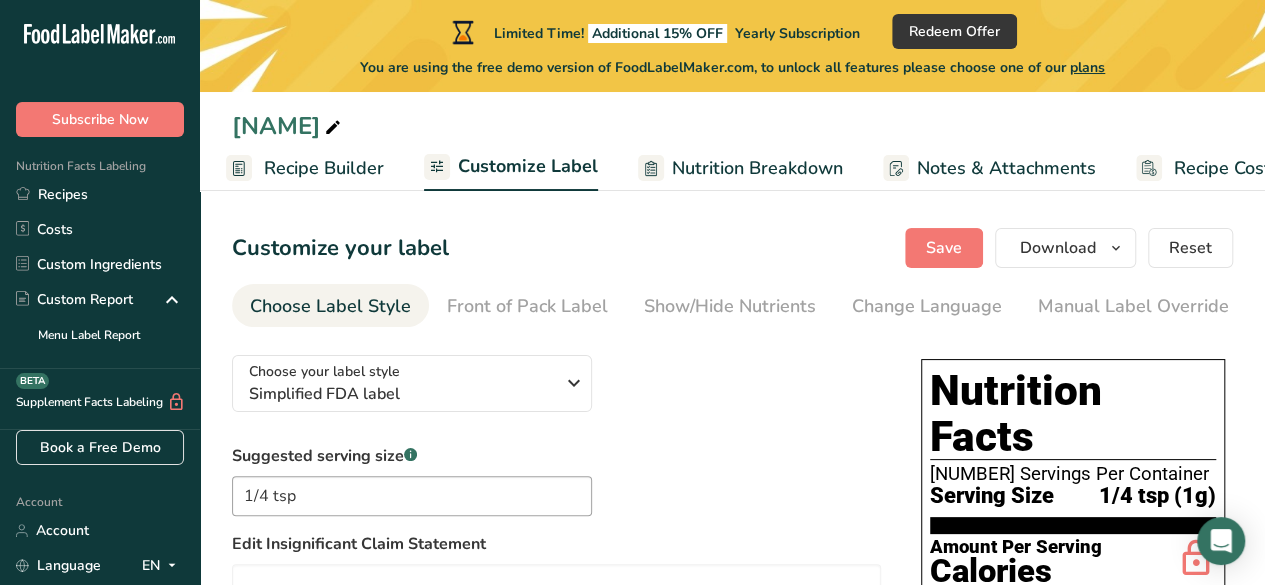 click on "Recipe Builder" at bounding box center (324, 168) 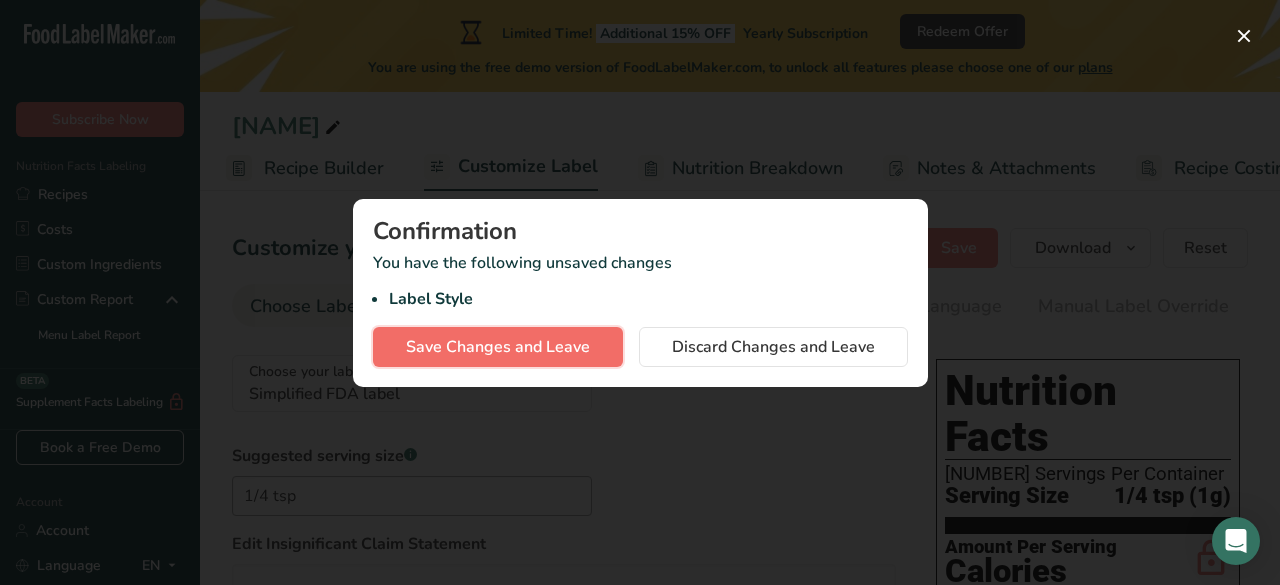 click on "Save Changes and Leave" at bounding box center [498, 347] 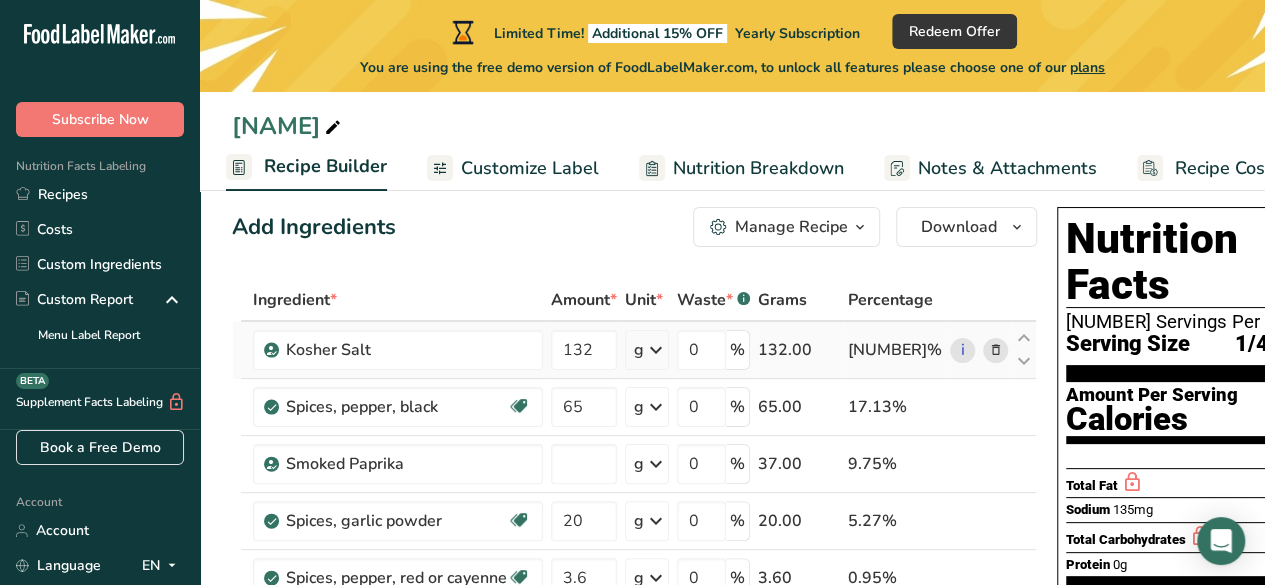 scroll, scrollTop: 0, scrollLeft: 0, axis: both 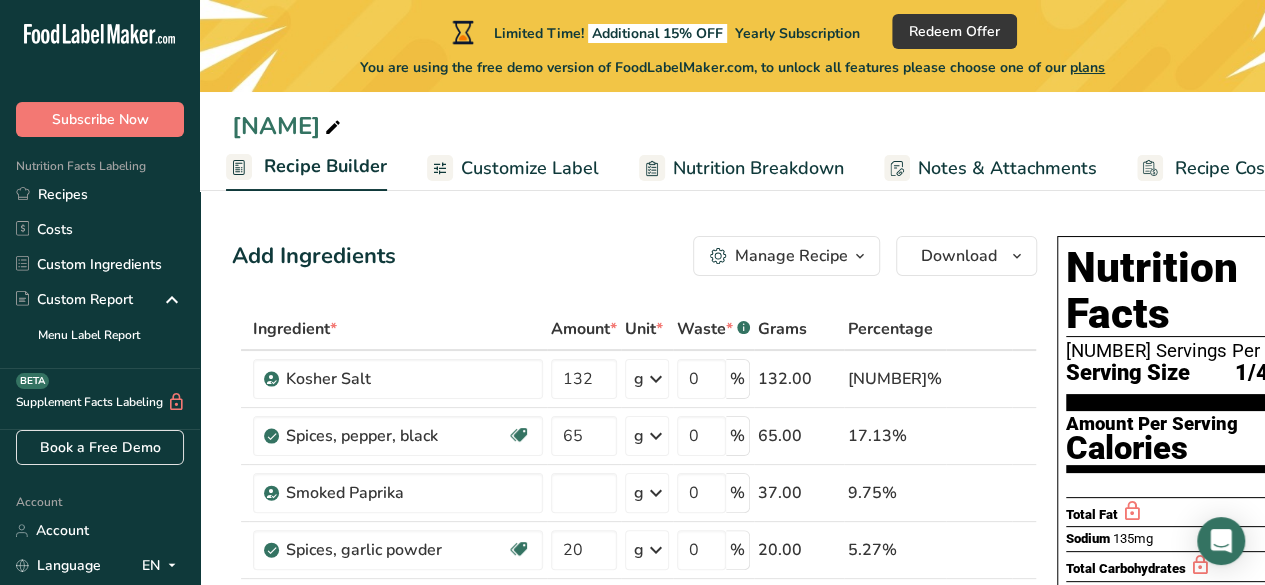 click on "Customize Label" at bounding box center [530, 168] 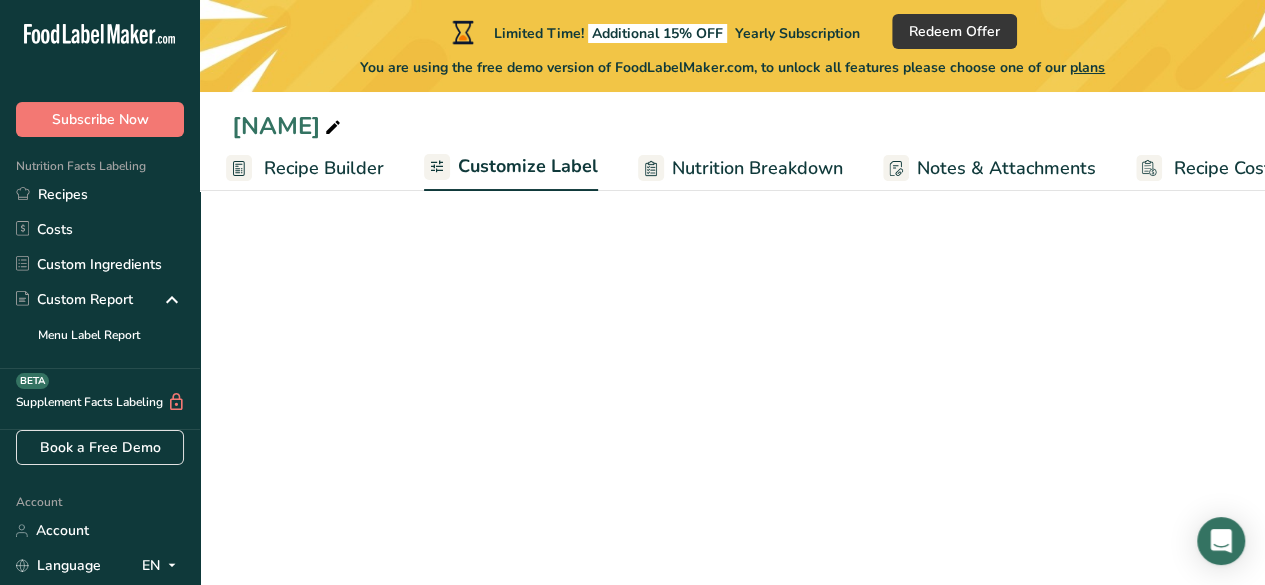 scroll, scrollTop: 0, scrollLeft: 256, axis: horizontal 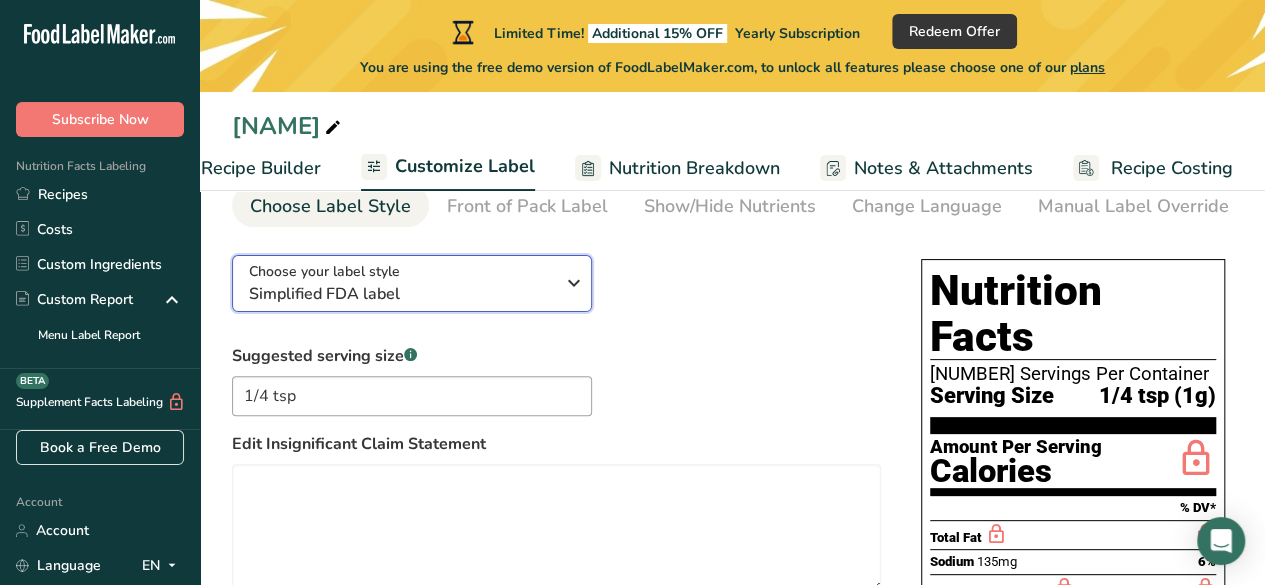 click at bounding box center (574, 283) 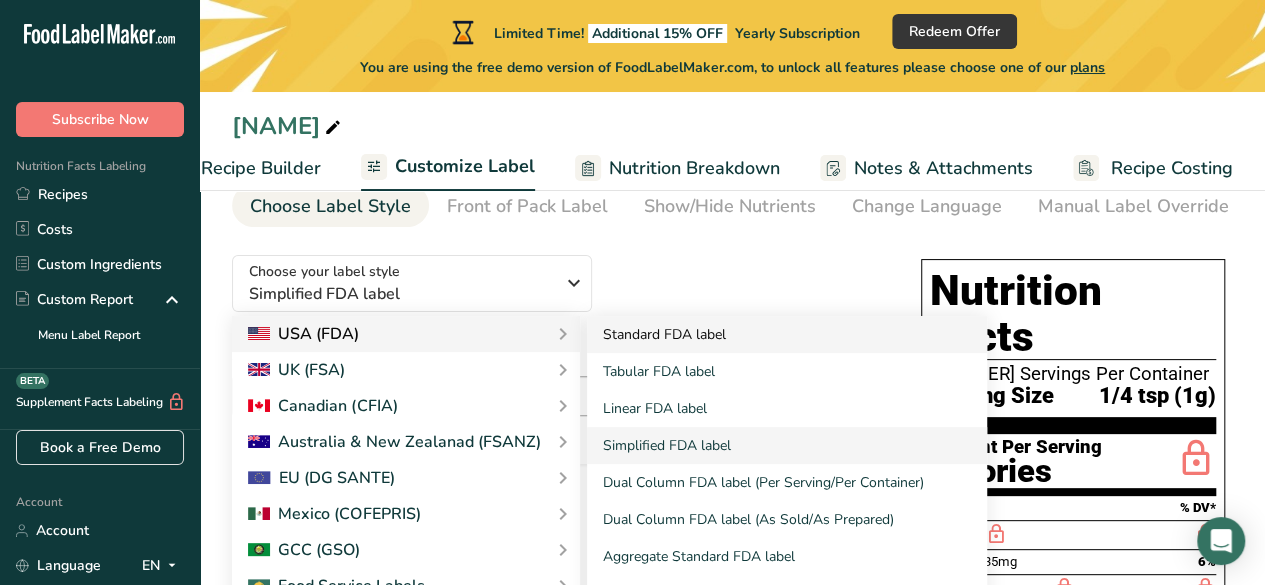 click on "Standard FDA label" at bounding box center [787, 334] 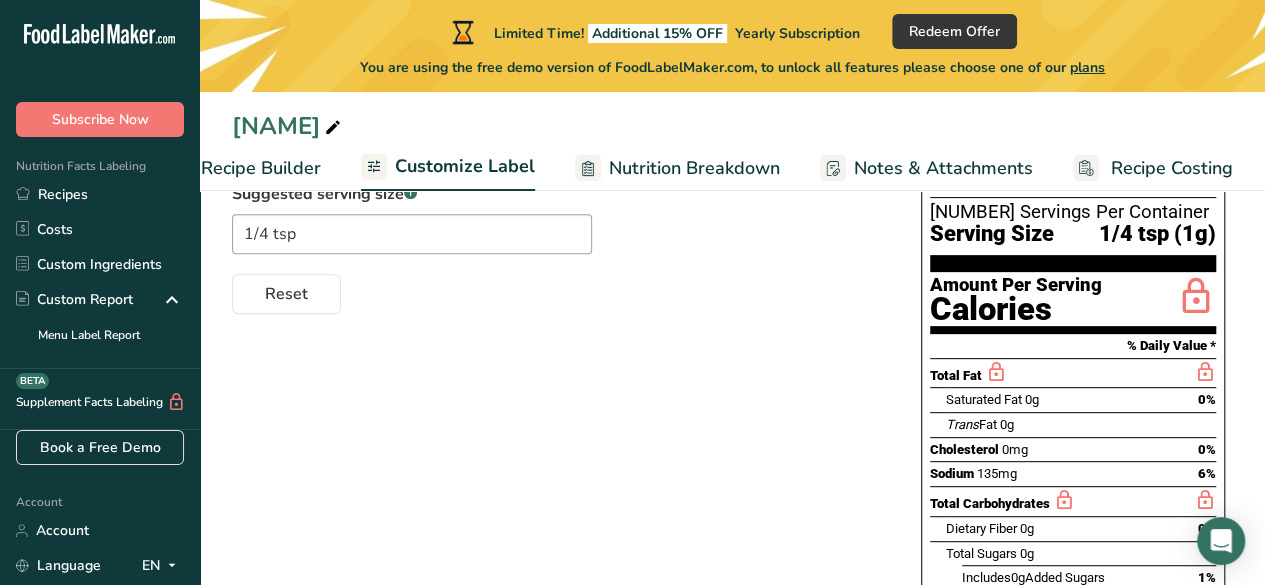 scroll, scrollTop: 0, scrollLeft: 0, axis: both 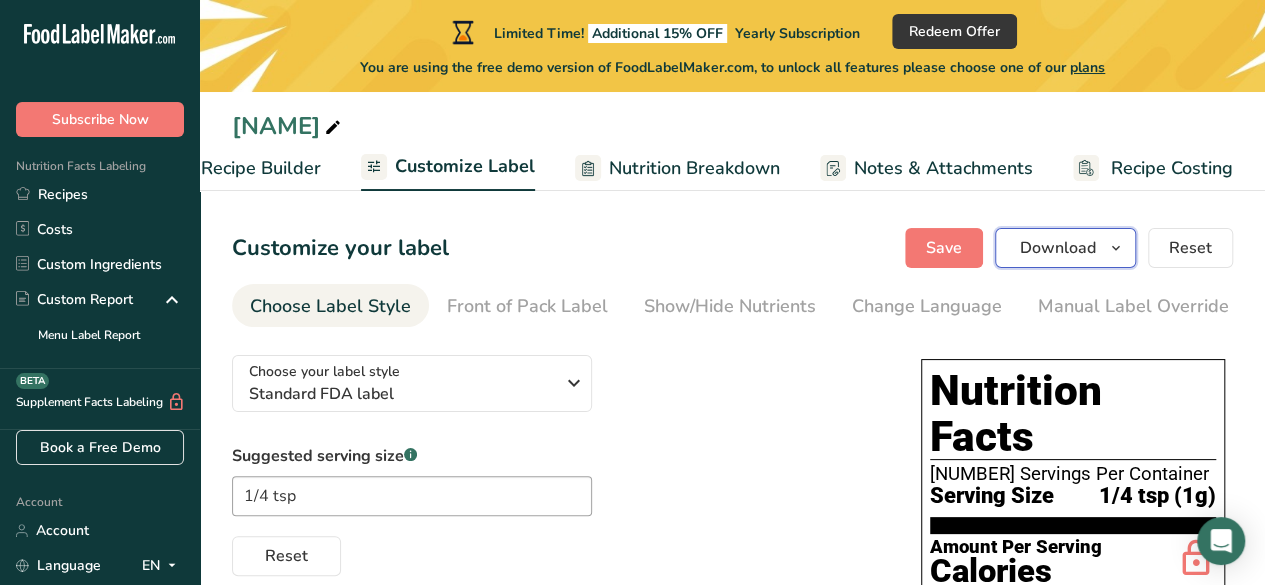 click on "Download" at bounding box center [1065, 248] 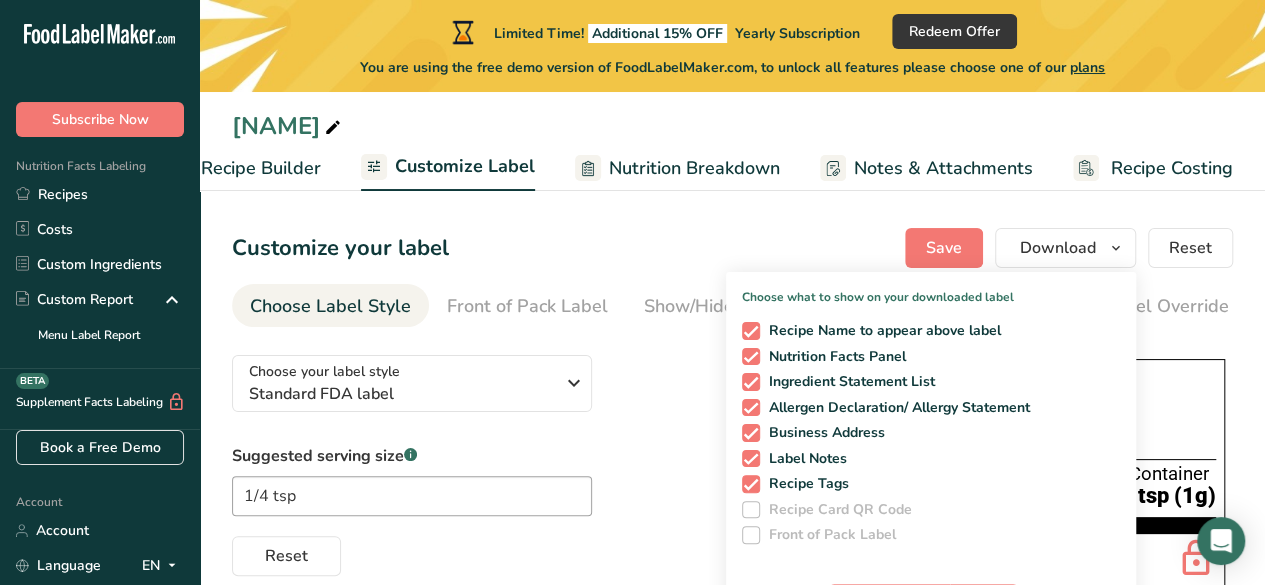 click on "Customize your label
Save
Download
Choose what to show on your downloaded label
Recipe Name to appear above label
Nutrition Facts Panel
Ingredient Statement List
Allergen Declaration/ Allergy Statement
Business Address
Label Notes
Recipe Tags
Recipe Card QR Code
Front of Pack Label
Download
PNG
PNG
BMP
SVG
PDF
TXT
Reset" at bounding box center [732, 248] 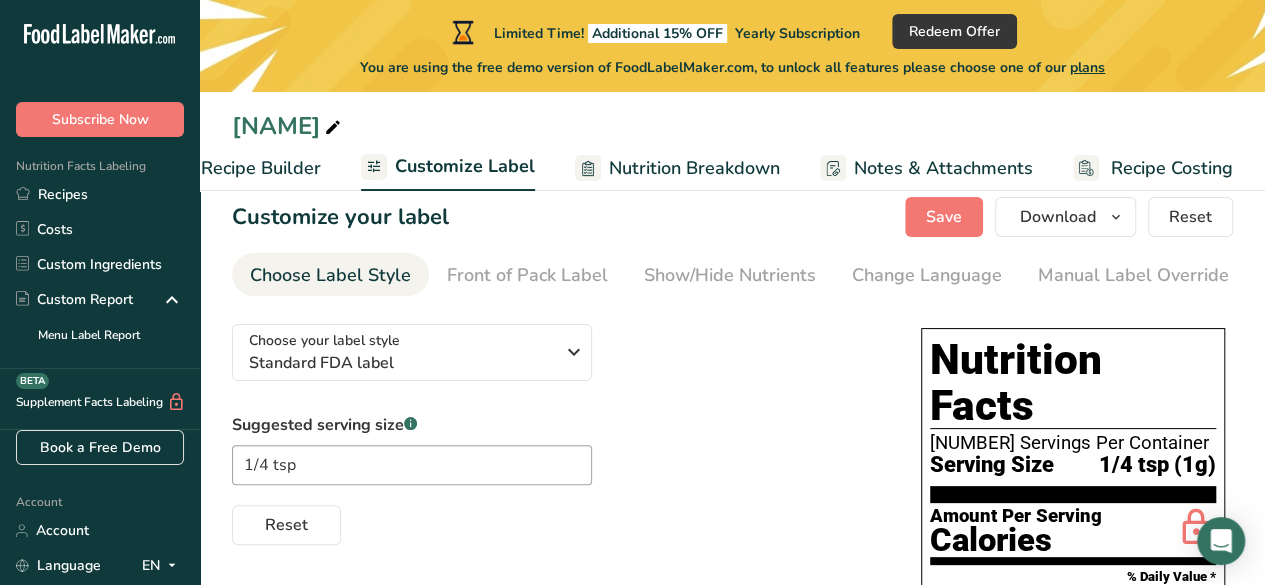 scroll, scrollTop: 0, scrollLeft: 0, axis: both 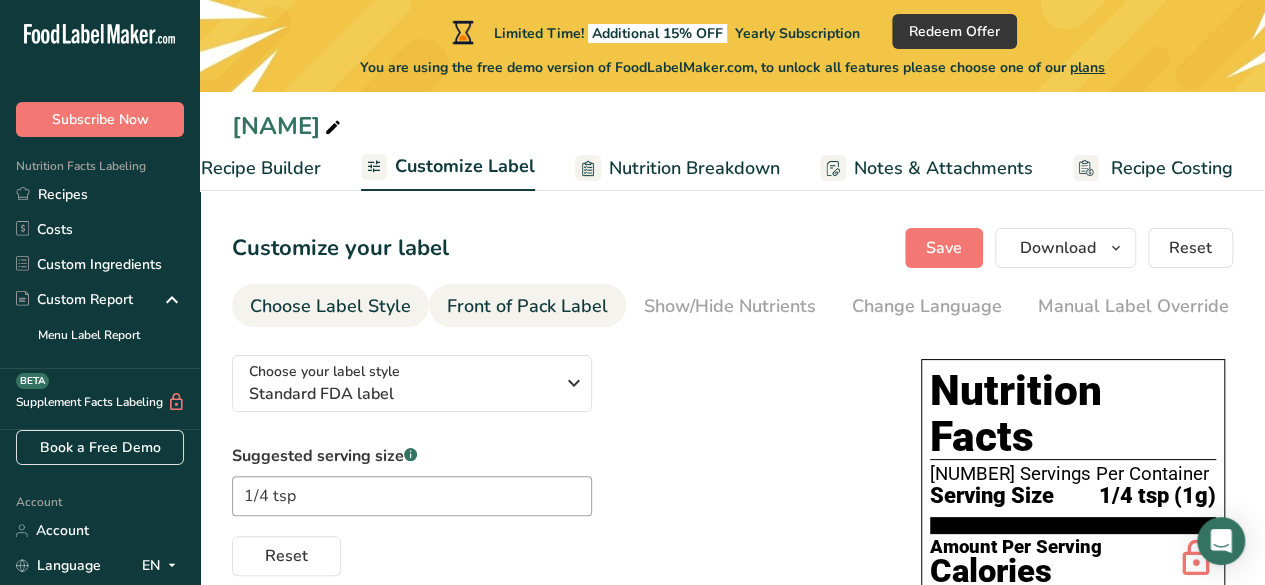 click on "Front of Pack Label" at bounding box center (527, 306) 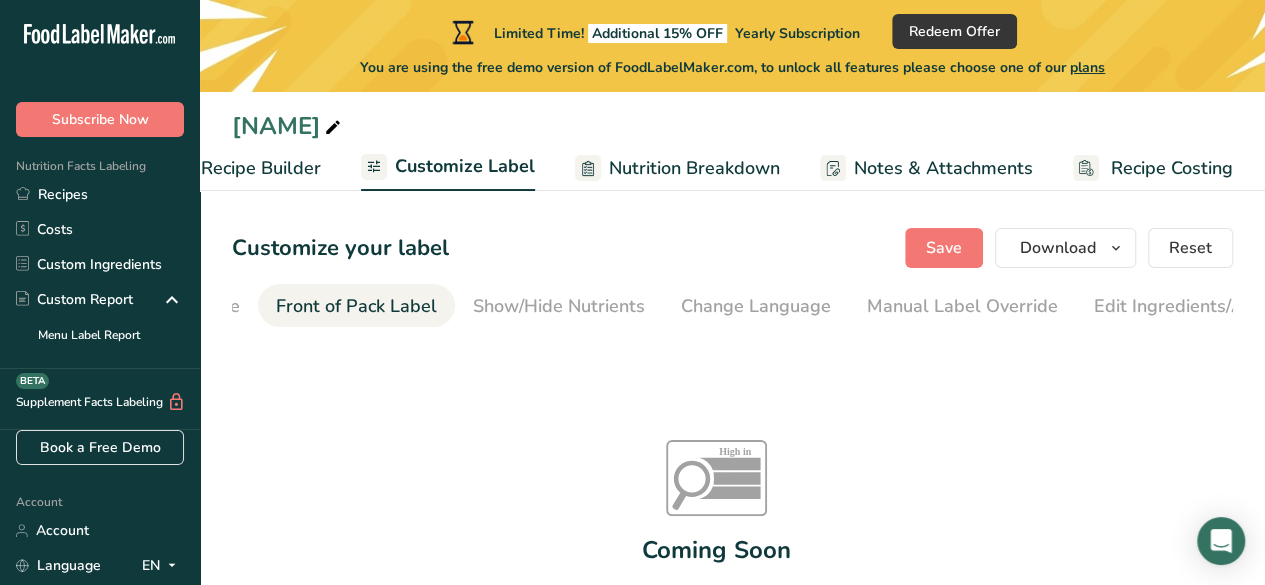 scroll, scrollTop: 0, scrollLeft: 194, axis: horizontal 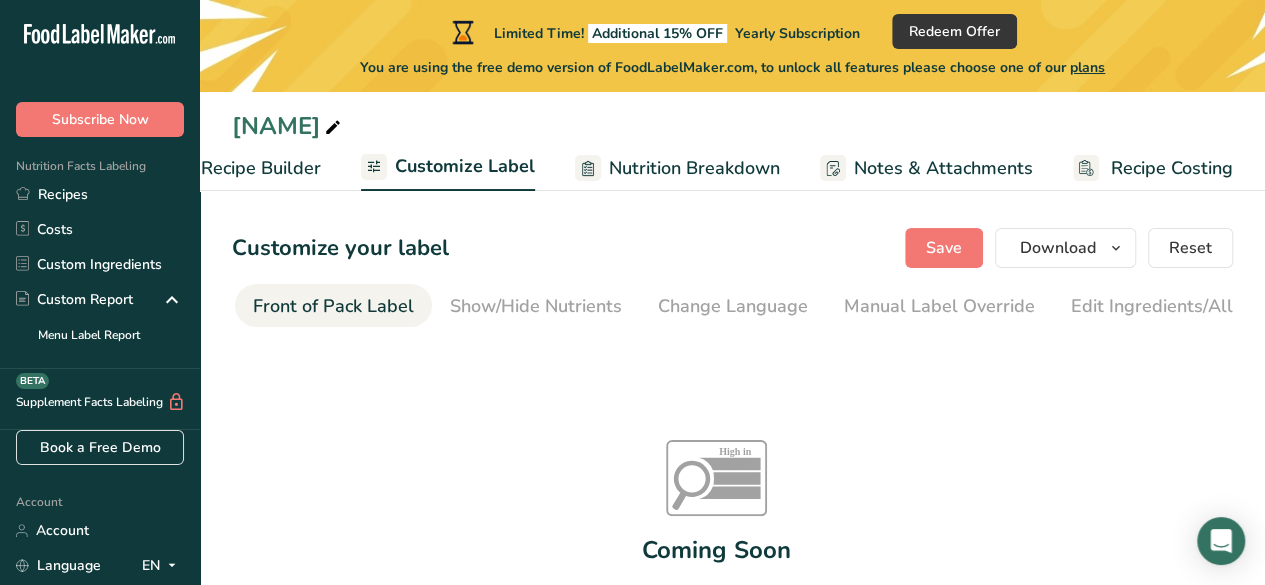 click on "Front of Pack Label" at bounding box center [333, 306] 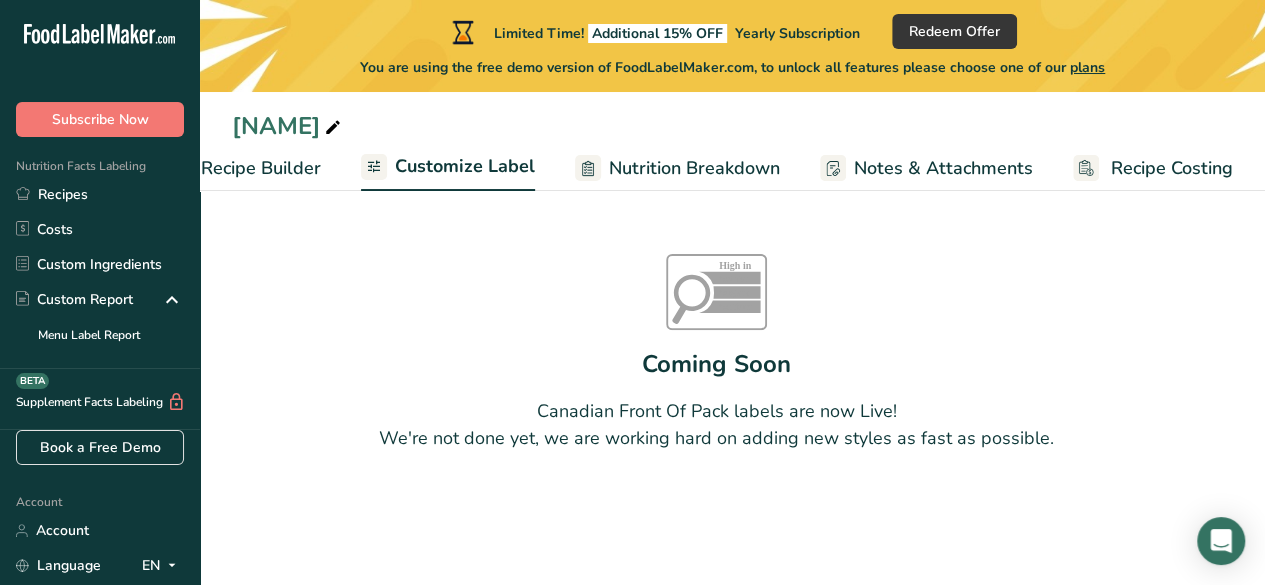 scroll, scrollTop: 0, scrollLeft: 0, axis: both 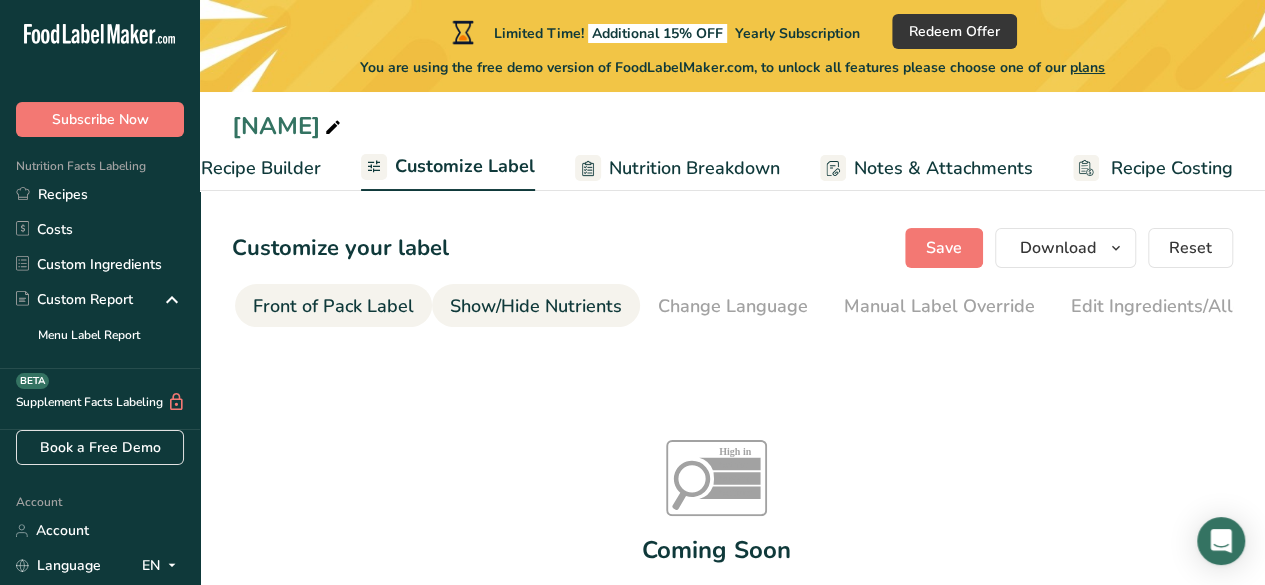 click on "Show/Hide Nutrients" at bounding box center (536, 306) 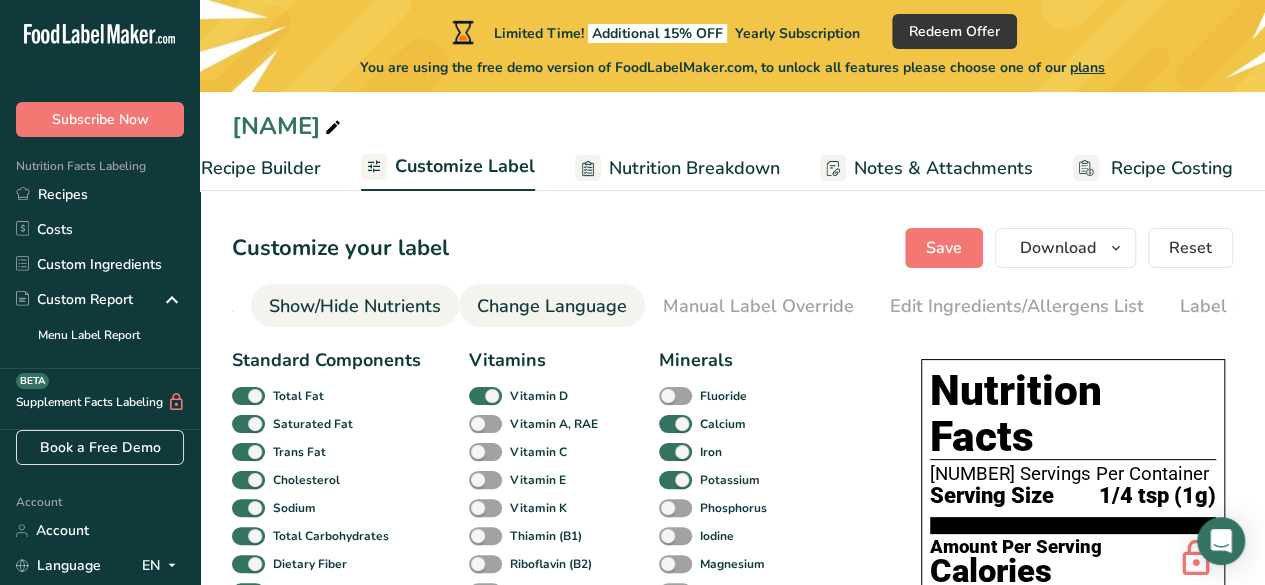 scroll, scrollTop: 0, scrollLeft: 388, axis: horizontal 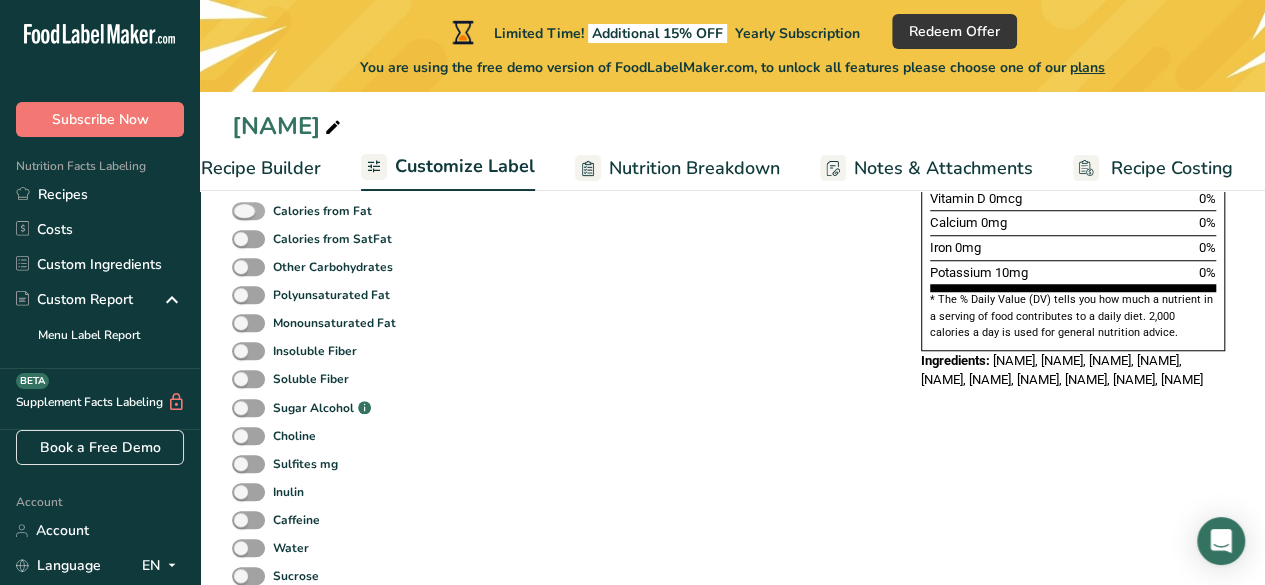click at bounding box center [248, 211] 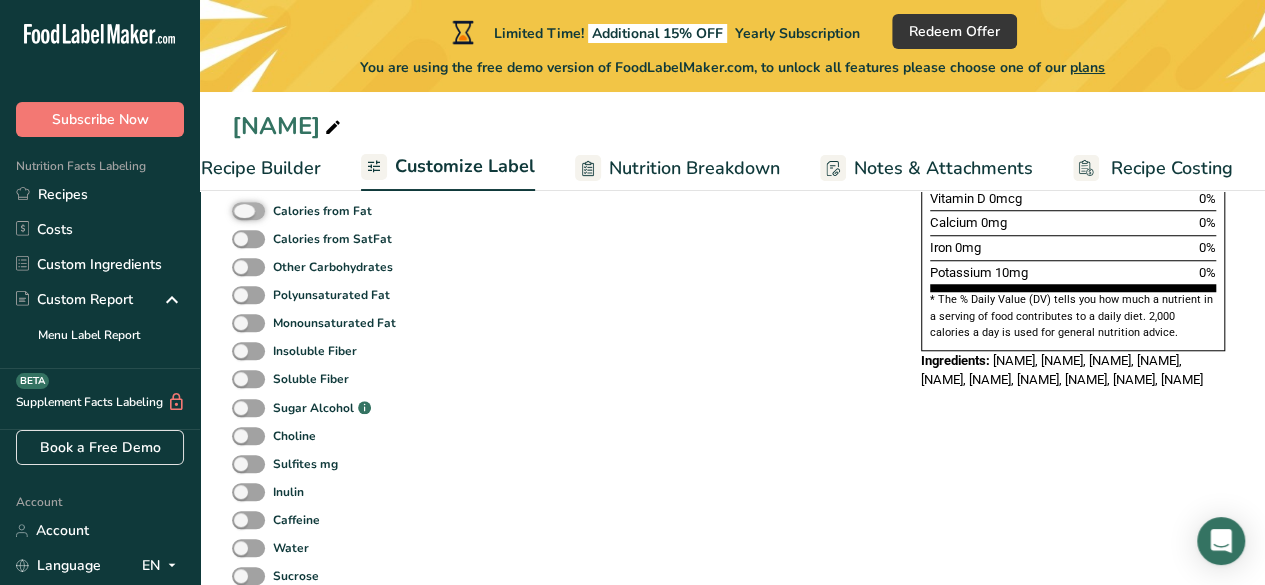 click on "Calories from Fat" at bounding box center (238, 210) 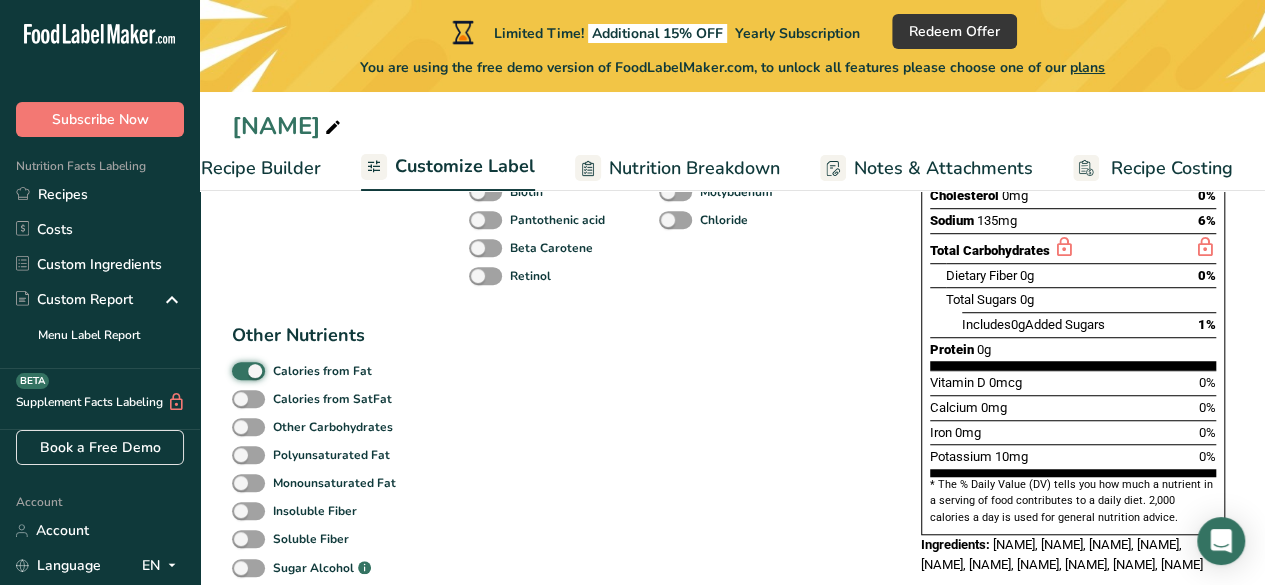 scroll, scrollTop: 600, scrollLeft: 0, axis: vertical 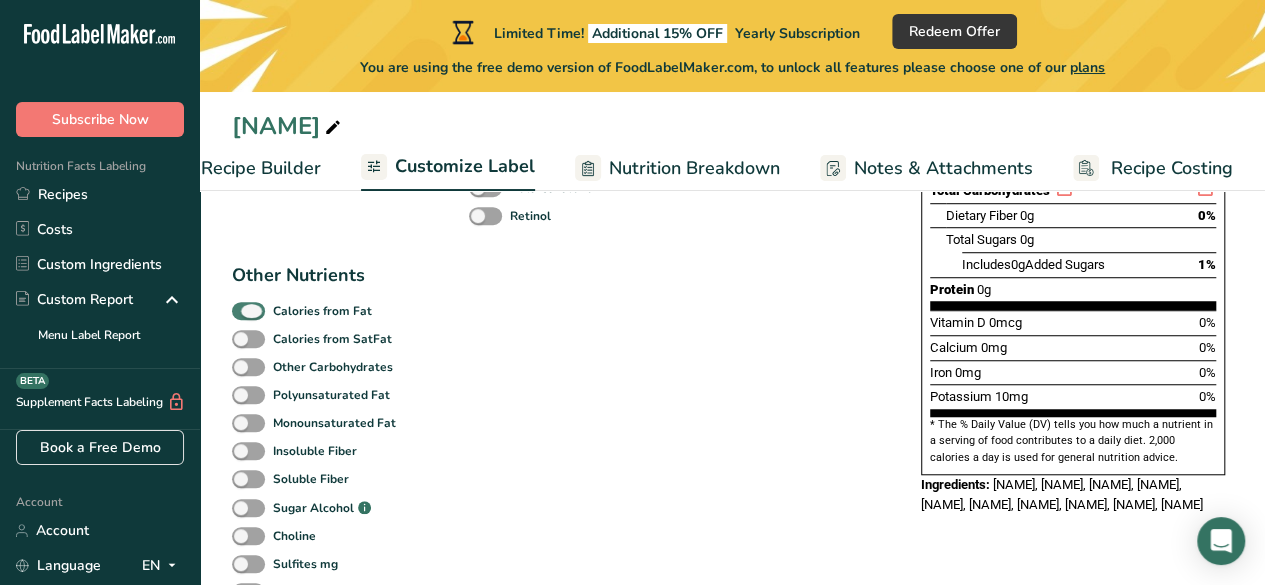 click at bounding box center [248, 311] 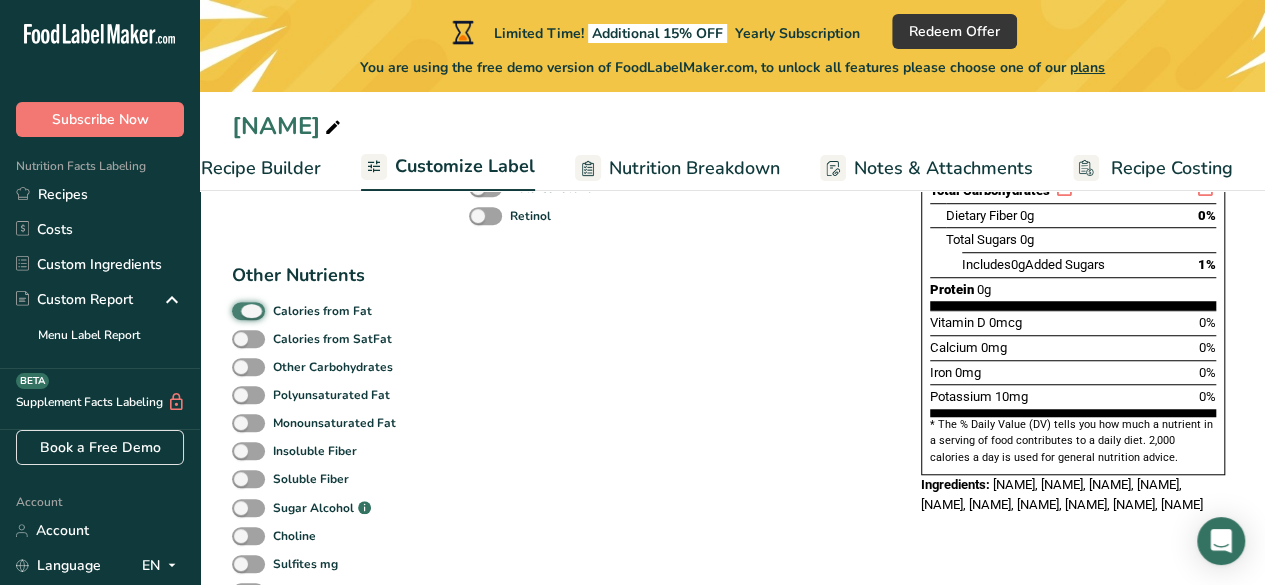 click on "Calories from Fat" at bounding box center (238, 310) 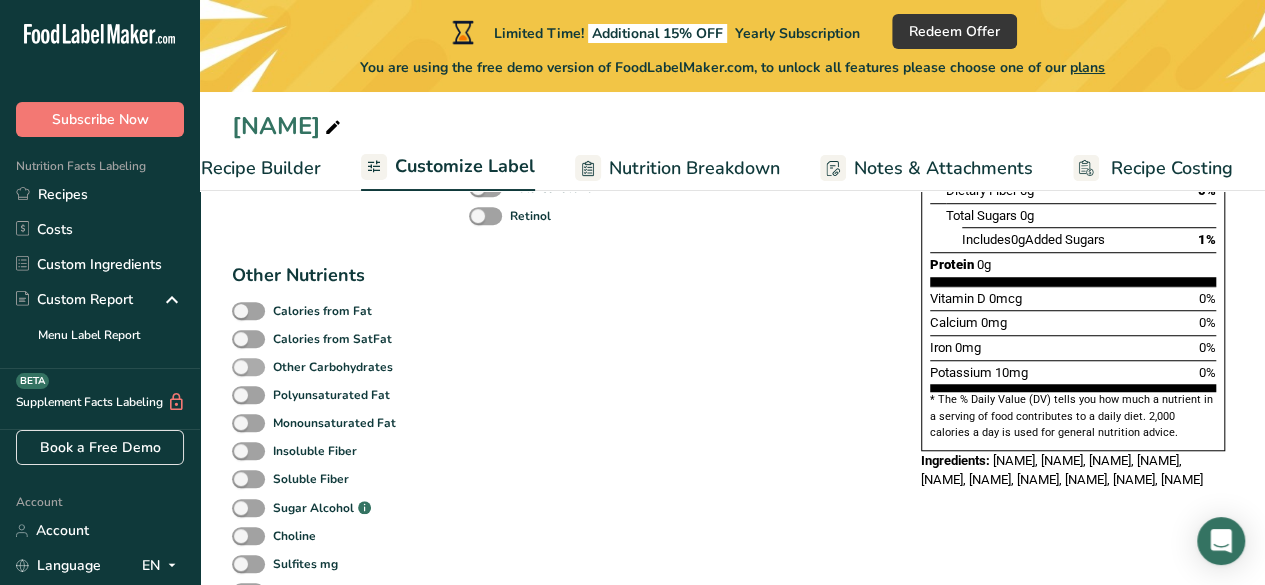 click at bounding box center [248, 367] 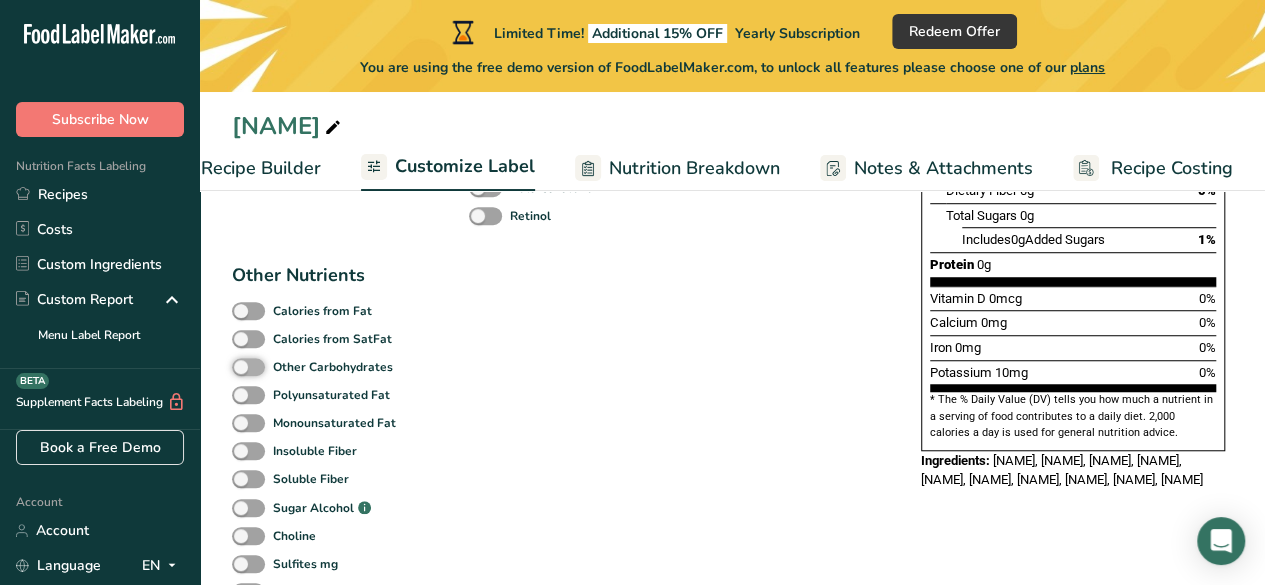 click on "Other Carbohydrates" at bounding box center [238, 366] 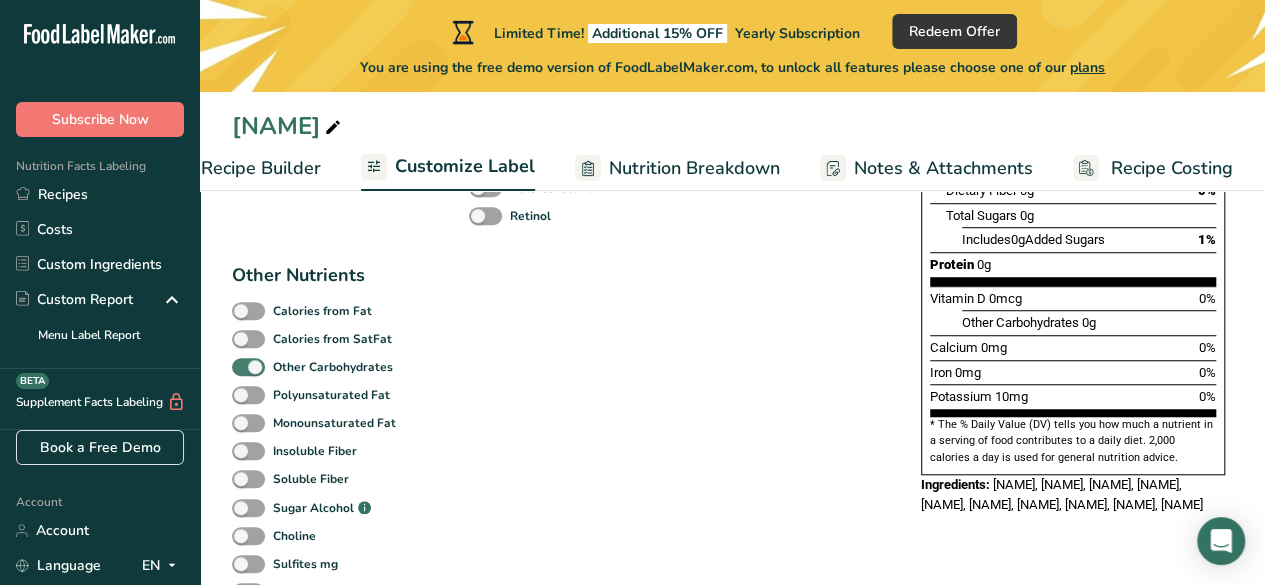 click at bounding box center (248, 367) 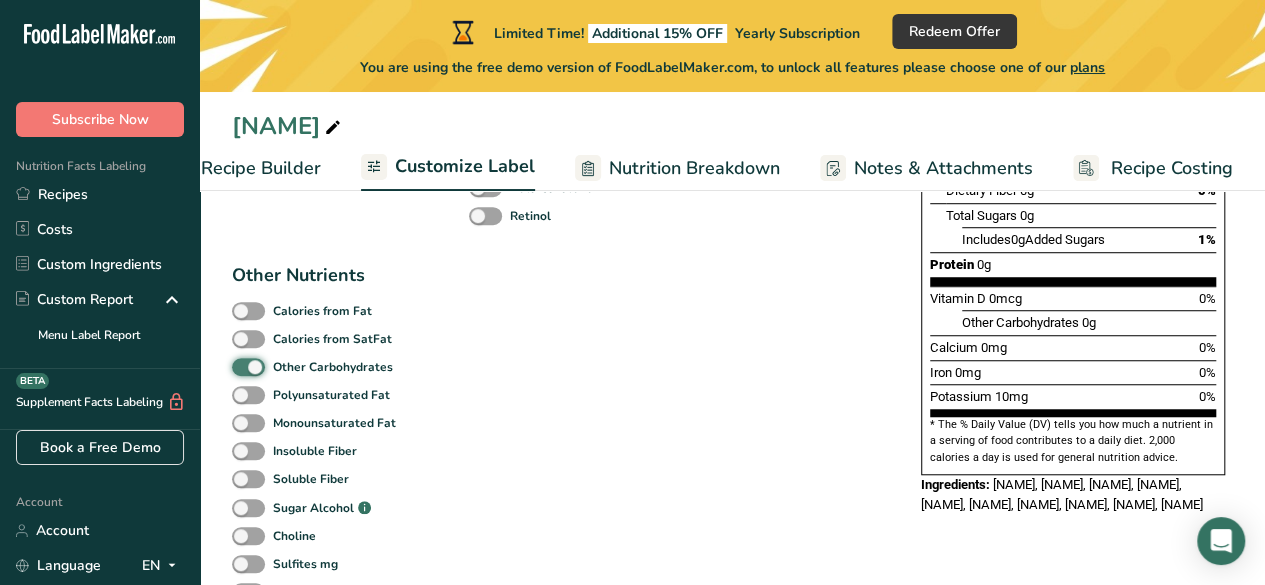 click on "Other Carbohydrates" at bounding box center (238, 366) 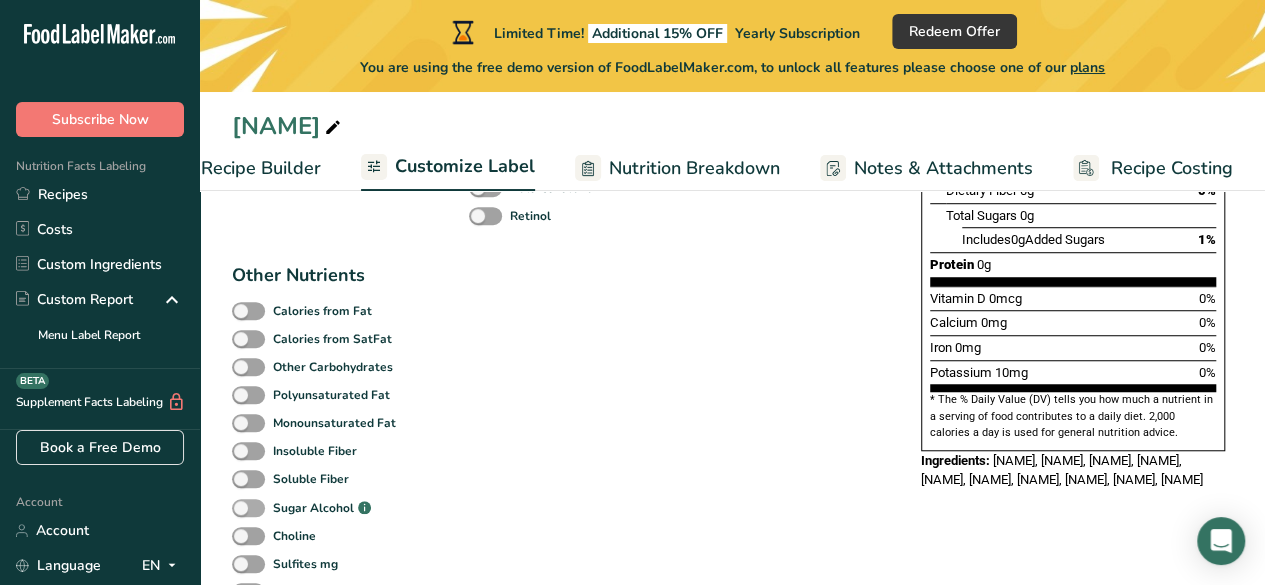 click at bounding box center [248, 508] 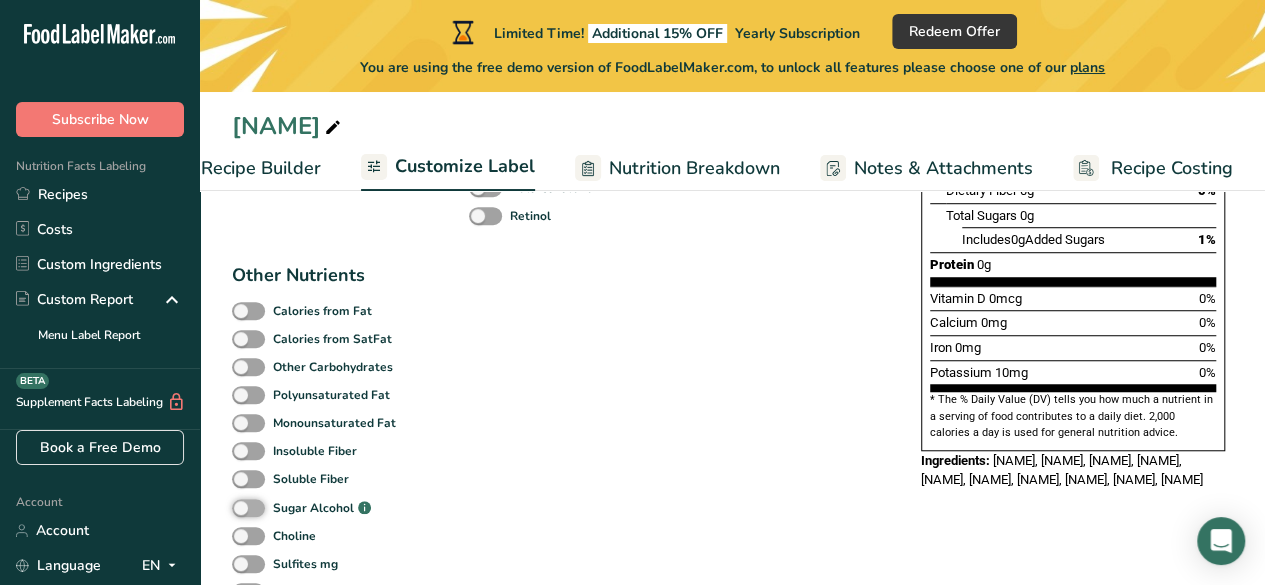 click on "Sugar Alcohol   .a-a{fill:#347362;}.b-a{fill:#fff;}" at bounding box center [238, 508] 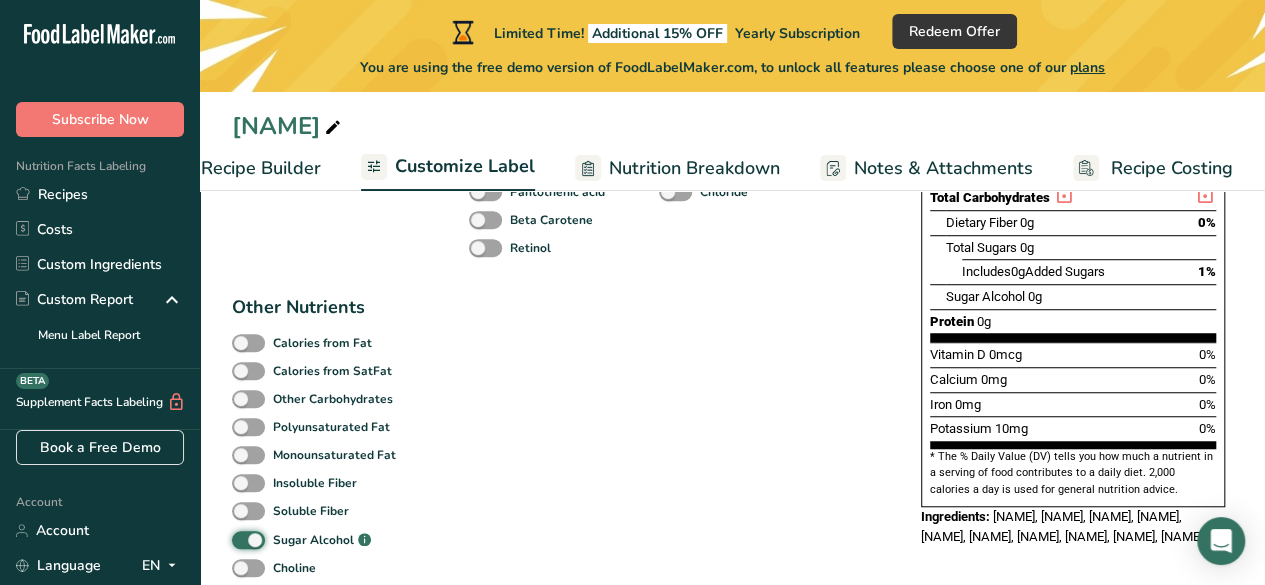 scroll, scrollTop: 600, scrollLeft: 0, axis: vertical 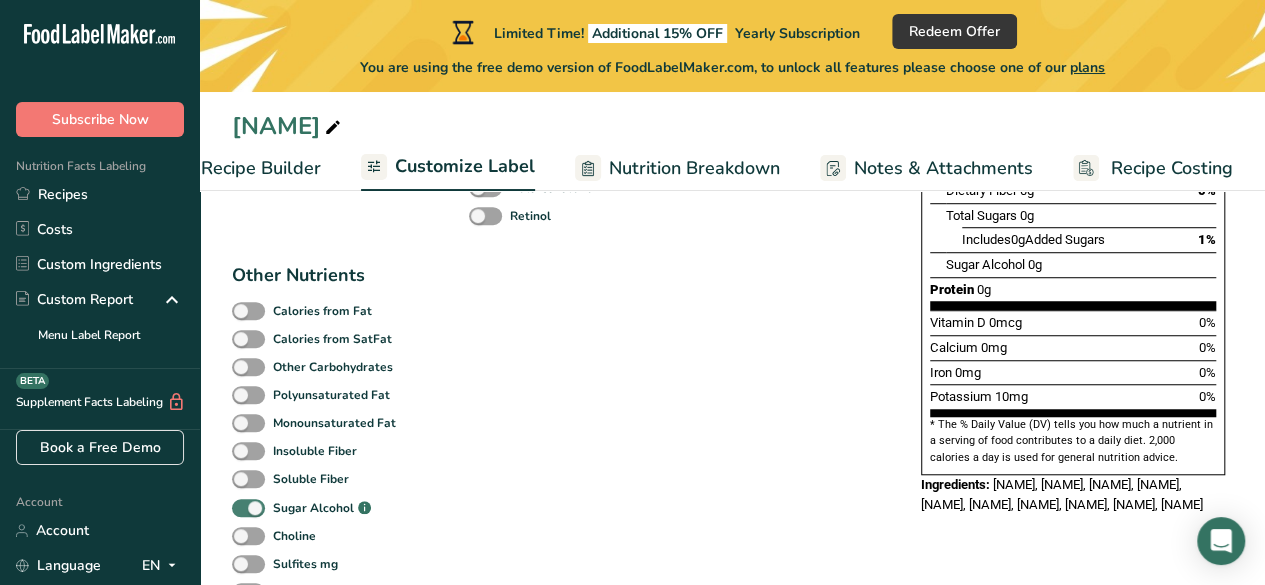 click at bounding box center (248, 508) 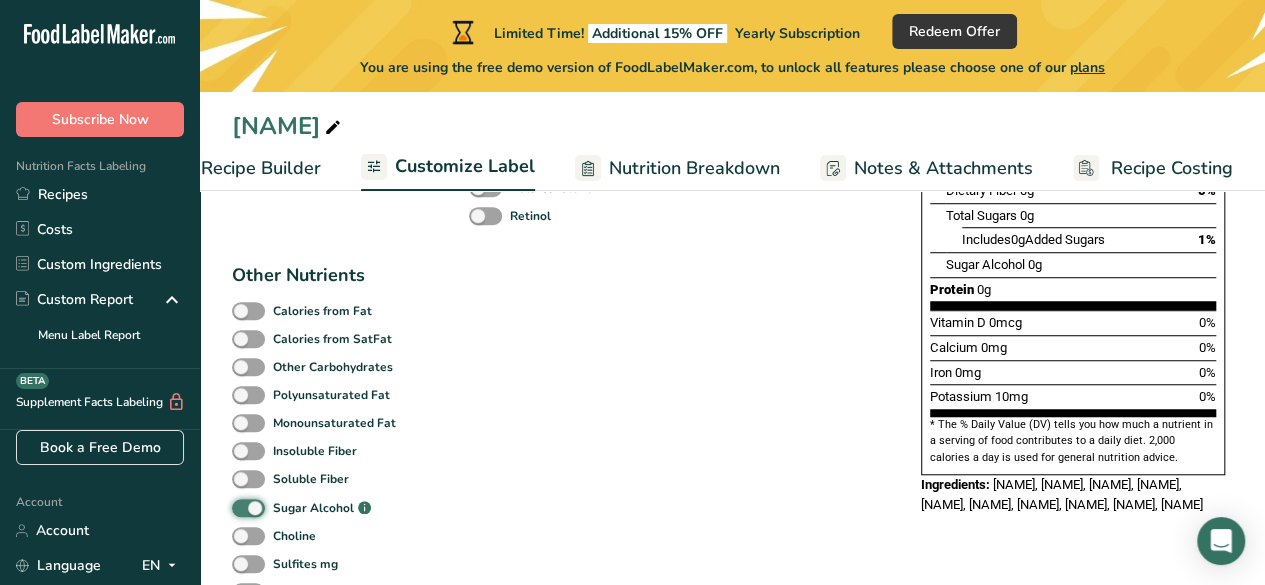 click on "Sugar Alcohol   .a-a{fill:#347362;}.b-a{fill:#fff;}" at bounding box center [238, 508] 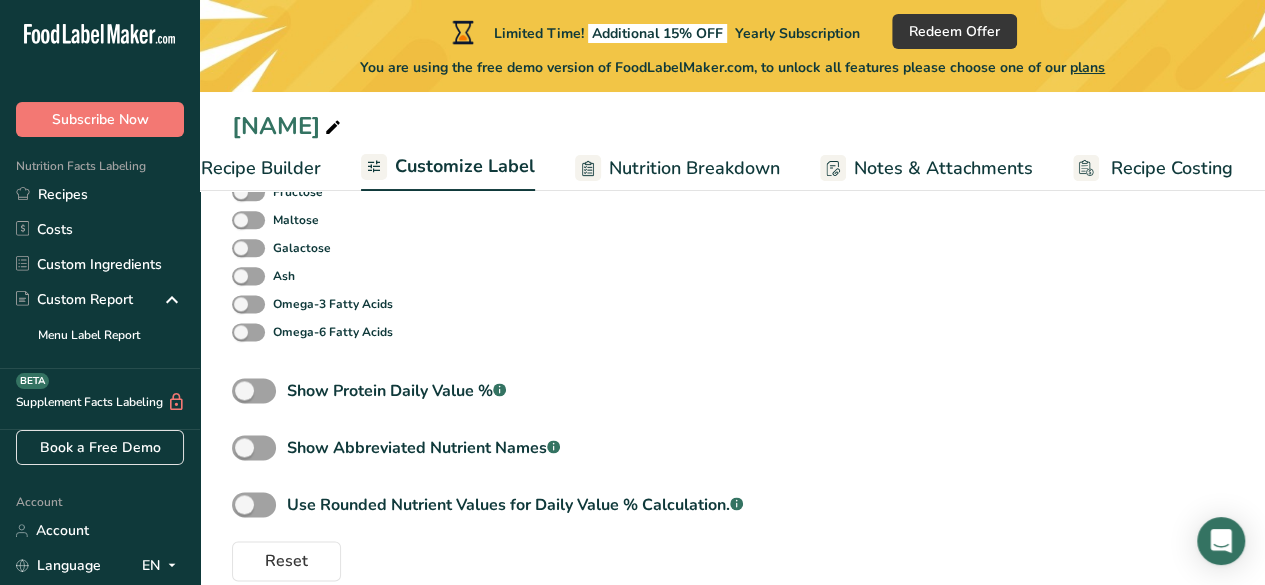 scroll, scrollTop: 1171, scrollLeft: 0, axis: vertical 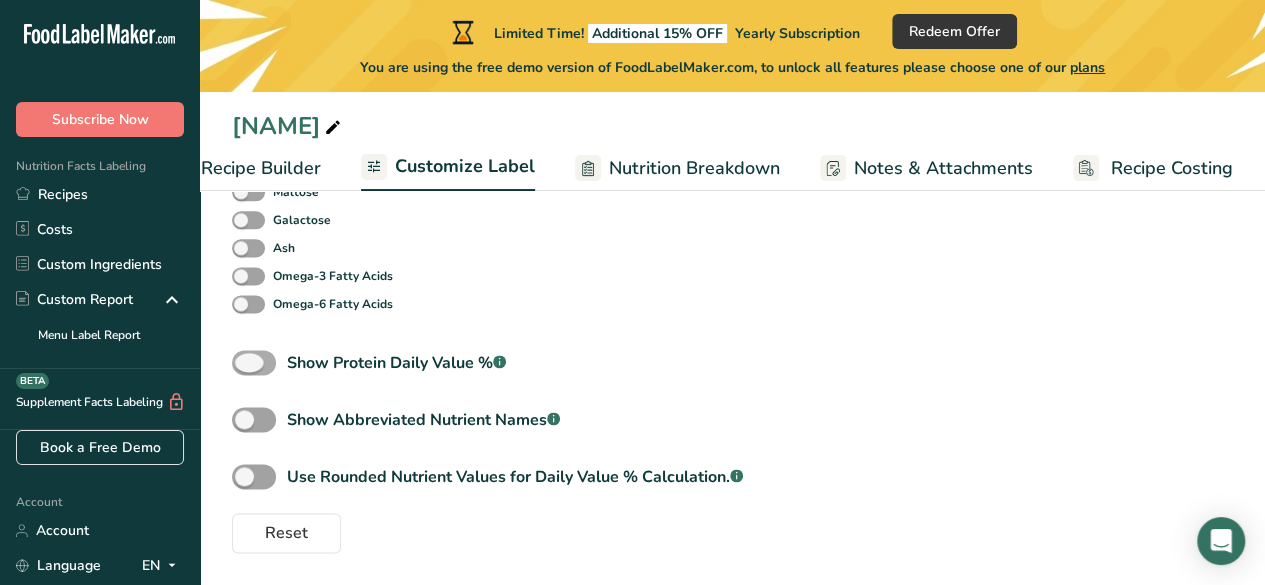 click at bounding box center (254, 362) 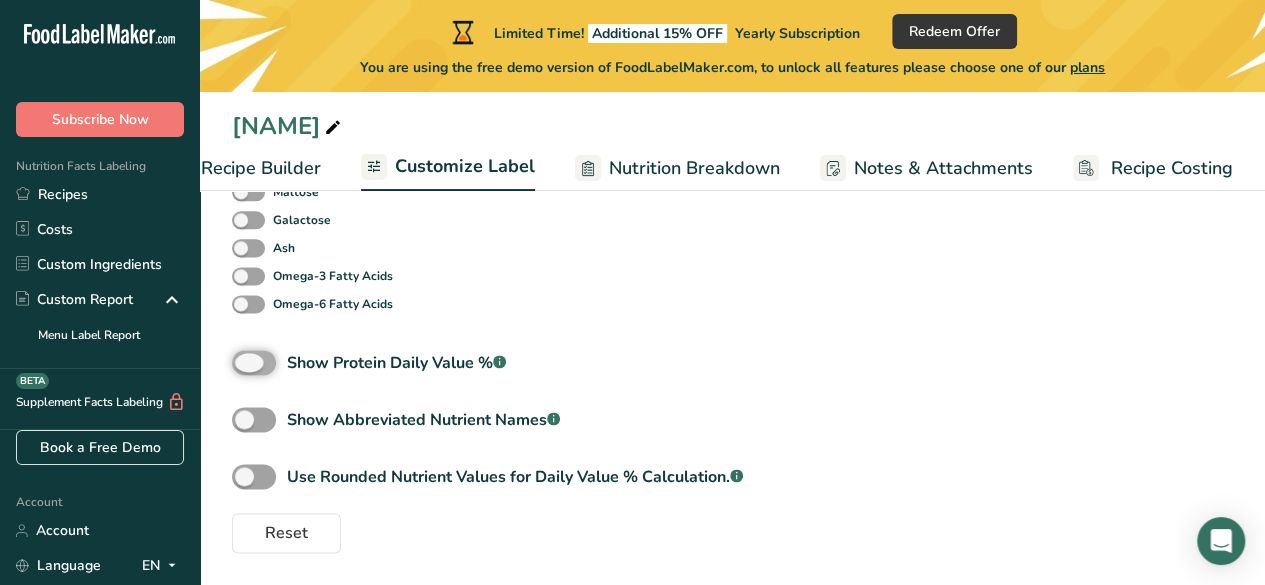 click on "Show Protein Daily Value %
.a-a{fill:#347362;}.b-a{fill:#fff;}" at bounding box center (238, 362) 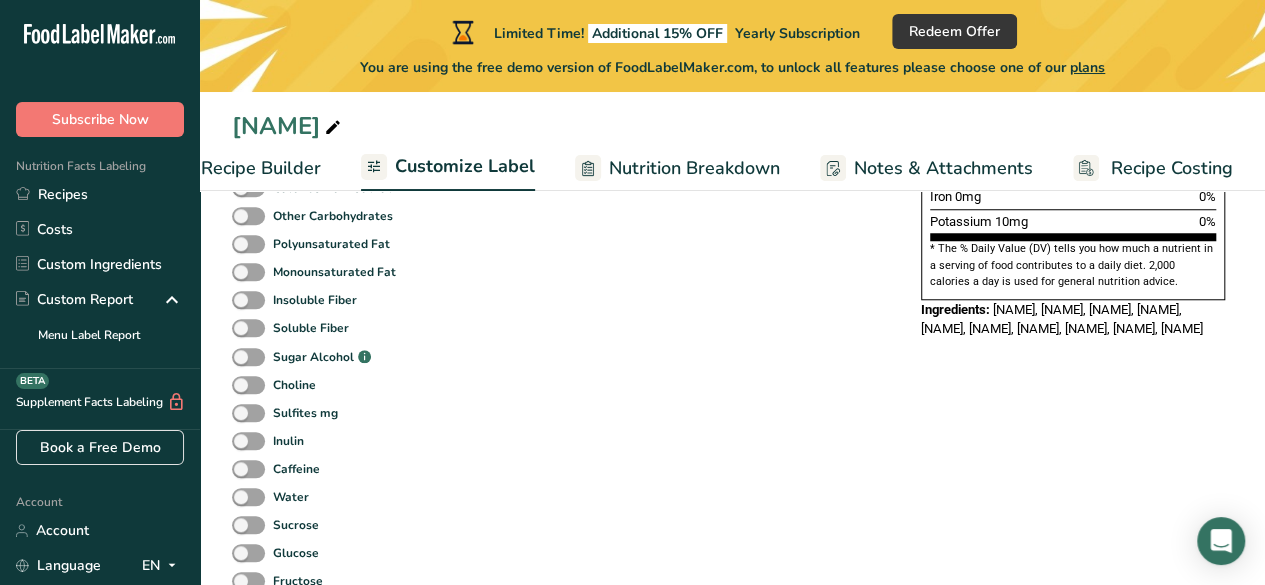 scroll, scrollTop: 851, scrollLeft: 0, axis: vertical 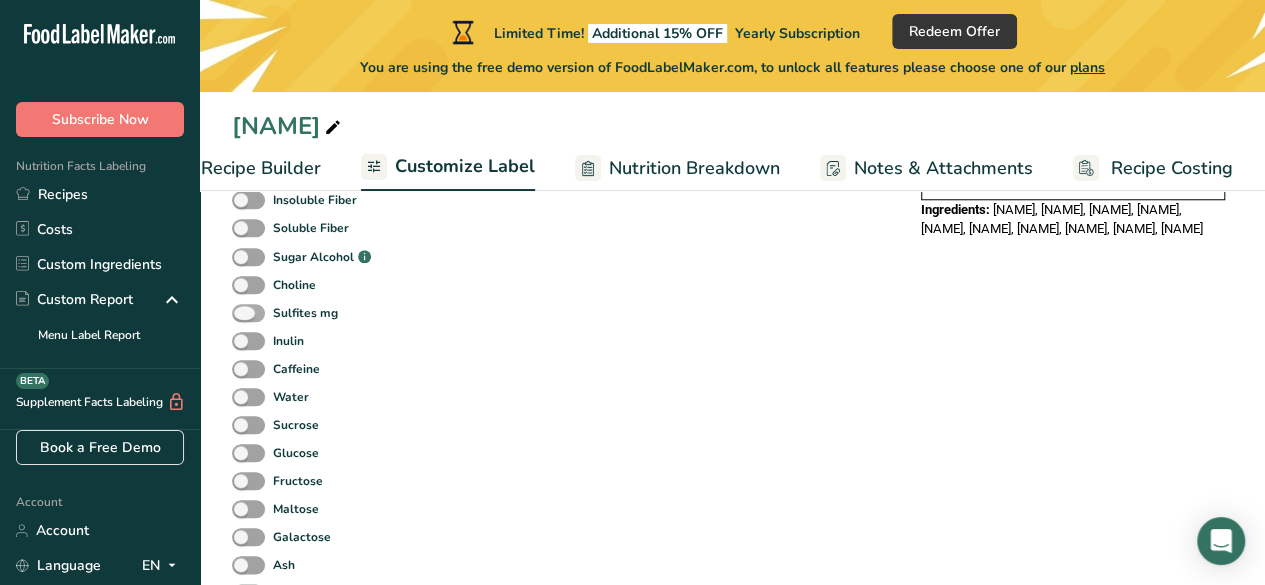 click at bounding box center [248, 313] 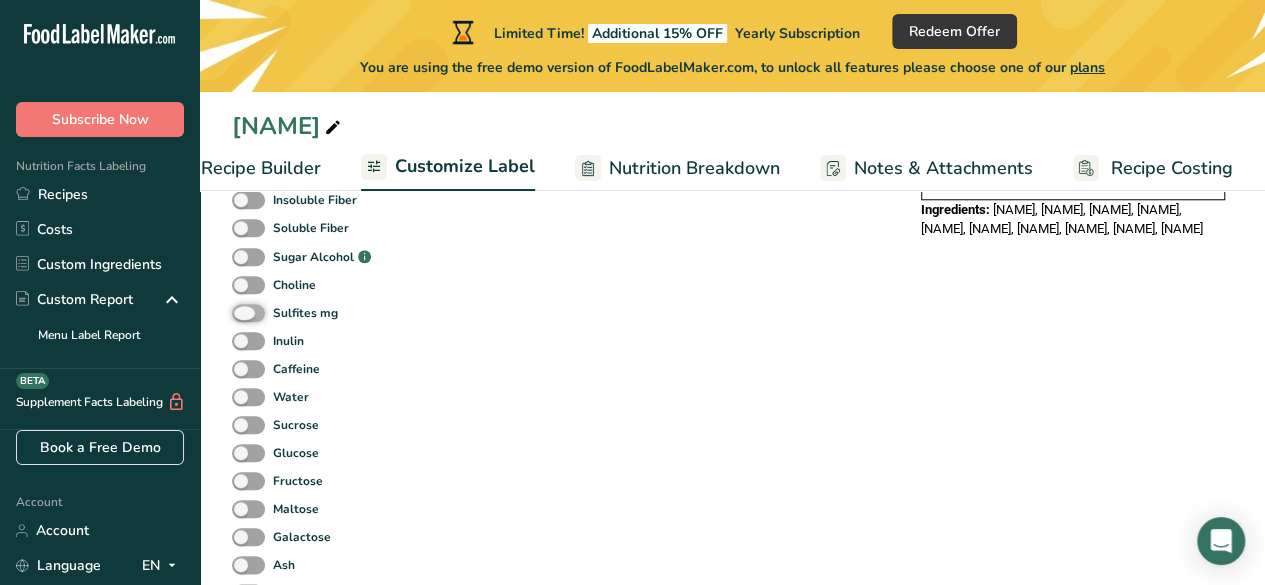 click on "Sulfites mg" at bounding box center (238, 312) 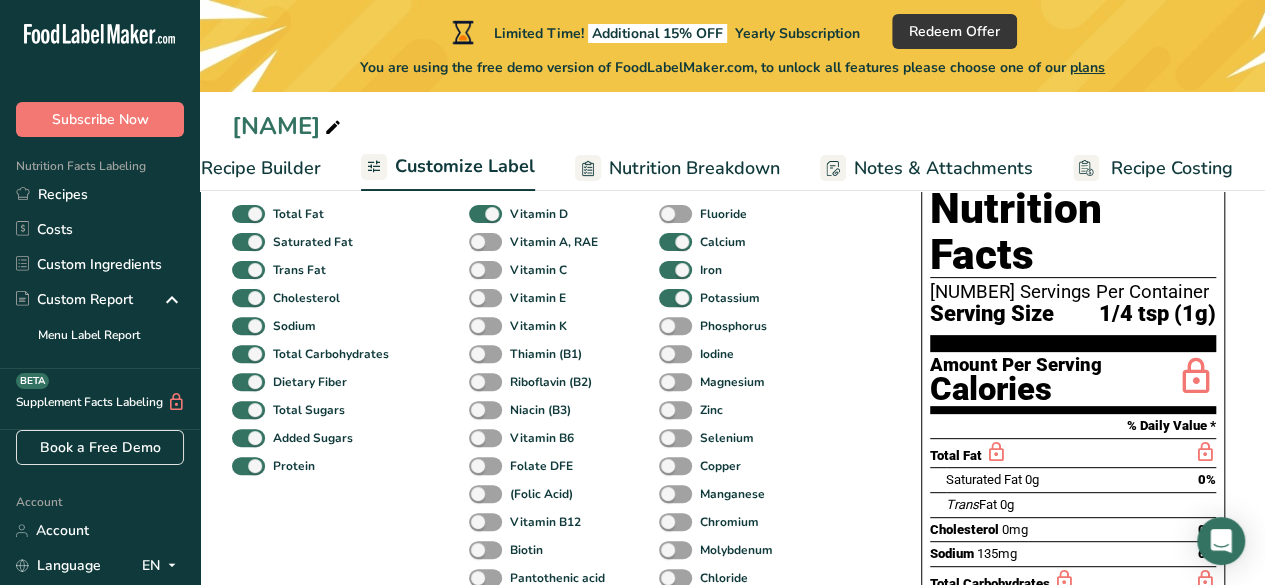 scroll, scrollTop: 151, scrollLeft: 0, axis: vertical 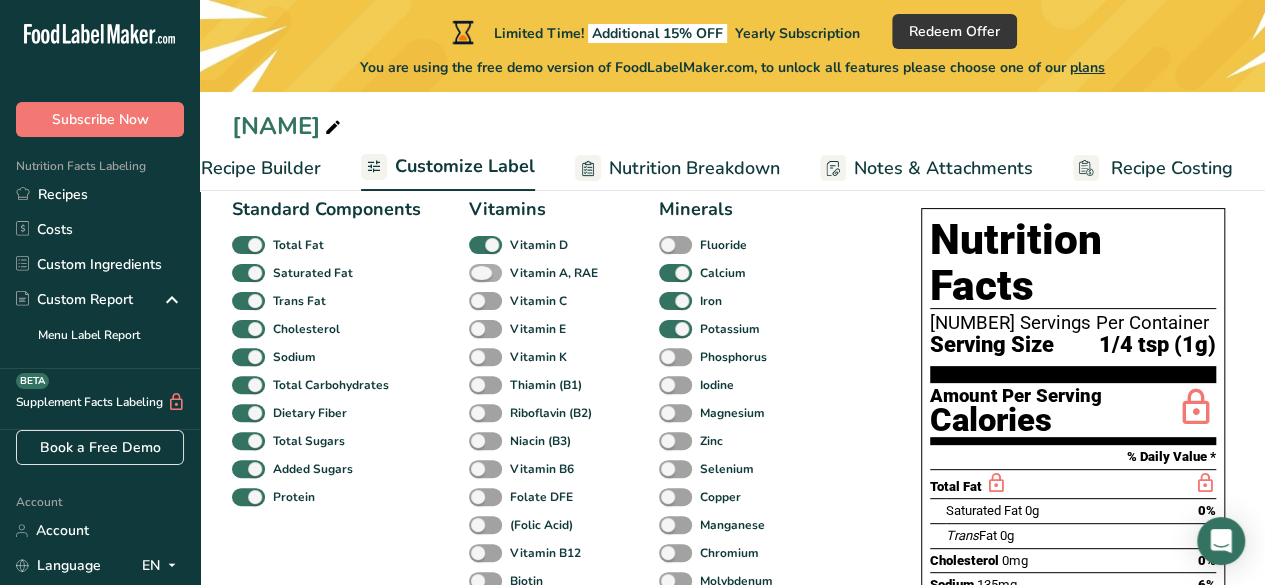 click at bounding box center (485, 273) 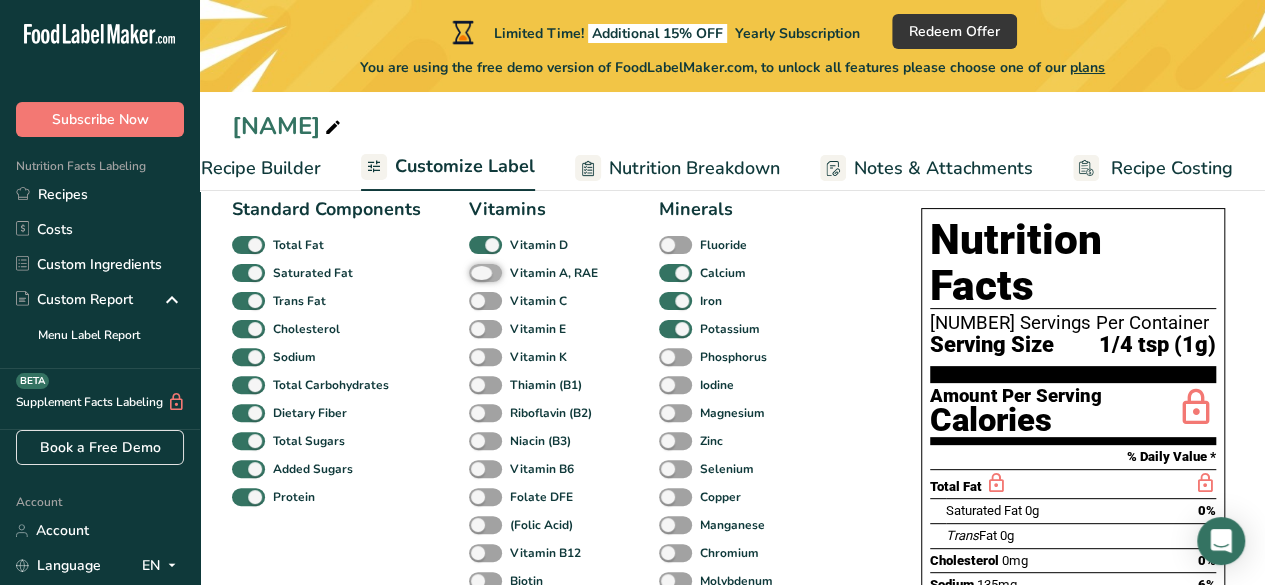 click on "Vitamin A, RAE" at bounding box center (475, 272) 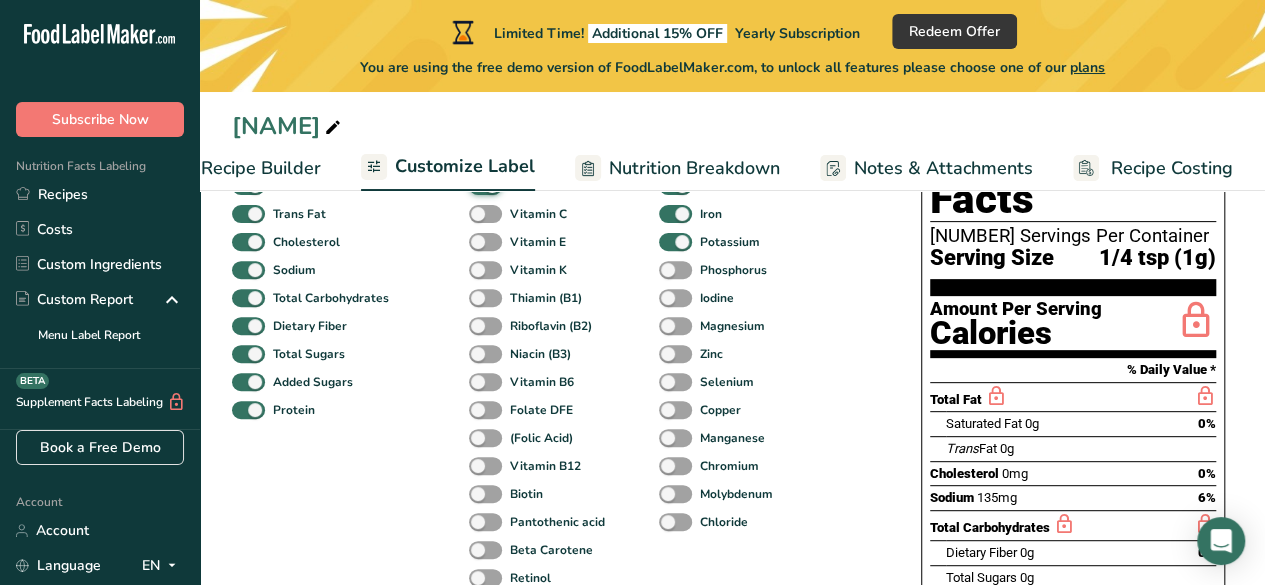 scroll, scrollTop: 151, scrollLeft: 0, axis: vertical 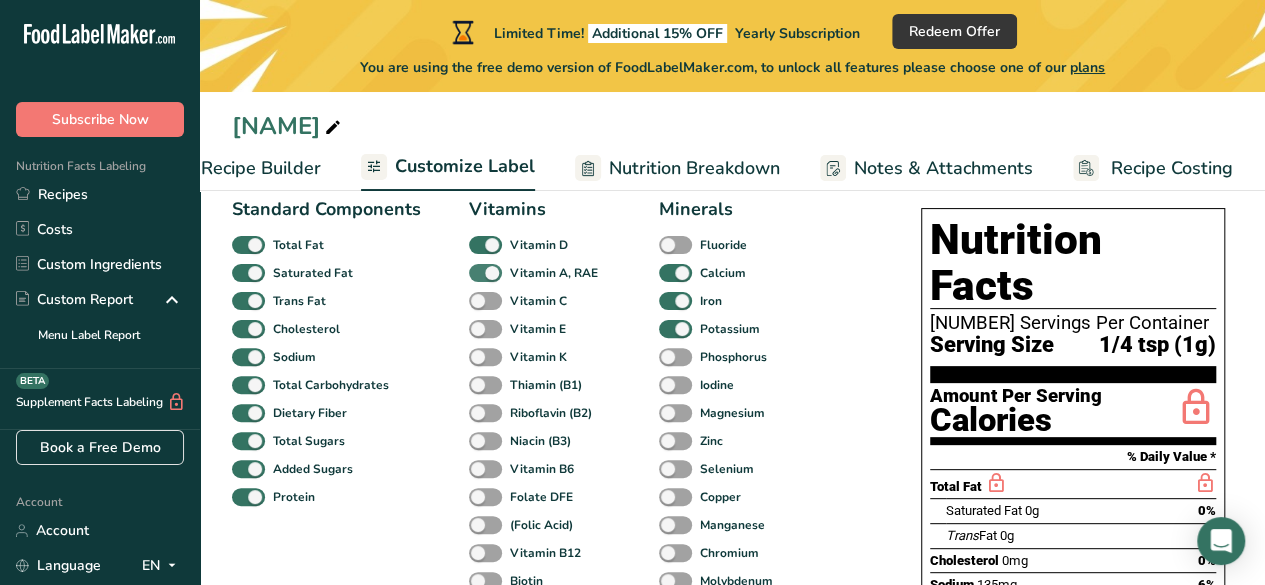 click at bounding box center (485, 273) 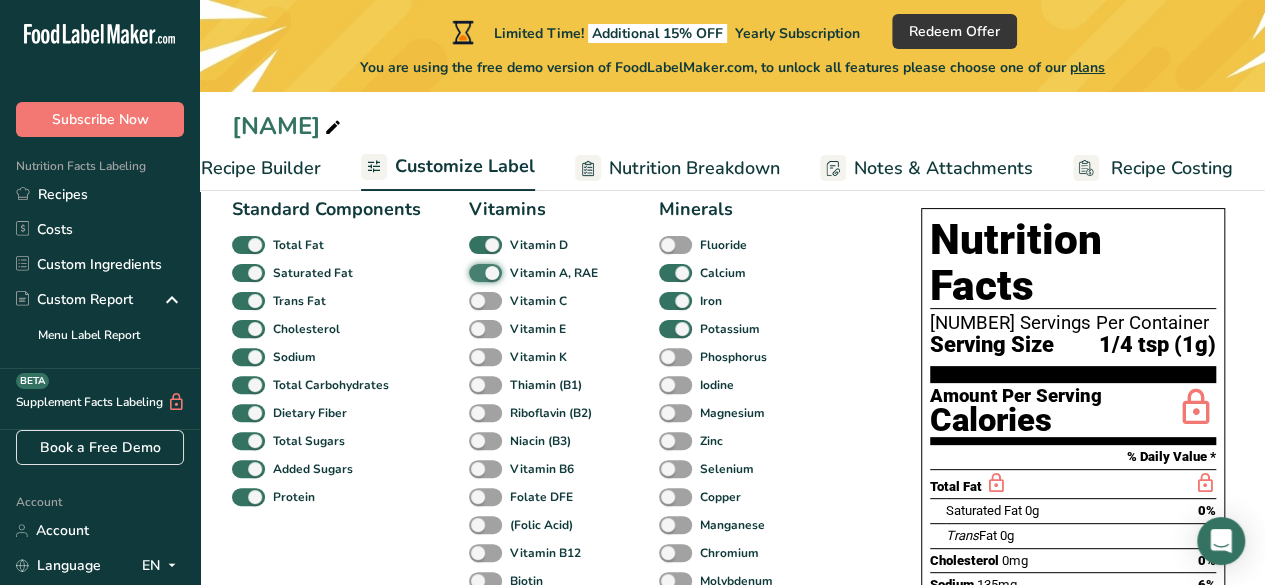 click on "Vitamin A, RAE" at bounding box center (475, 272) 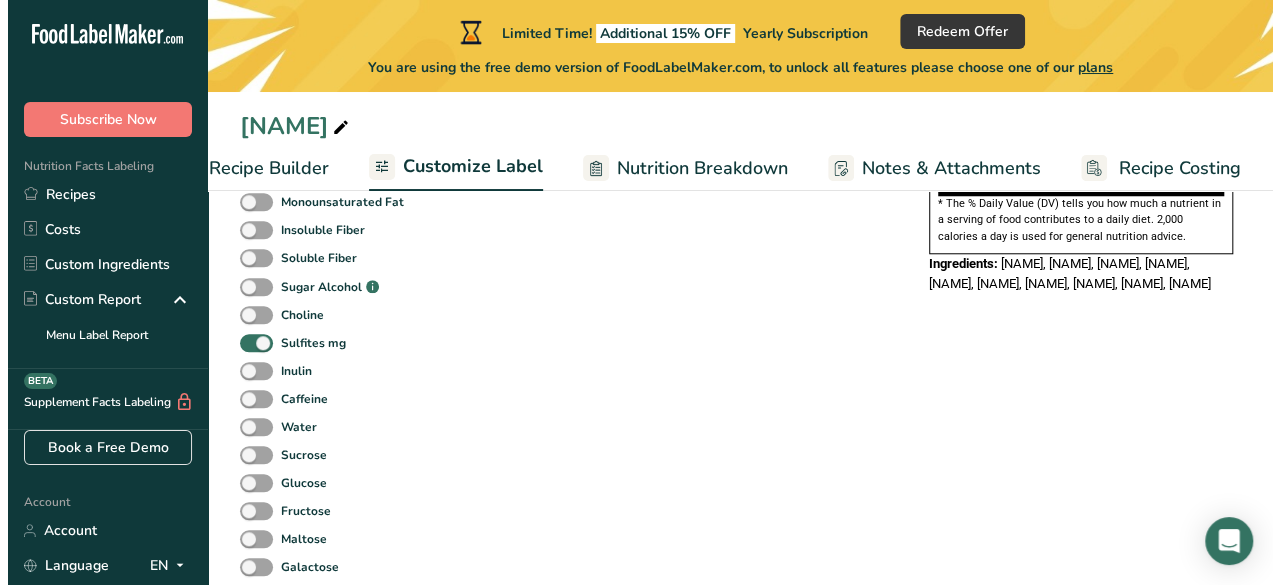 scroll, scrollTop: 751, scrollLeft: 0, axis: vertical 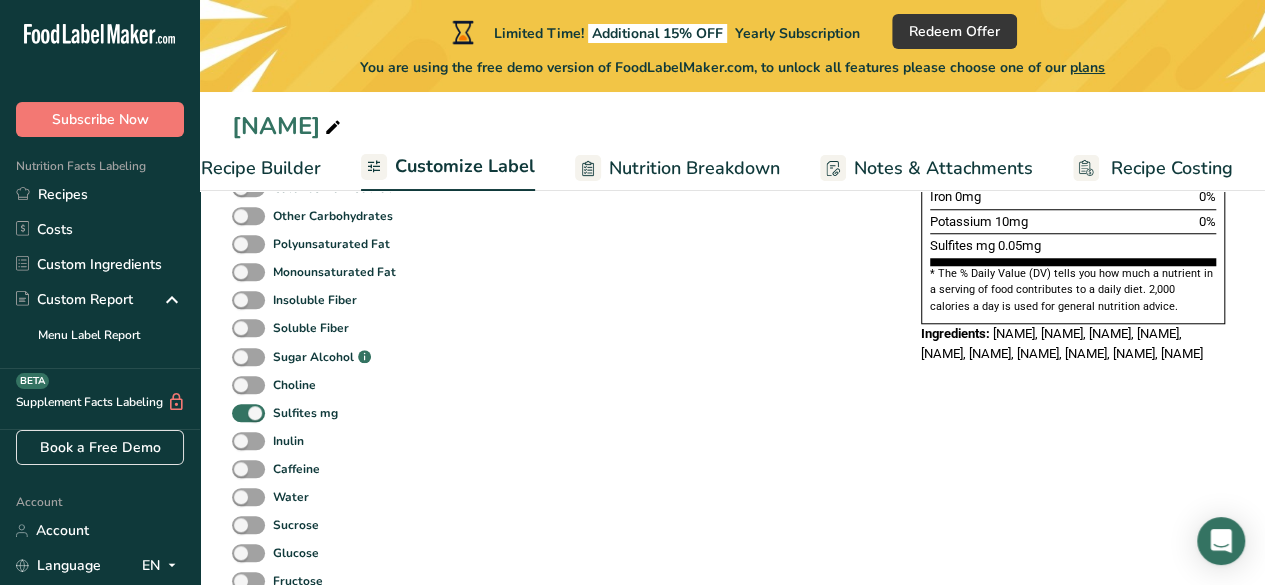 click on "Recipe Builder" at bounding box center [261, 168] 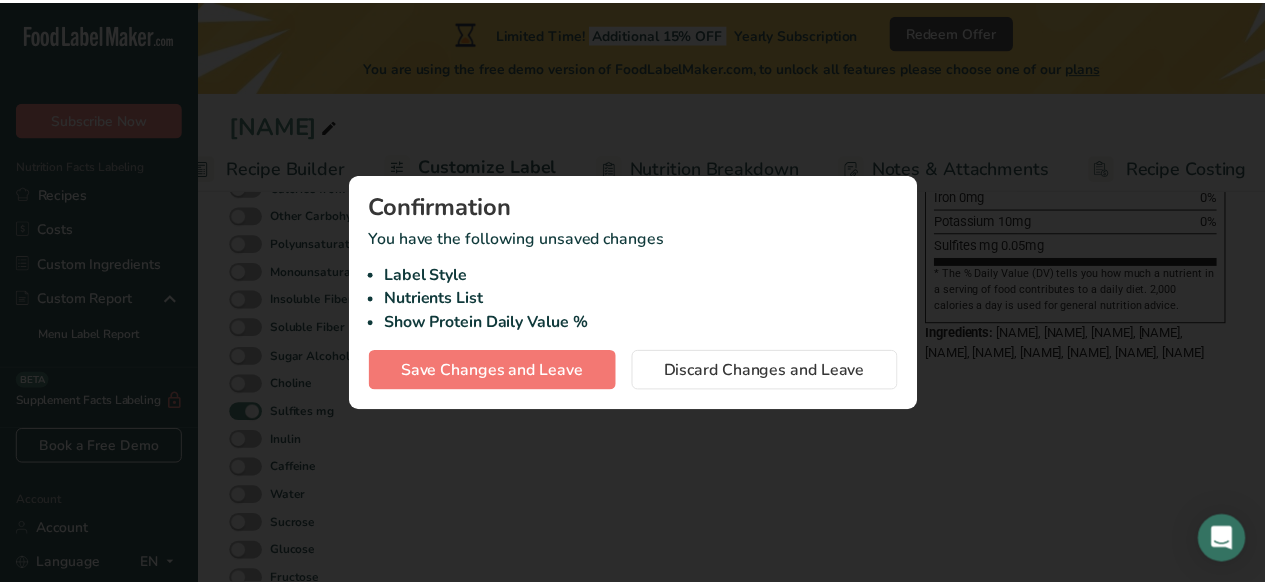 scroll, scrollTop: 0, scrollLeft: 193, axis: horizontal 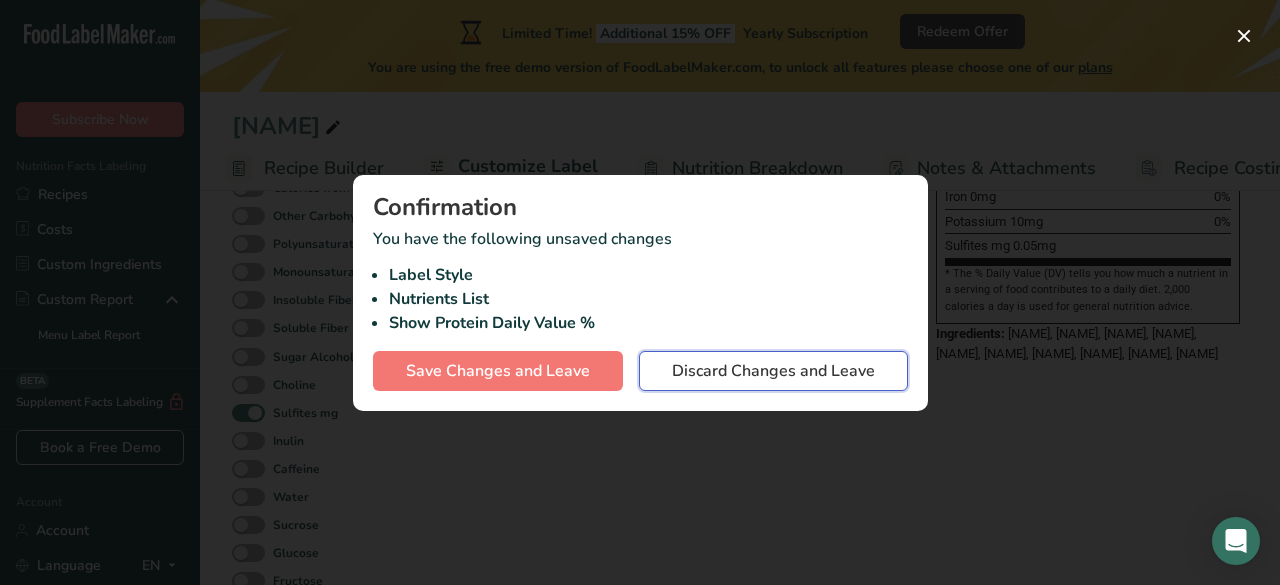 click on "Discard Changes and Leave" at bounding box center [773, 371] 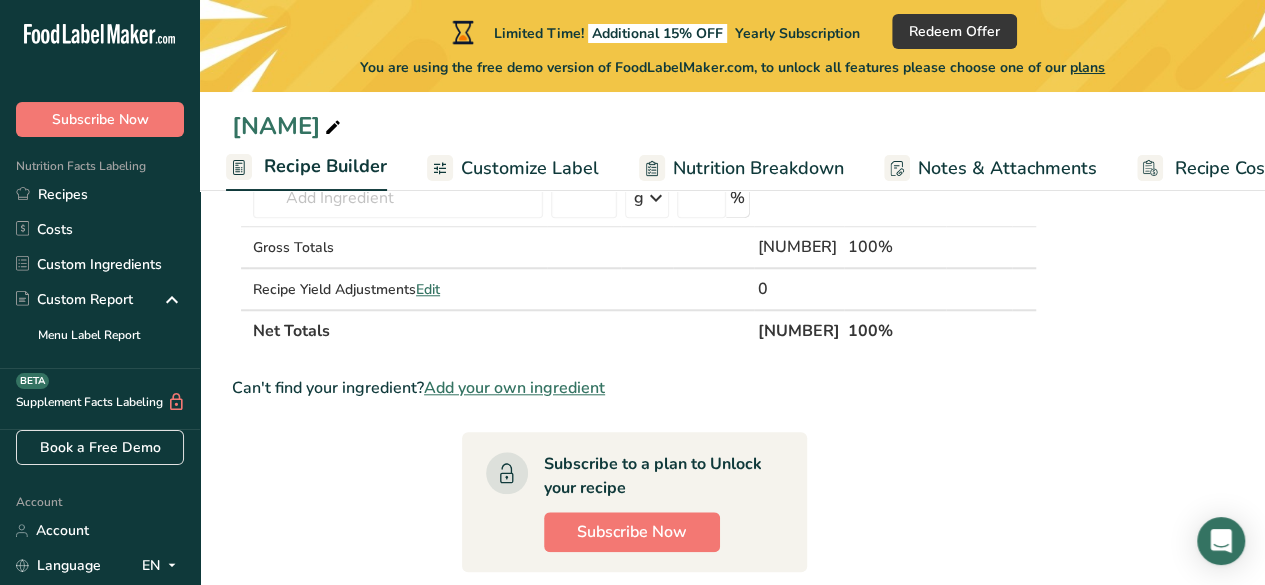 click on "Customize Label" at bounding box center [530, 168] 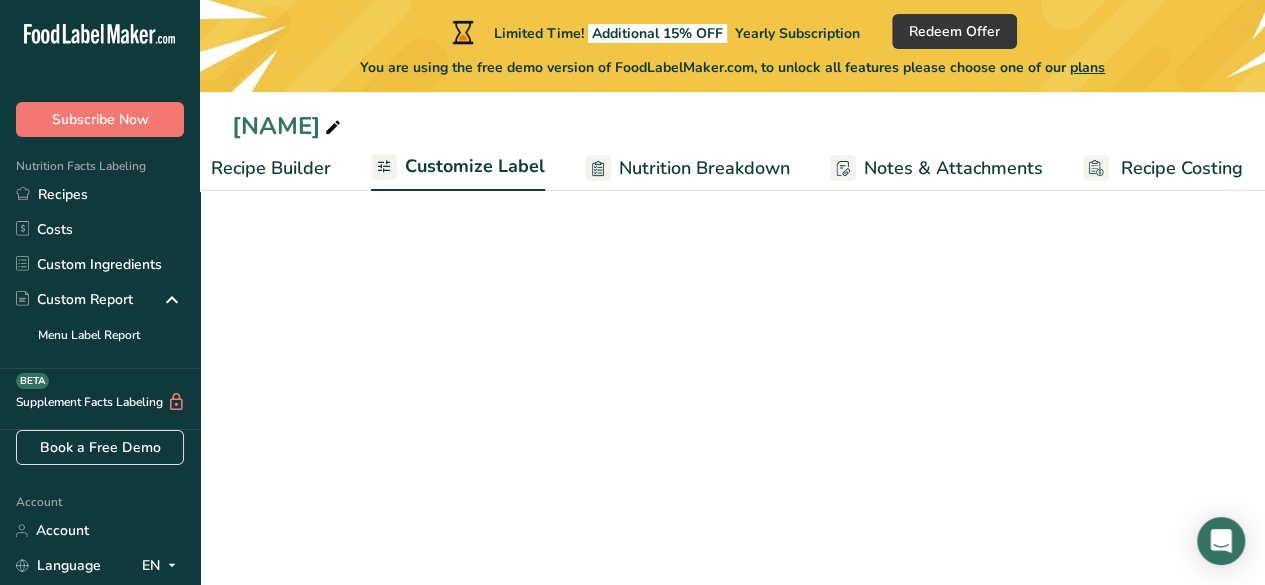 scroll, scrollTop: 0, scrollLeft: 256, axis: horizontal 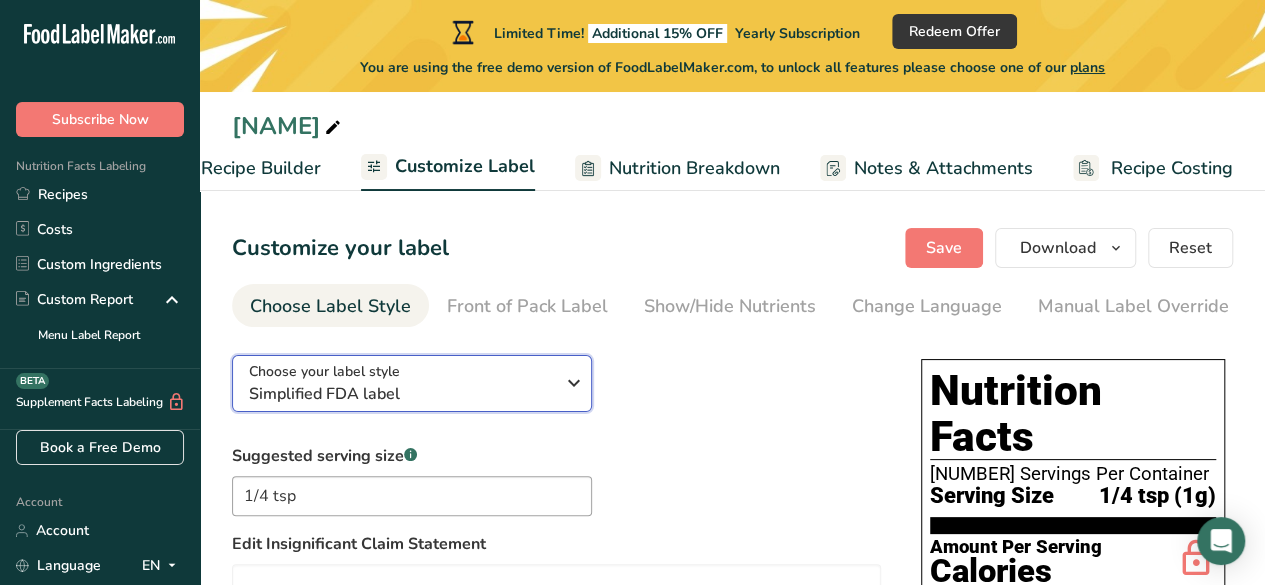 click at bounding box center (574, 383) 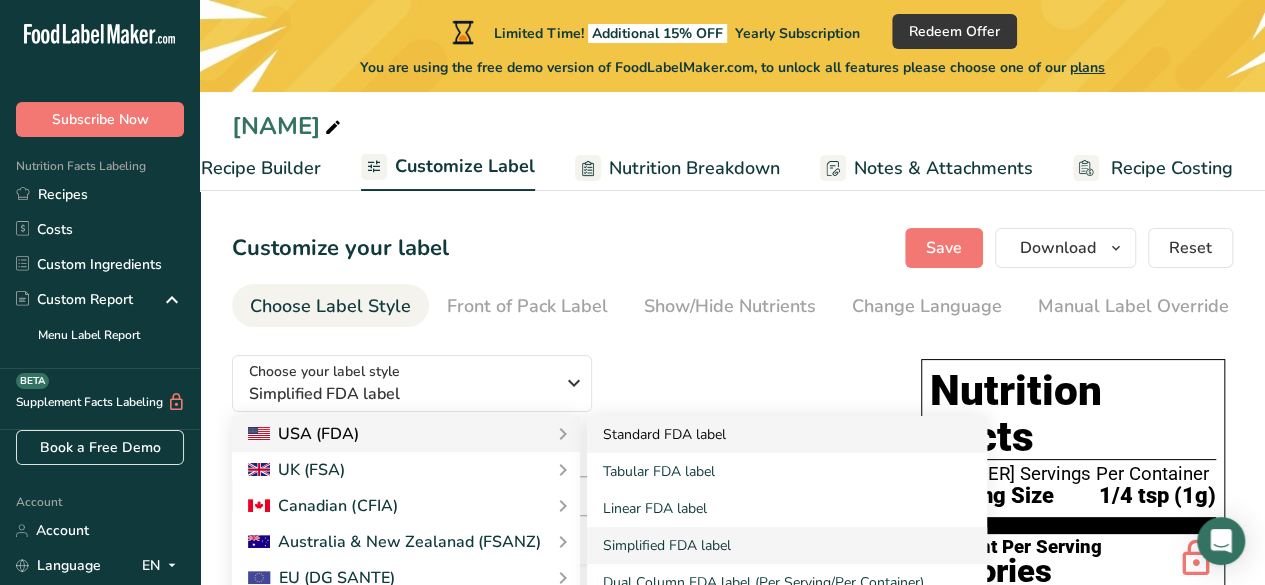 click on "Standard FDA label" at bounding box center [787, 434] 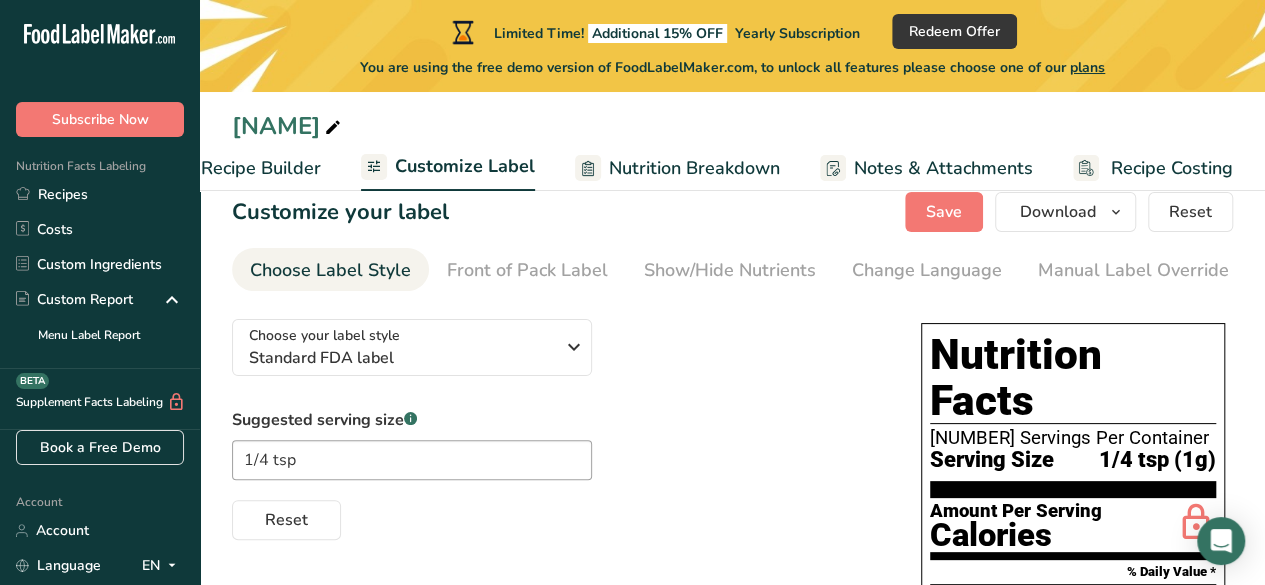 scroll, scrollTop: 0, scrollLeft: 0, axis: both 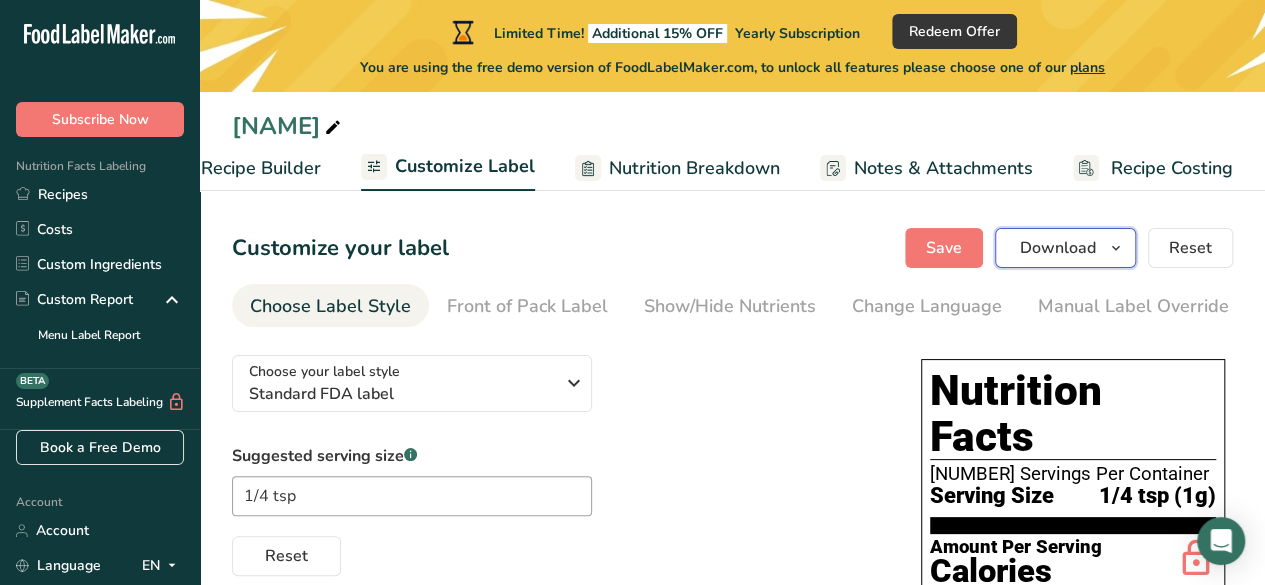 click at bounding box center (1116, 248) 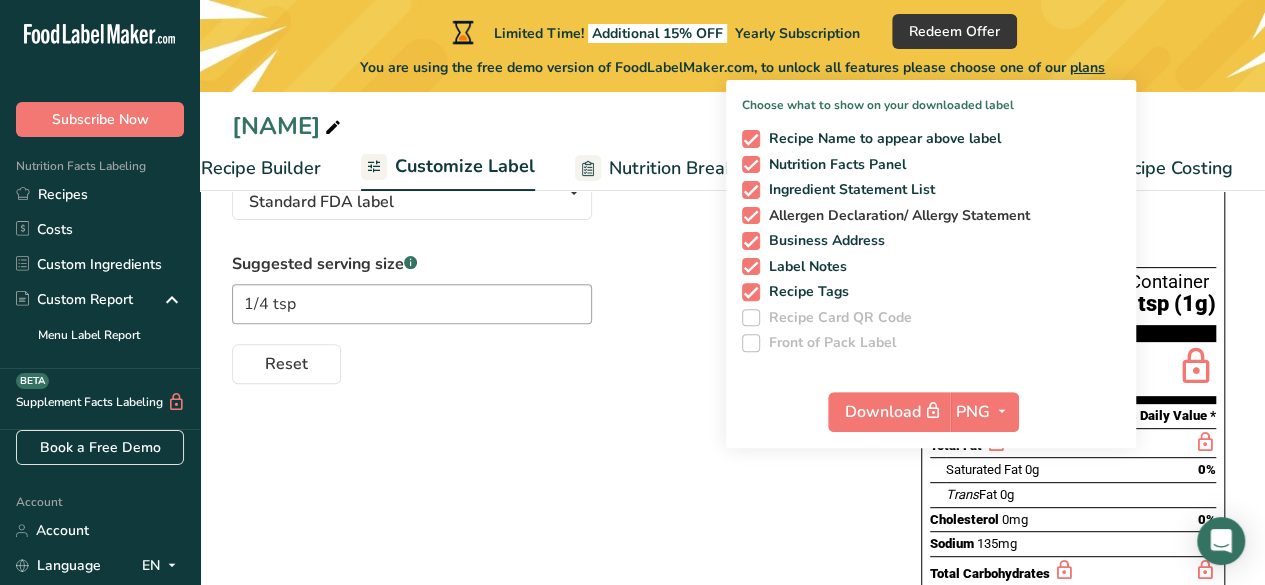 scroll, scrollTop: 200, scrollLeft: 0, axis: vertical 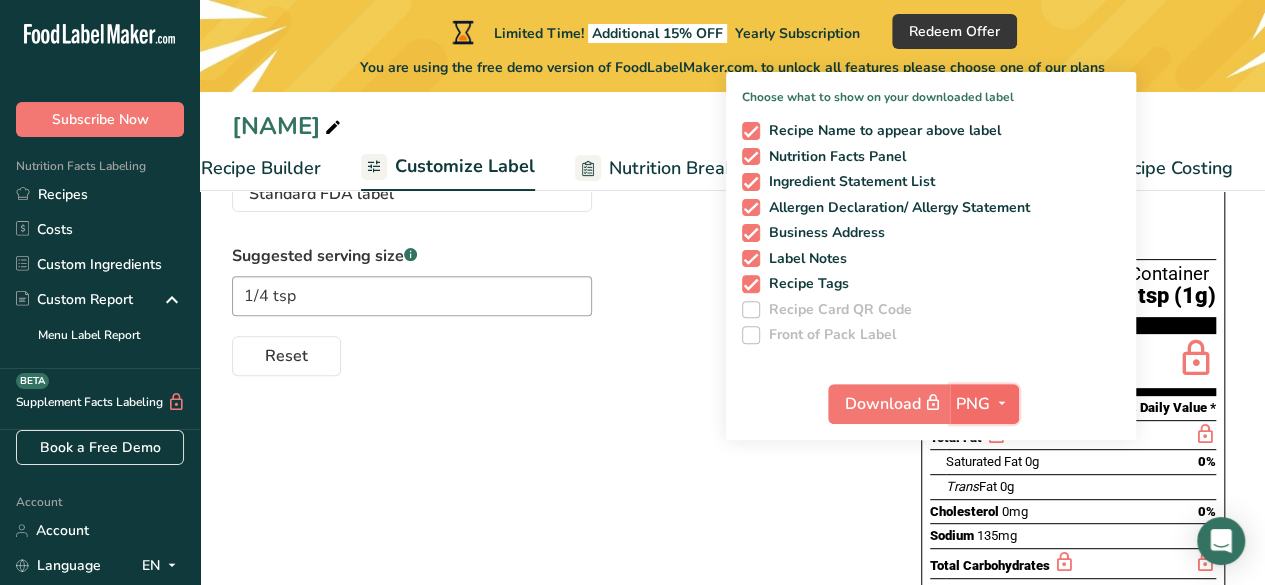 click at bounding box center [1002, 403] 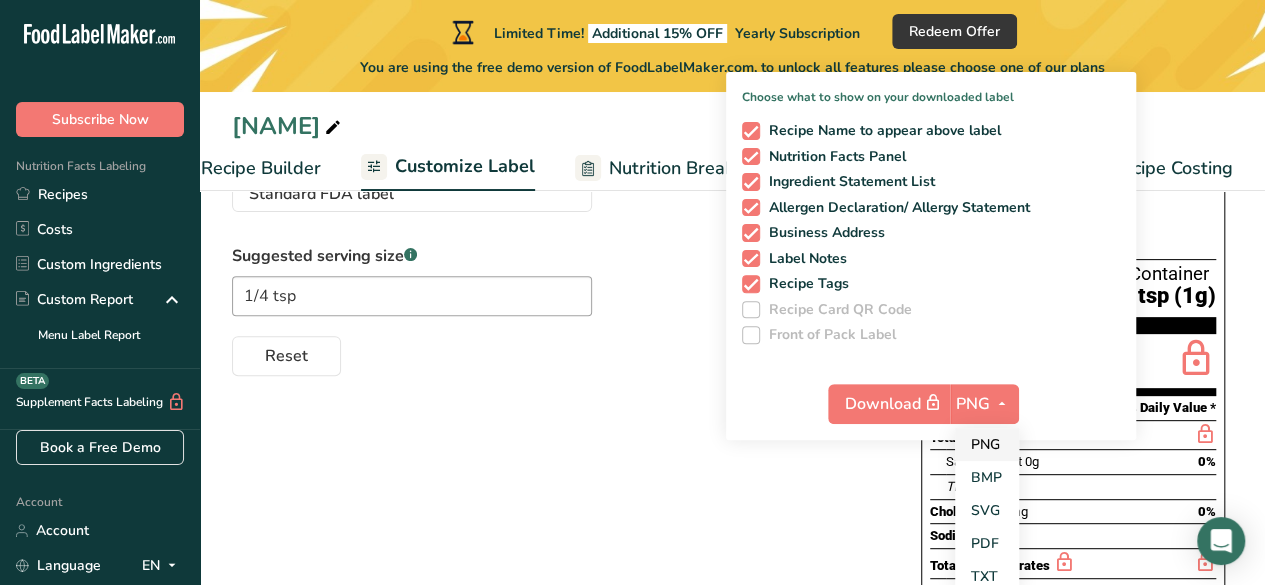 click on "PNG" at bounding box center (987, 444) 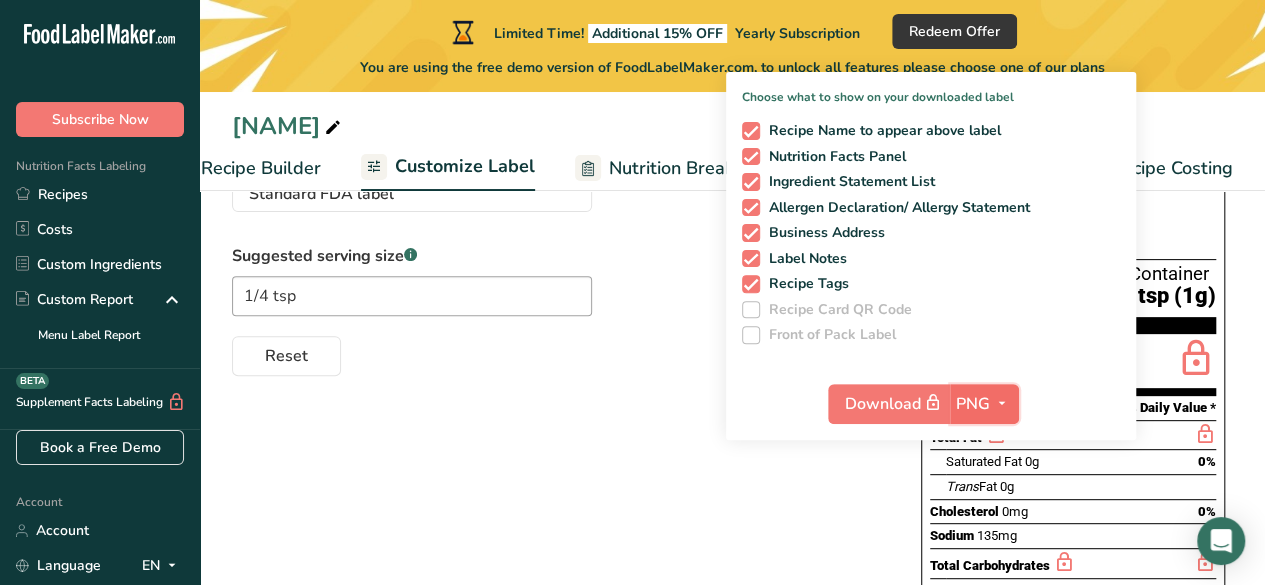 click at bounding box center [1002, 403] 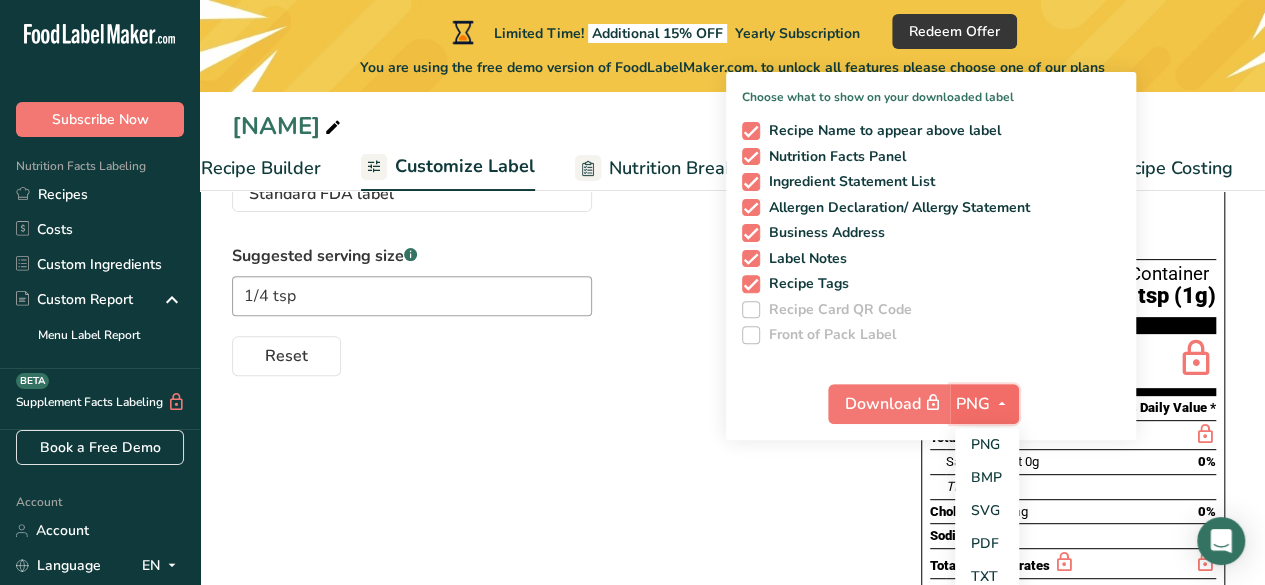 click on "PNG" at bounding box center (973, 404) 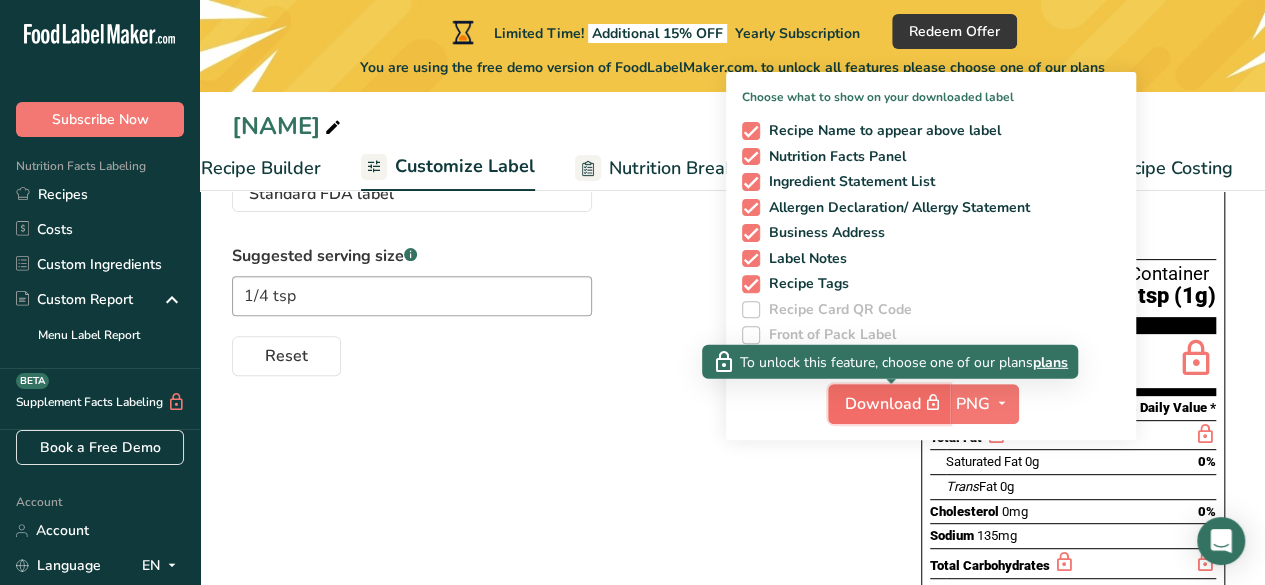 click on "Download" at bounding box center [895, 403] 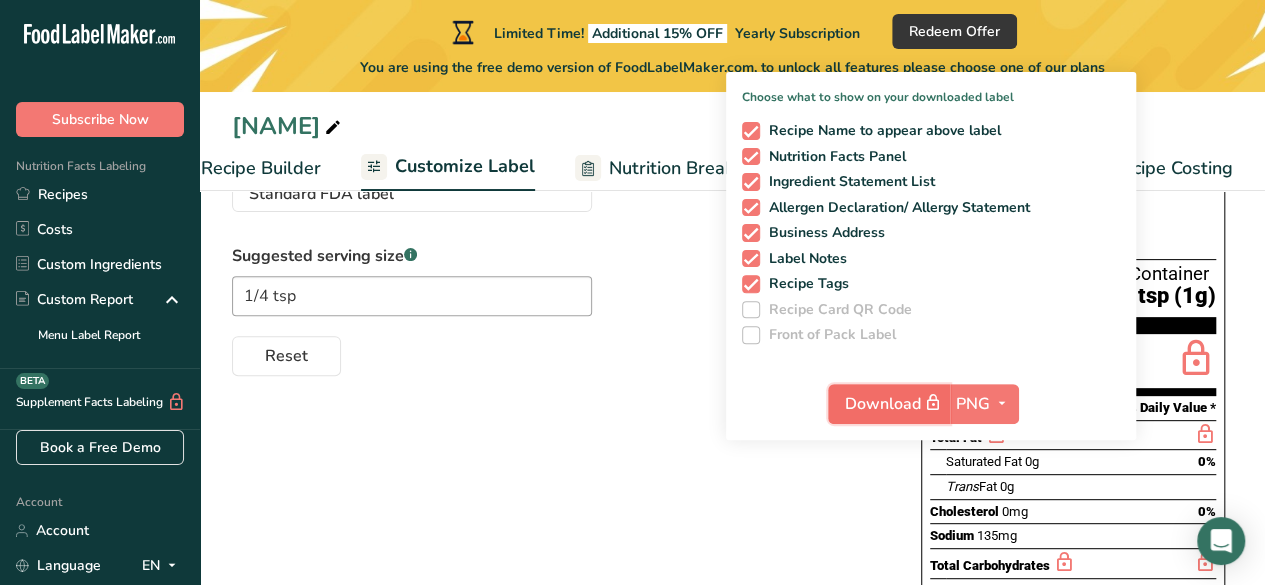 click on "Download" at bounding box center (895, 403) 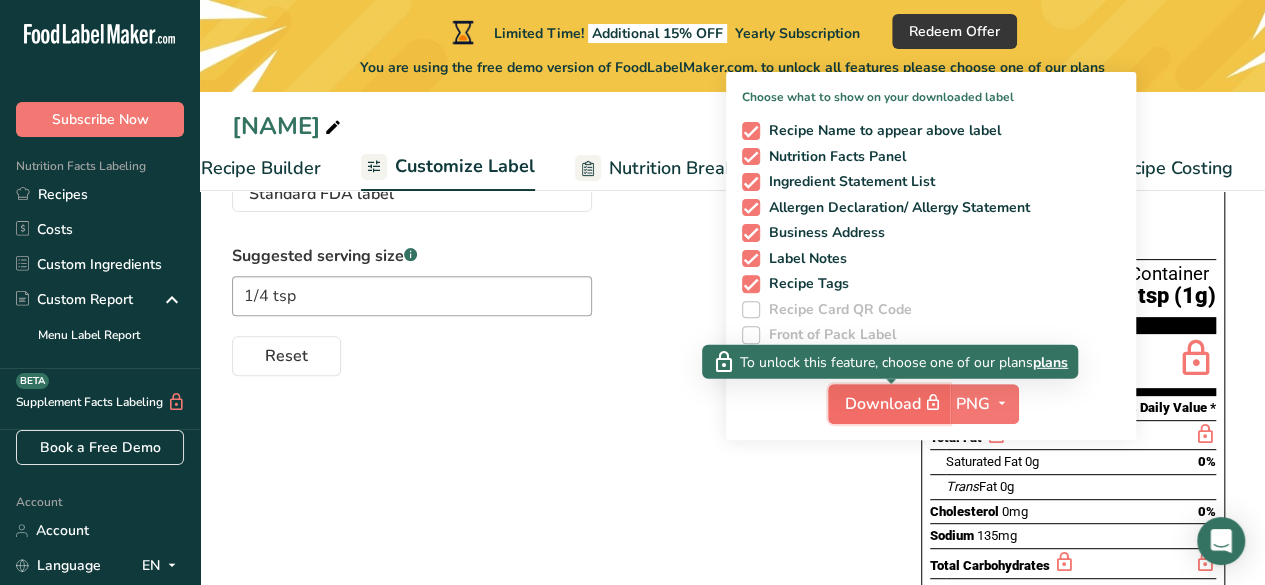 click on "Download" at bounding box center [895, 403] 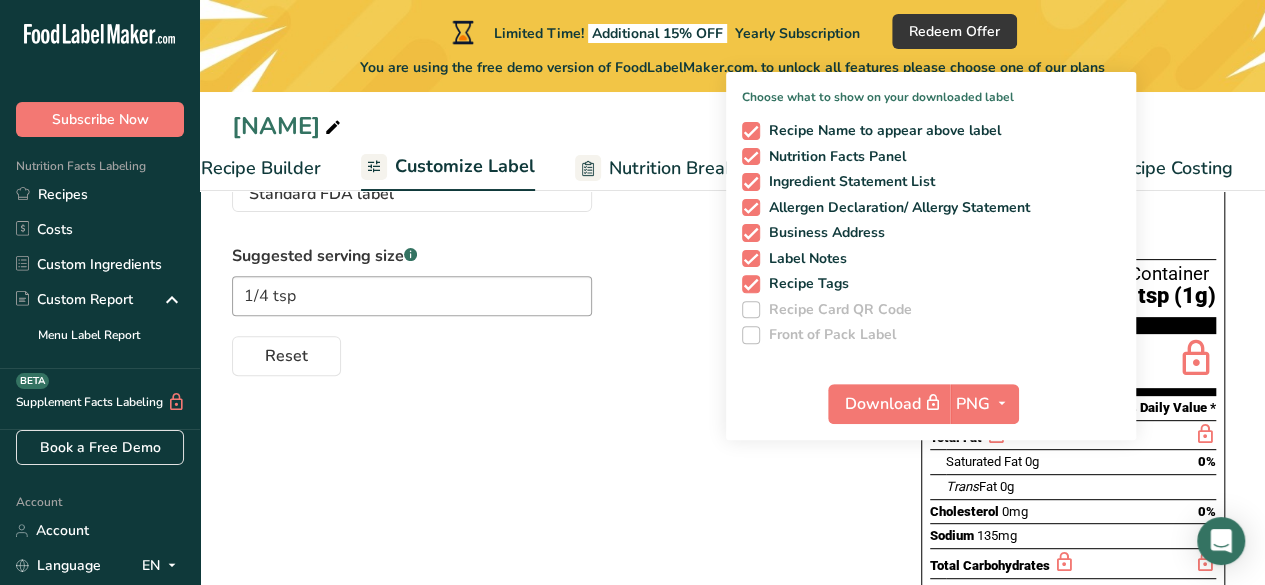 click at bounding box center (751, 310) 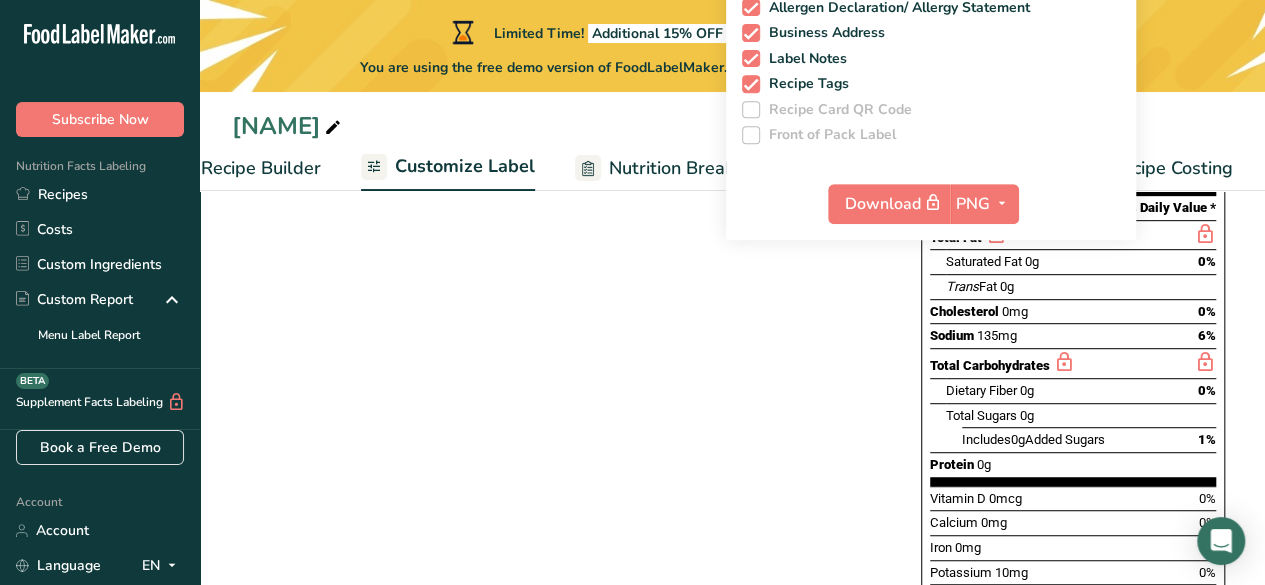 scroll, scrollTop: 300, scrollLeft: 0, axis: vertical 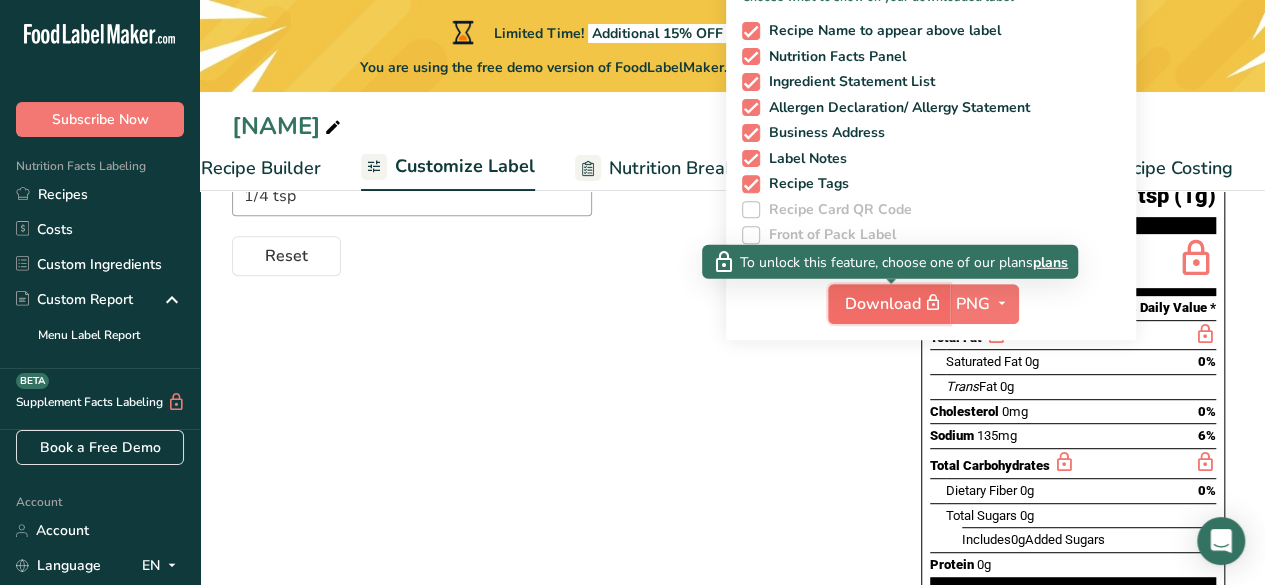 click on "Download" at bounding box center [895, 303] 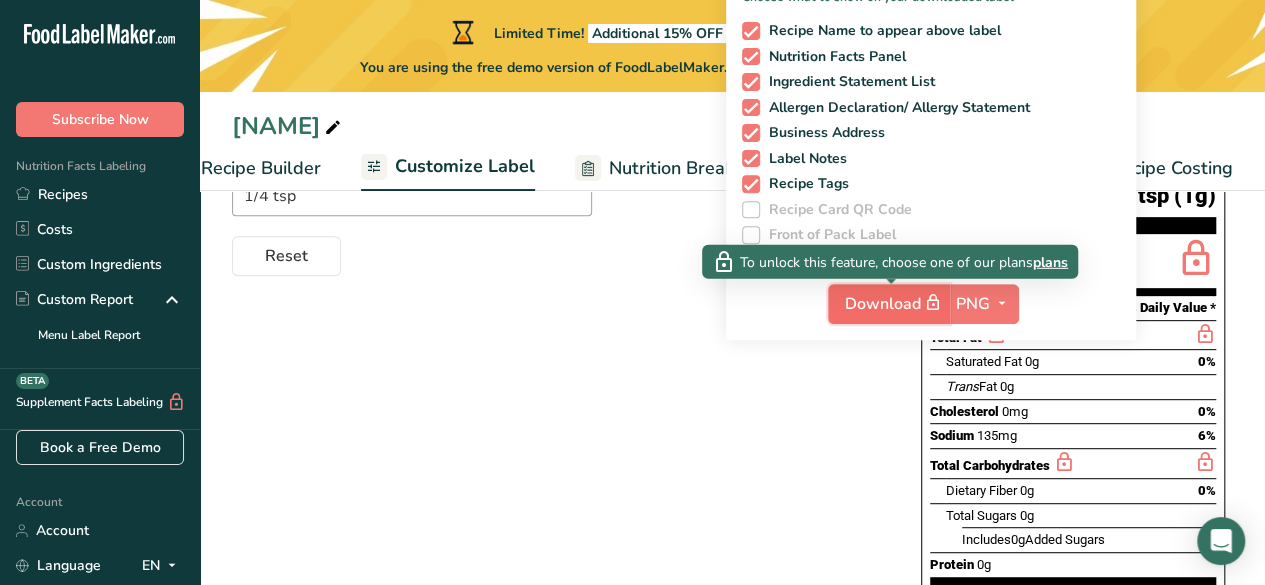 click on "Download" at bounding box center (895, 303) 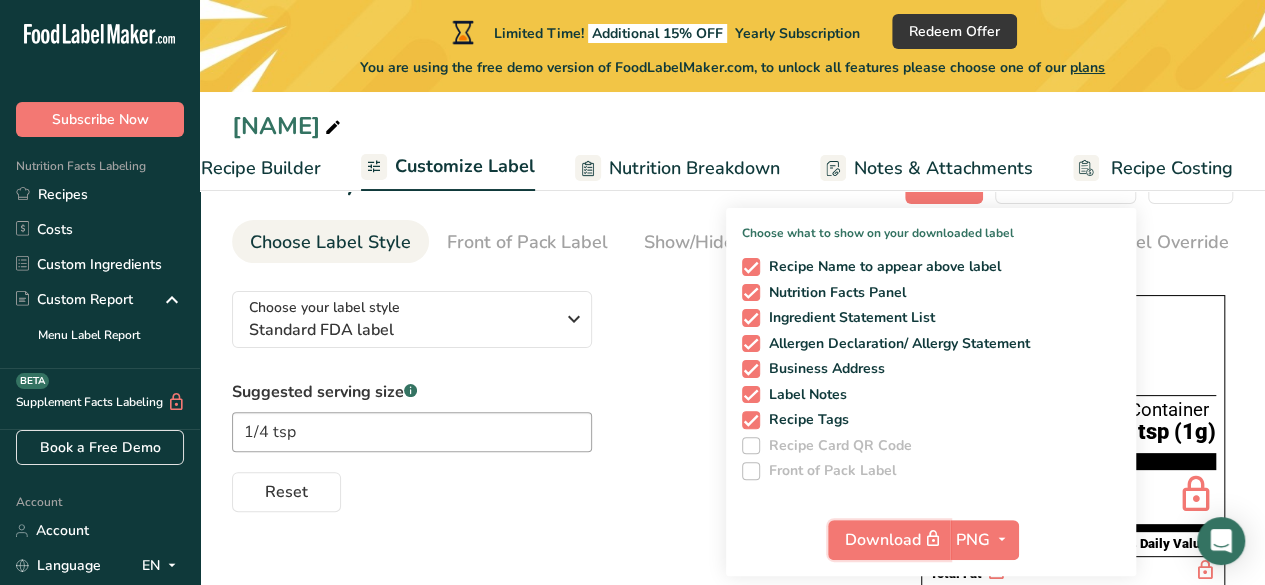 scroll, scrollTop: 0, scrollLeft: 0, axis: both 